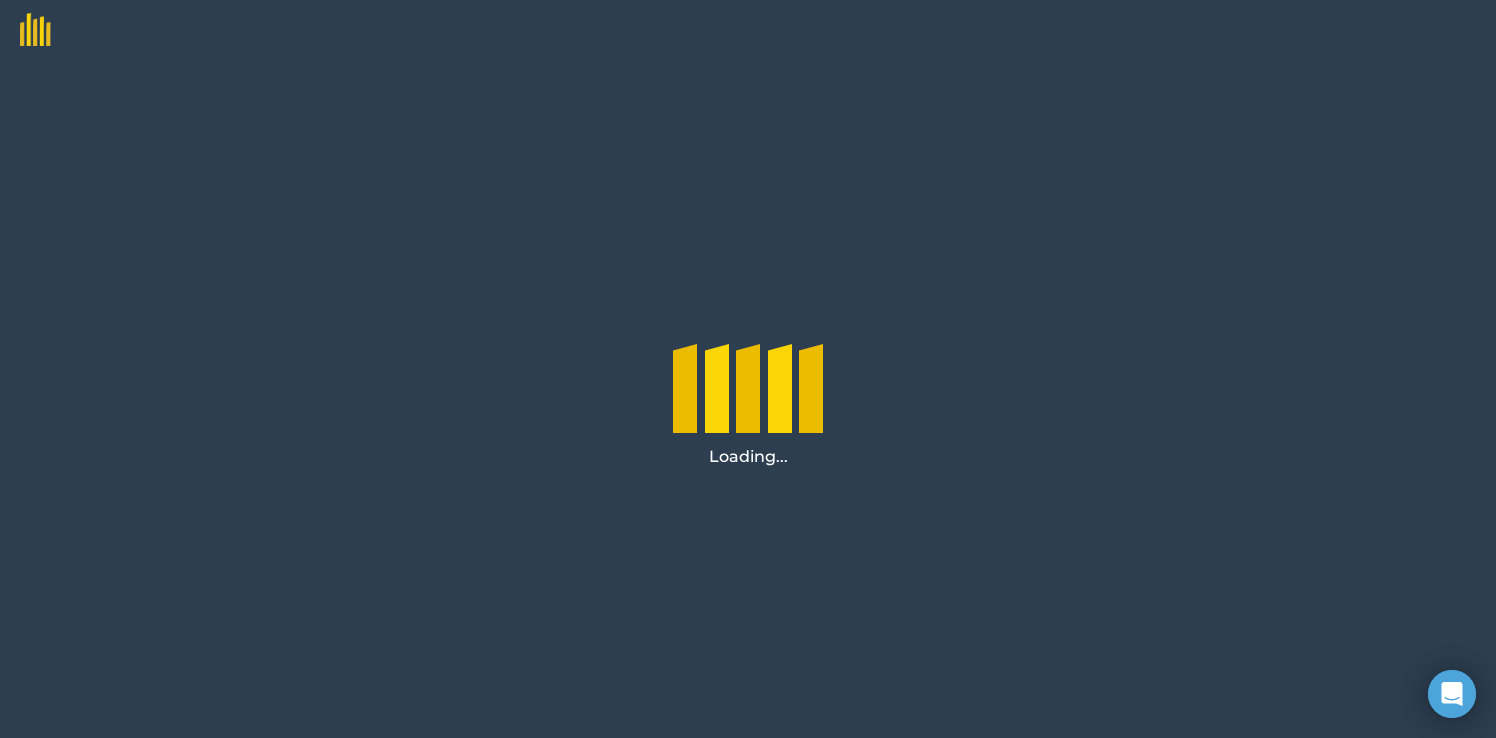 scroll, scrollTop: 0, scrollLeft: 0, axis: both 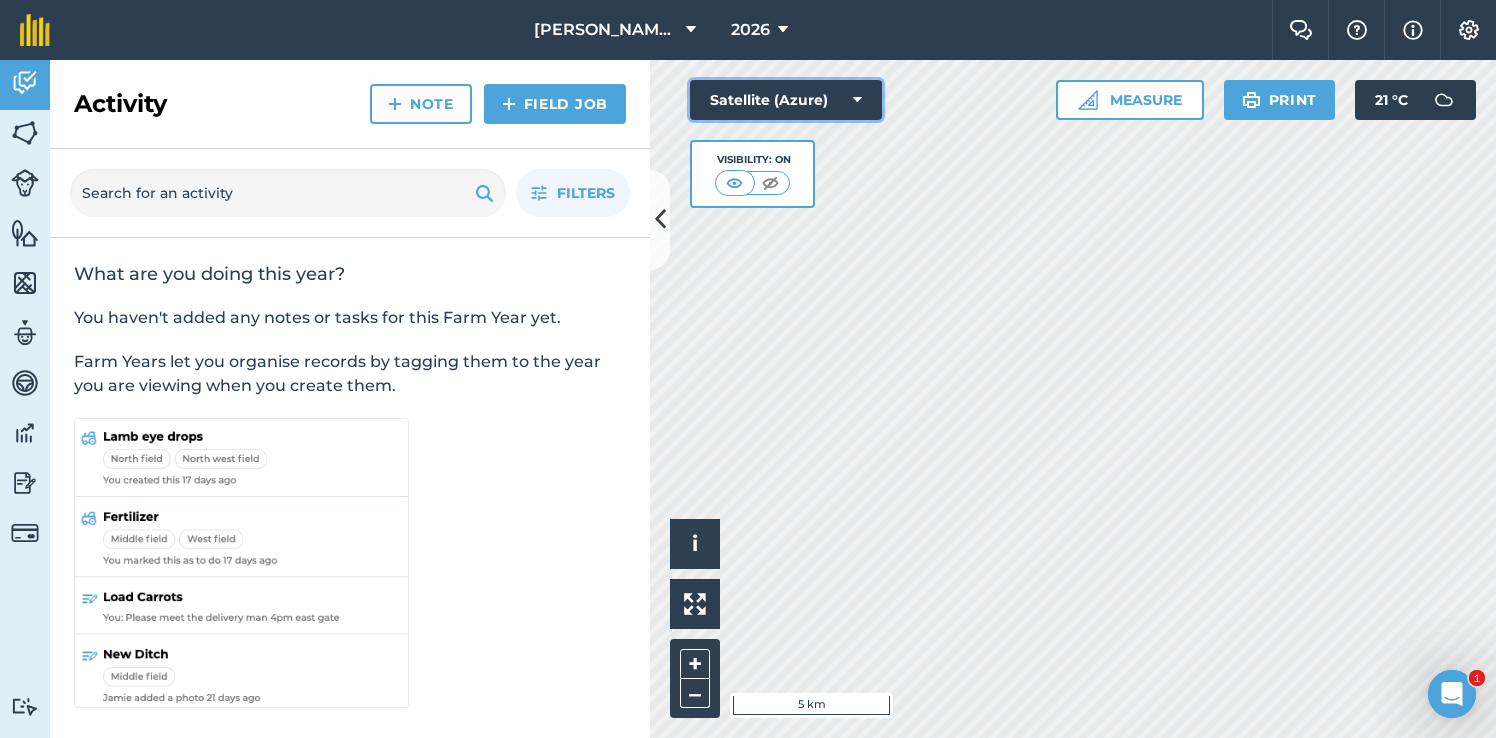 click at bounding box center [857, 100] 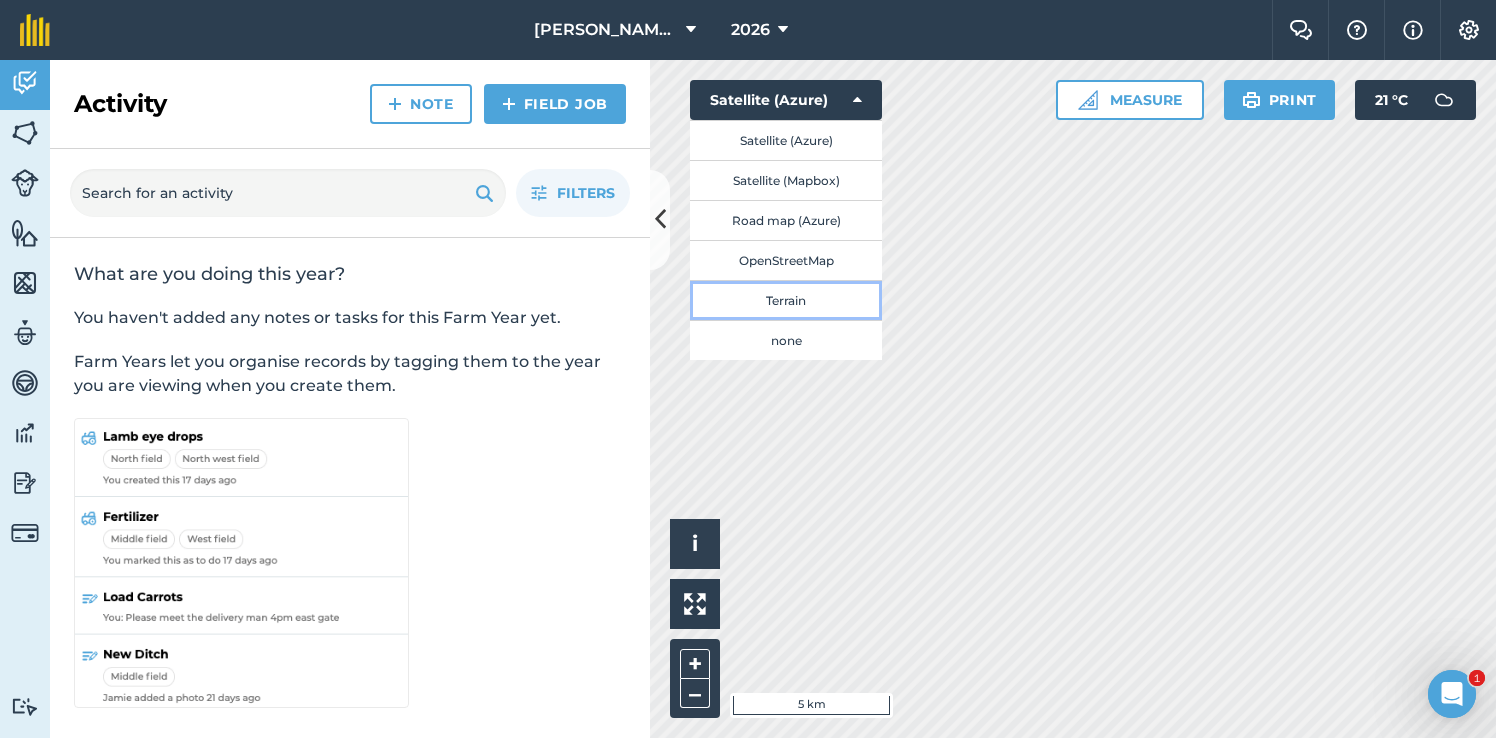 click on "Terrain" at bounding box center [786, 300] 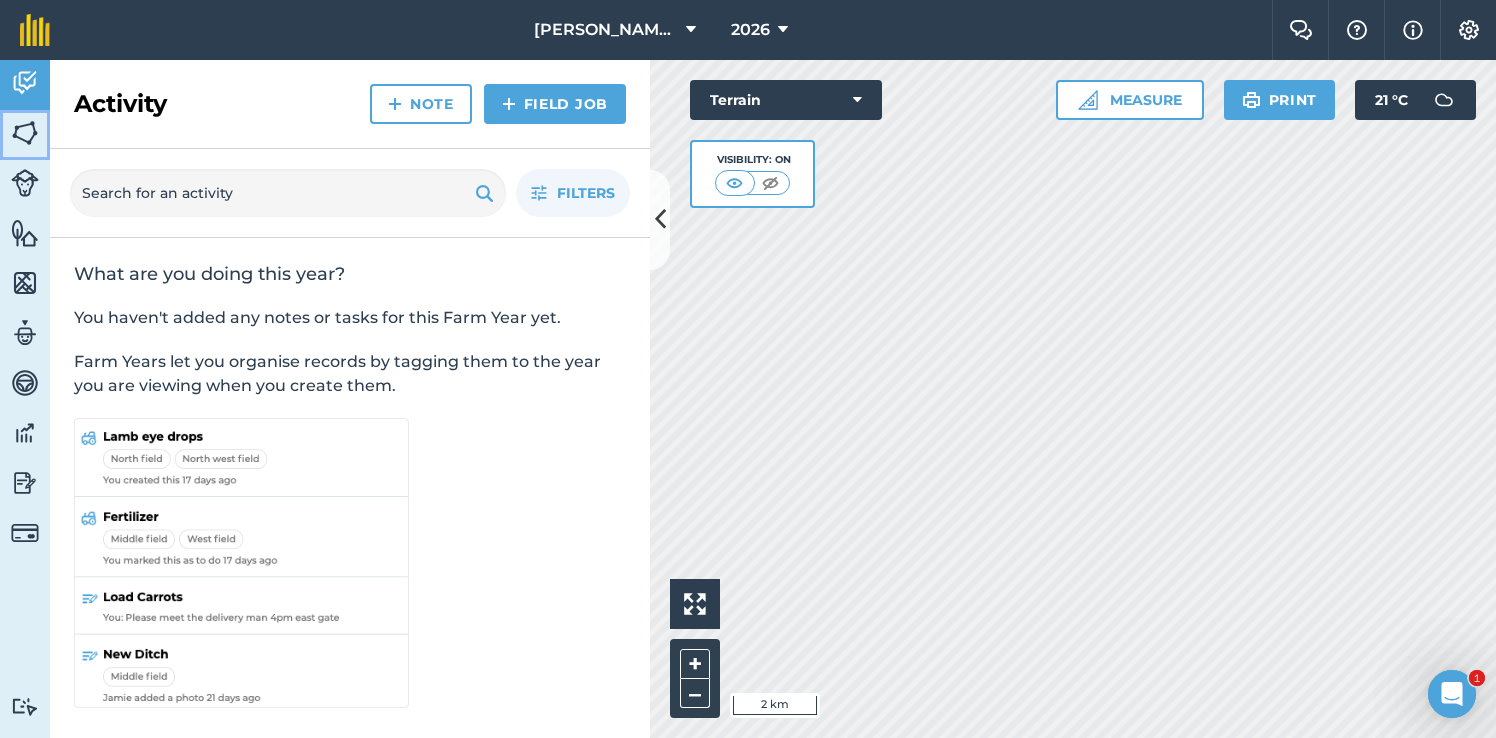 click at bounding box center (25, 133) 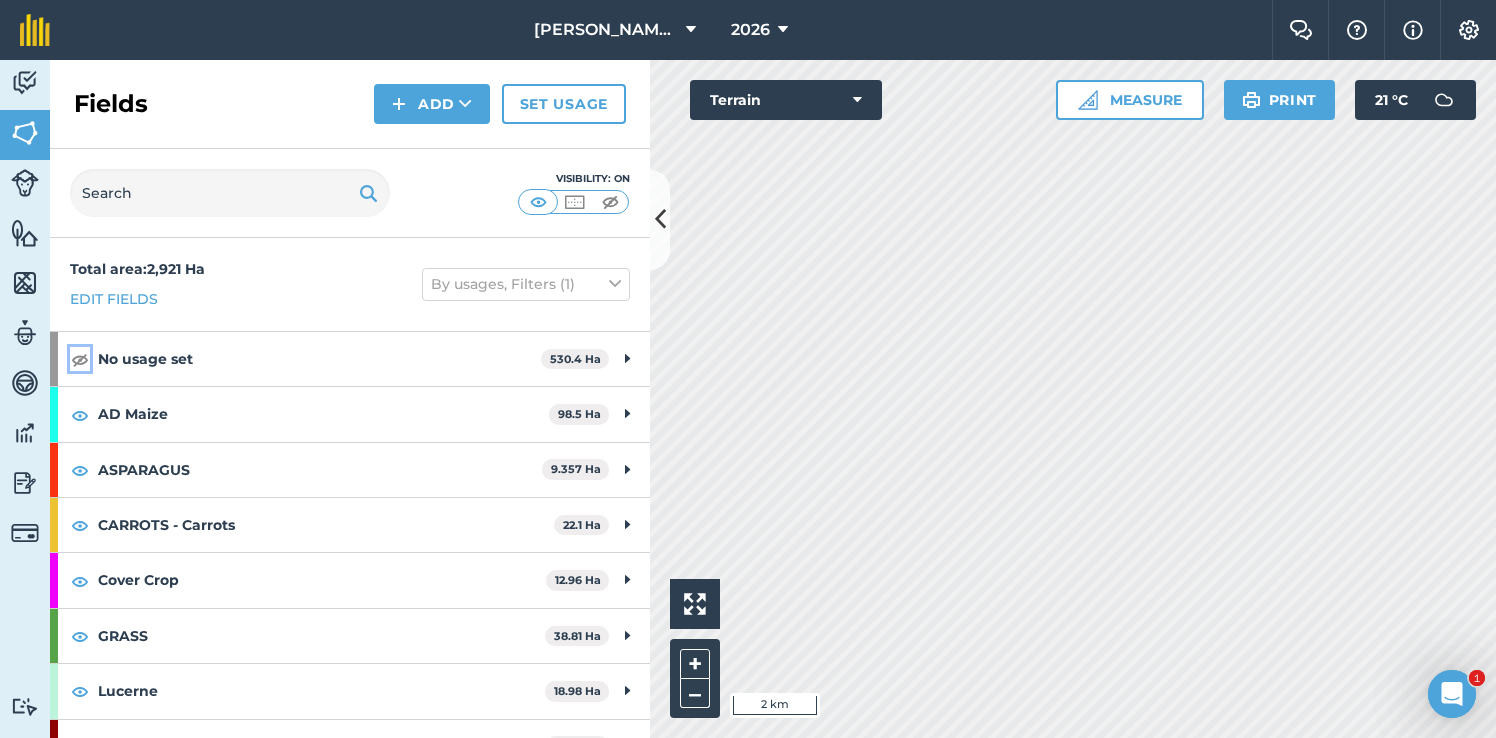 click at bounding box center [80, 359] 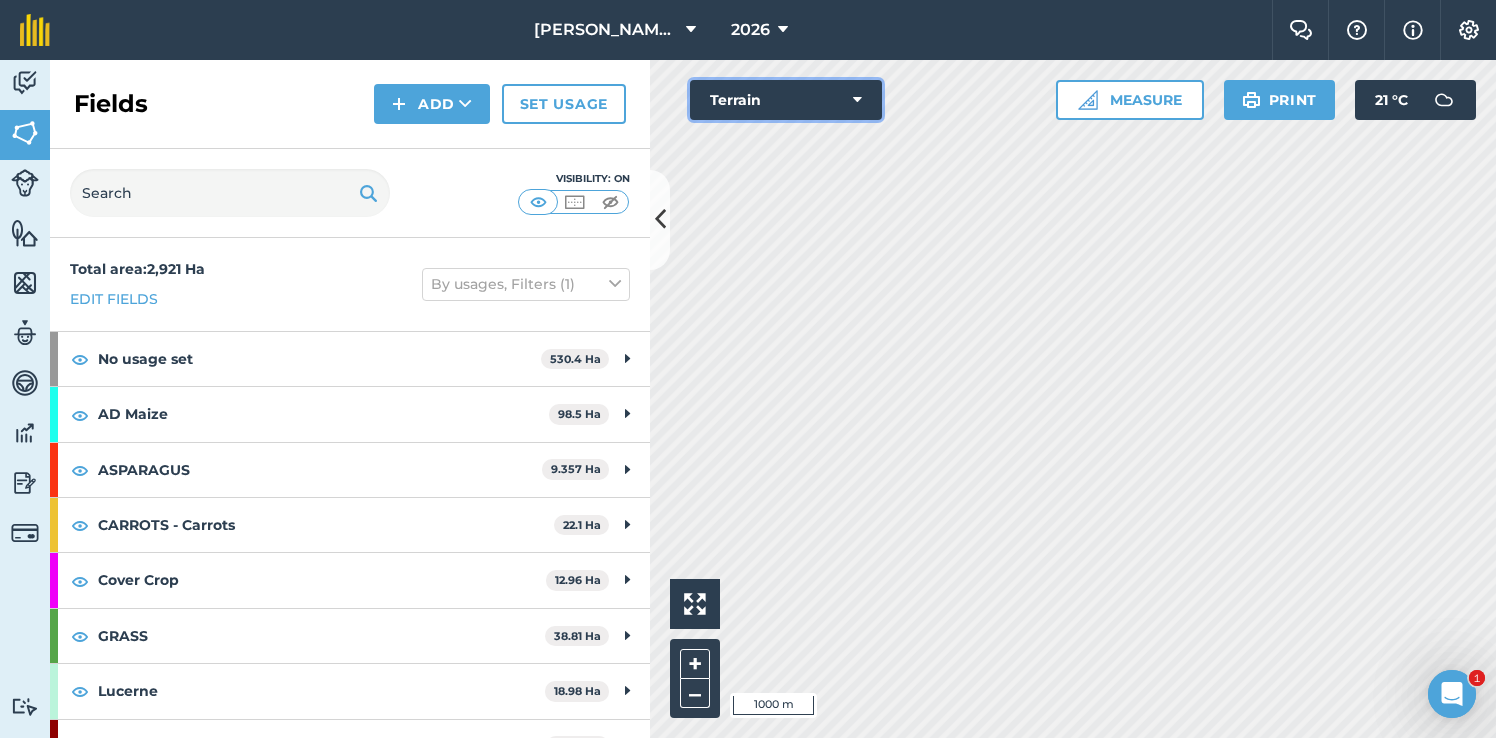 click at bounding box center [857, 100] 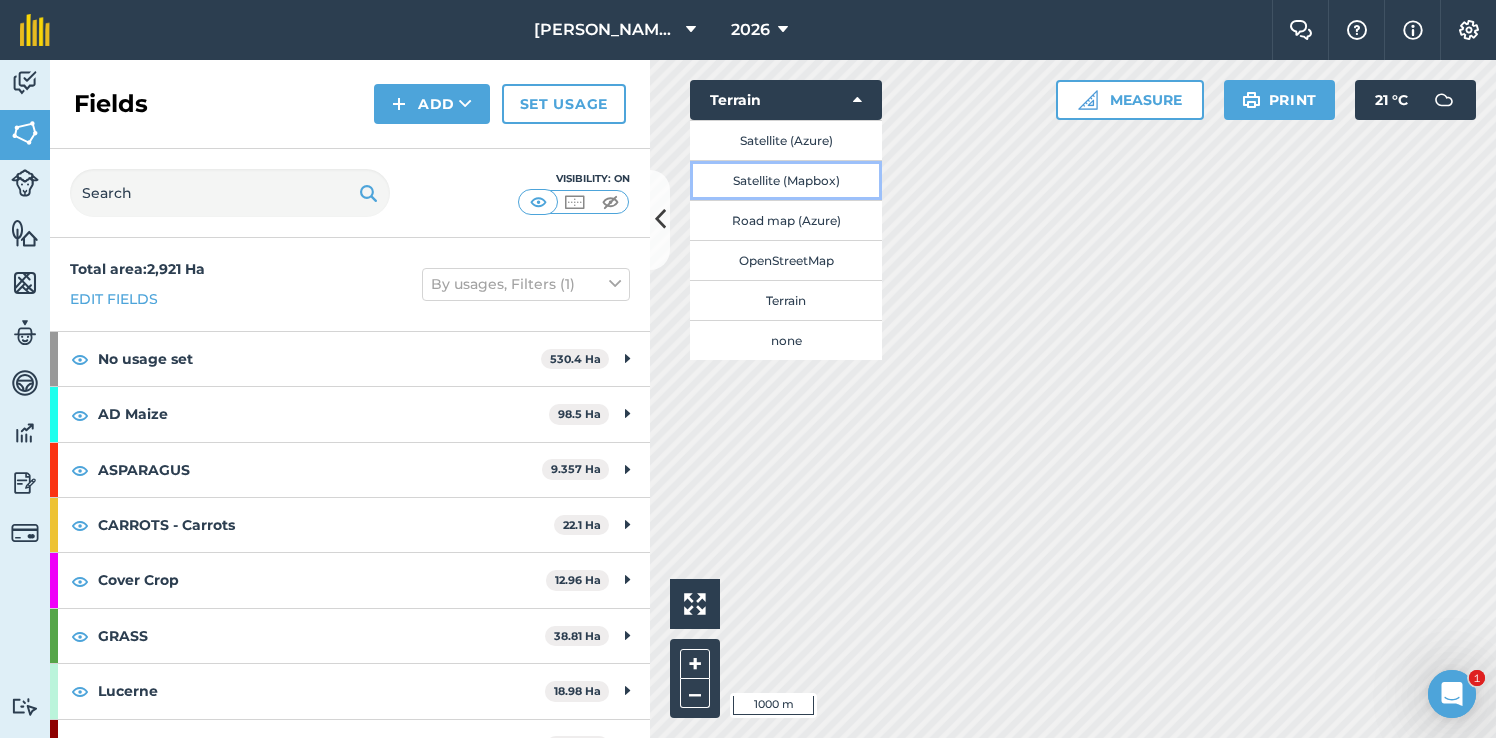 click on "Satellite (Mapbox)" at bounding box center [786, 180] 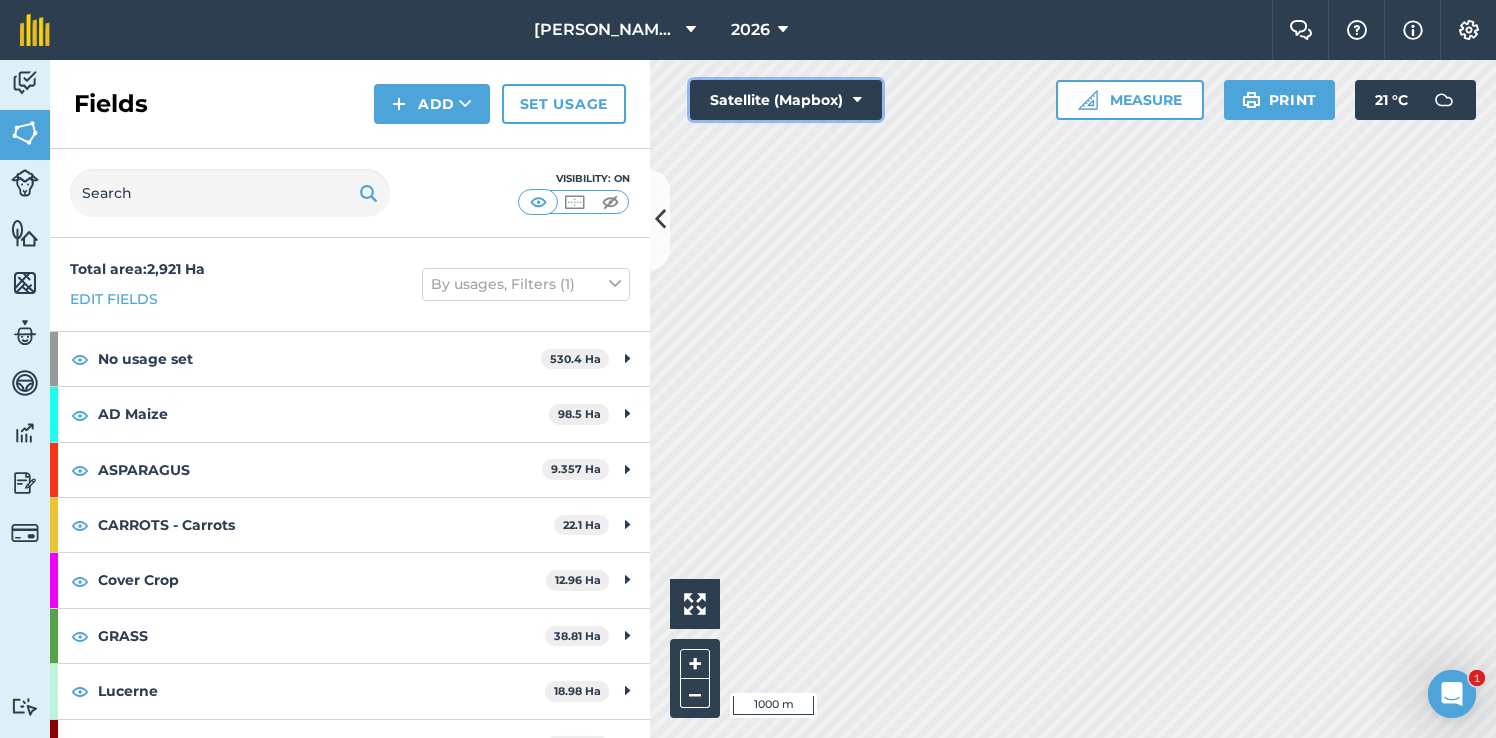click at bounding box center (857, 100) 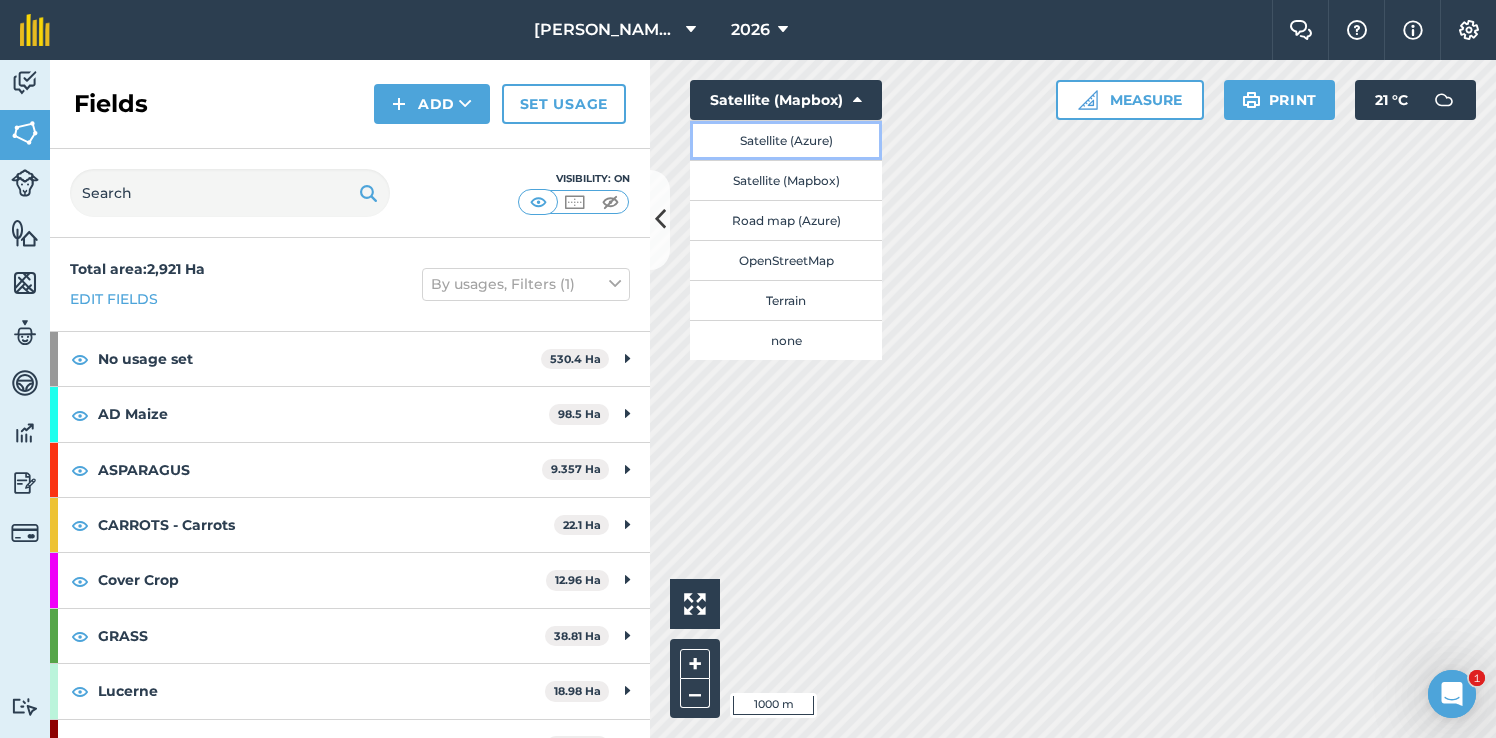 click on "Satellite (Azure)" at bounding box center (786, 140) 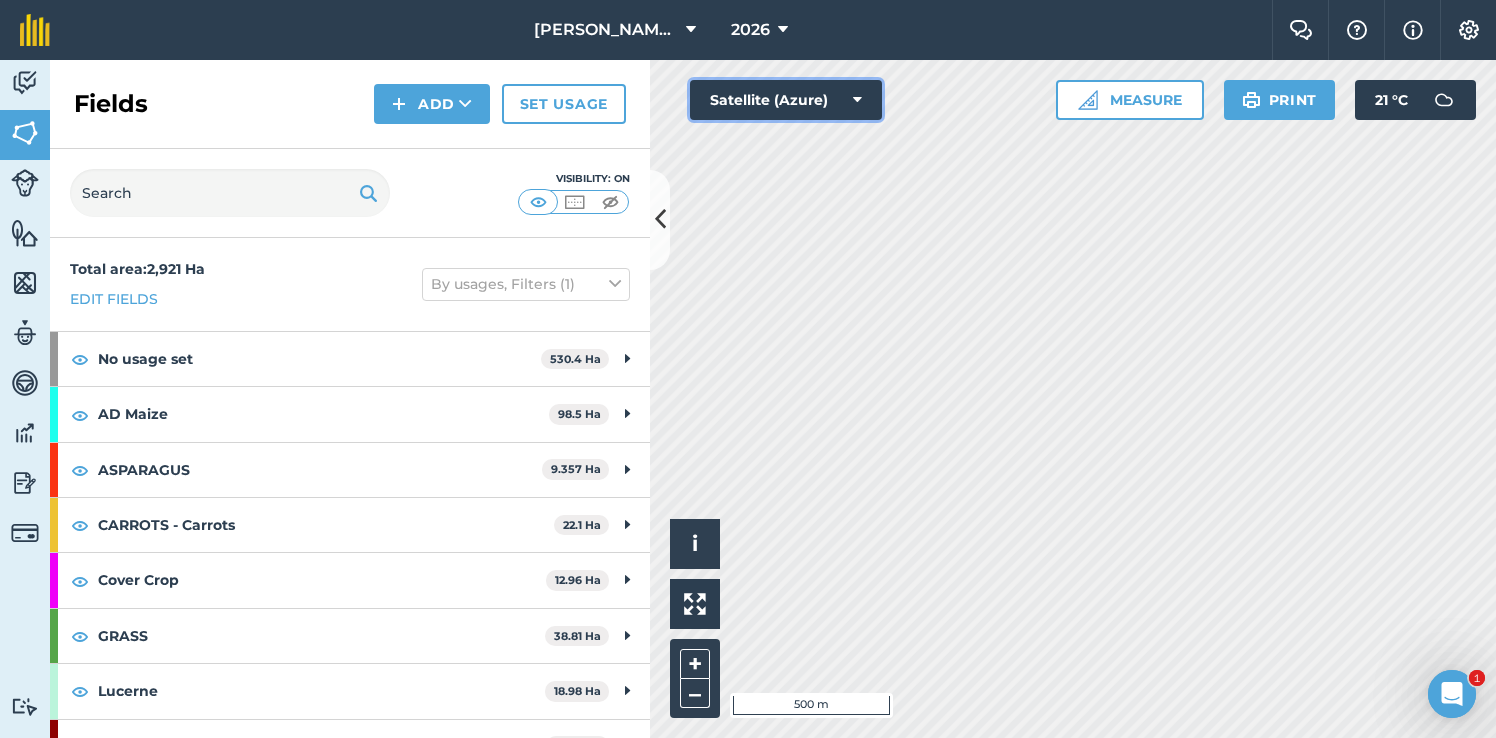 click on "Satellite (Azure)" at bounding box center (786, 100) 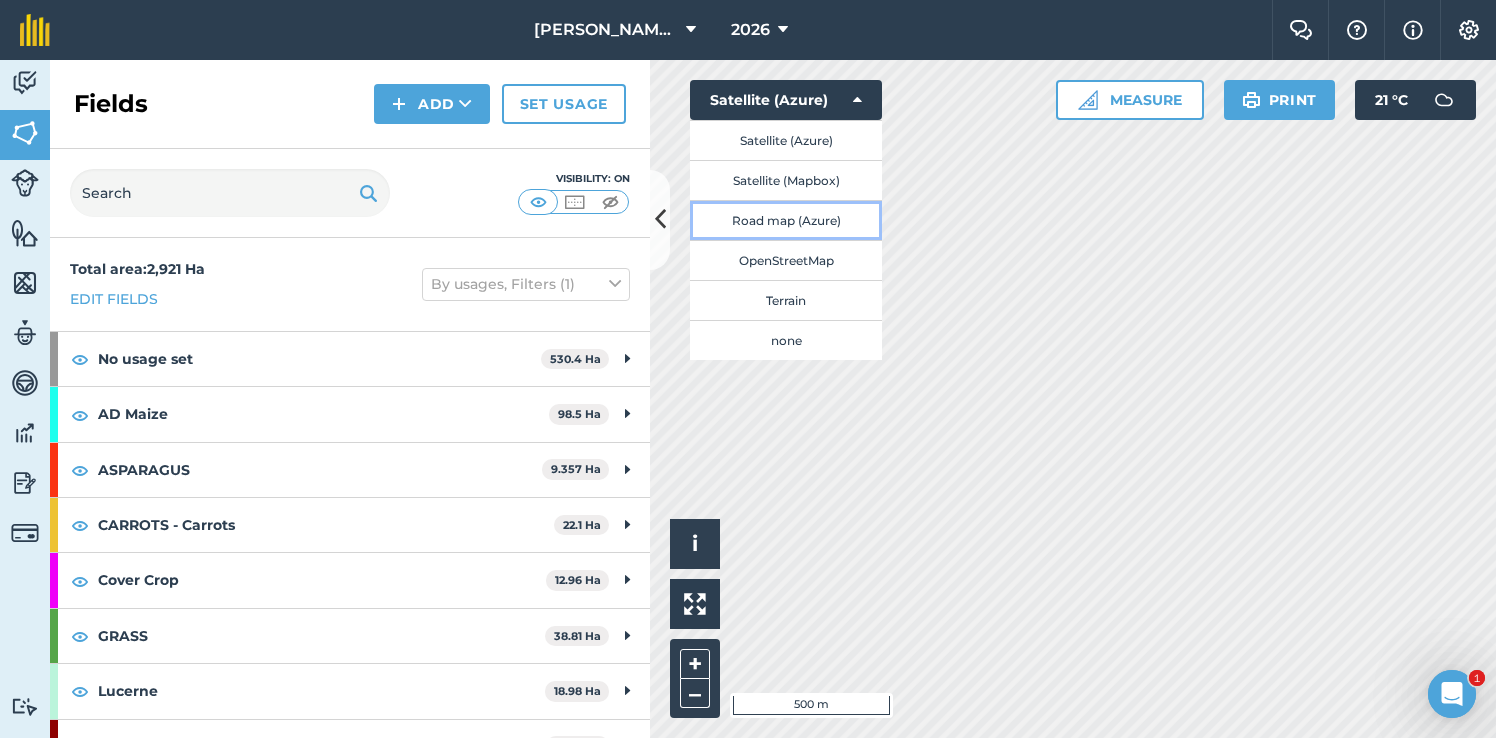 click on "Road map (Azure)" at bounding box center [786, 220] 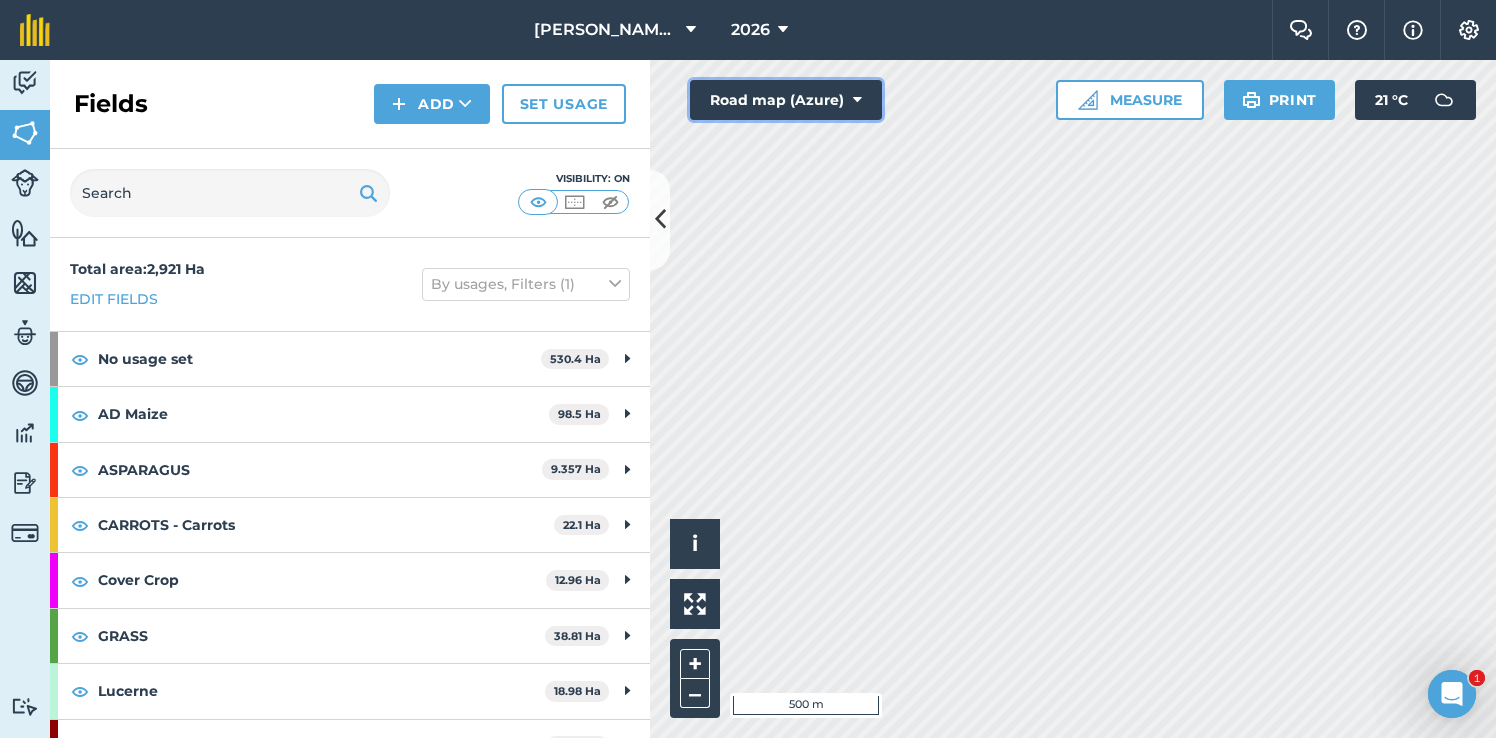 click at bounding box center (857, 100) 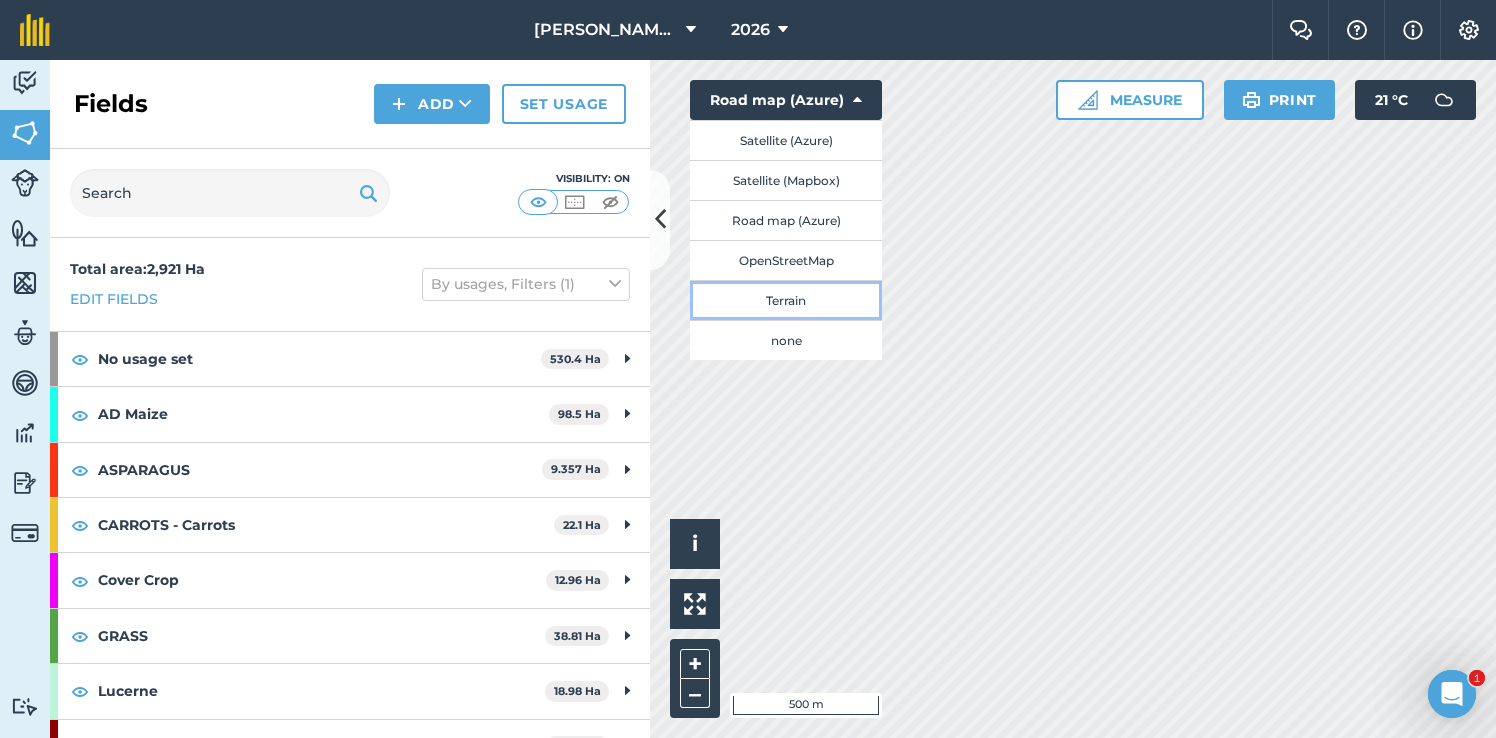 click on "Terrain" at bounding box center (786, 300) 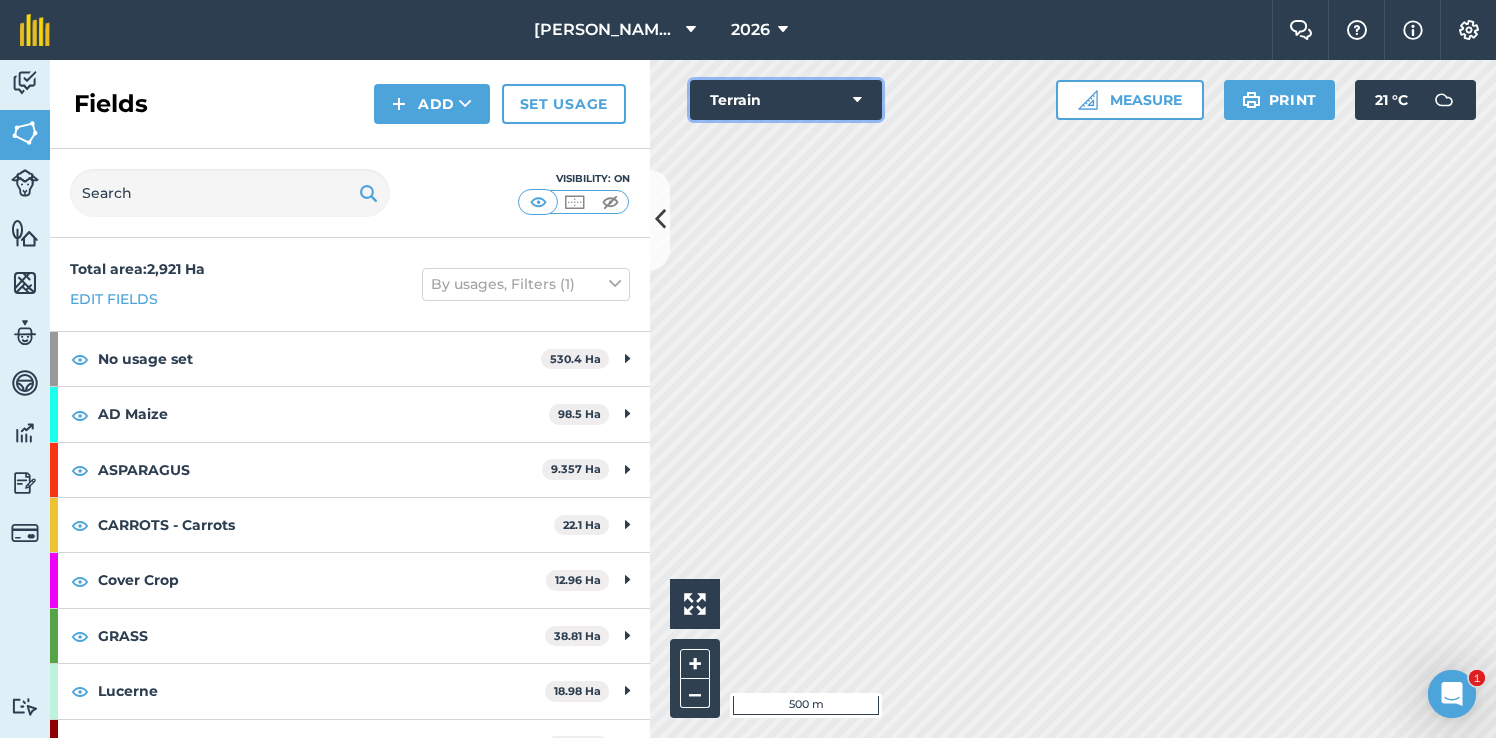 click at bounding box center [857, 100] 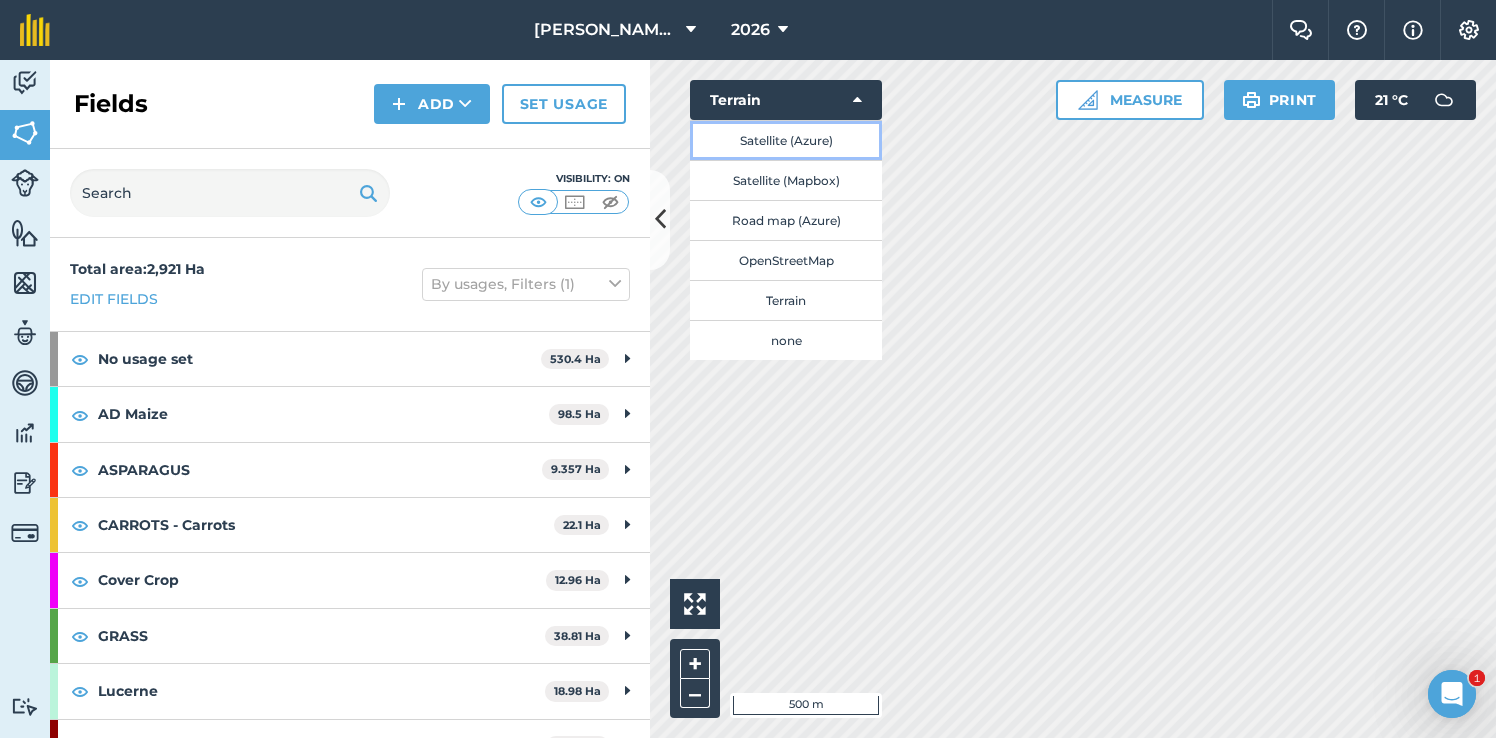click on "Satellite (Azure)" at bounding box center (786, 140) 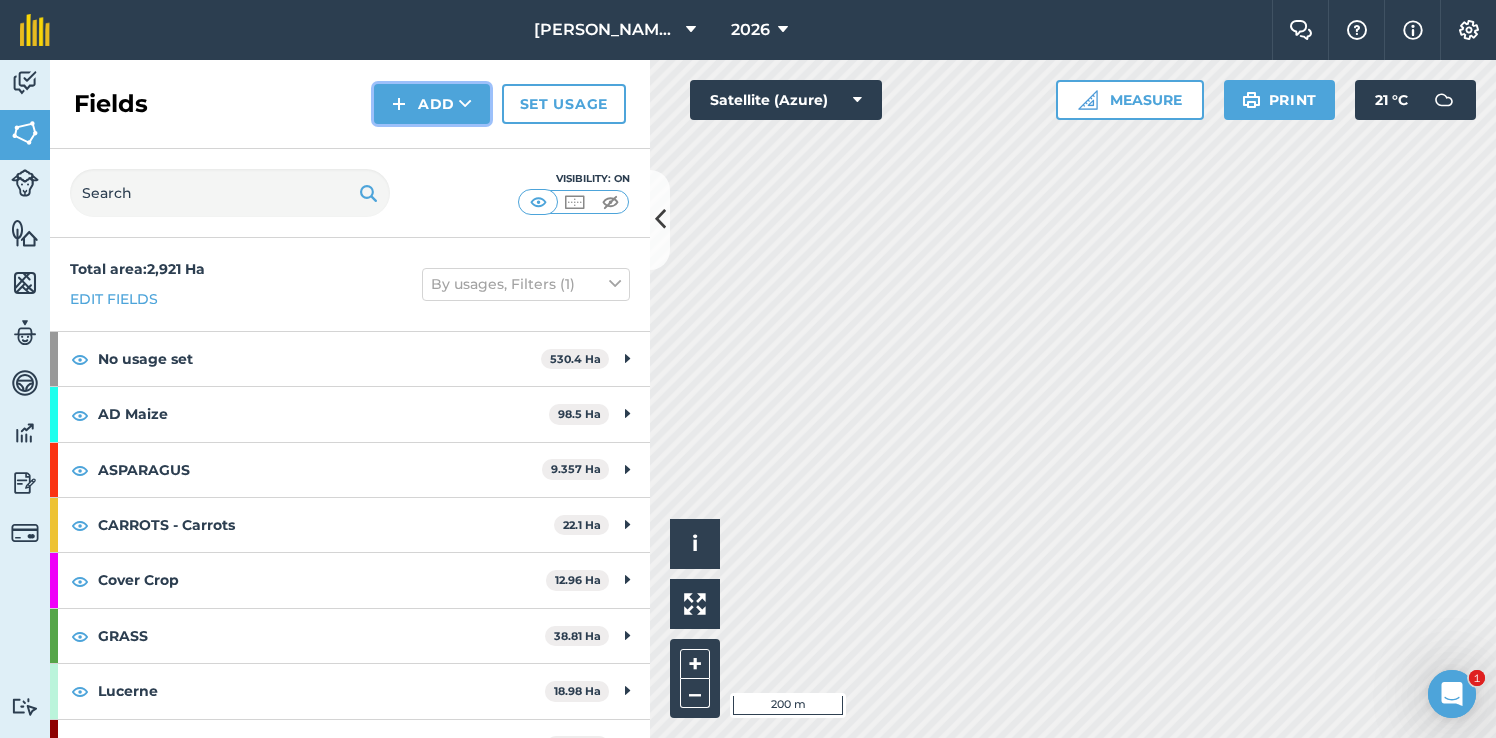 click on "Add" at bounding box center [432, 104] 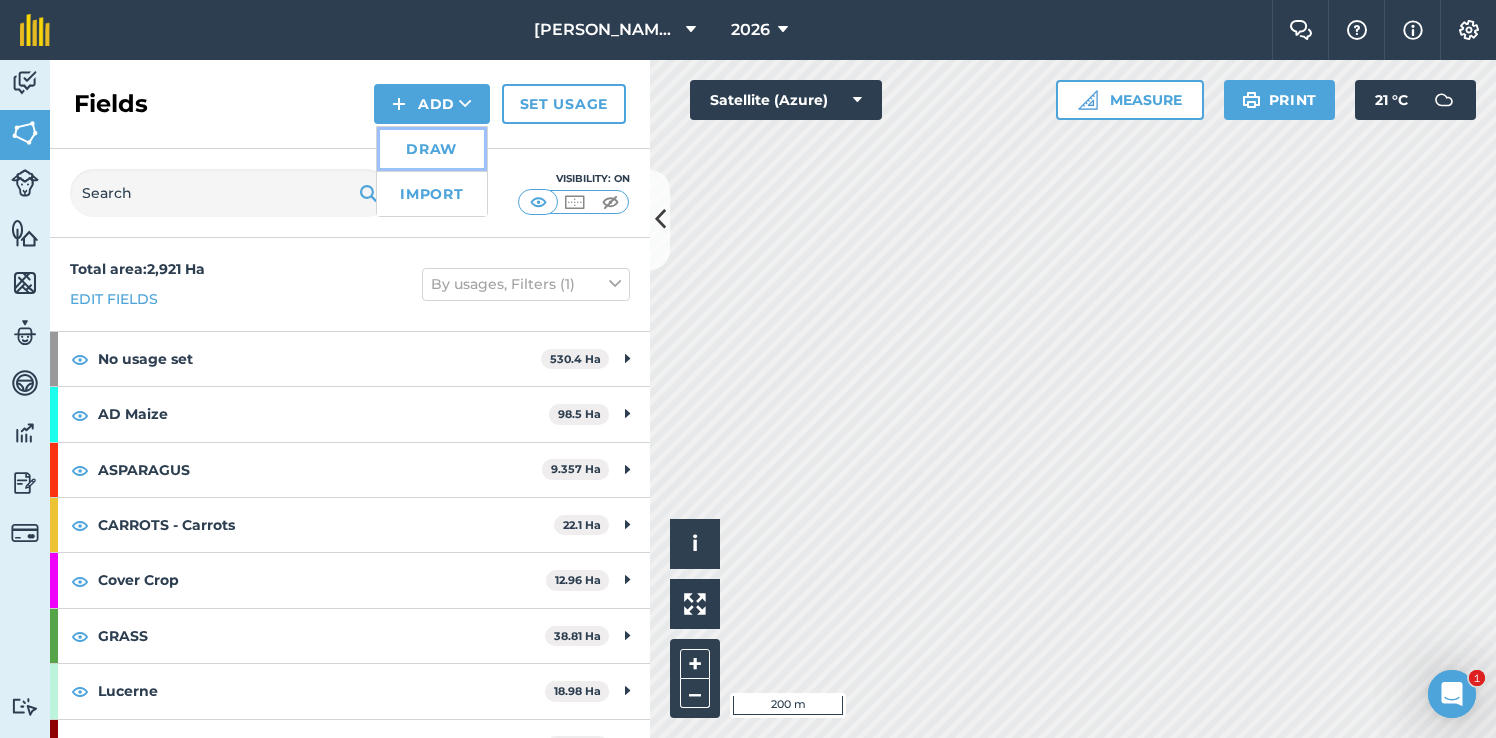 click on "Draw" at bounding box center [432, 149] 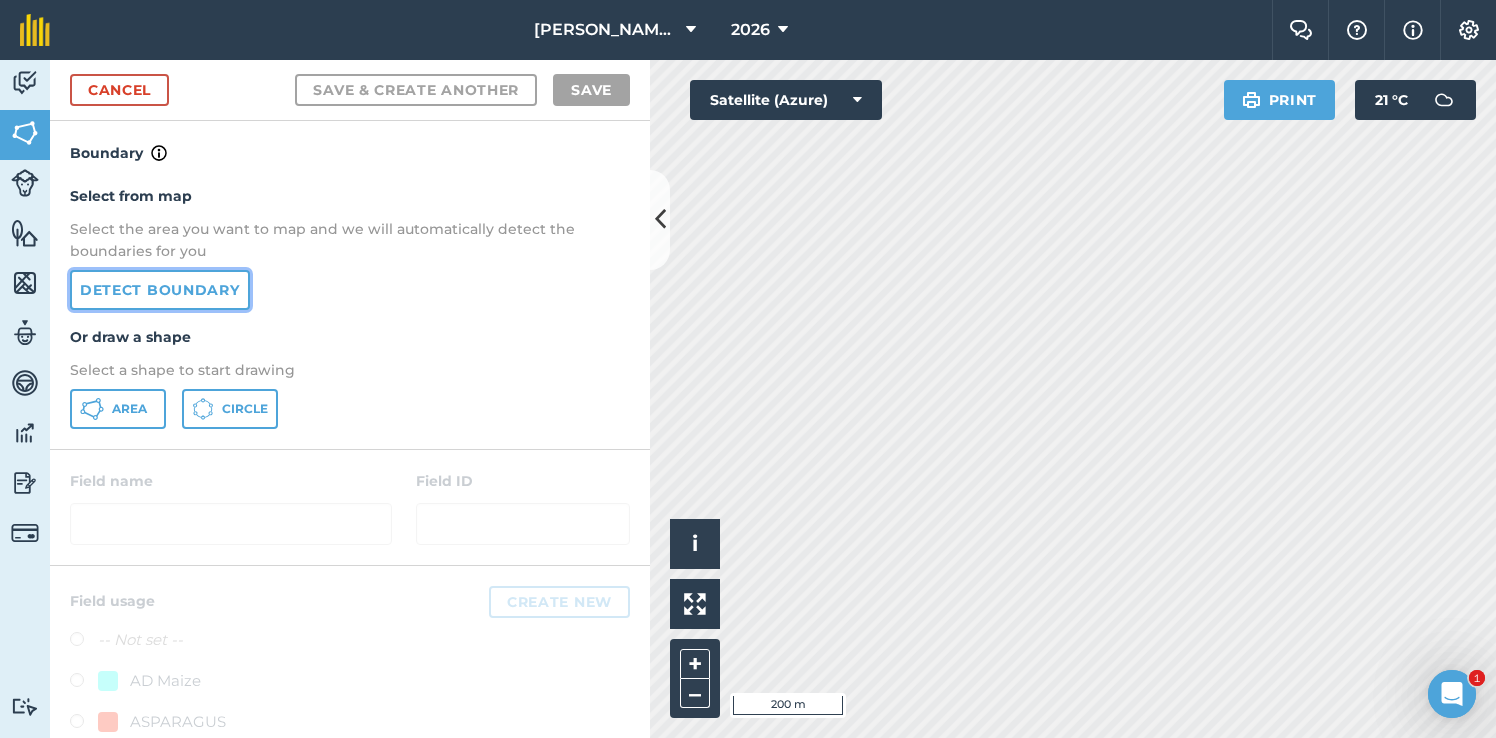 click on "Detect boundary" at bounding box center (160, 290) 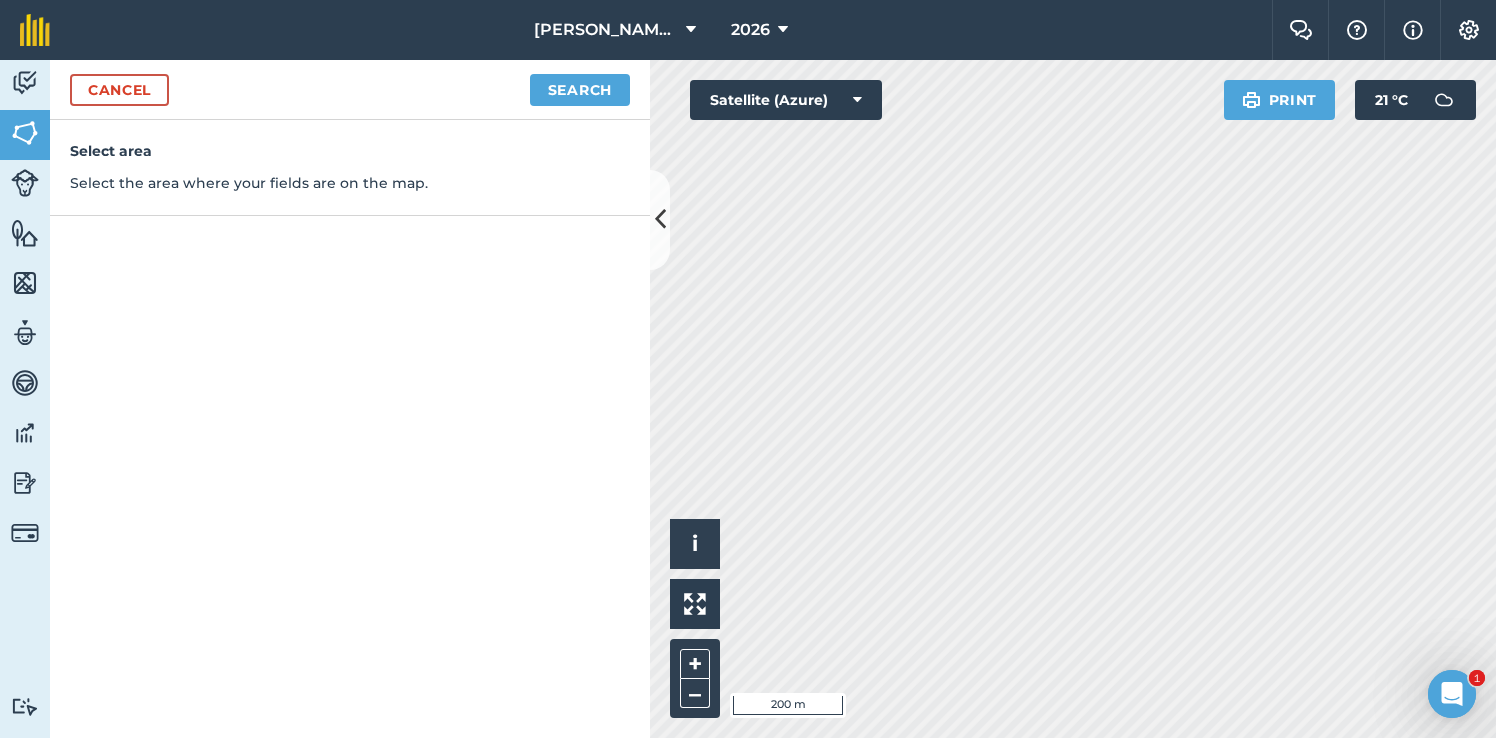 click on "Cancel Search" at bounding box center [350, 90] 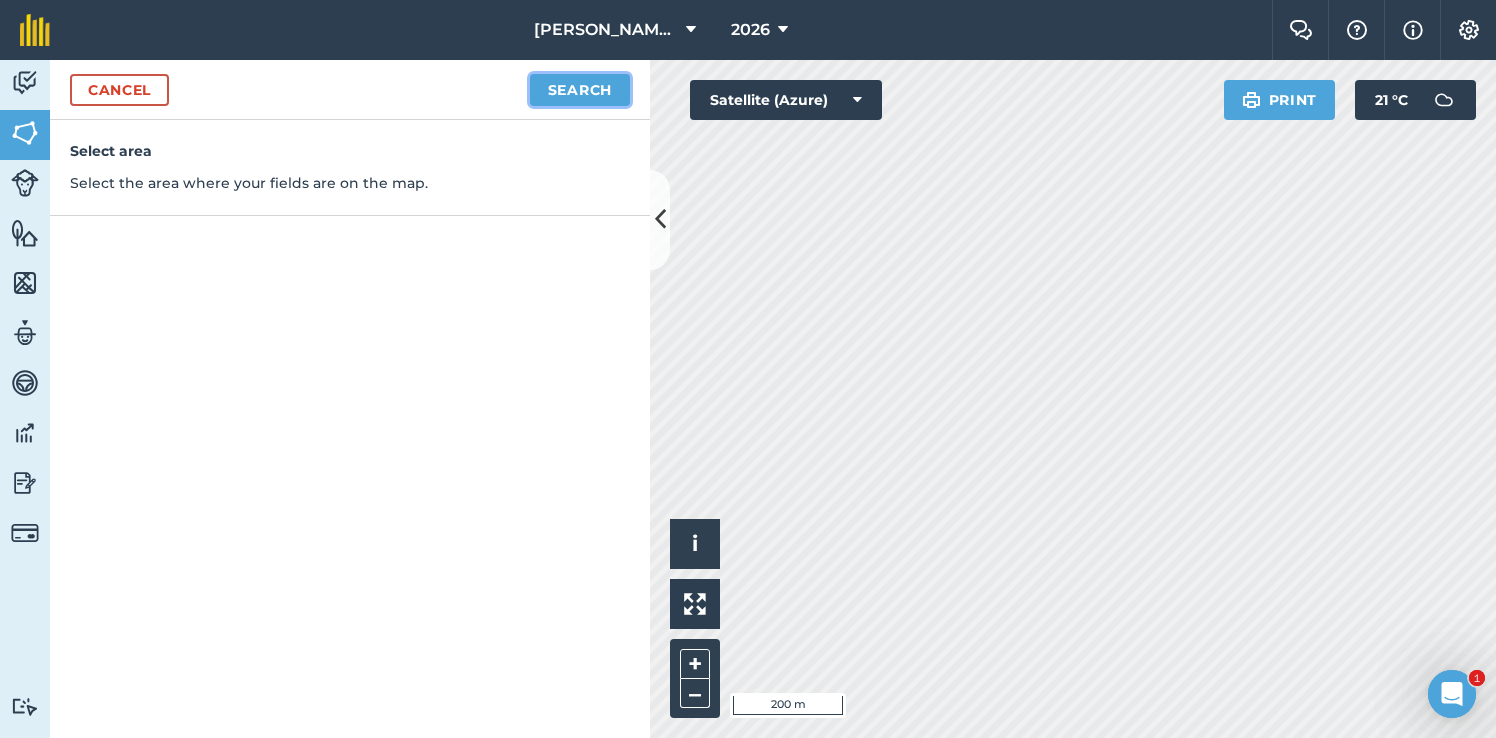 click on "Search" at bounding box center (580, 90) 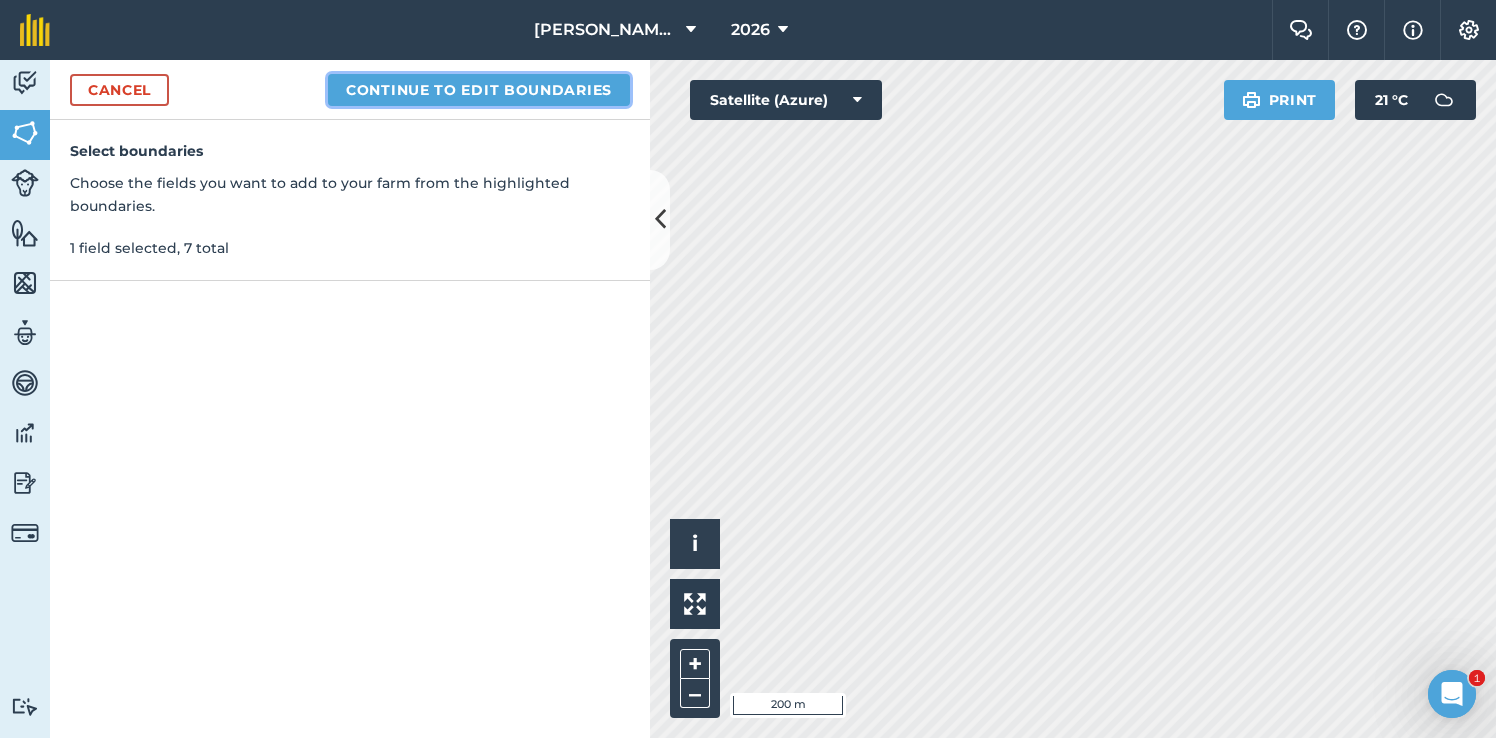 click on "Continue to edit boundaries" at bounding box center (479, 90) 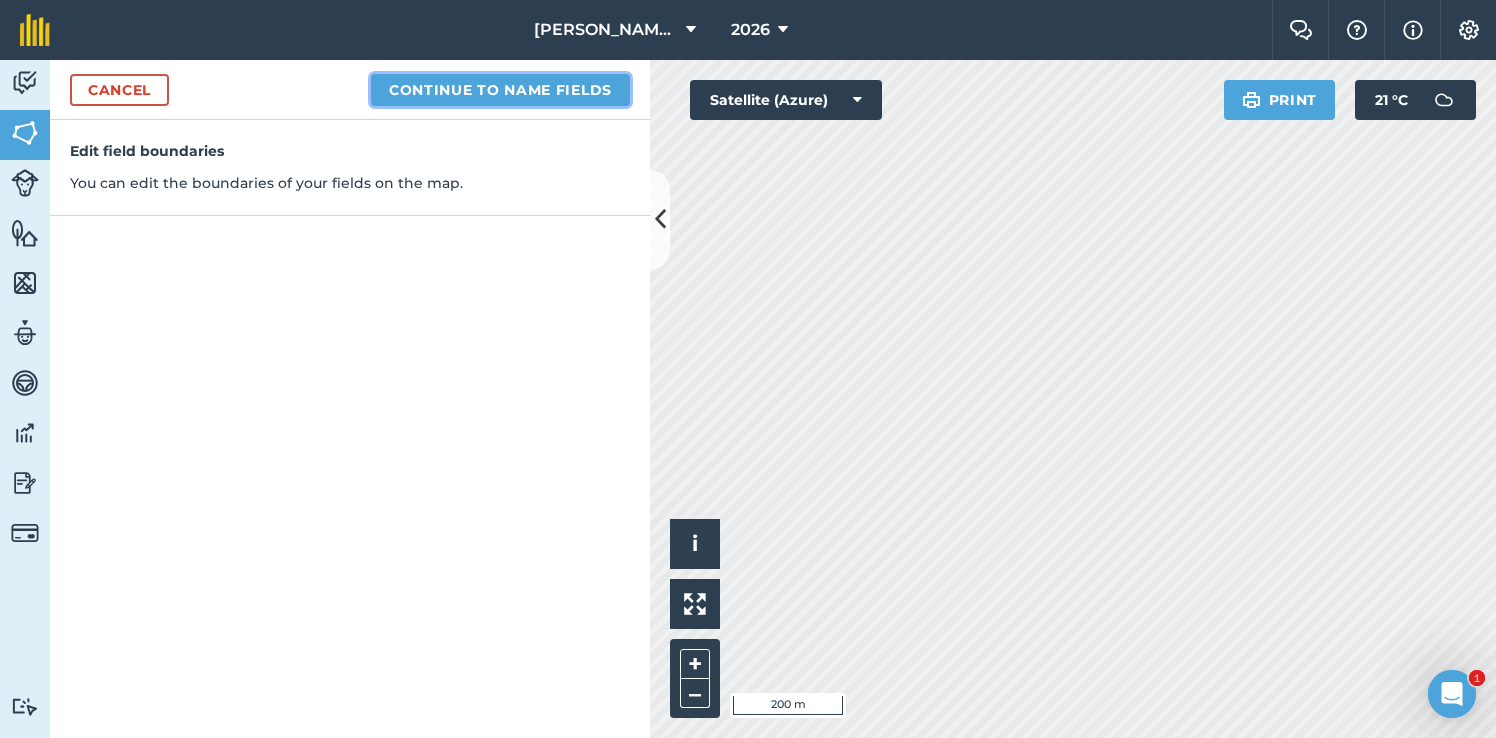 click on "Continue to name fields" at bounding box center (500, 90) 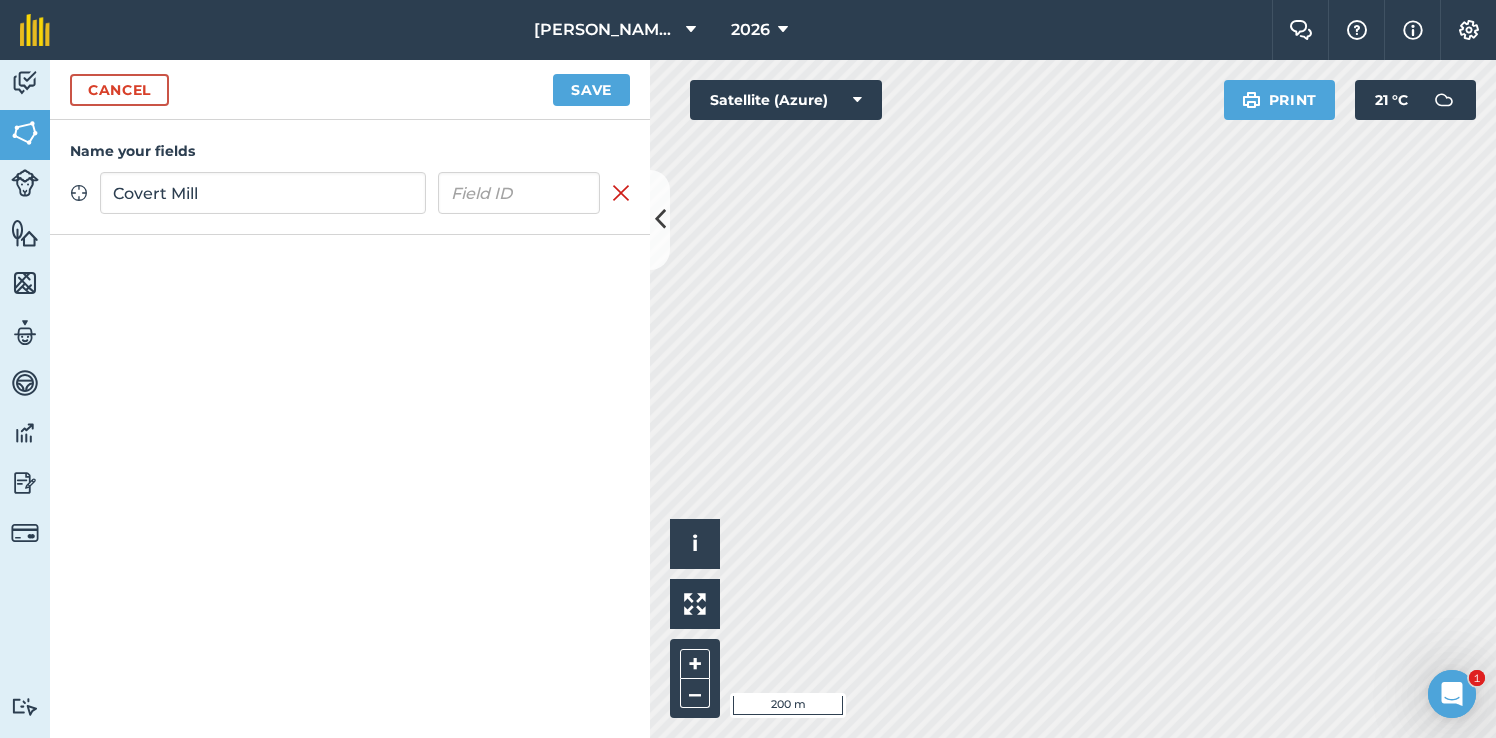 type on "Covert Mill" 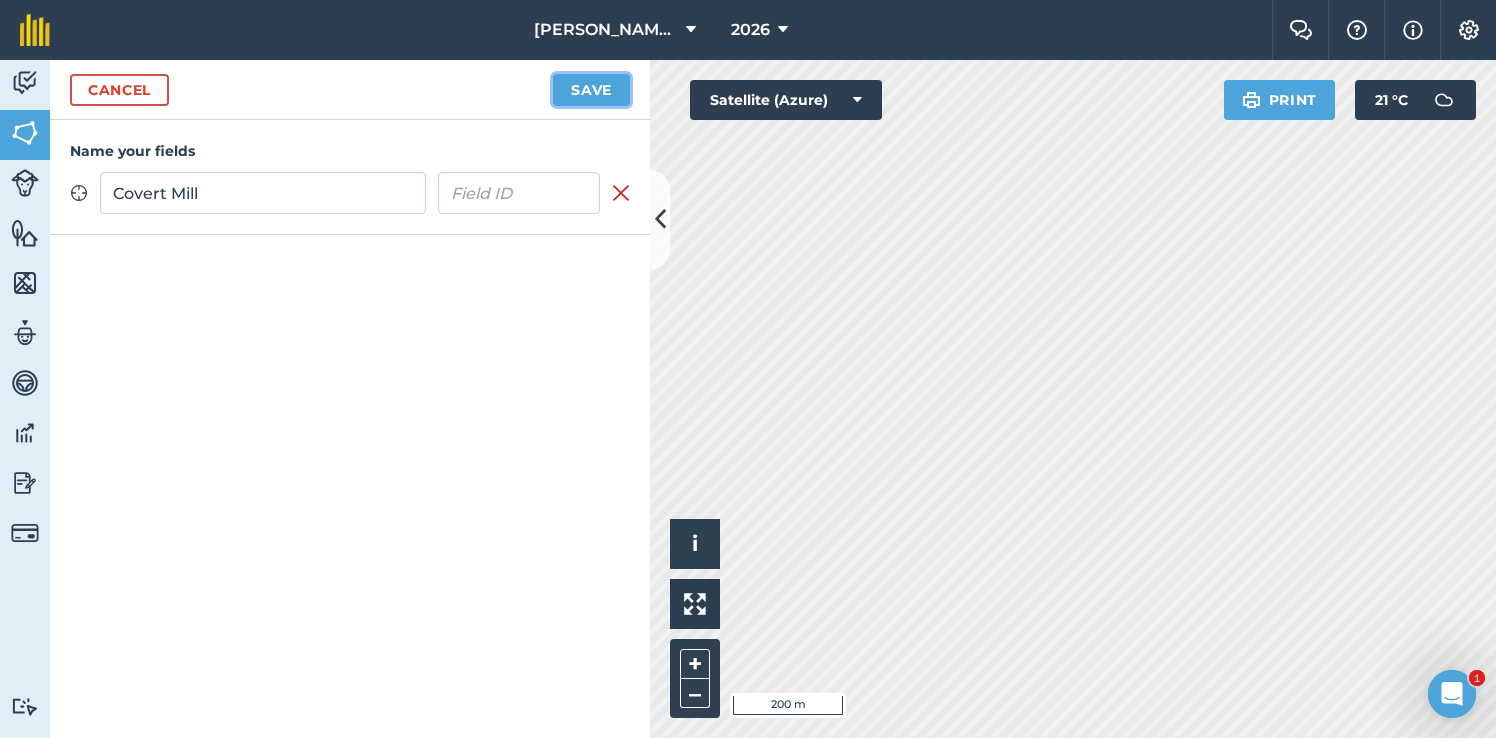 click on "Save" at bounding box center (591, 90) 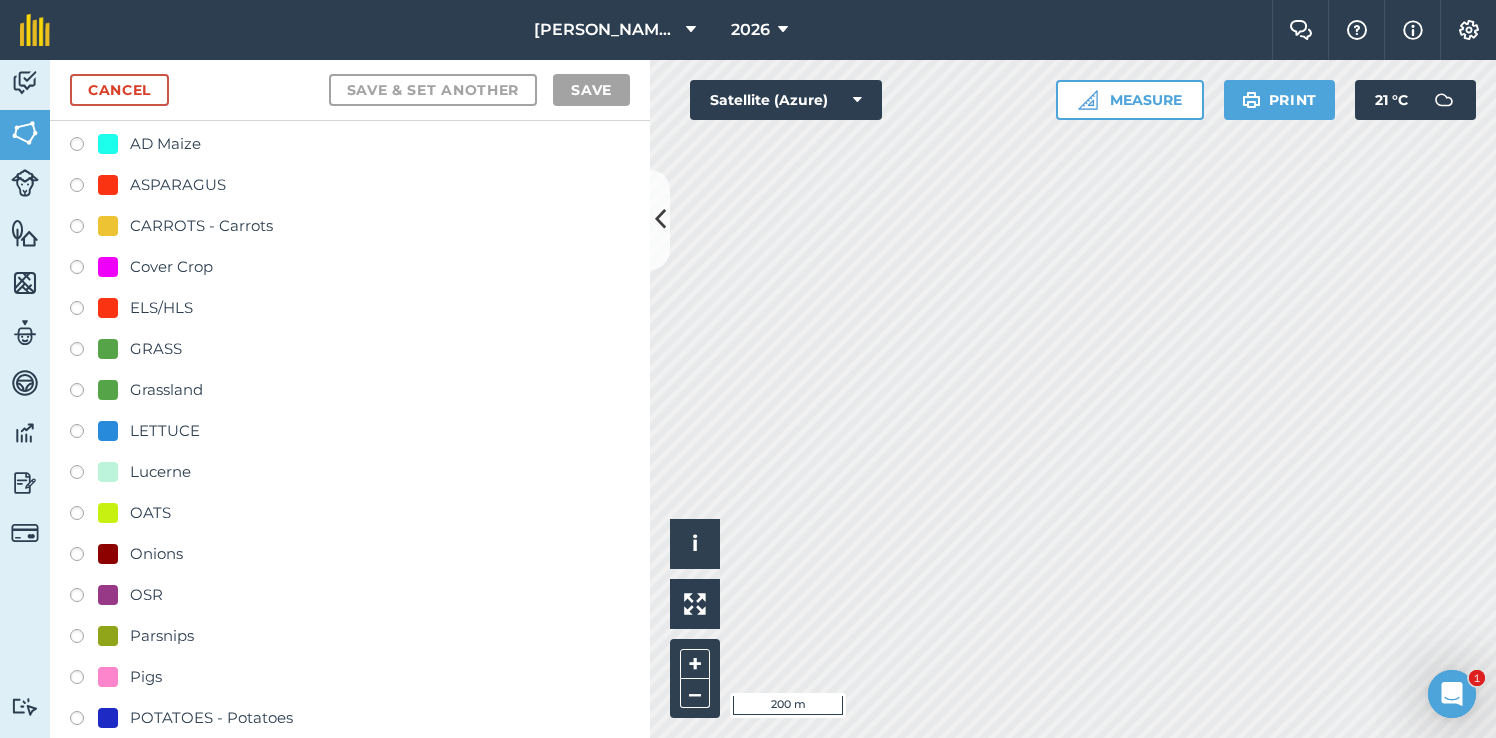 scroll, scrollTop: 122, scrollLeft: 0, axis: vertical 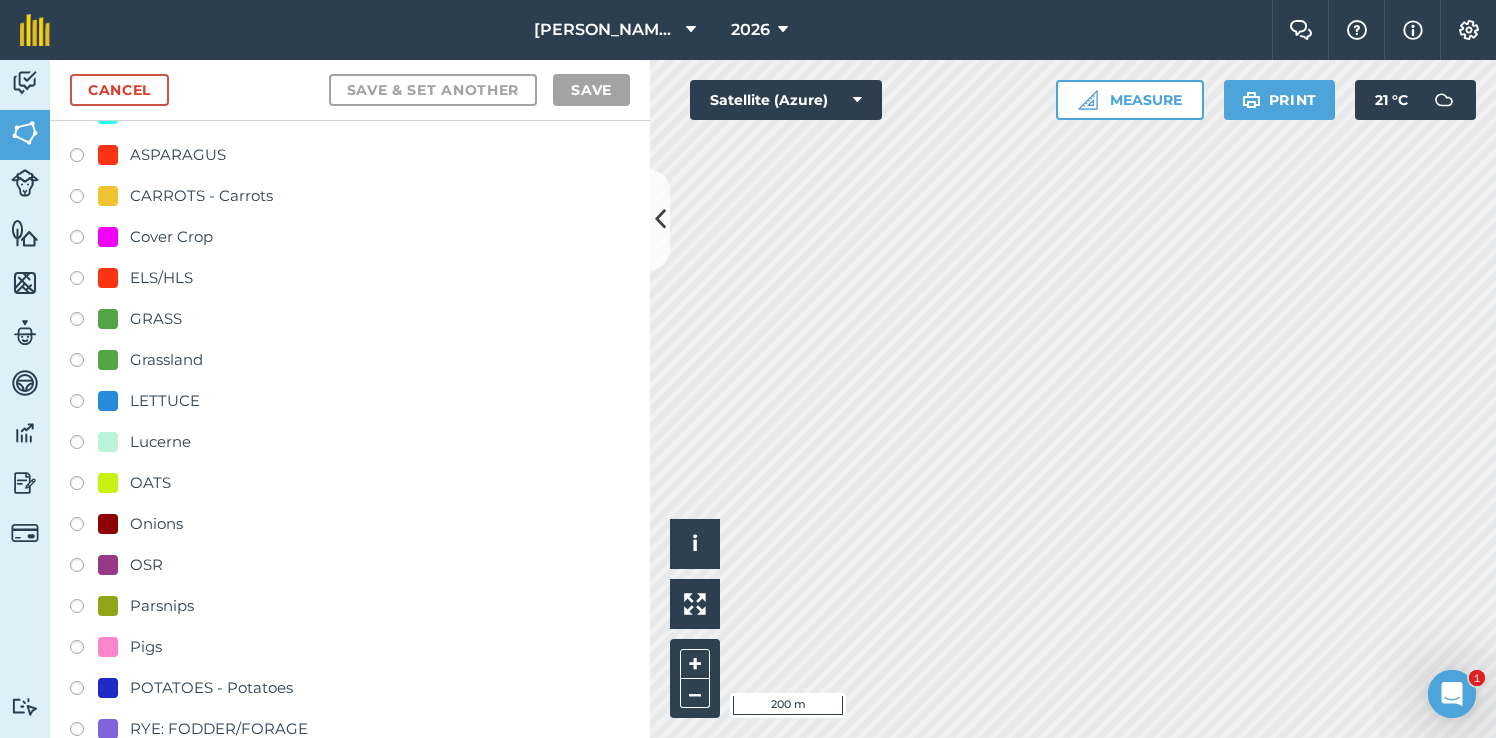 click at bounding box center [84, 527] 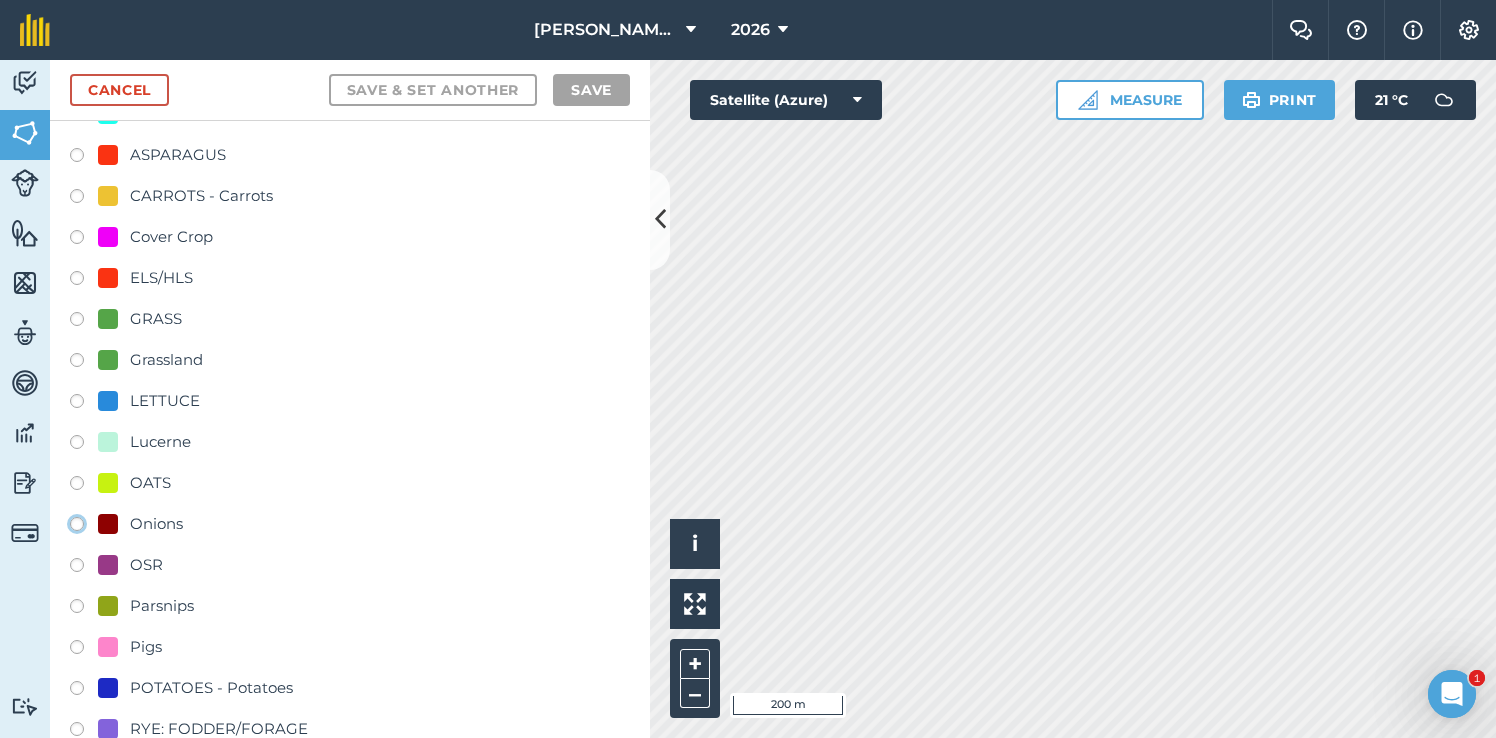 click on "Onions" at bounding box center [-9923, 523] 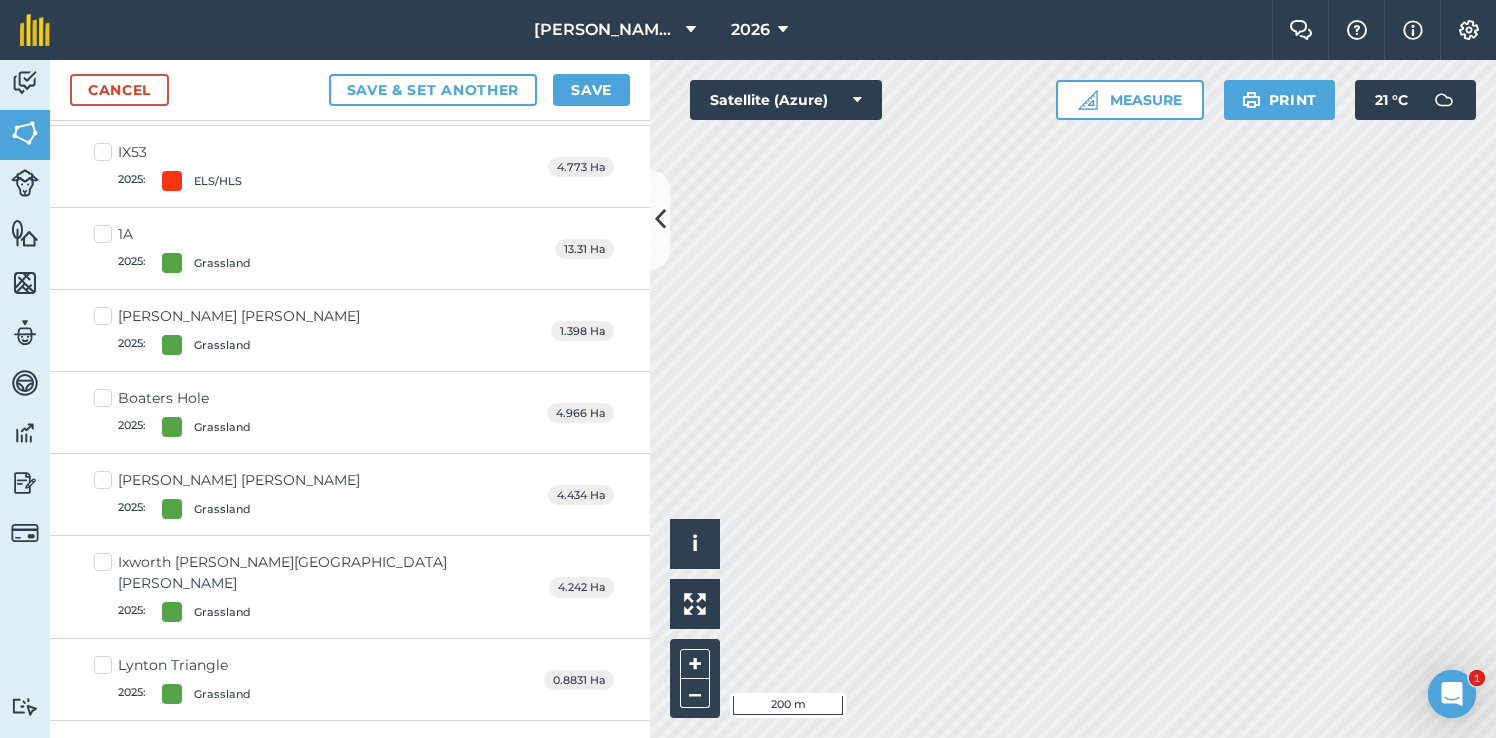 scroll, scrollTop: 1450, scrollLeft: 0, axis: vertical 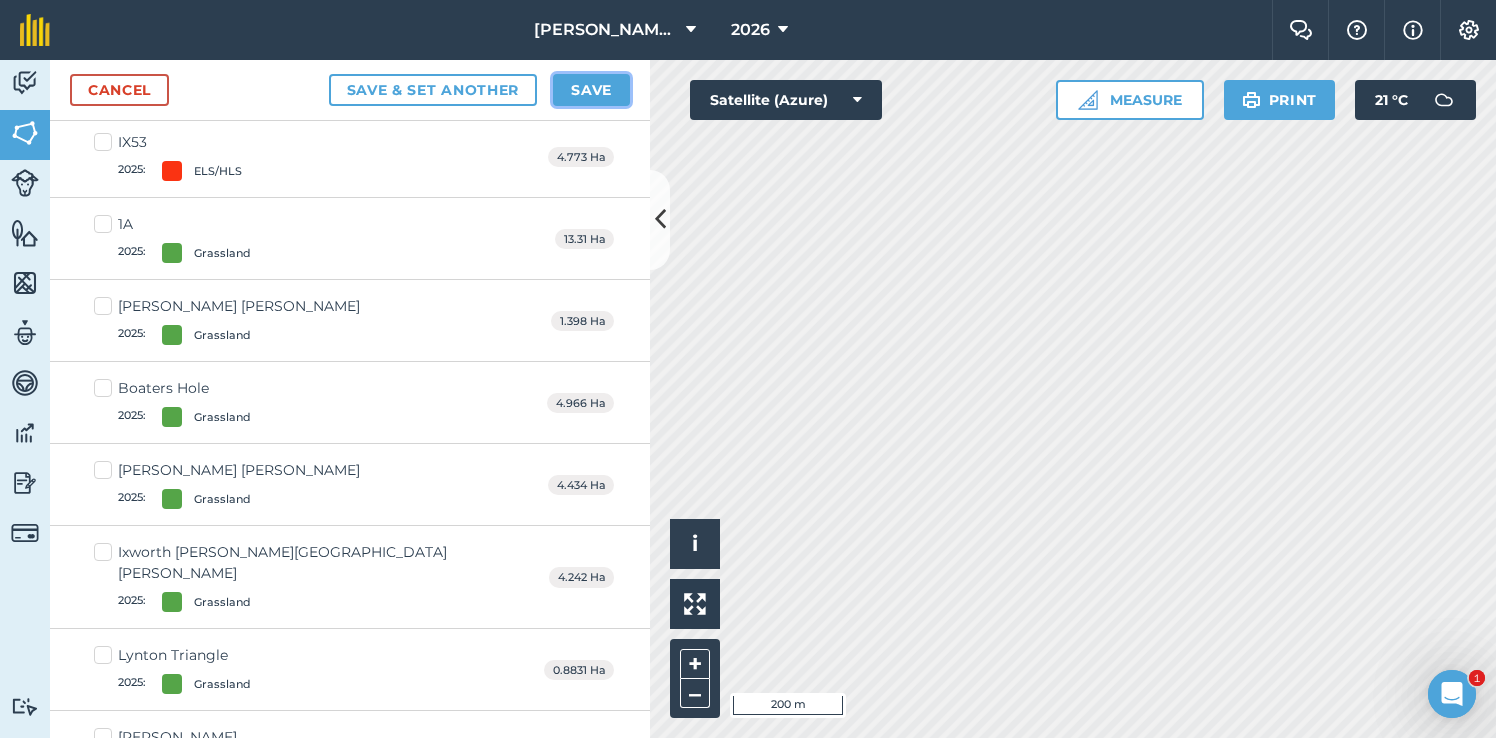 click on "Save" at bounding box center (591, 90) 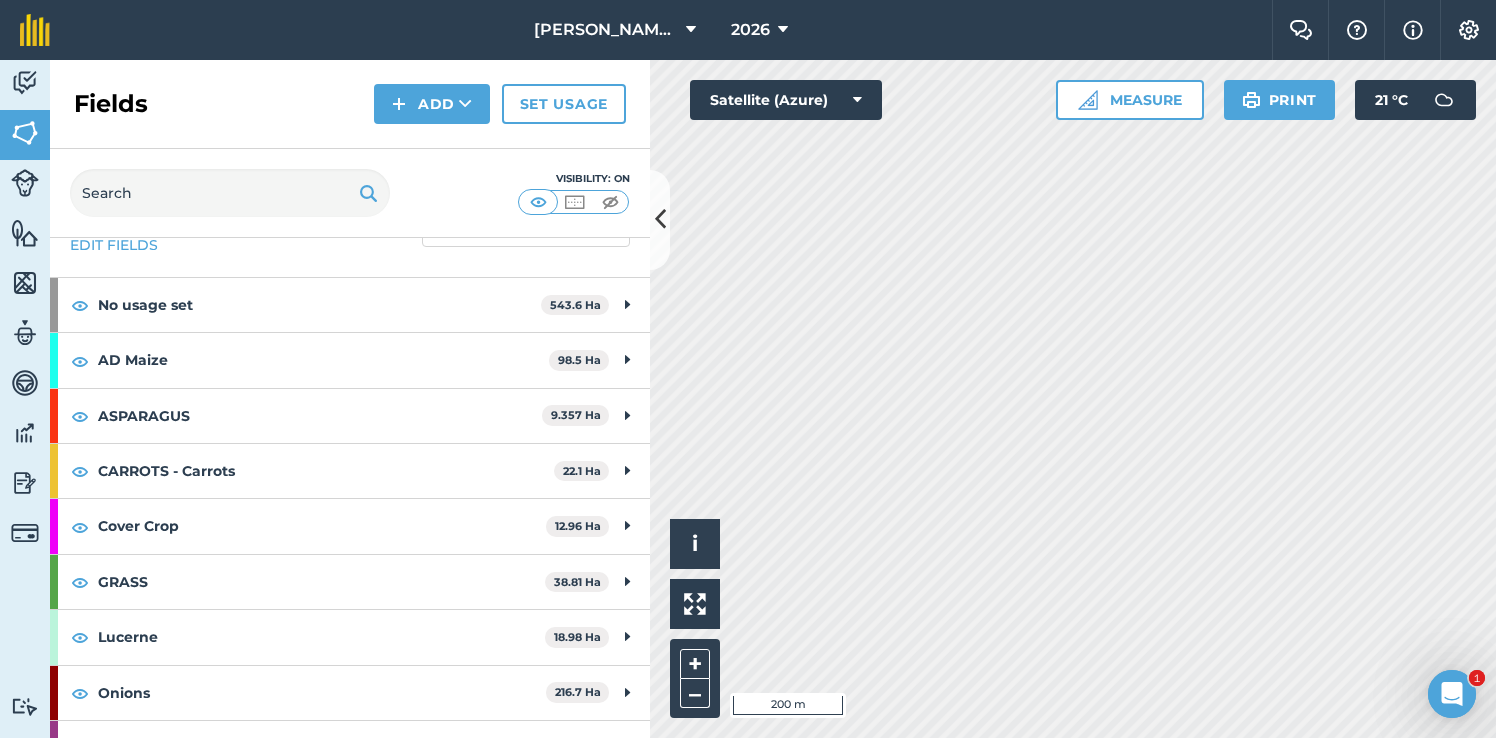 scroll, scrollTop: 82, scrollLeft: 0, axis: vertical 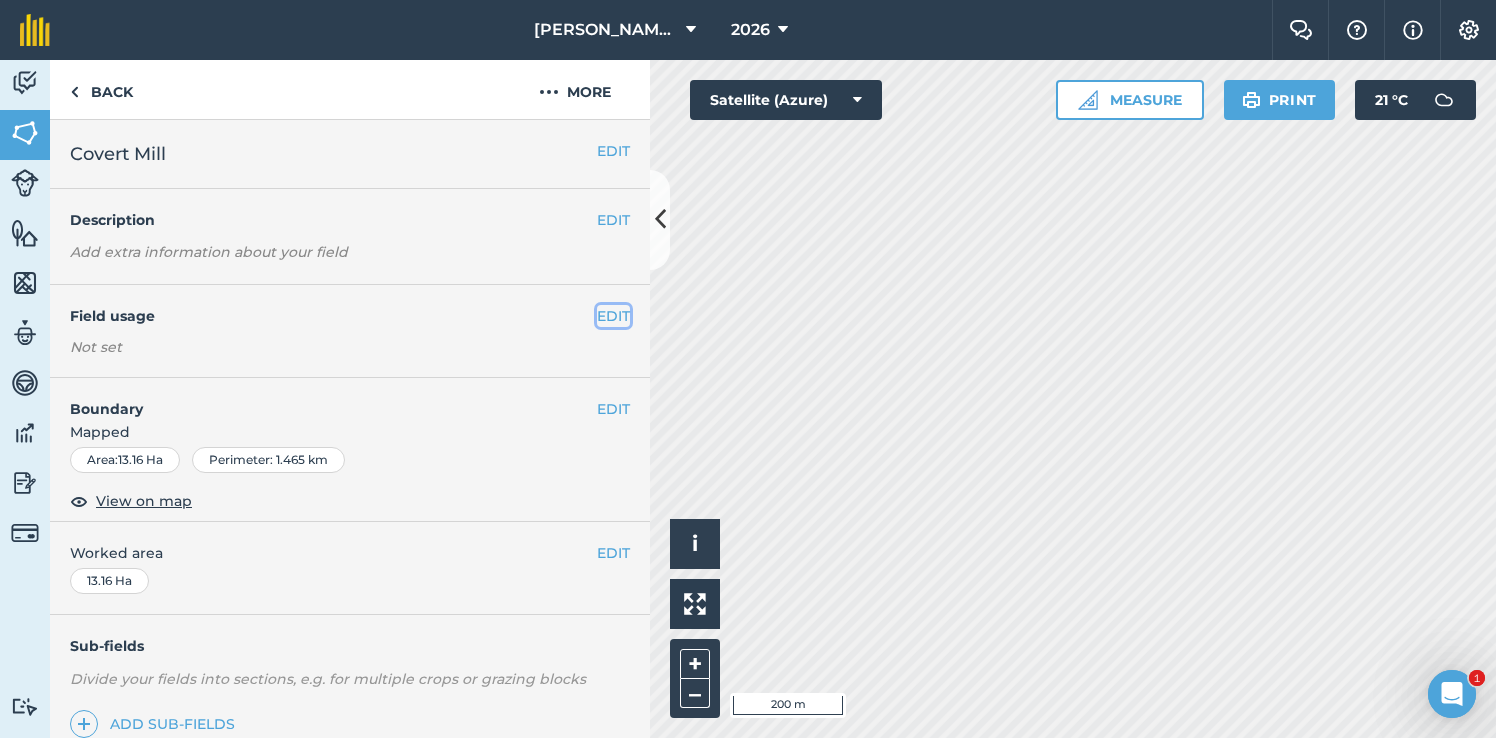 click on "EDIT" at bounding box center (613, 316) 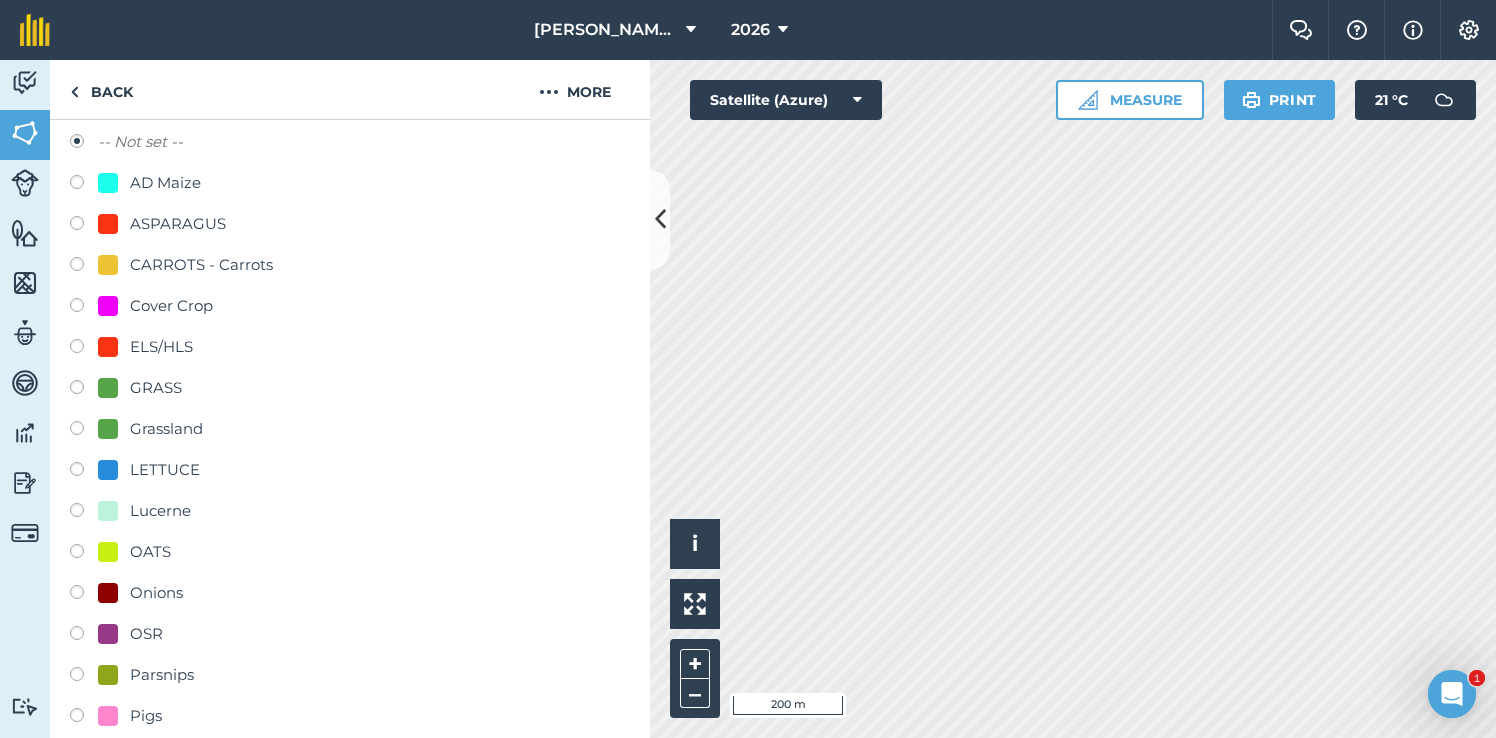 scroll, scrollTop: 250, scrollLeft: 0, axis: vertical 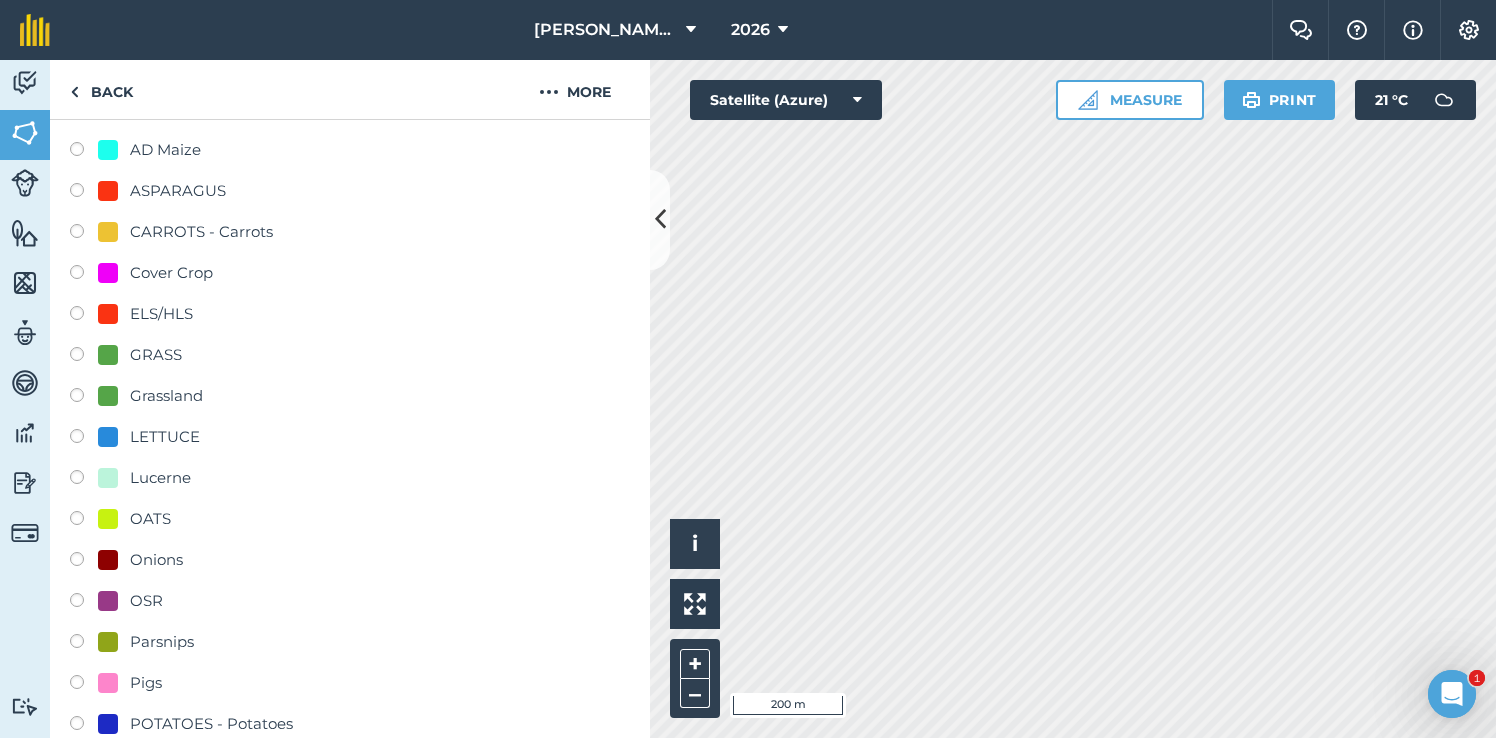 click at bounding box center [84, 562] 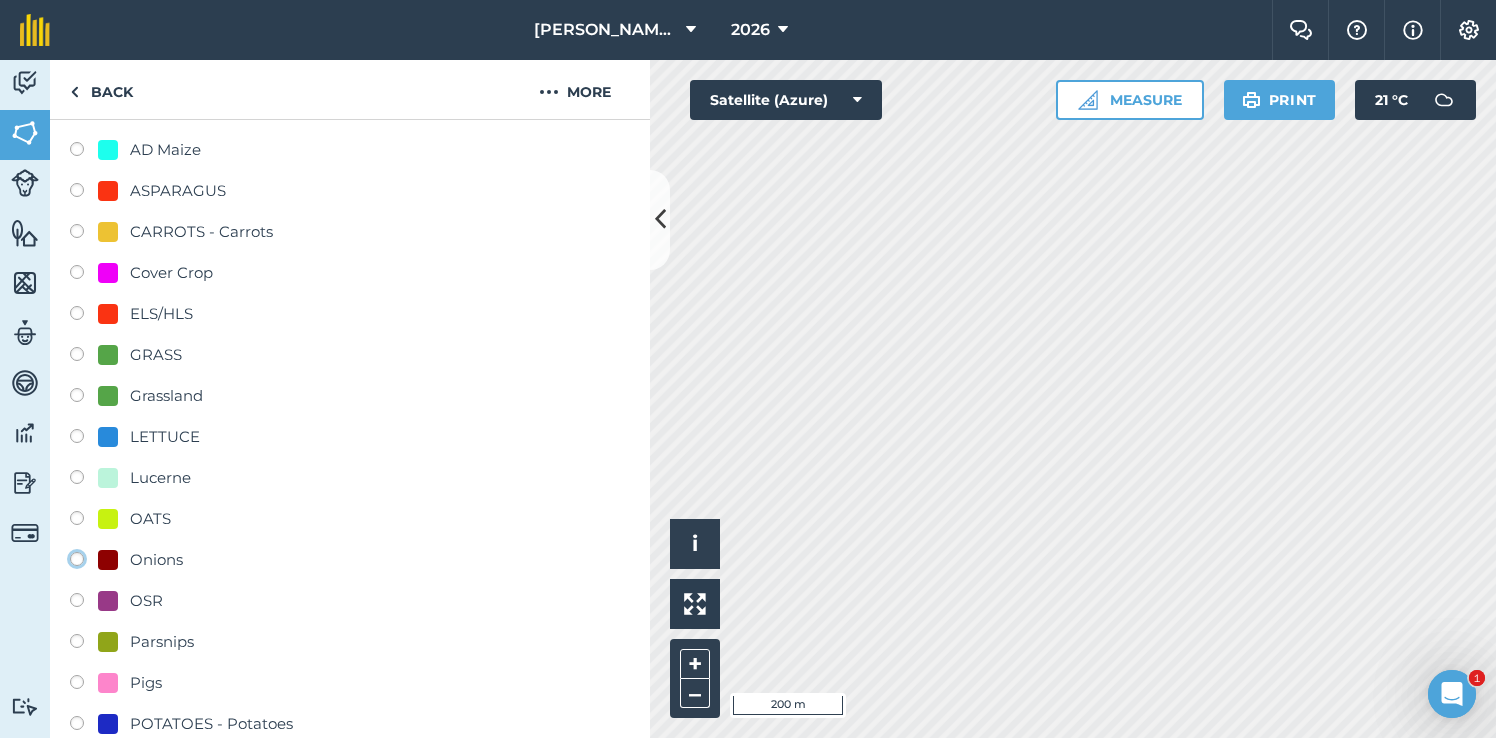 click on "Onions" at bounding box center (-9923, 558) 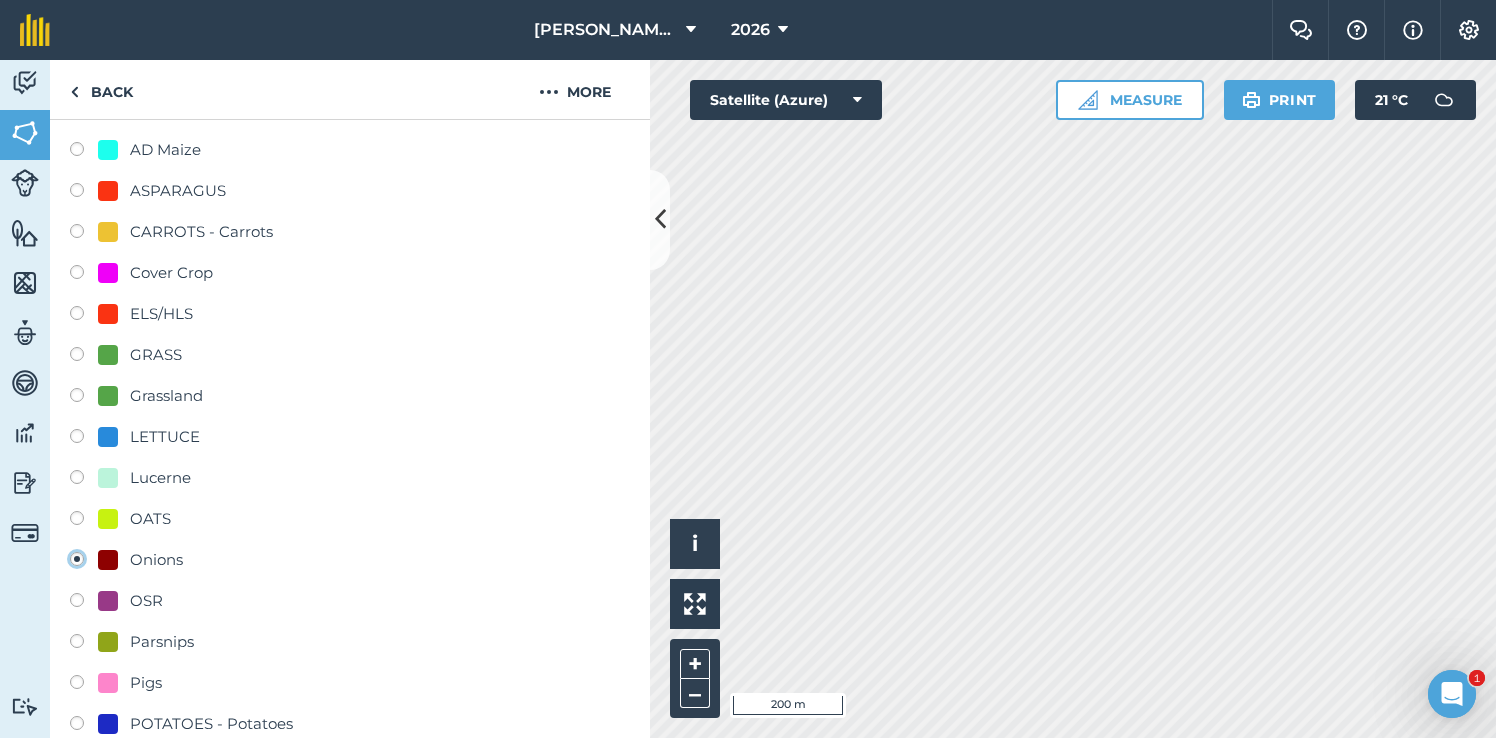 radio on "true" 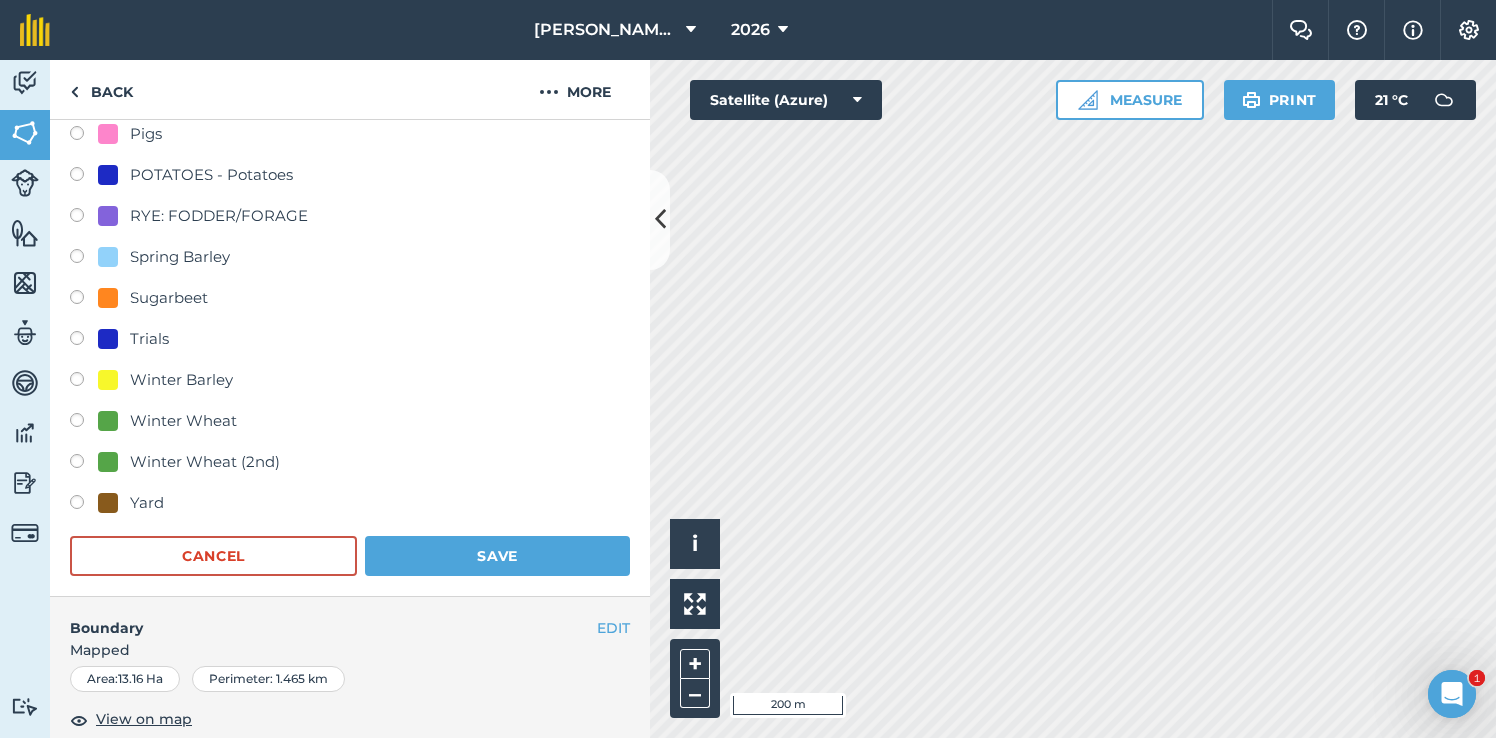 scroll, scrollTop: 809, scrollLeft: 0, axis: vertical 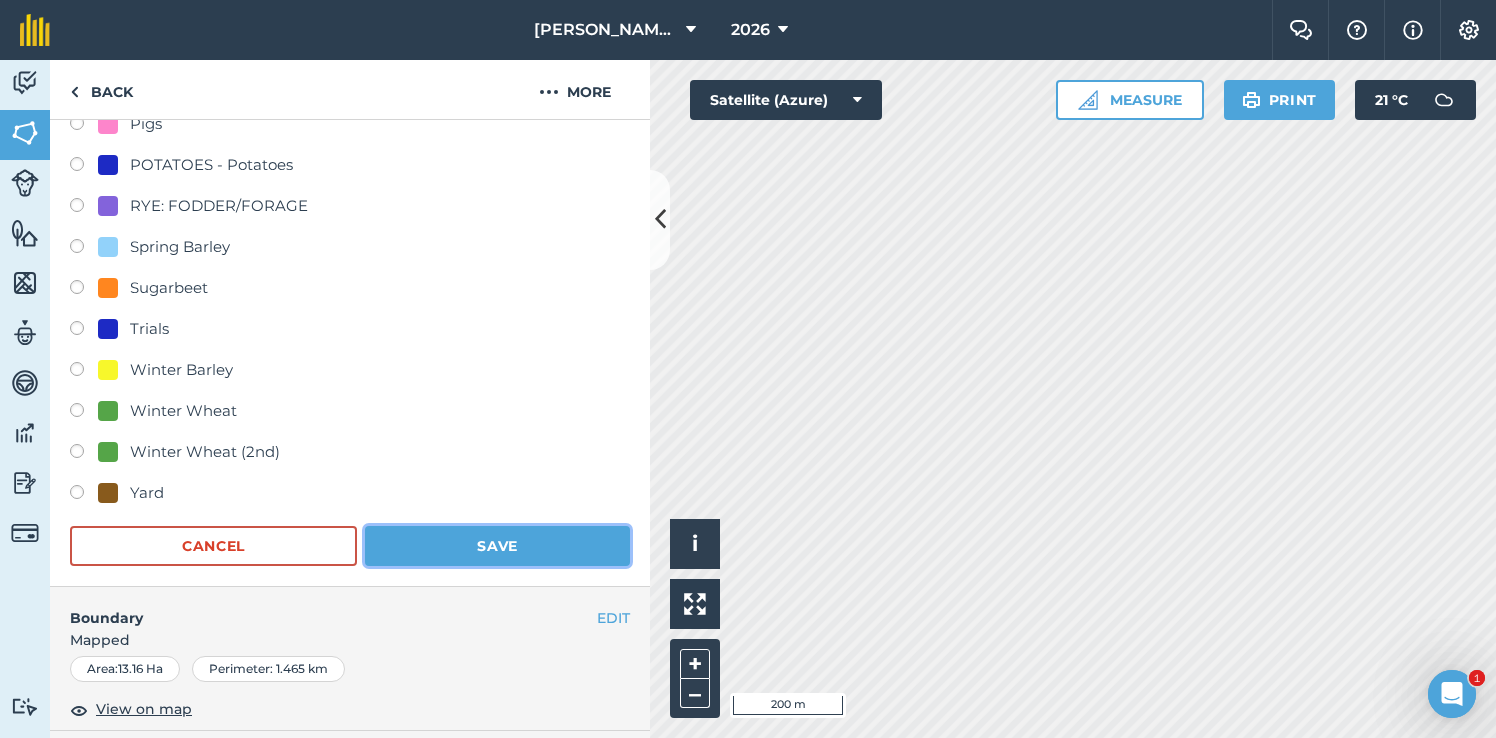click on "Save" at bounding box center [497, 546] 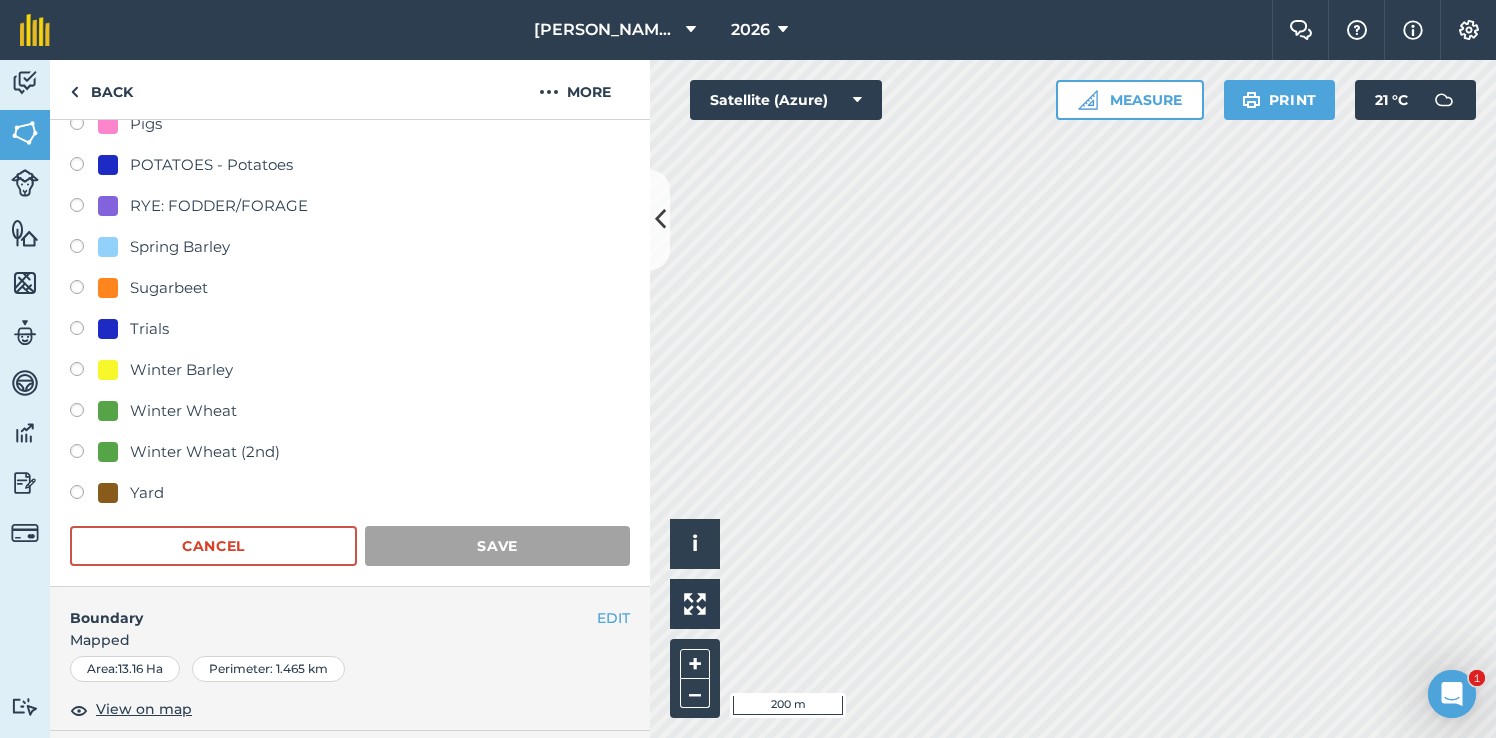scroll, scrollTop: 203, scrollLeft: 0, axis: vertical 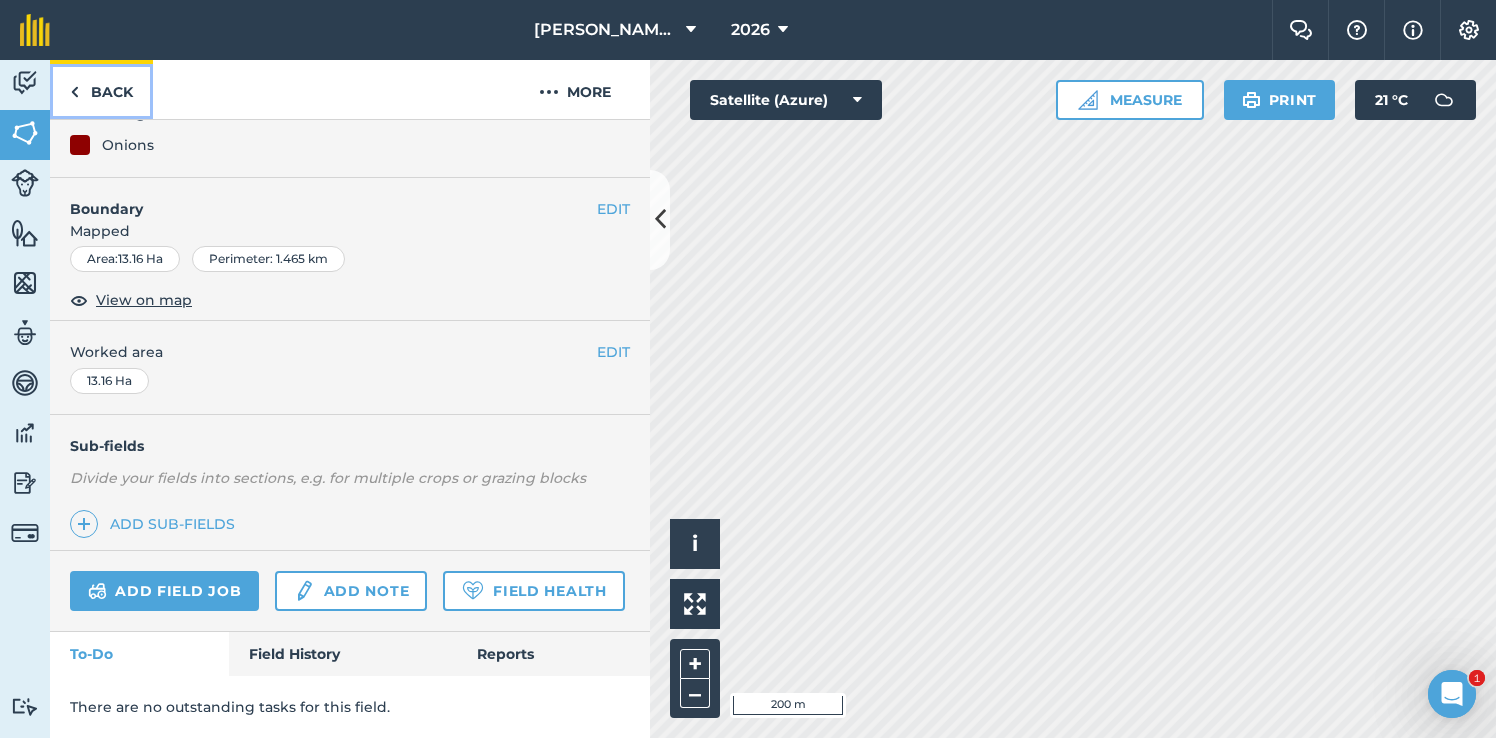 click on "Back" at bounding box center [101, 89] 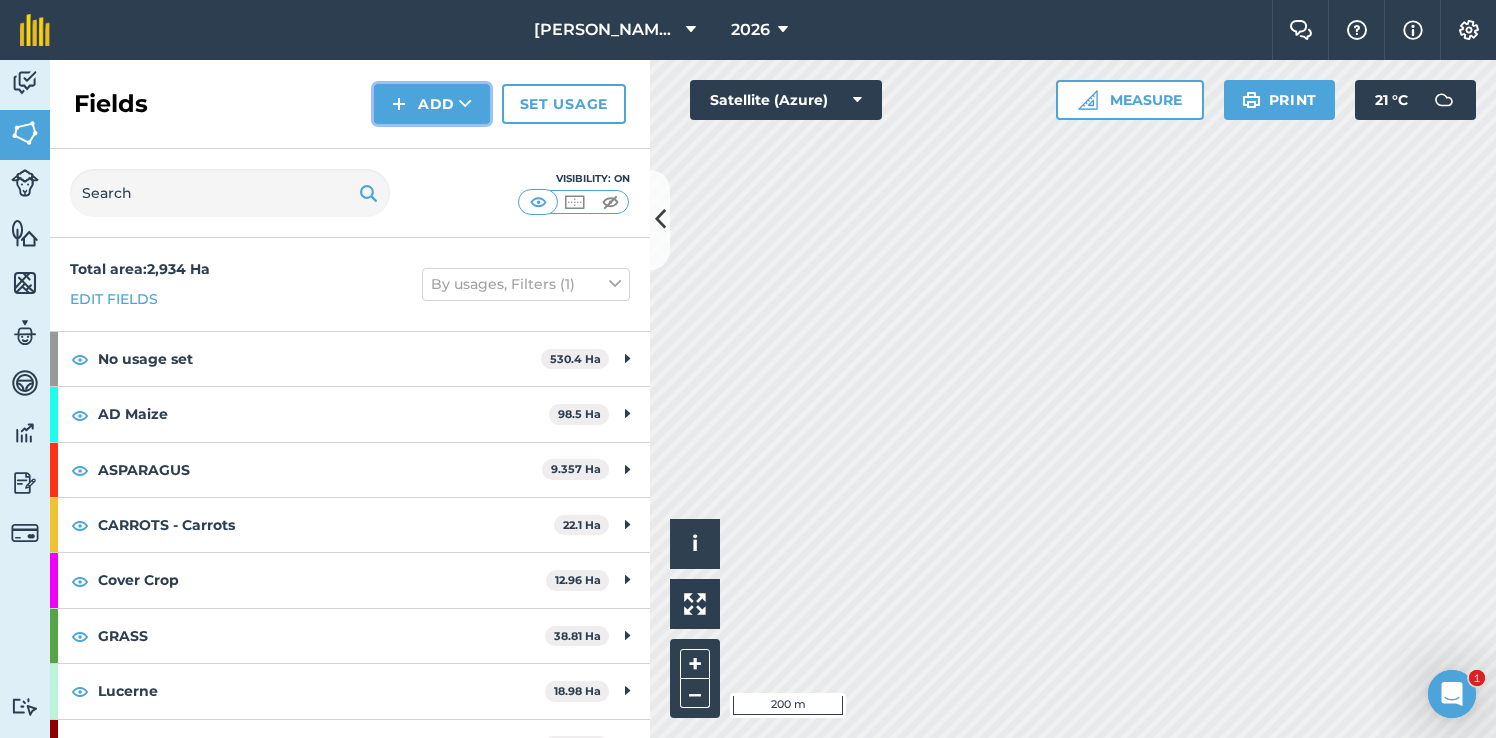 click on "Add" at bounding box center (432, 104) 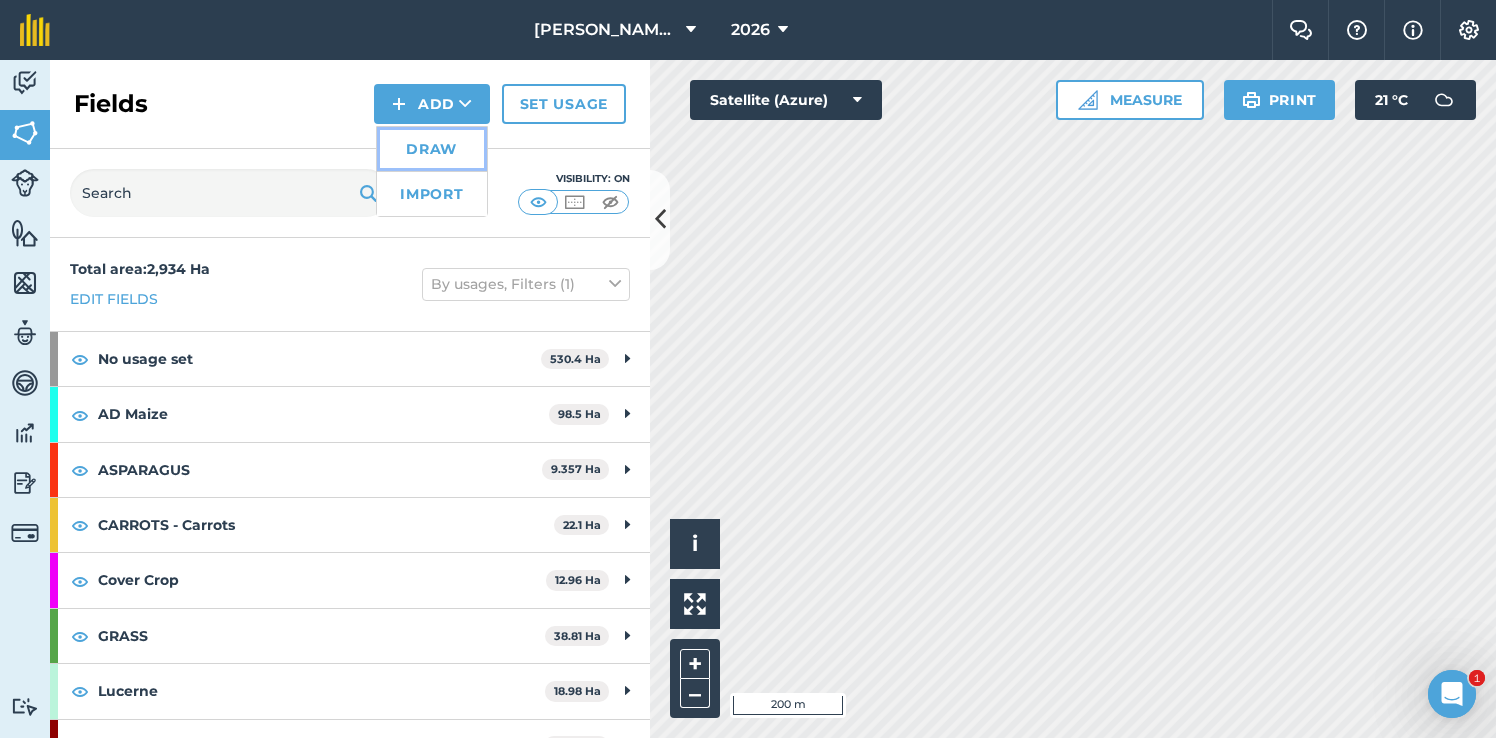 click on "Draw" at bounding box center [432, 149] 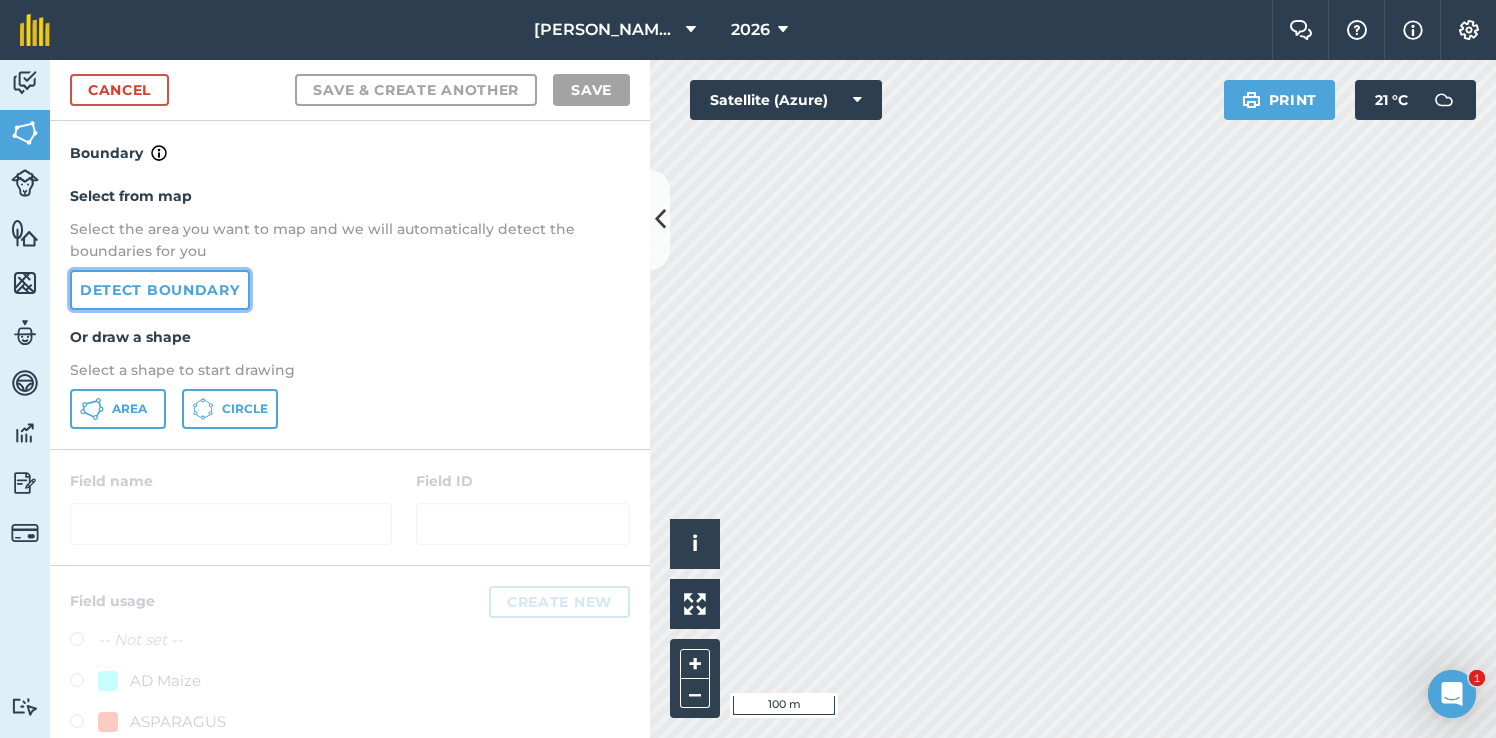 click on "Detect boundary" at bounding box center [160, 290] 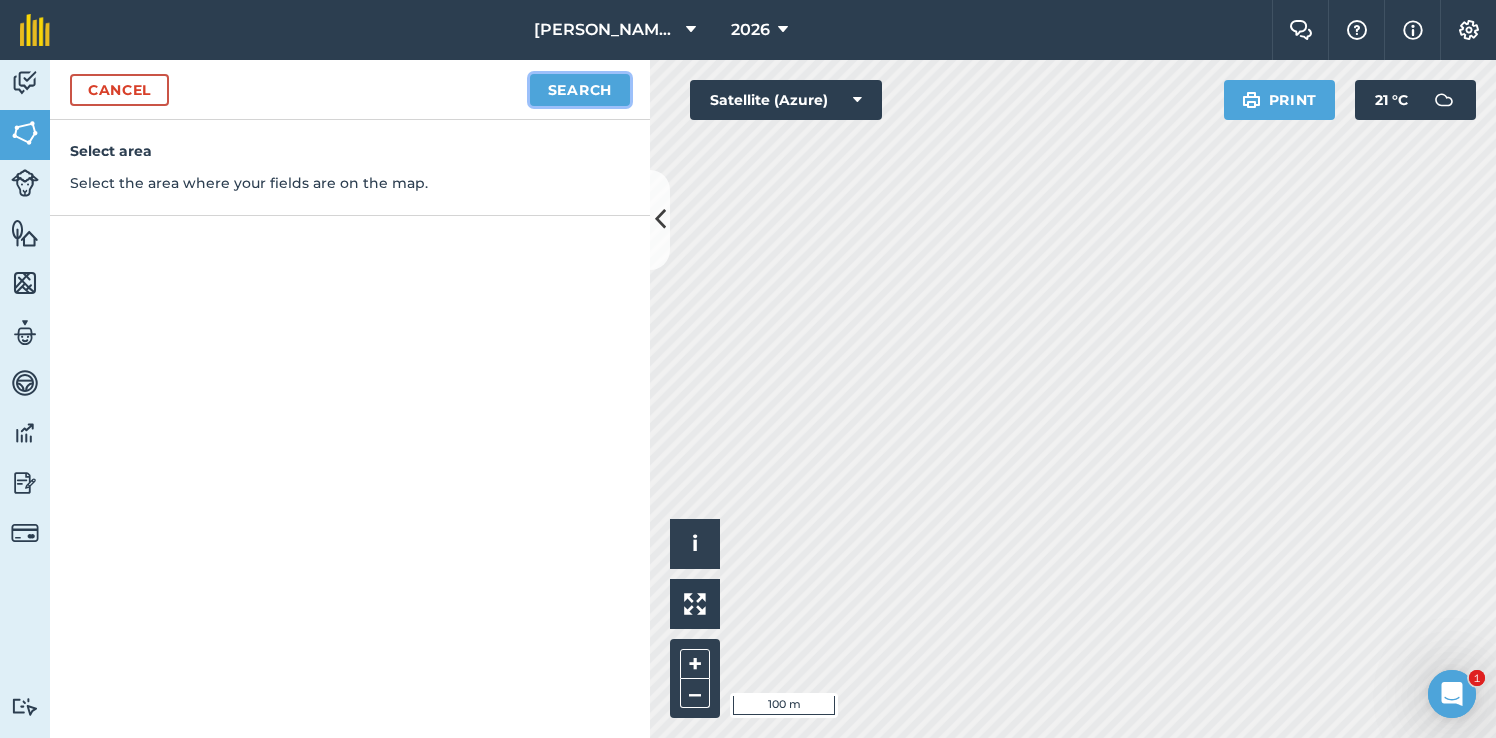 click on "Search" at bounding box center (580, 90) 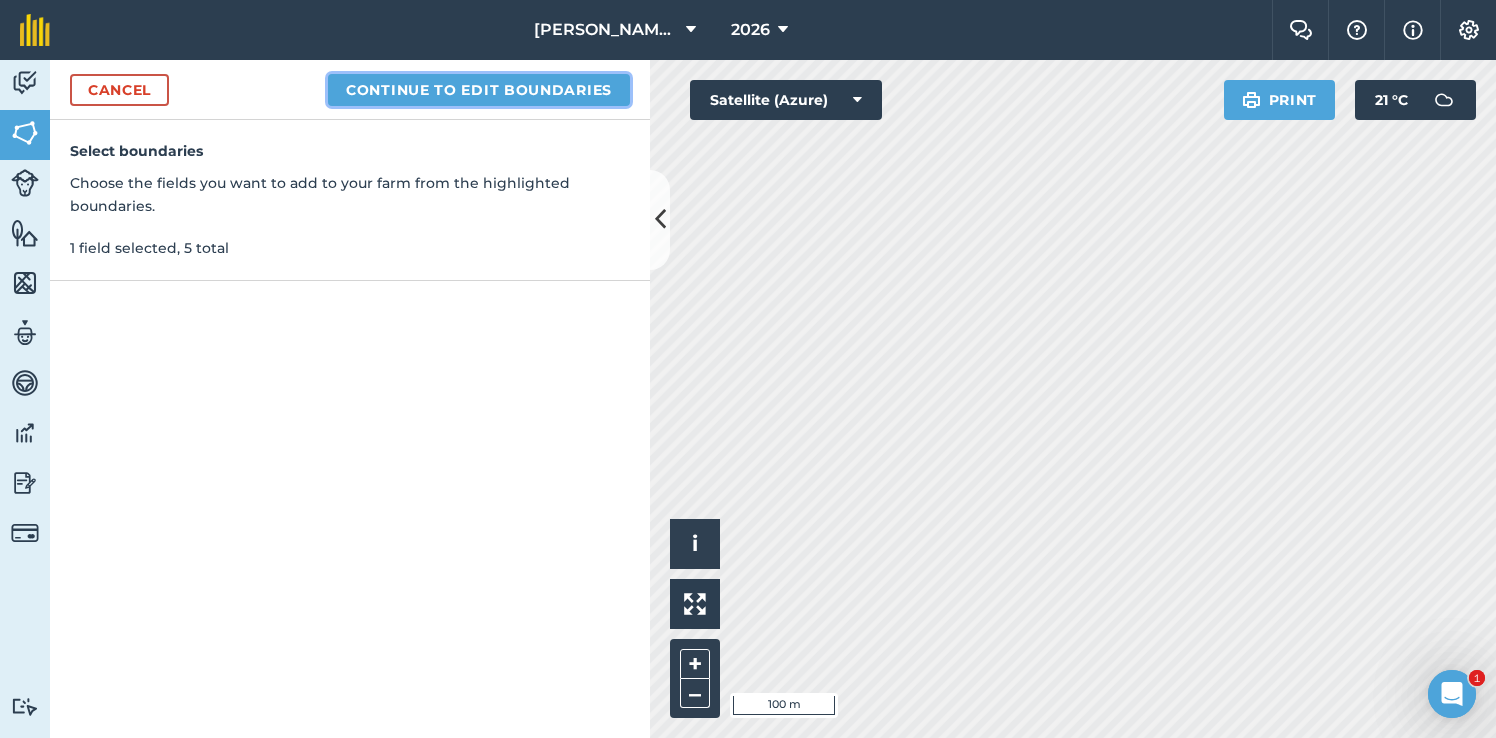 click on "Continue to edit boundaries" at bounding box center [479, 90] 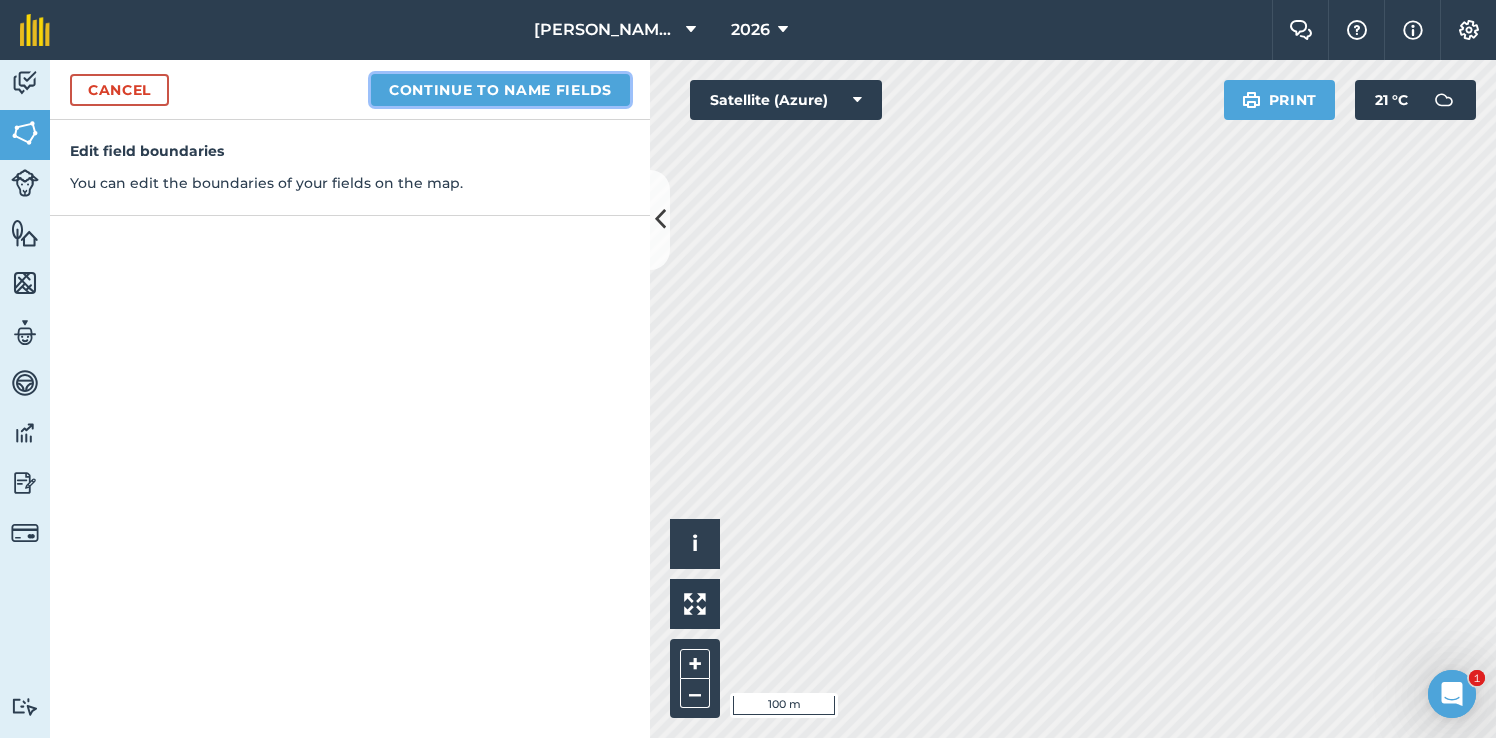 click on "Continue to name fields" at bounding box center (500, 90) 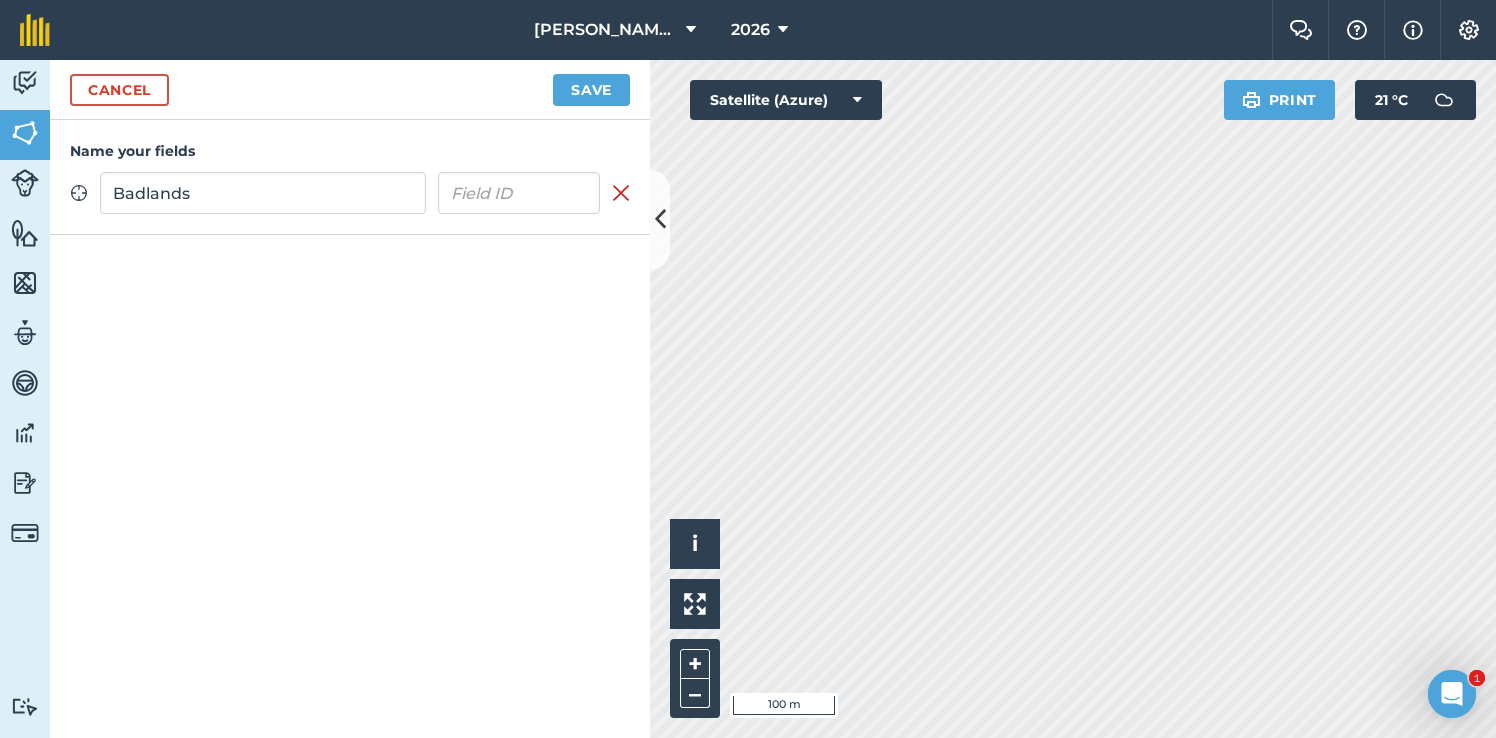 type on "Badlands" 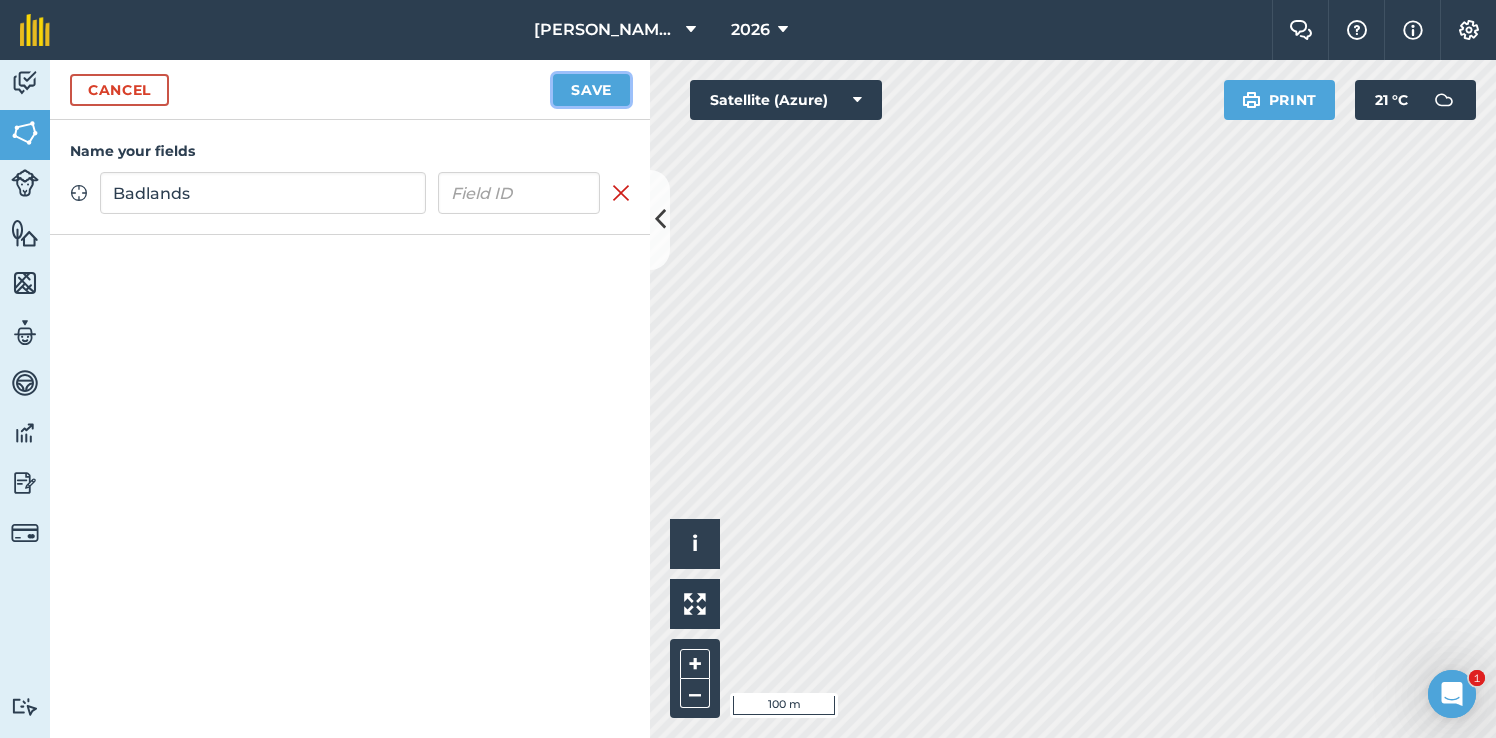 click on "Save" at bounding box center (591, 90) 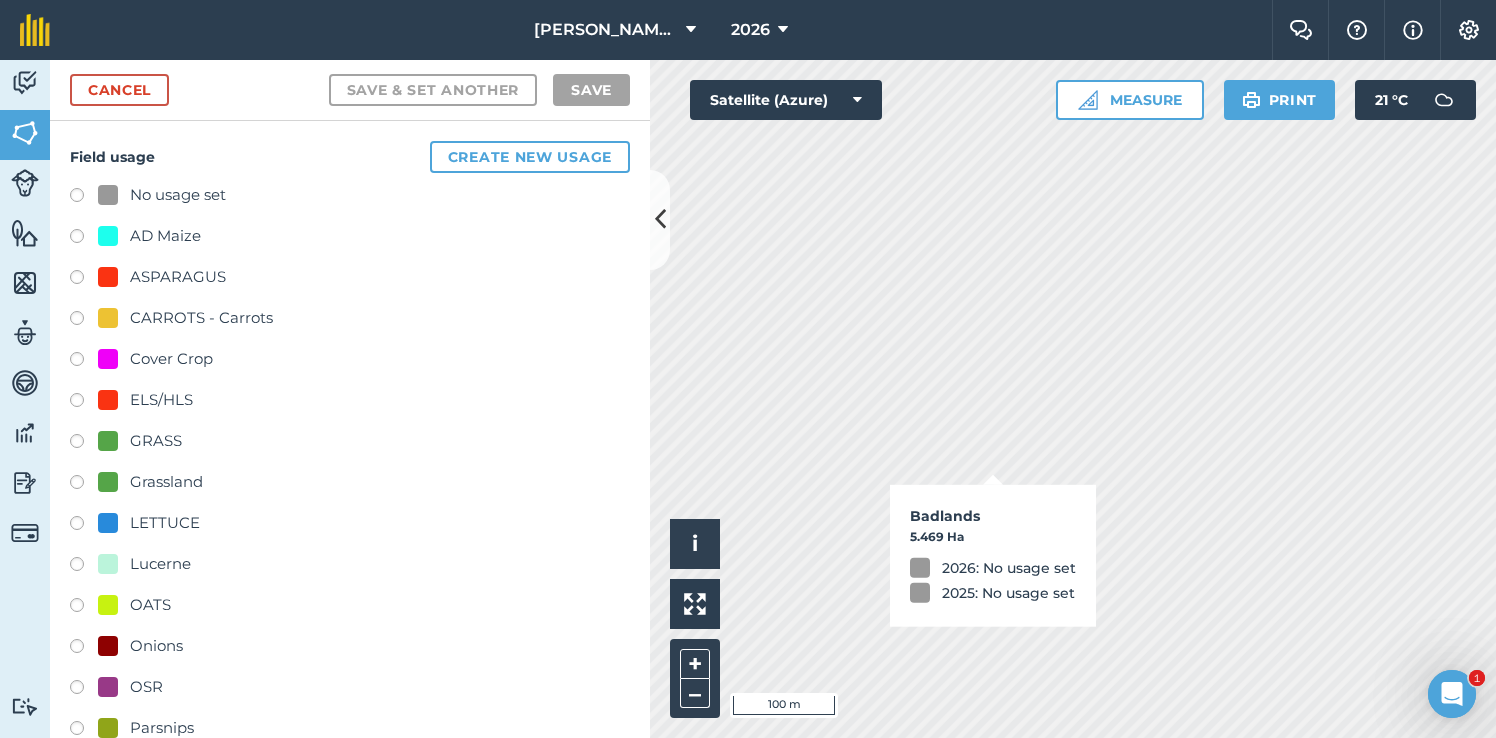checkbox on "true" 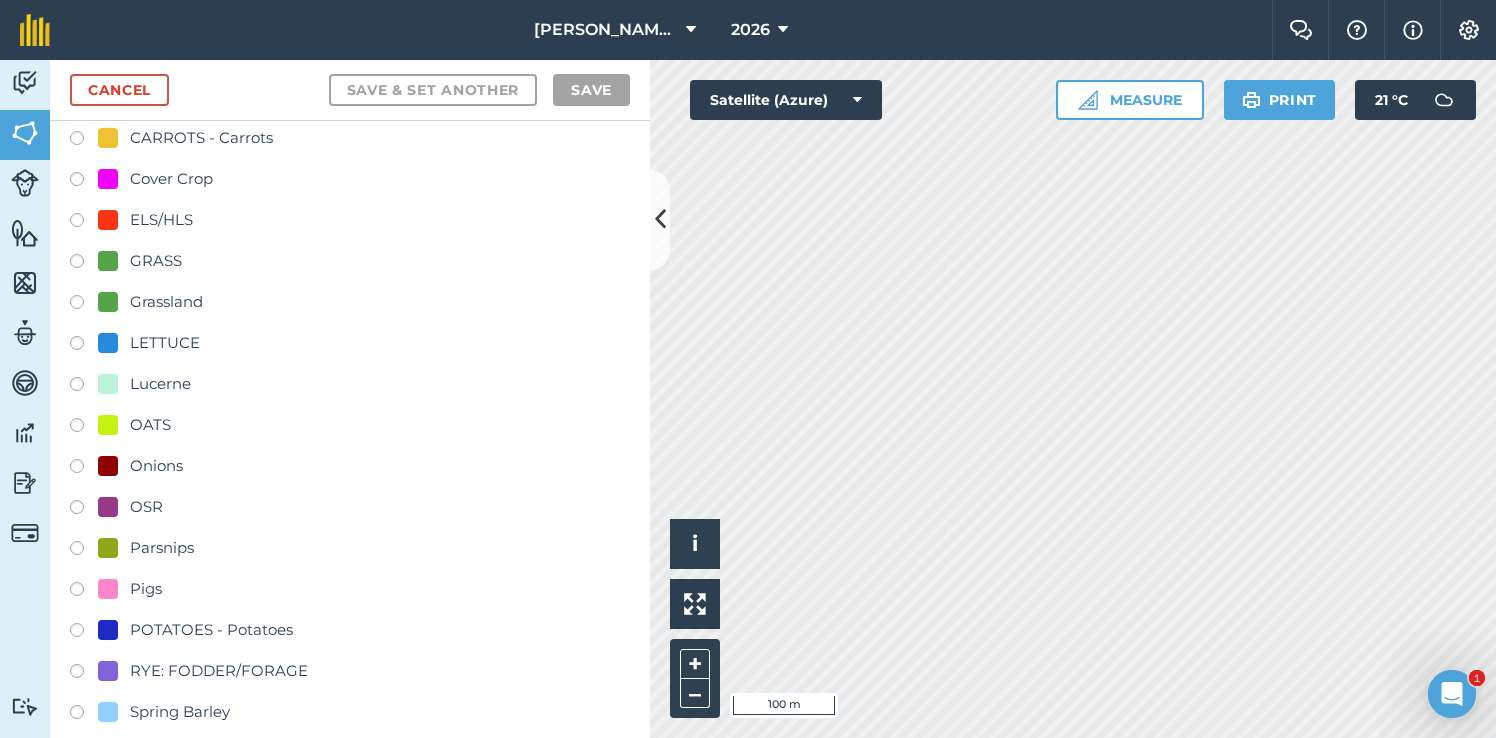 scroll, scrollTop: 190, scrollLeft: 0, axis: vertical 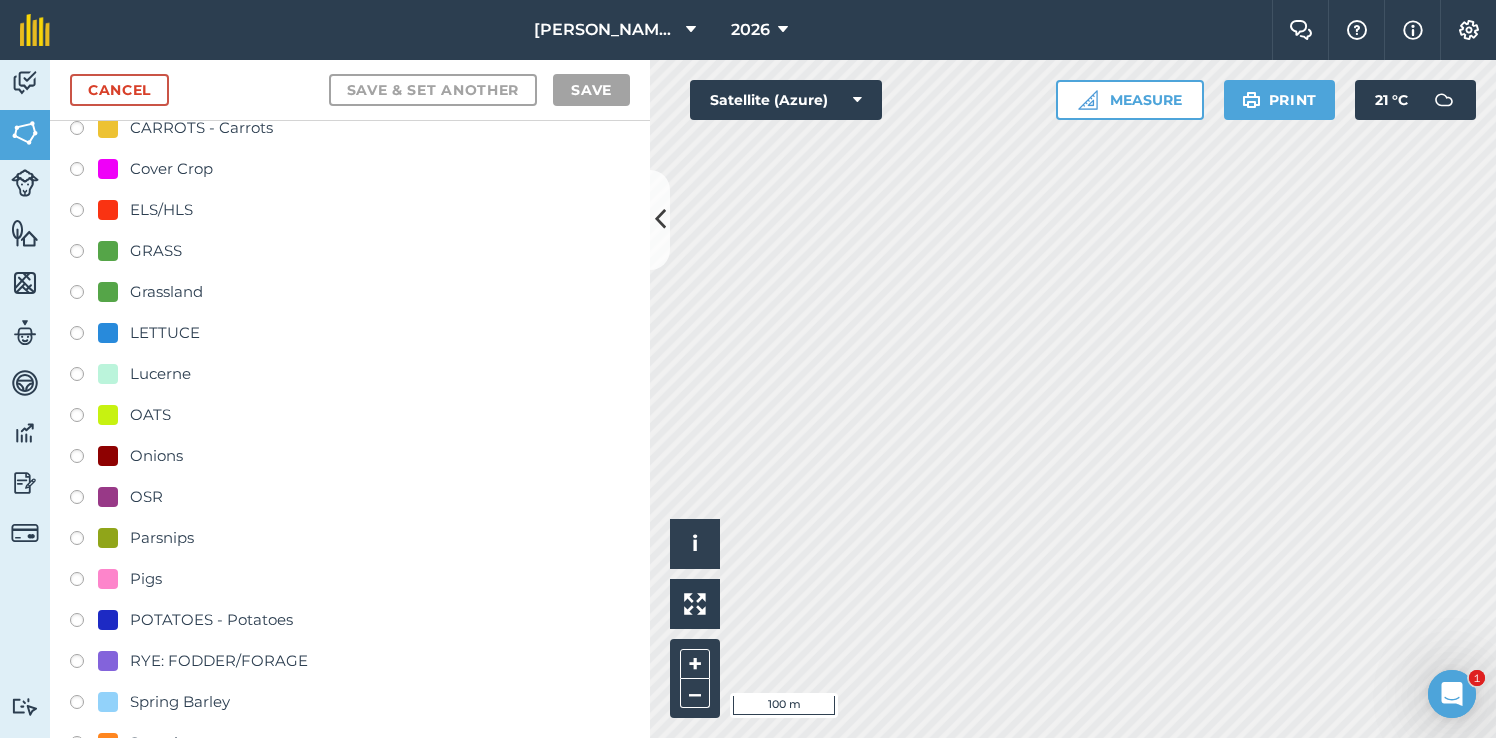 click at bounding box center (84, 459) 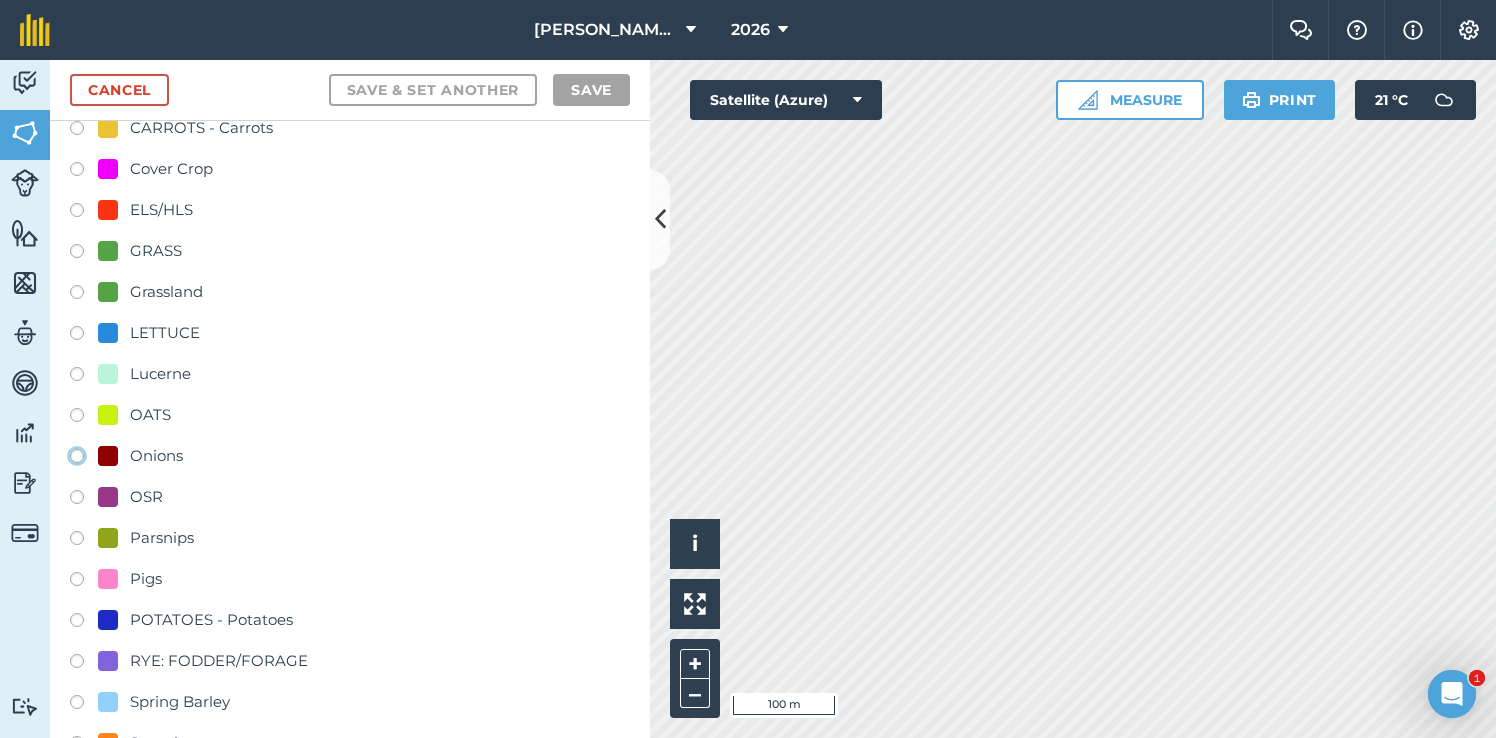 click on "Onions" at bounding box center (-9923, 455) 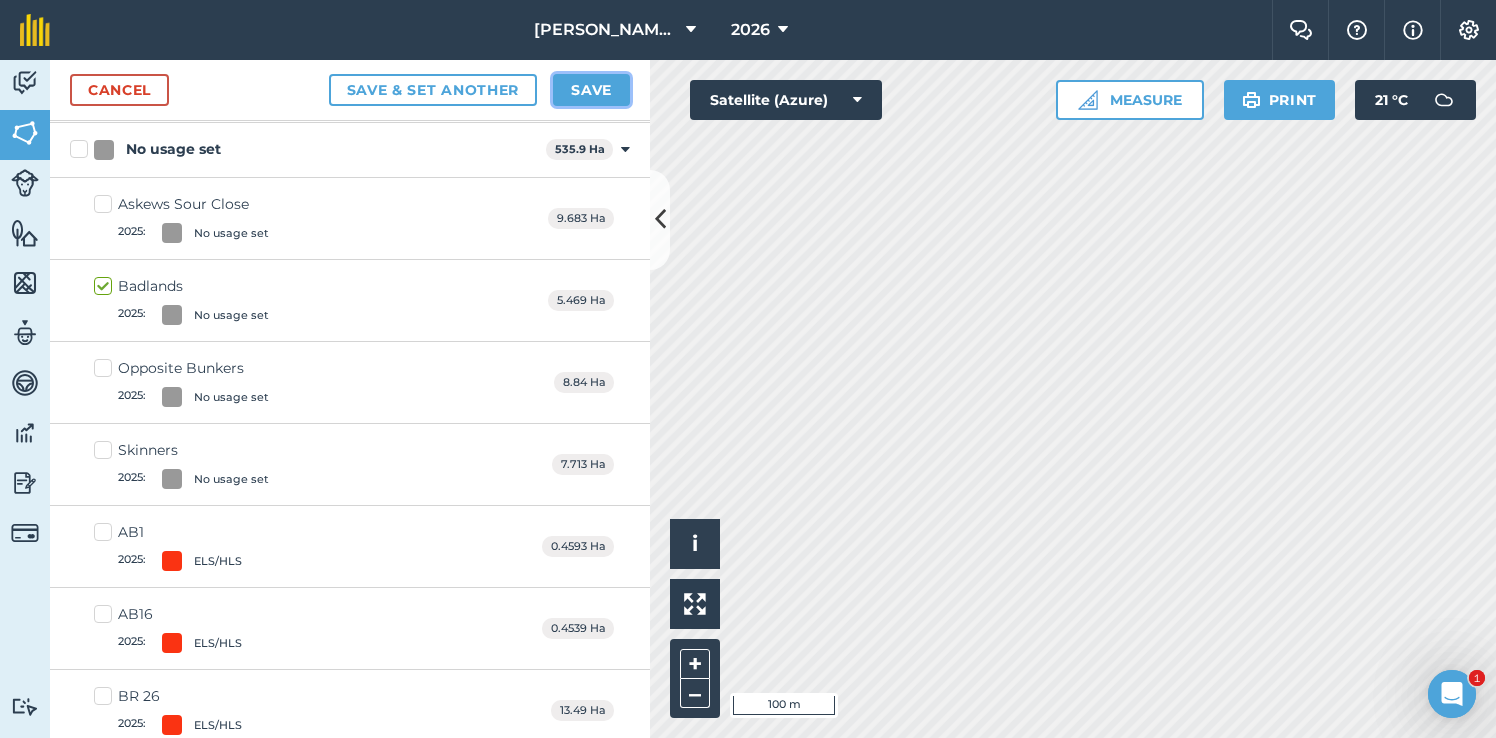 click on "Save" at bounding box center (591, 90) 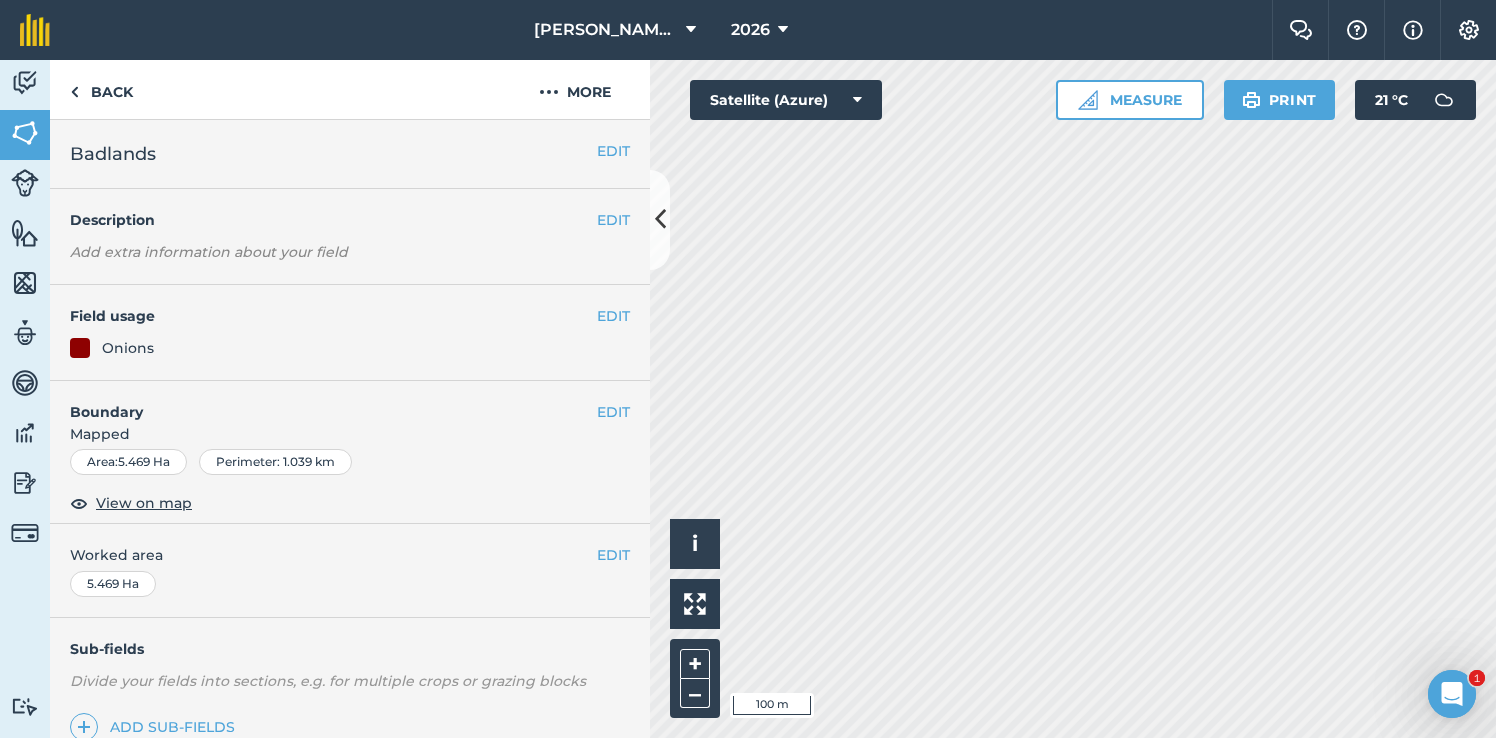 click on "Area :  5.469   Ha" at bounding box center (128, 462) 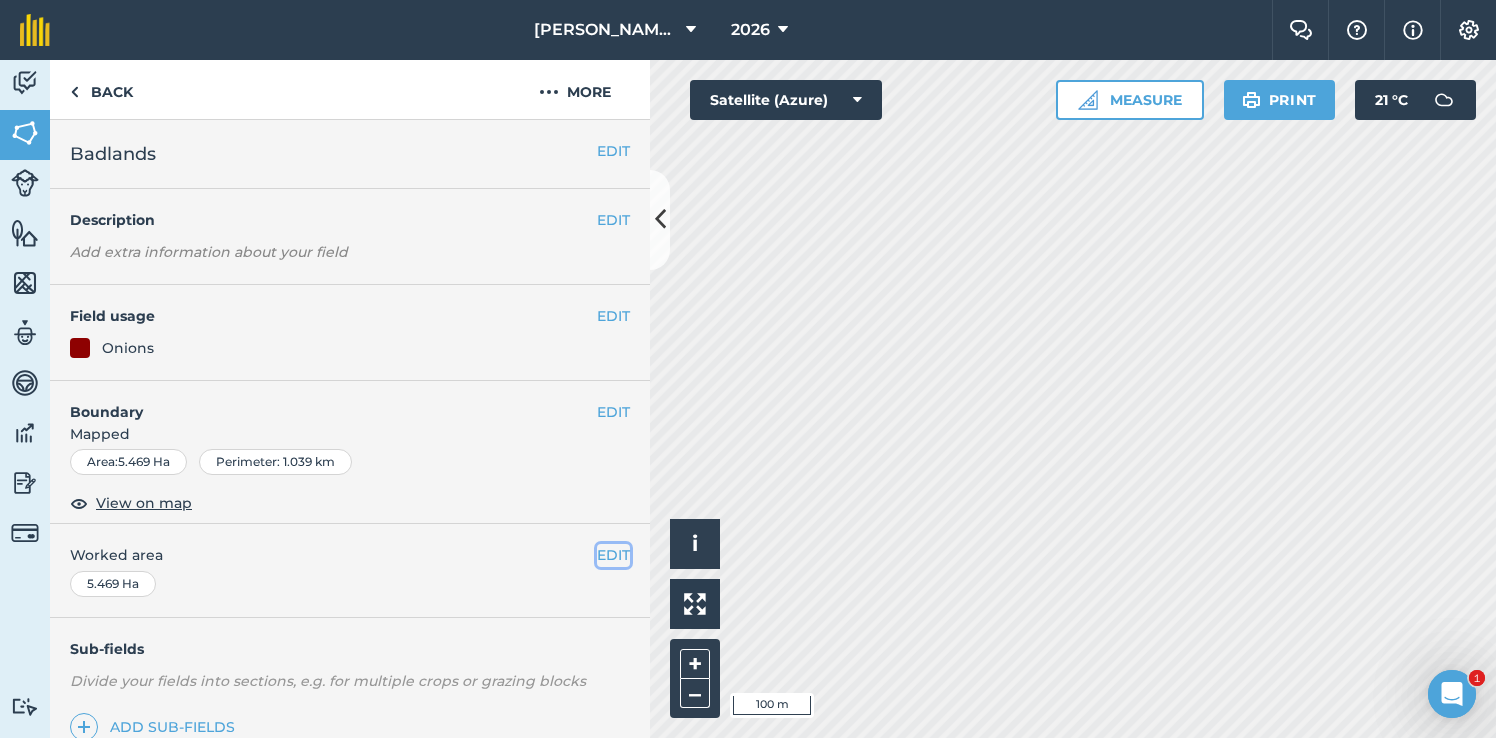 click on "EDIT" at bounding box center [613, 555] 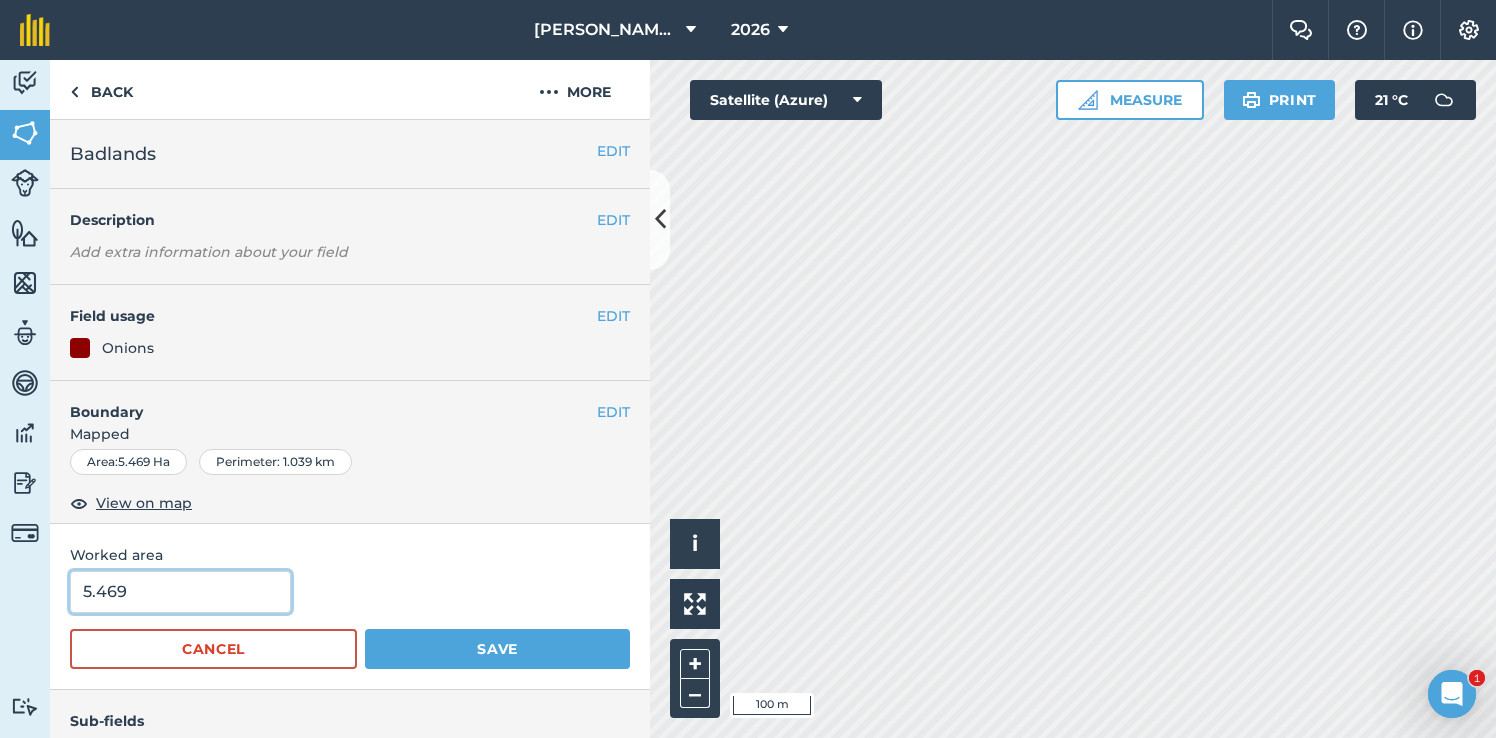 click on "5.469" at bounding box center (180, 592) 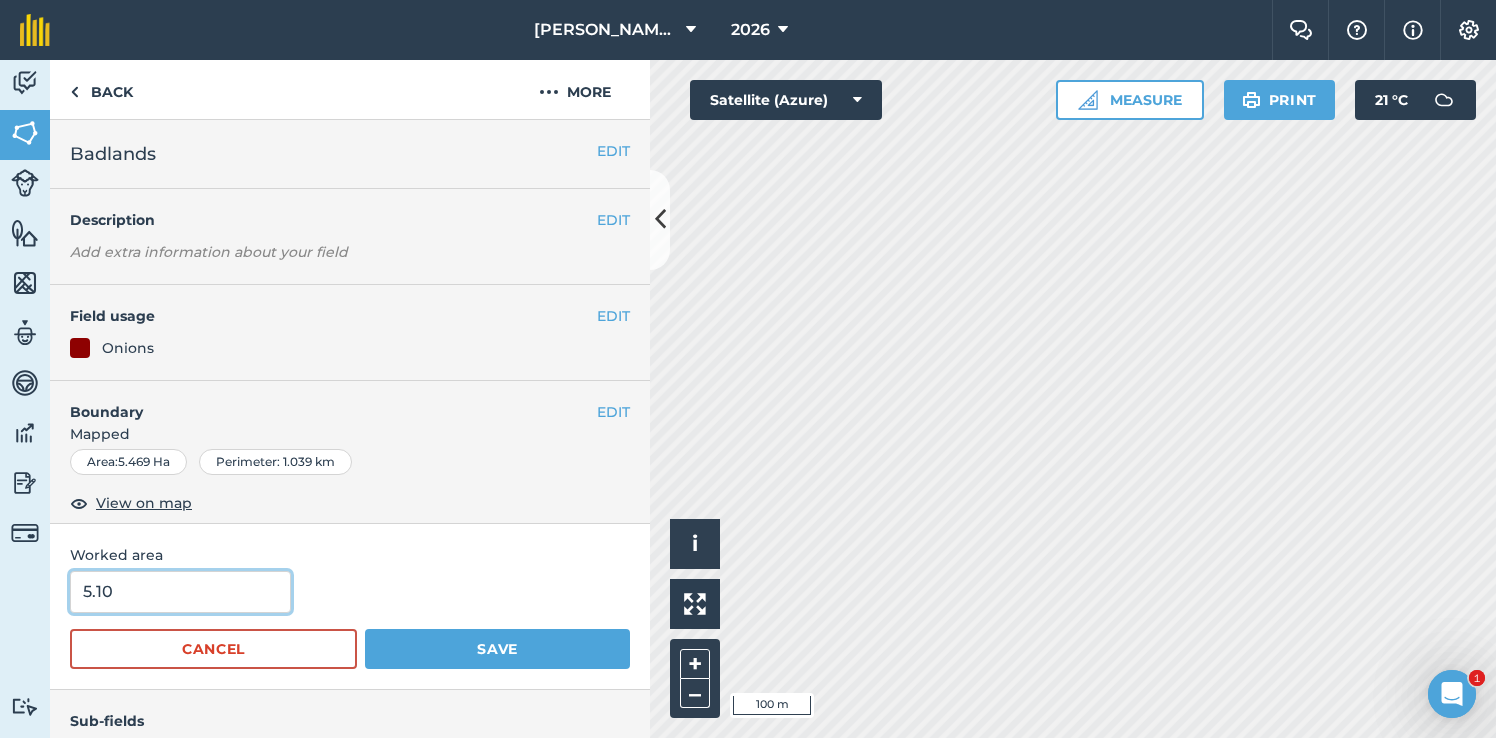 type on "5.1" 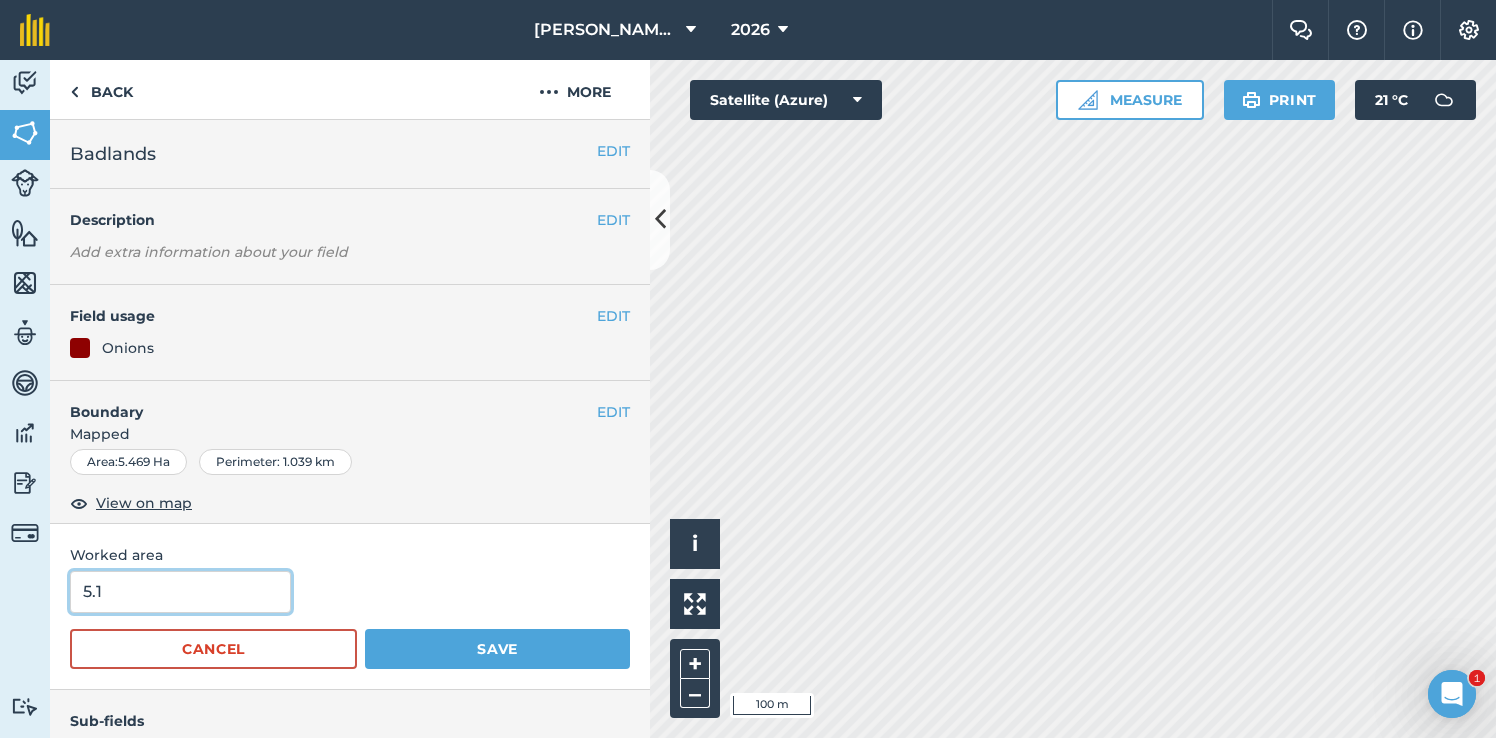 click on "Save" at bounding box center (497, 649) 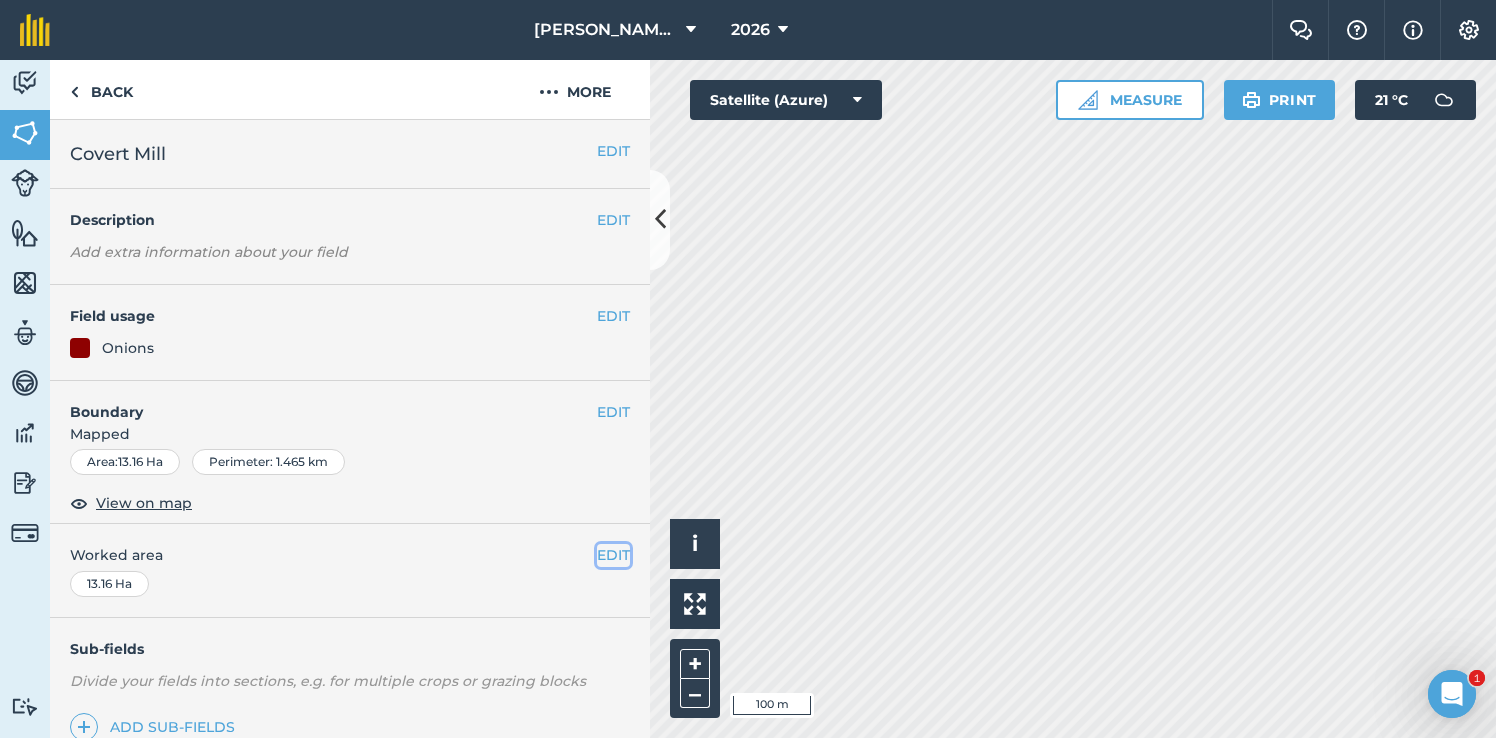 click on "EDIT" at bounding box center (613, 555) 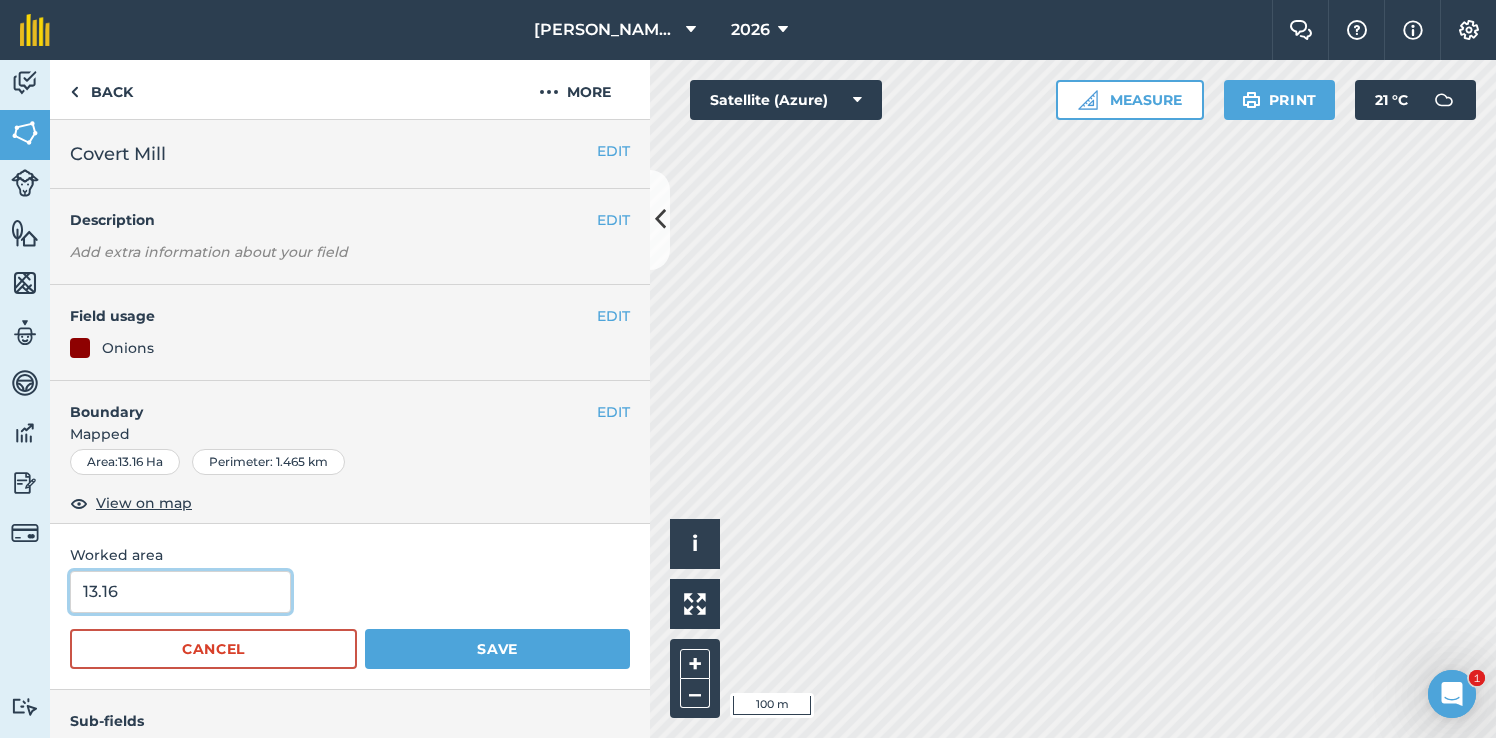drag, startPoint x: 140, startPoint y: 588, endPoint x: 1, endPoint y: 579, distance: 139.29106 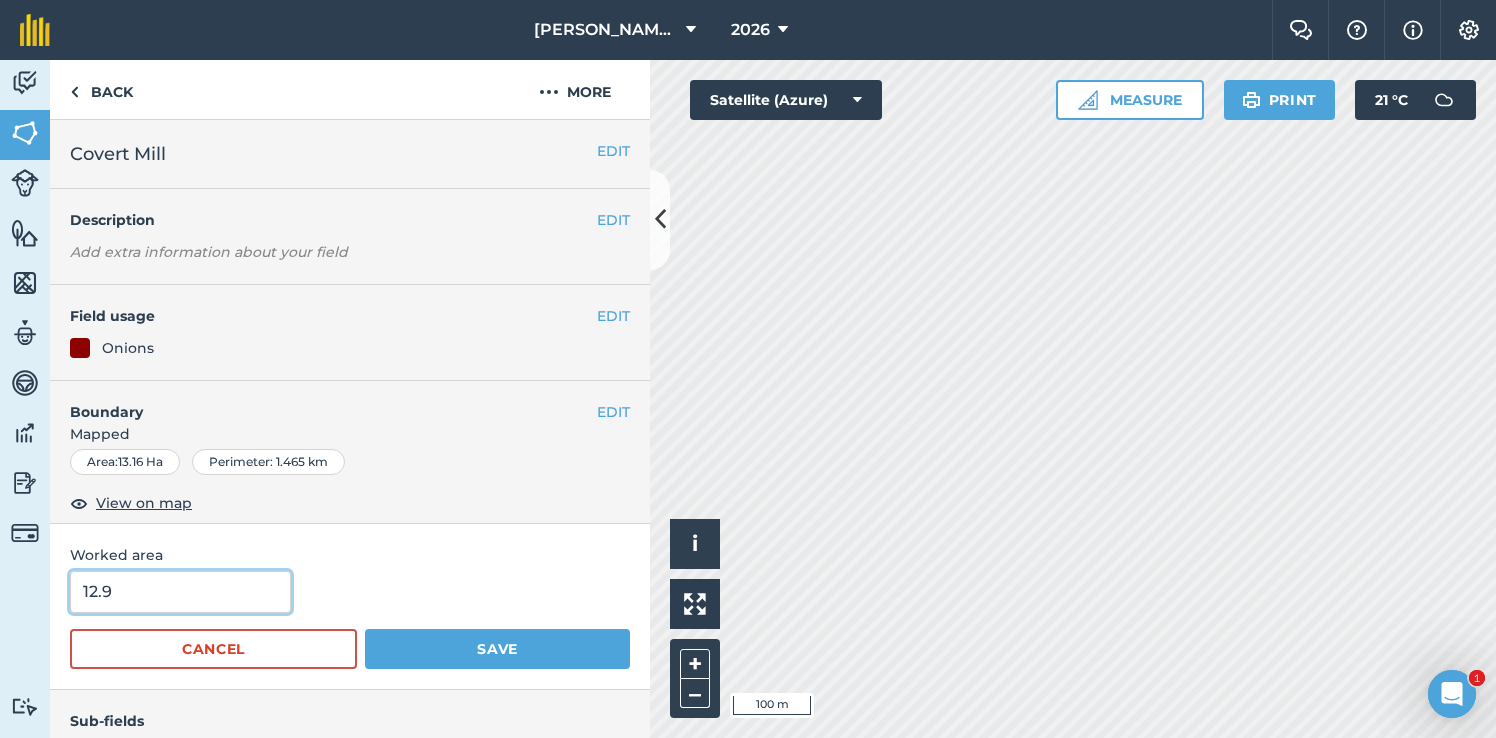 type on "12.9" 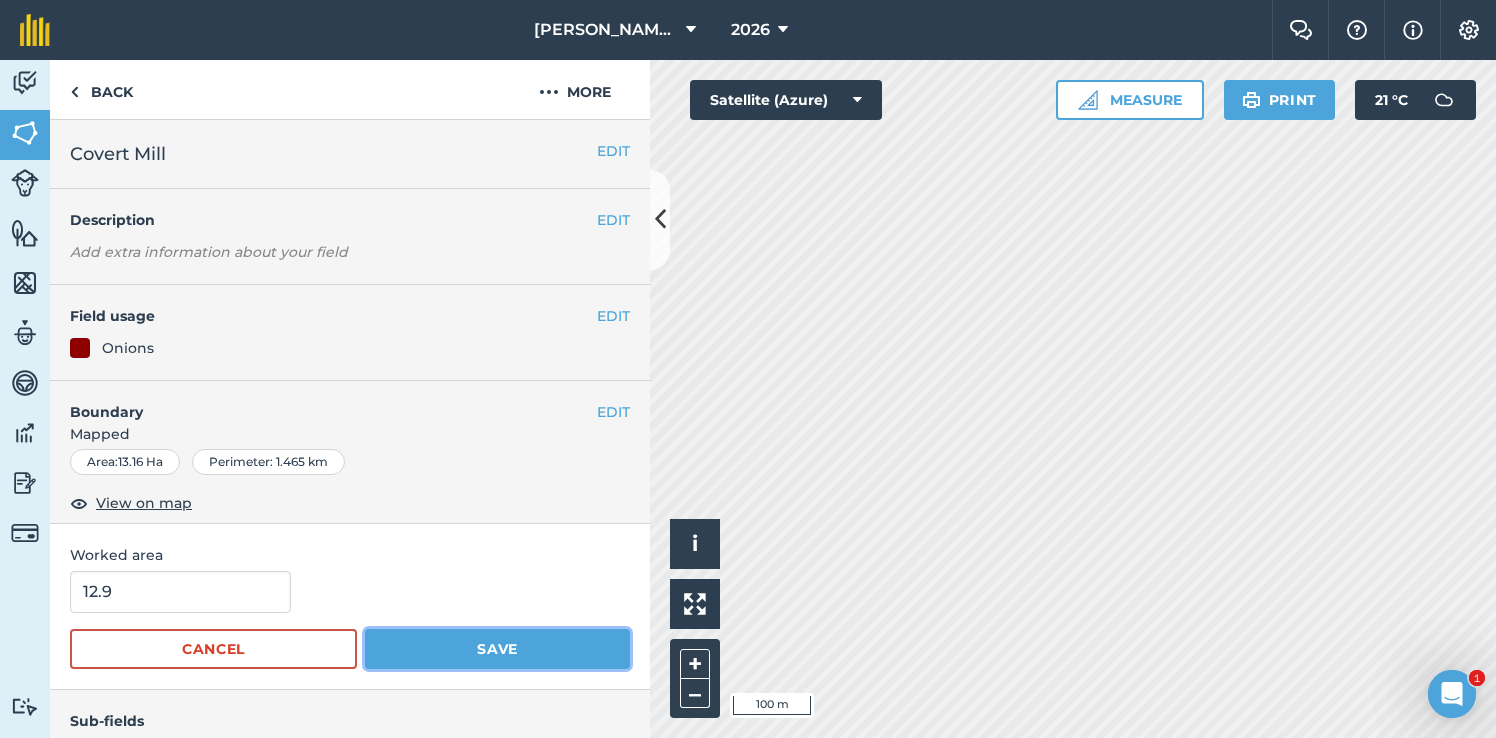 click on "Save" at bounding box center [497, 649] 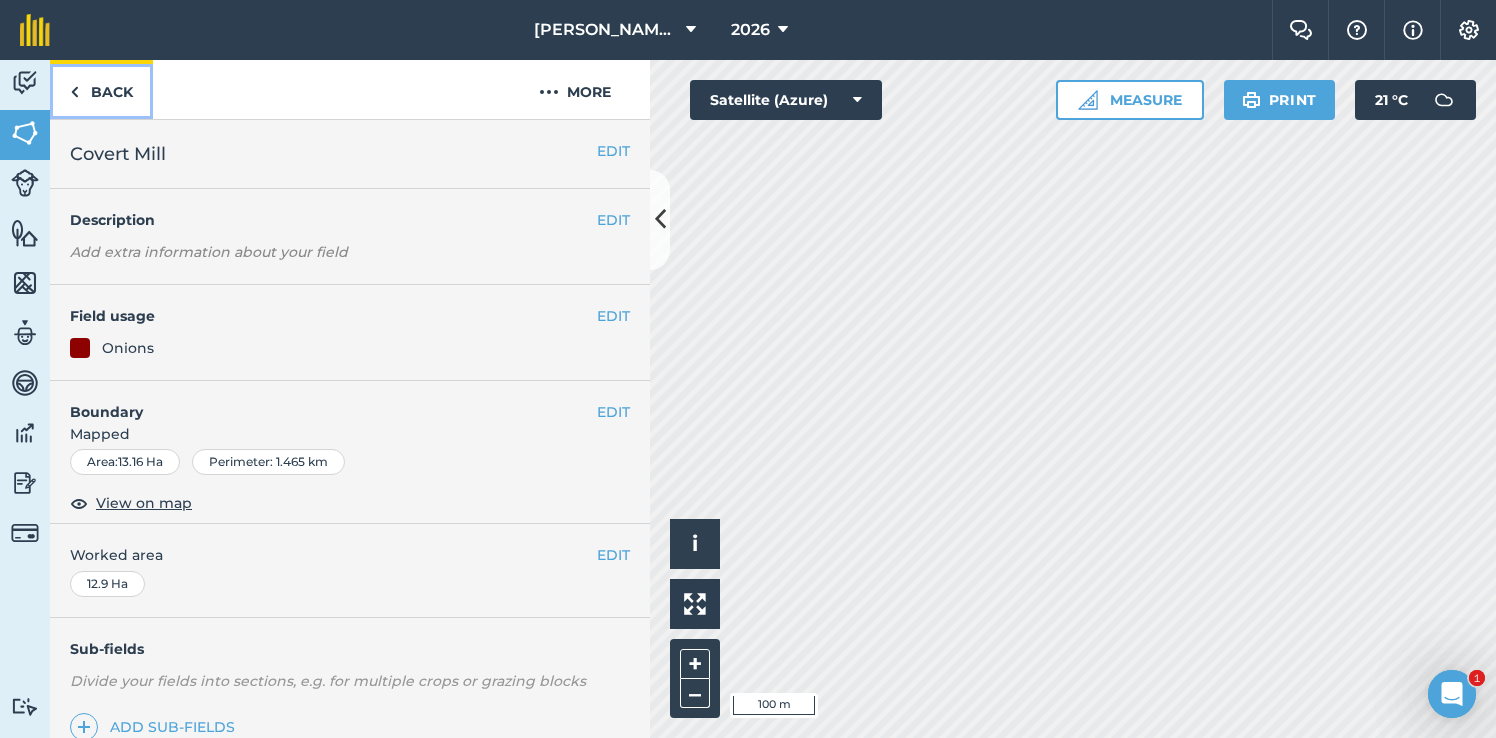 click on "Back" at bounding box center [101, 89] 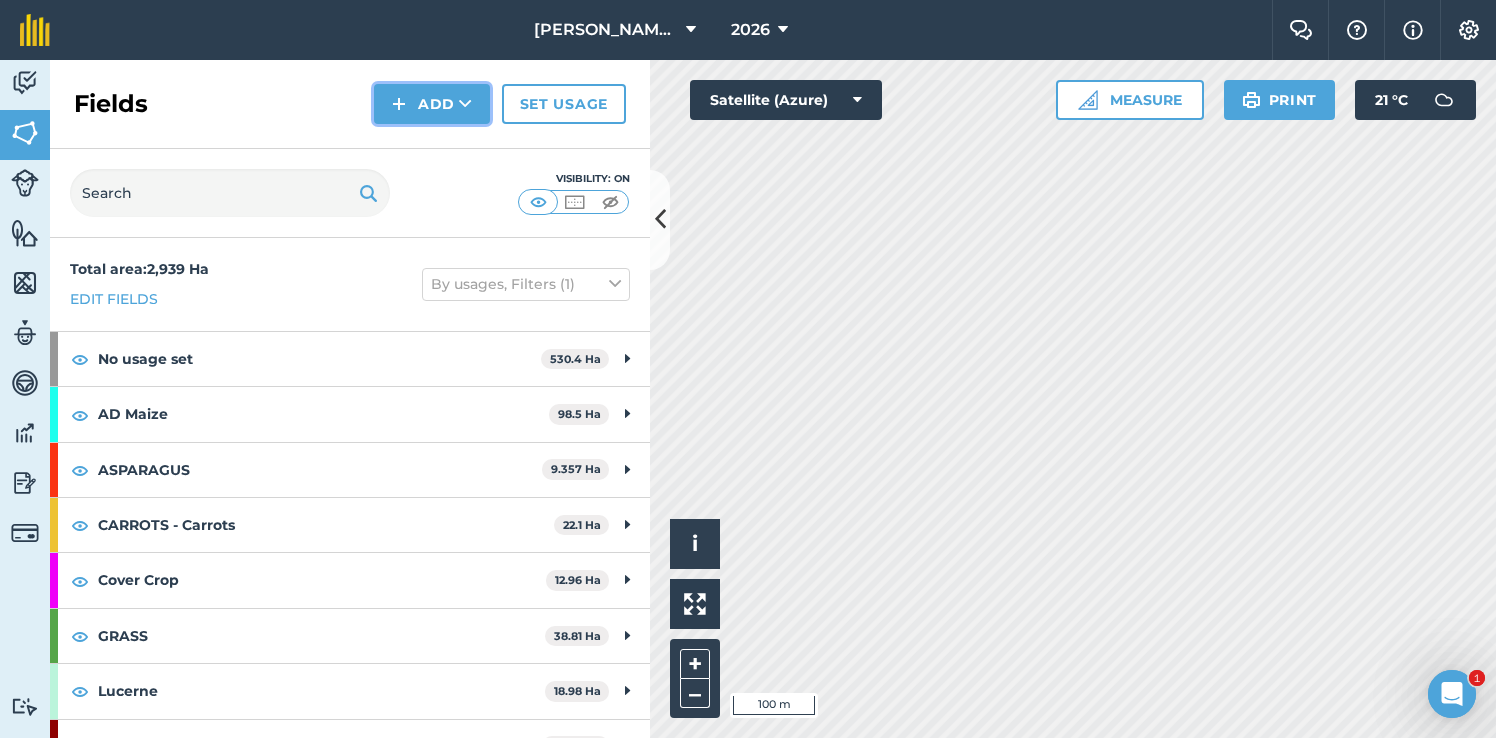 click on "Add" at bounding box center [432, 104] 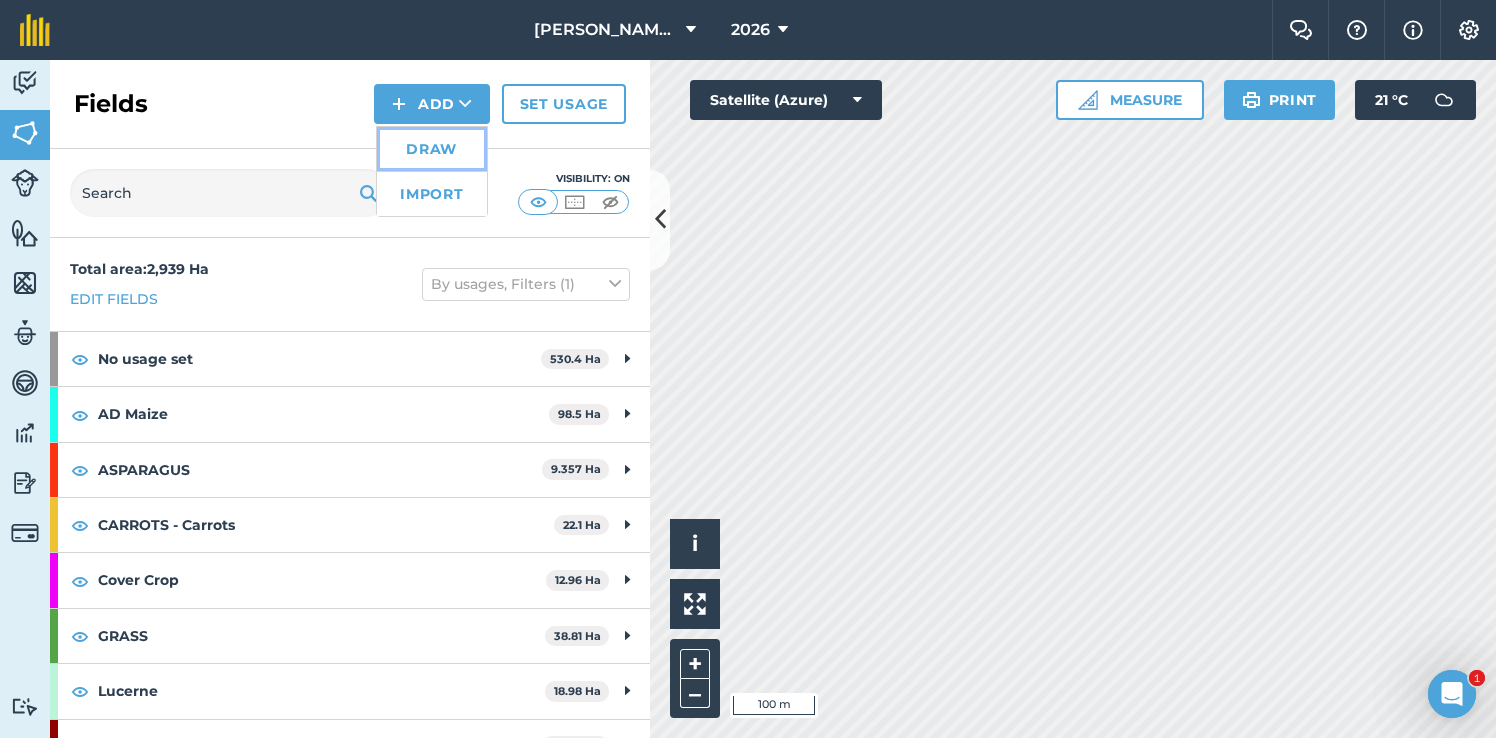 click on "Draw" at bounding box center (432, 149) 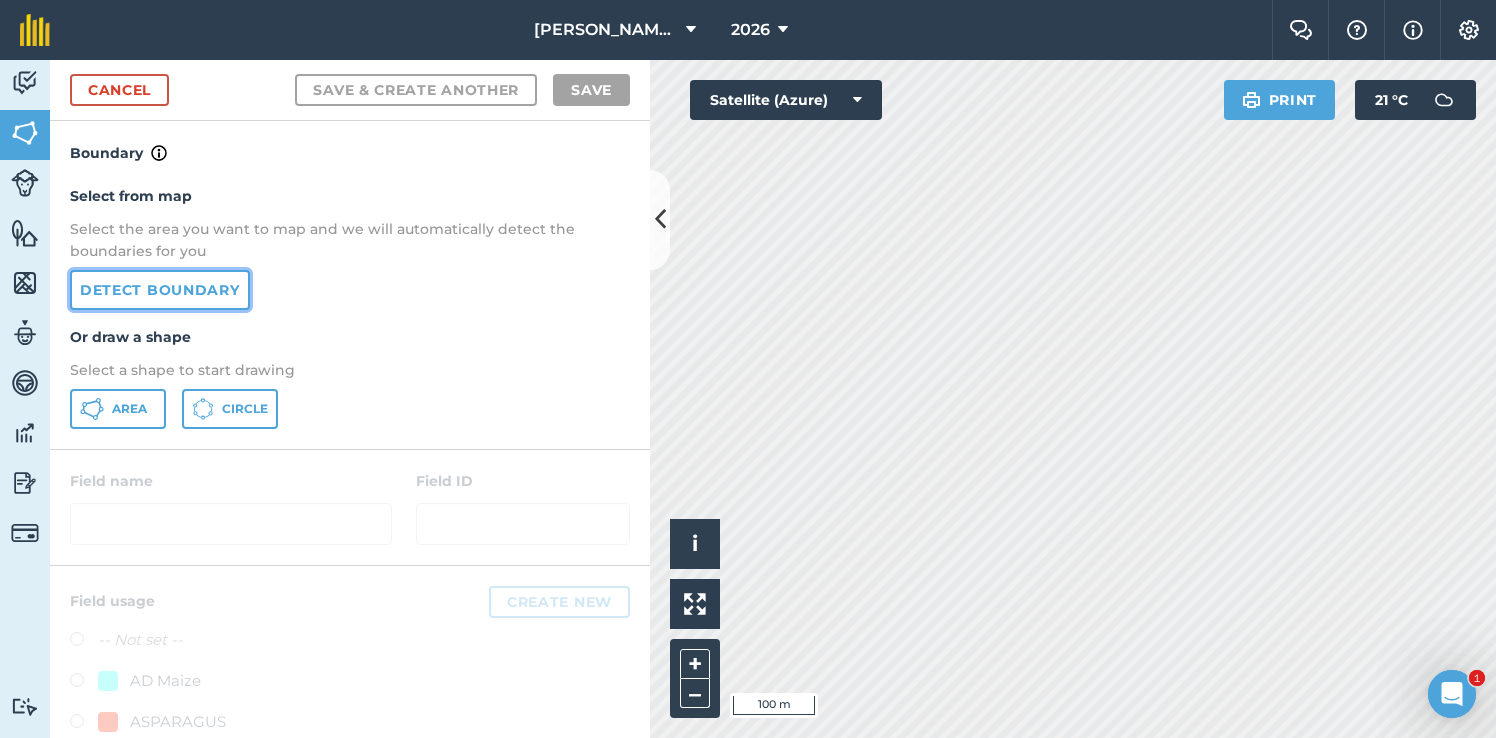 click on "Detect boundary" at bounding box center (160, 290) 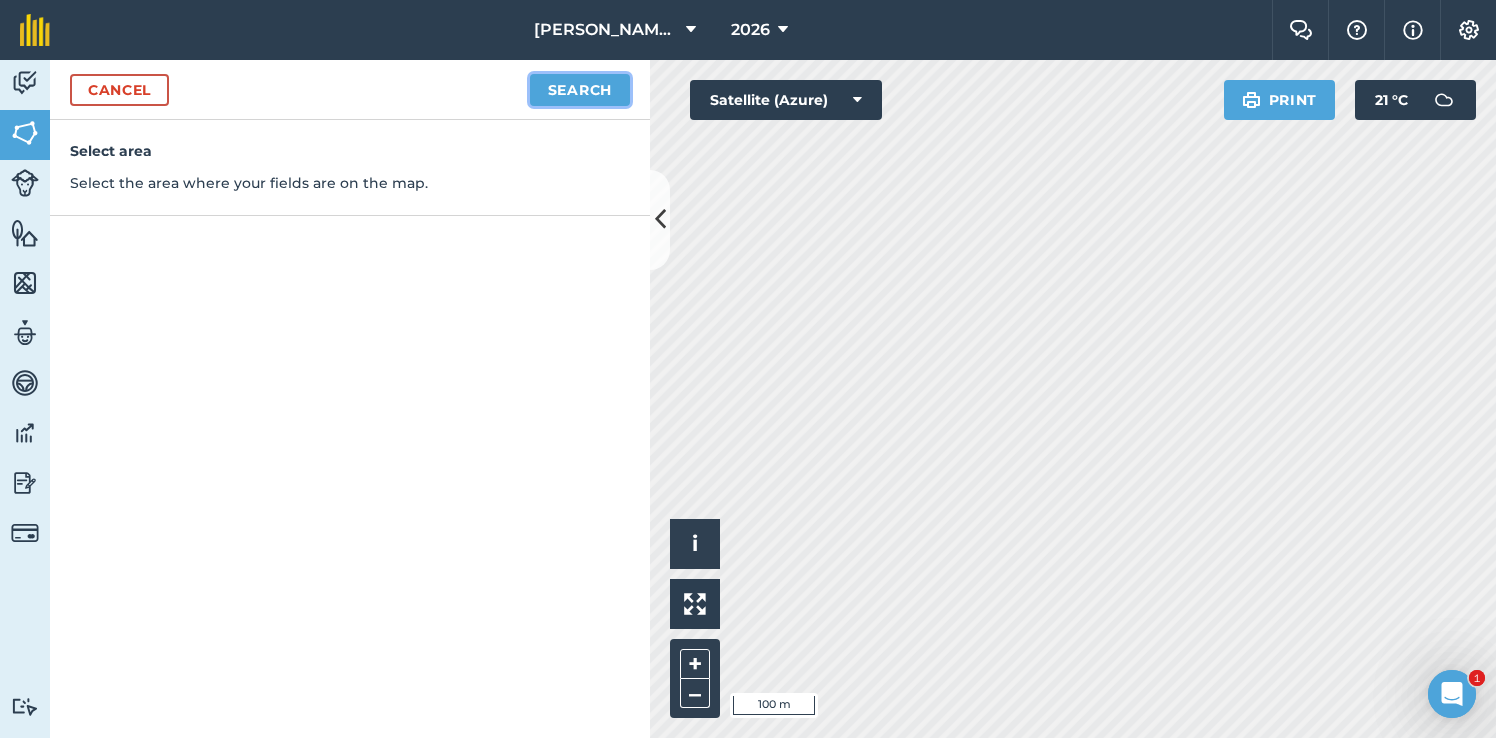 click on "Search" at bounding box center (580, 90) 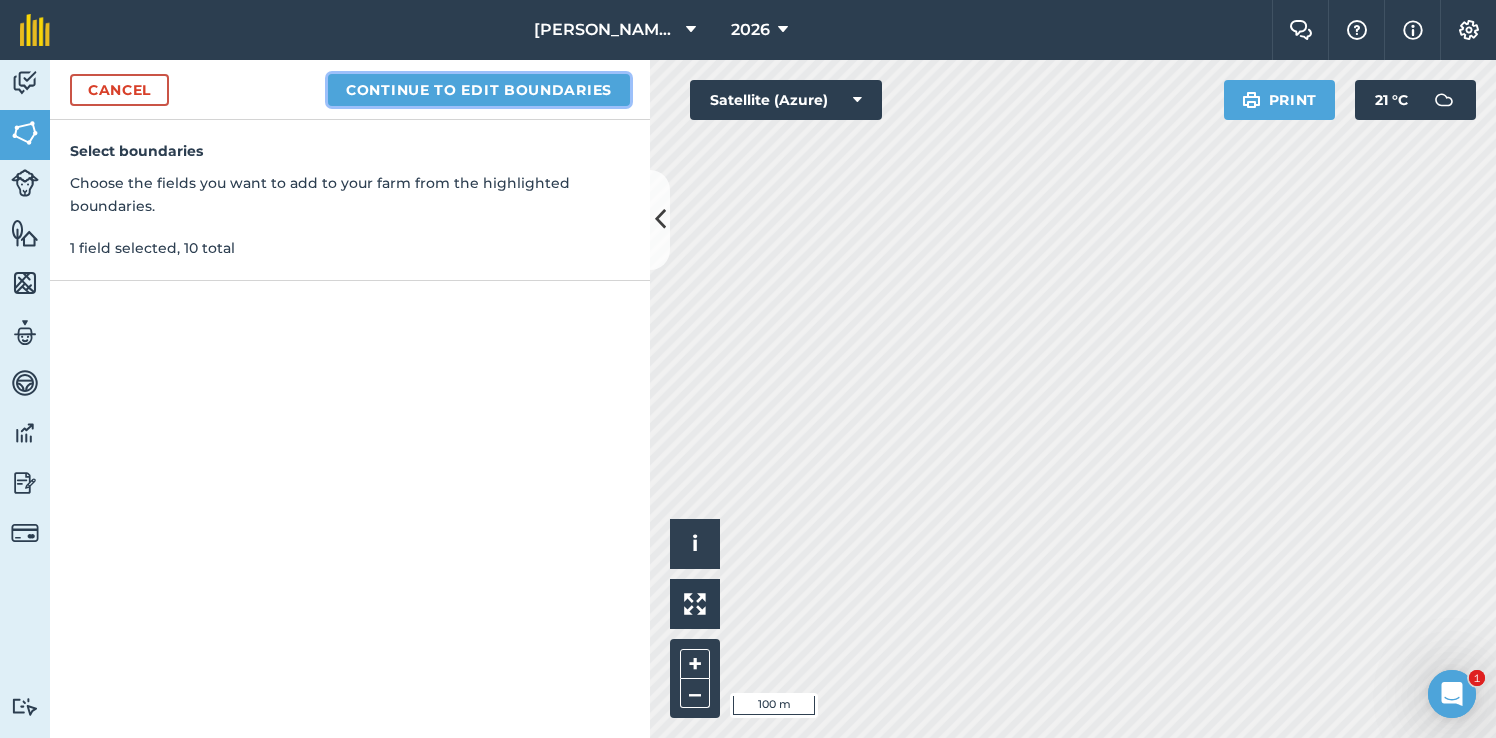 click on "Continue to edit boundaries" at bounding box center (479, 90) 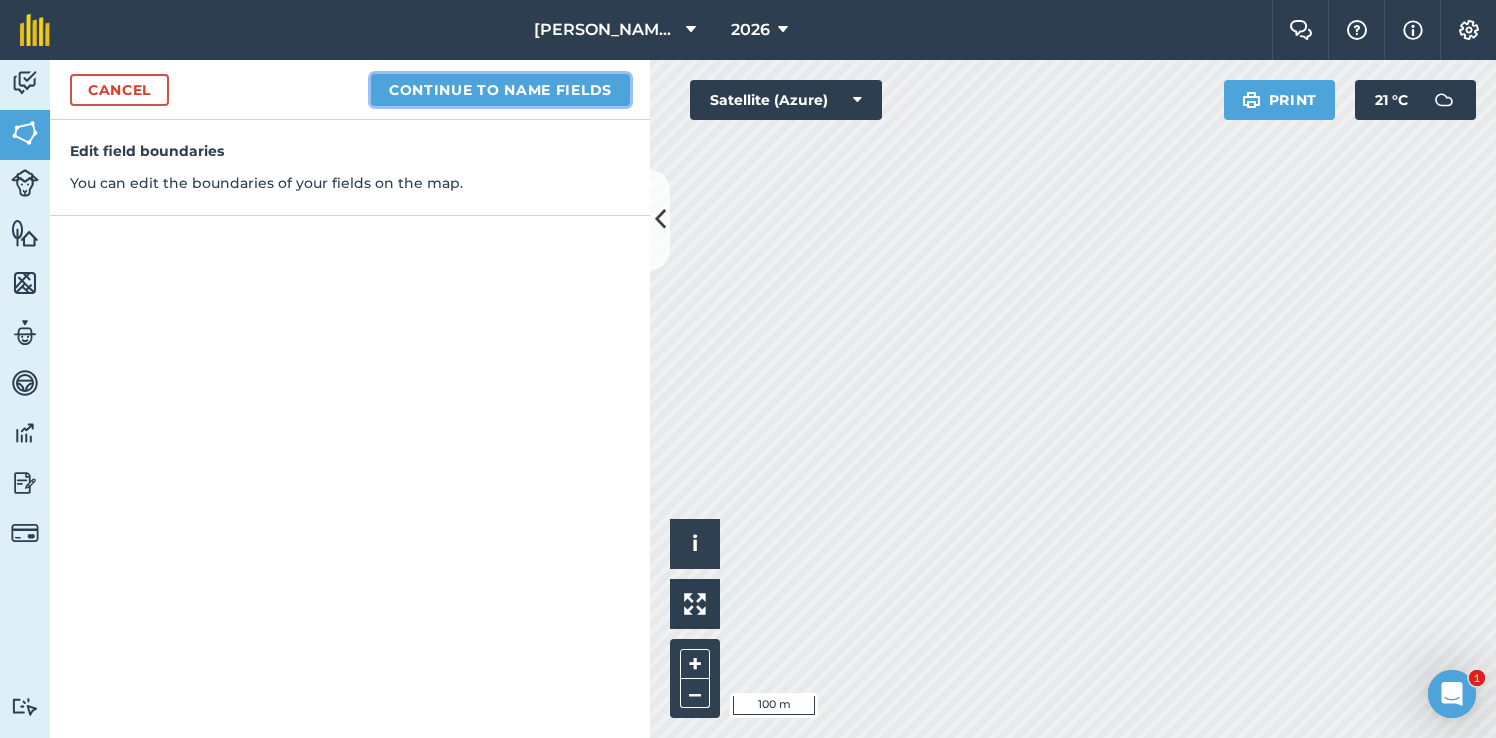 click on "Continue to name fields" at bounding box center (500, 90) 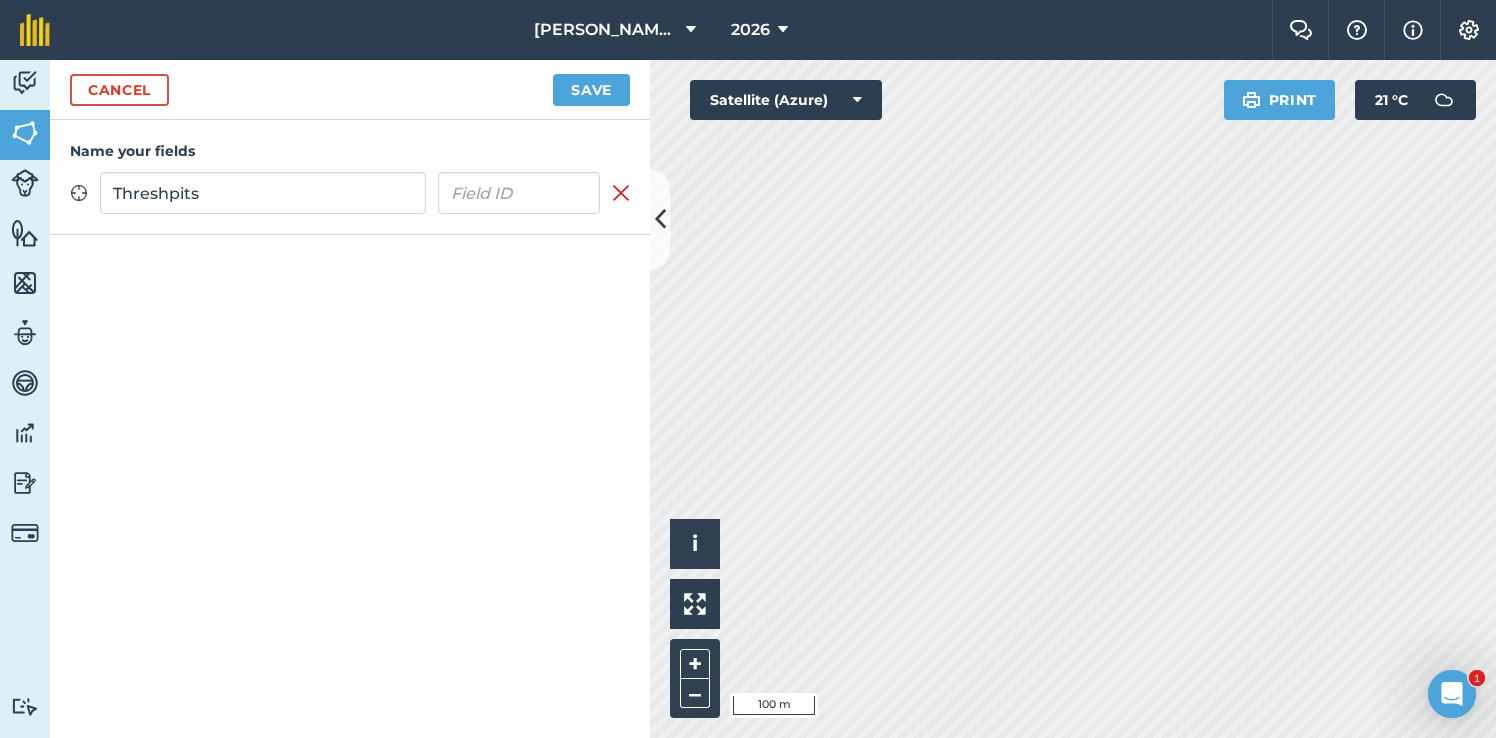 type on "Threshpits" 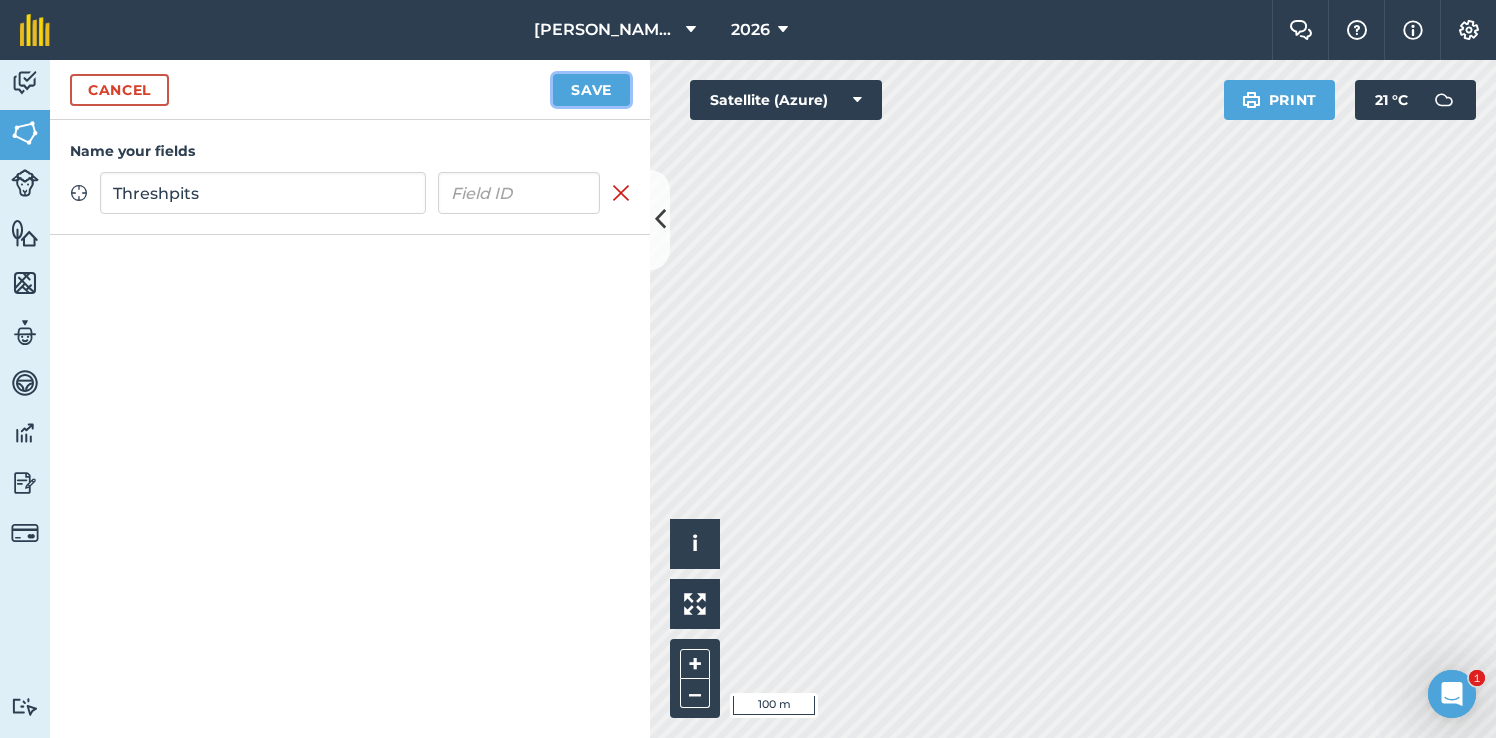 click on "Save" at bounding box center (591, 90) 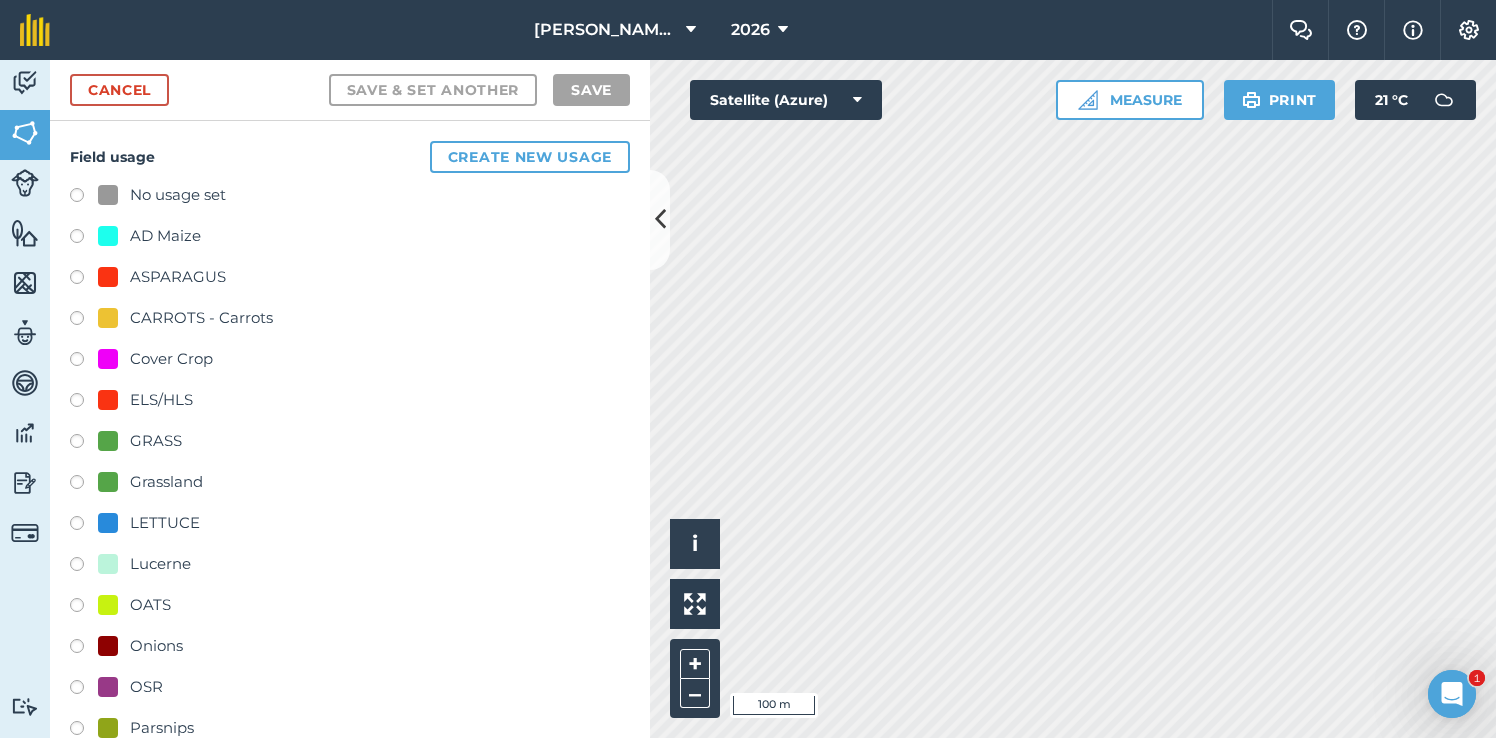 checkbox on "true" 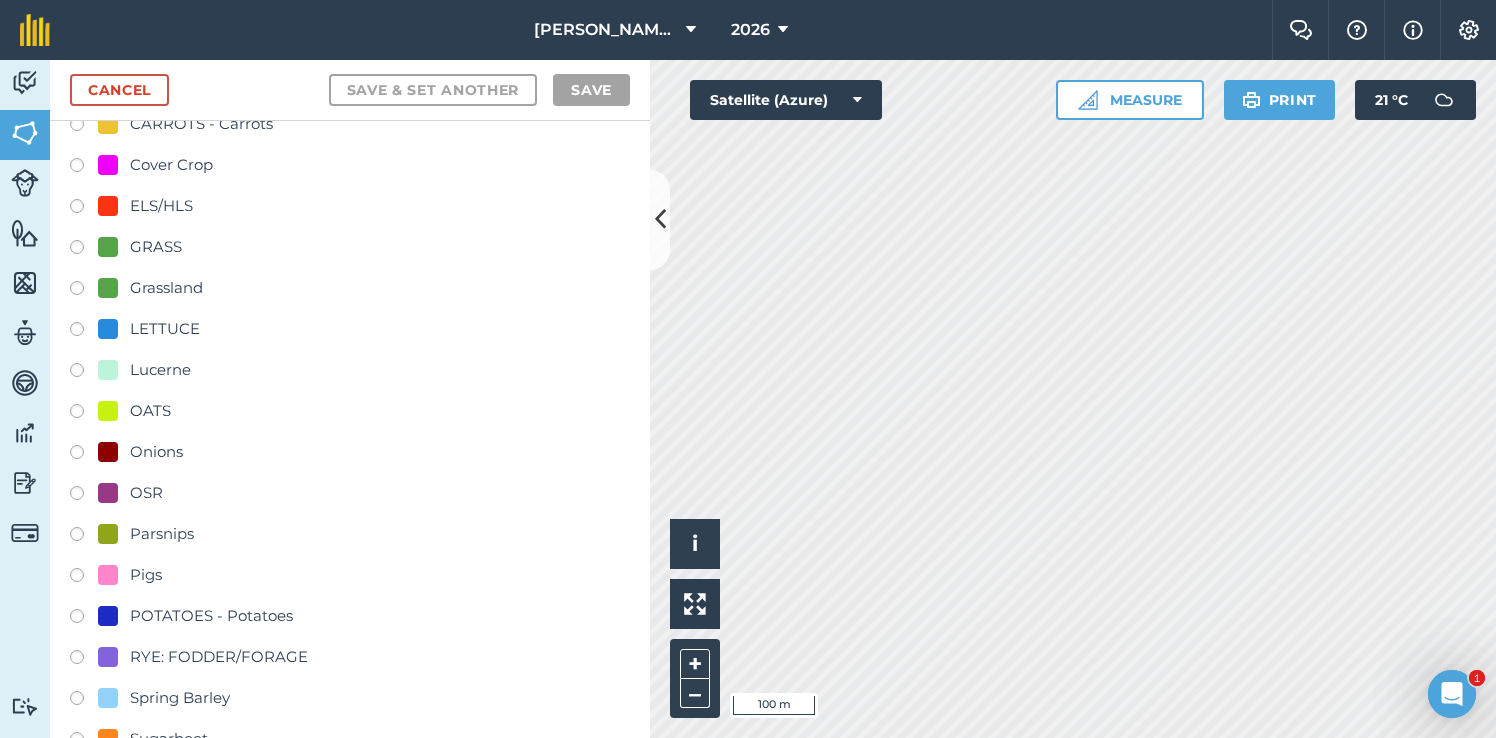 scroll, scrollTop: 196, scrollLeft: 0, axis: vertical 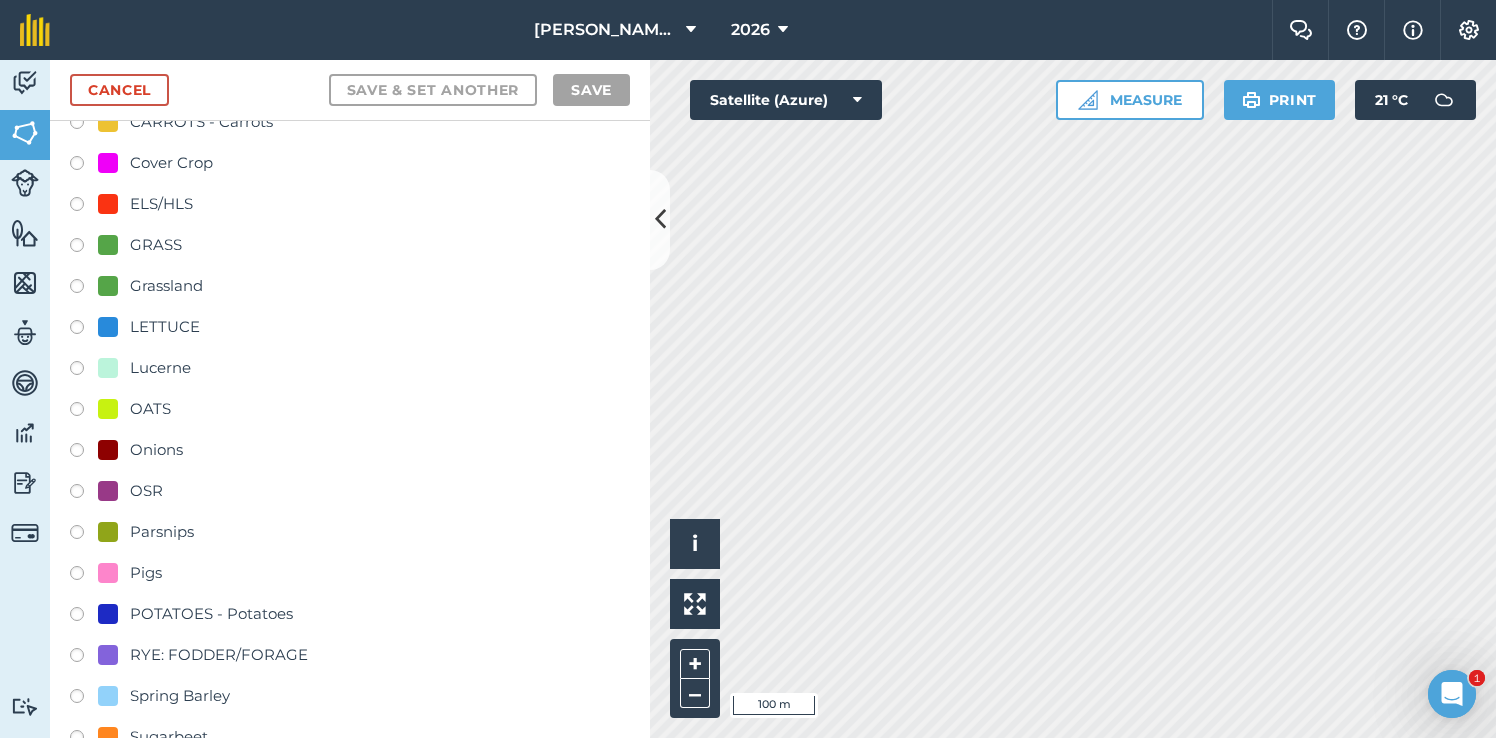 click at bounding box center (84, 453) 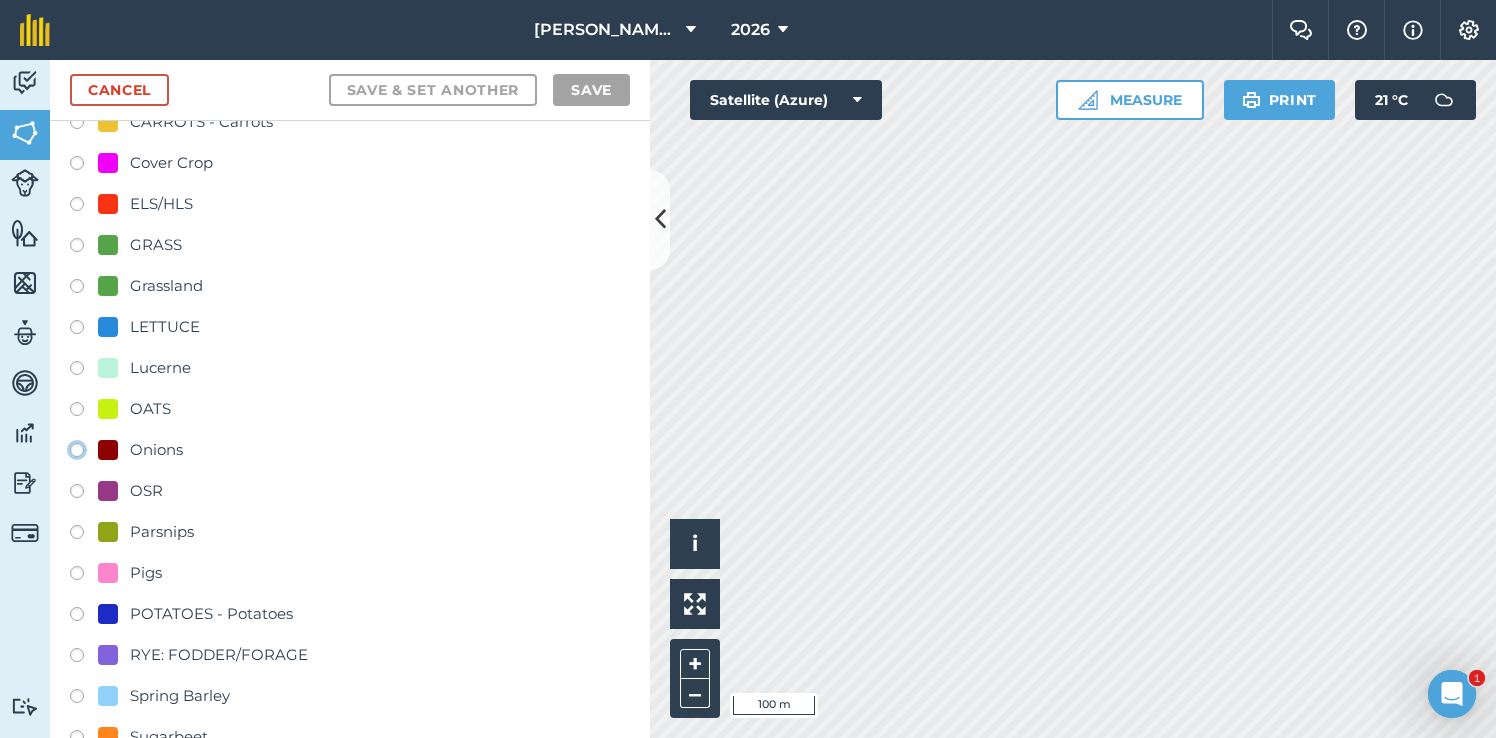 click on "Onions" at bounding box center [-9923, 449] 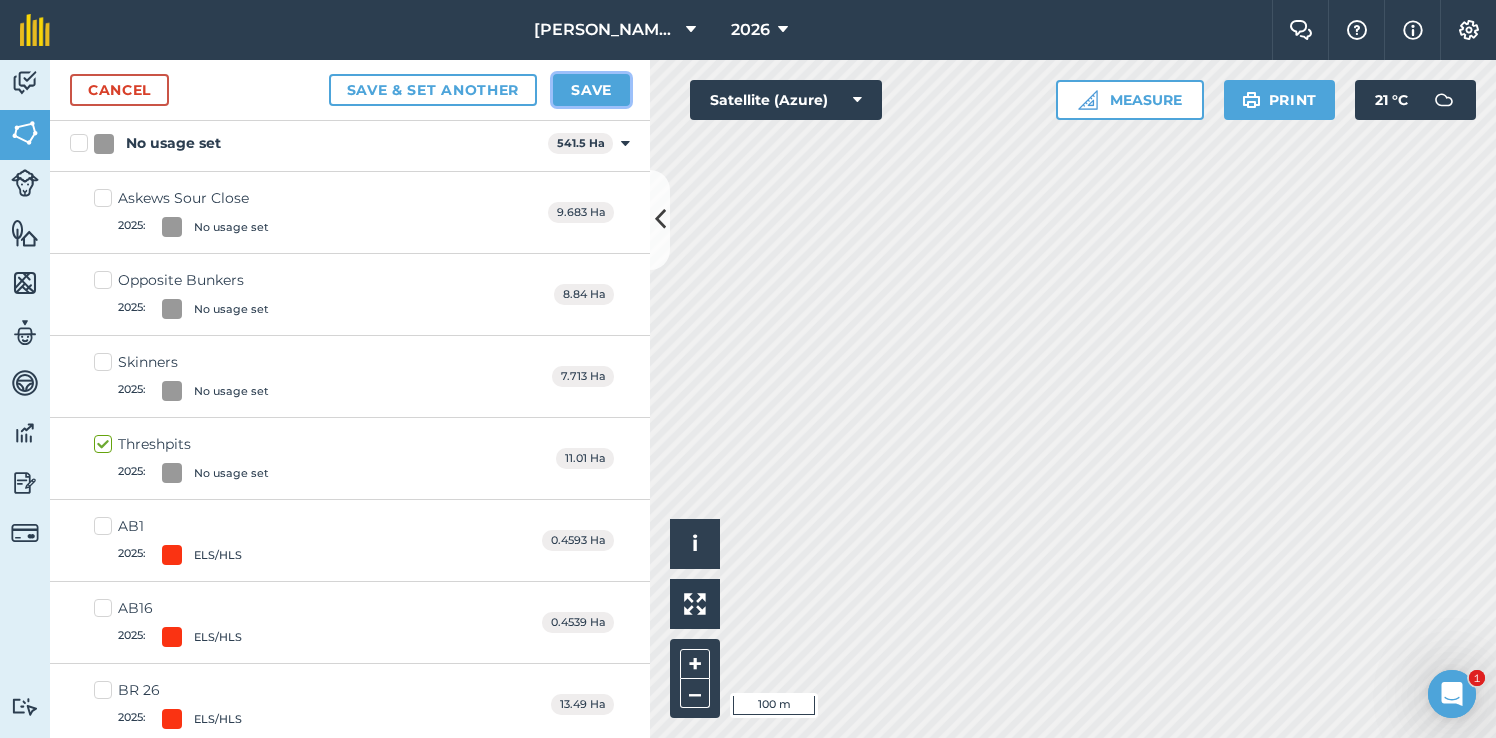 click on "Save" at bounding box center [591, 90] 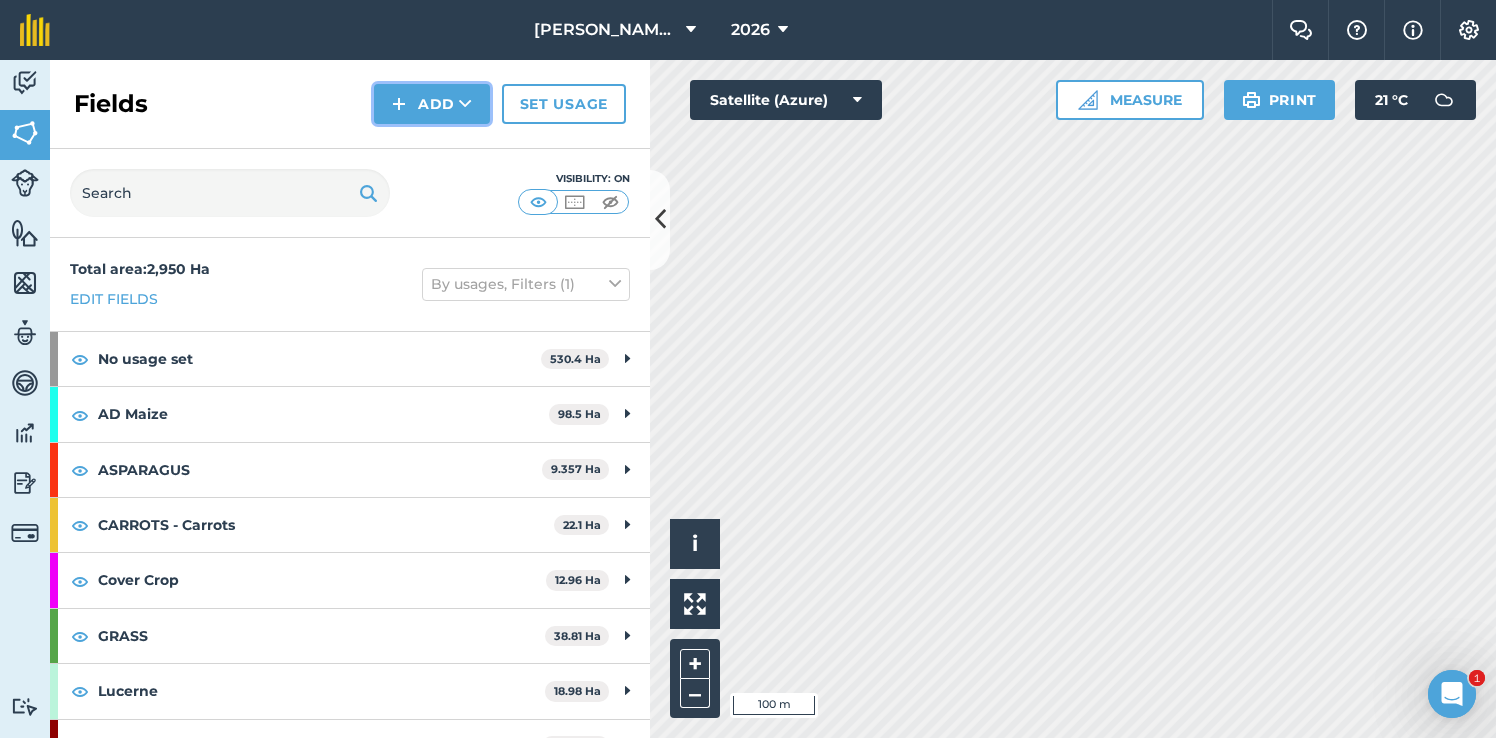 click on "Add" at bounding box center [432, 104] 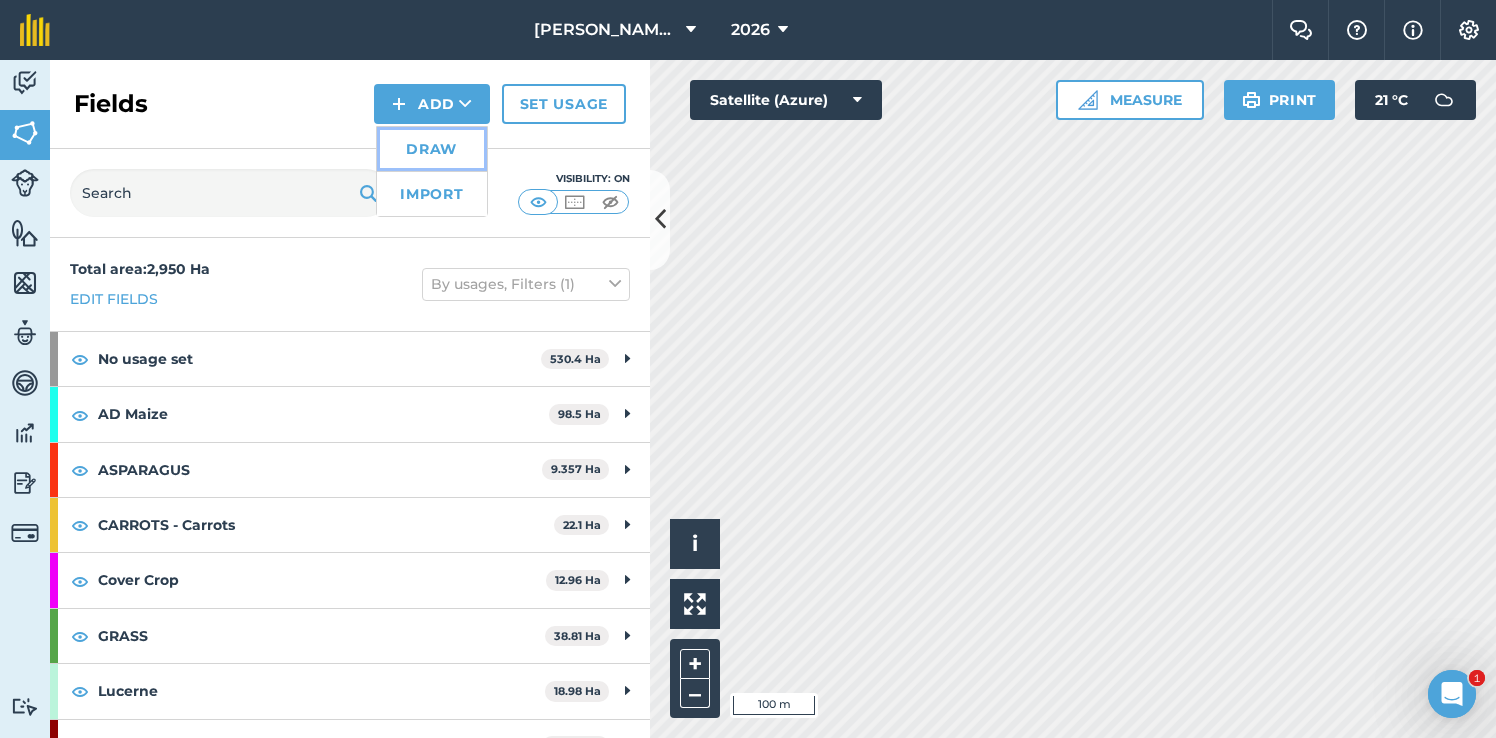 click on "Draw" at bounding box center (432, 149) 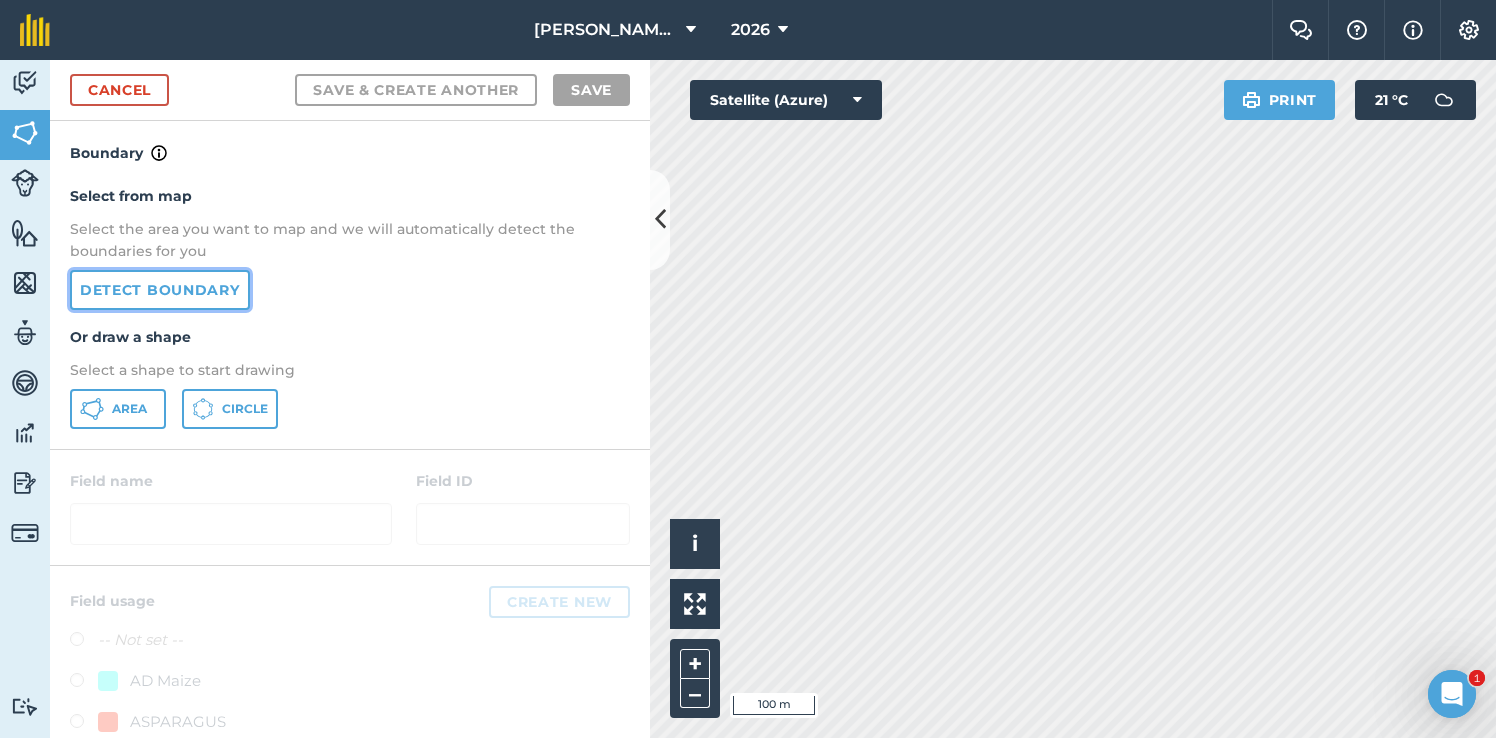 click on "Detect boundary" at bounding box center [160, 290] 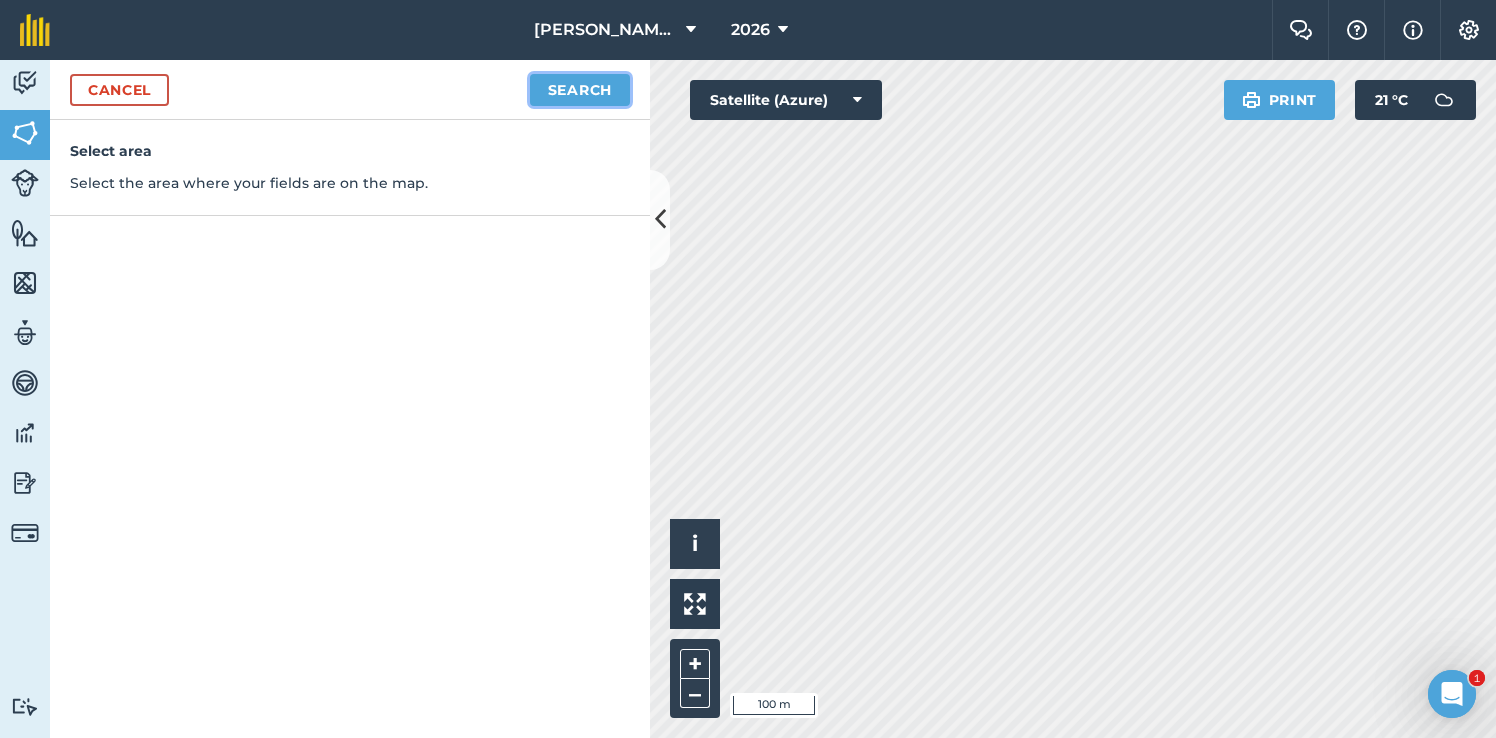 click on "Search" at bounding box center (580, 90) 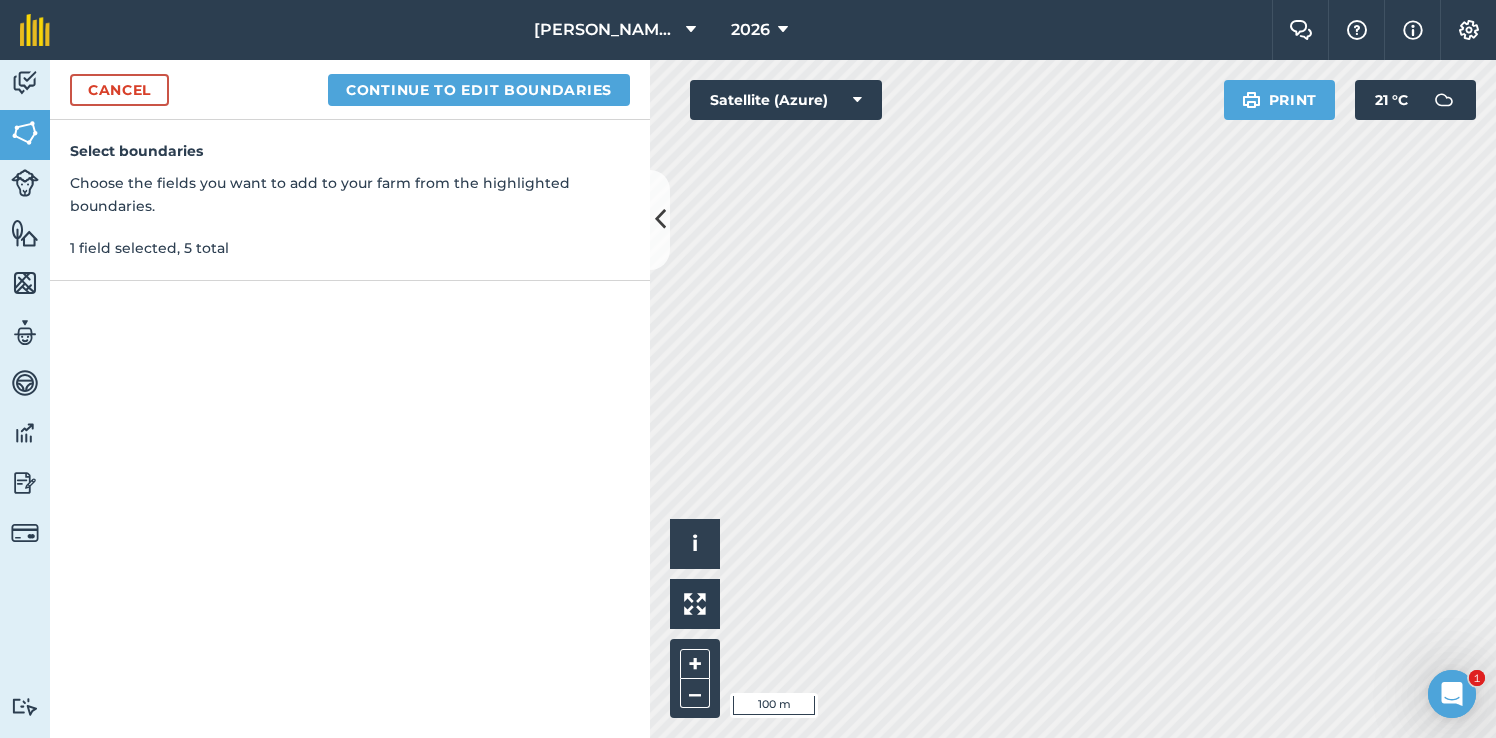 click on "Cancel Continue to edit boundaries" at bounding box center (350, 90) 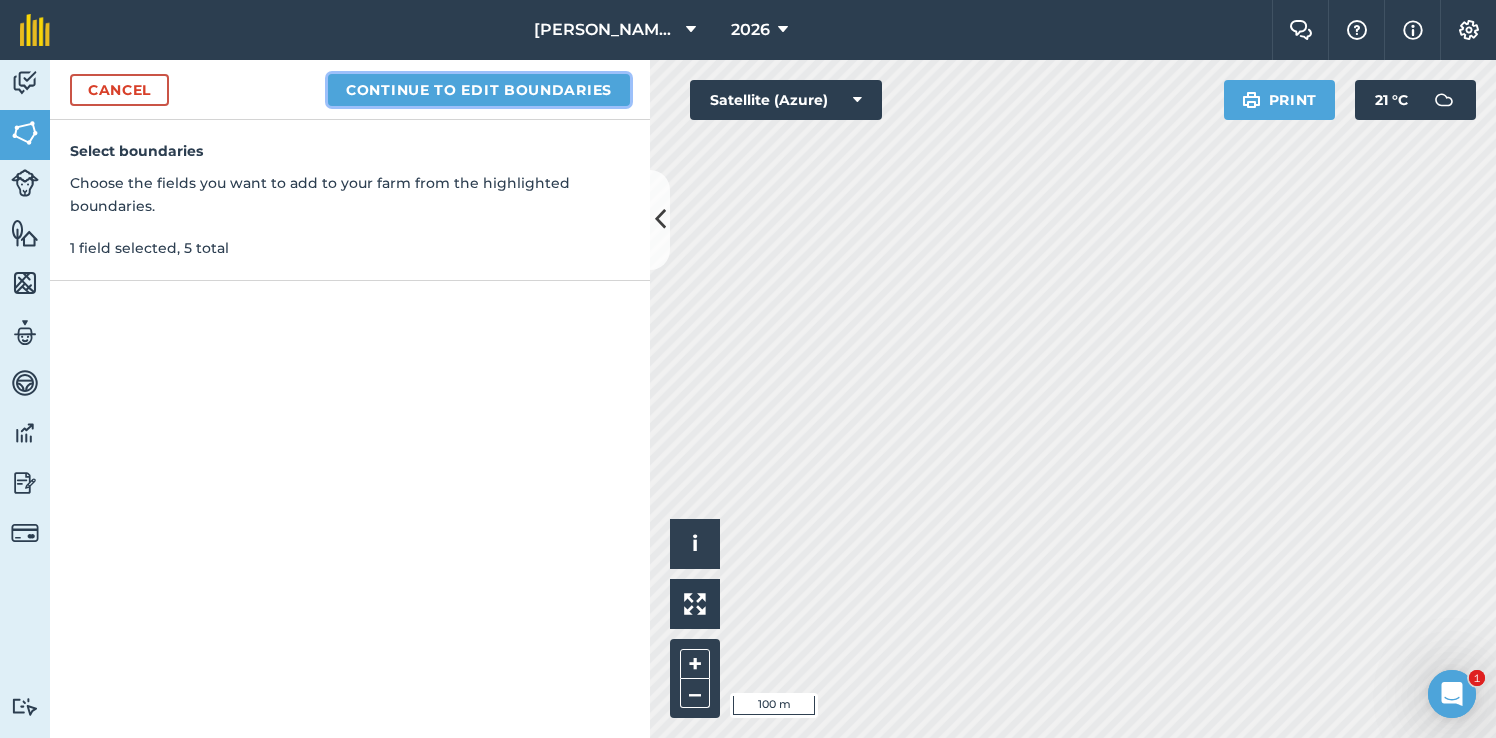 click on "Continue to edit boundaries" at bounding box center (479, 90) 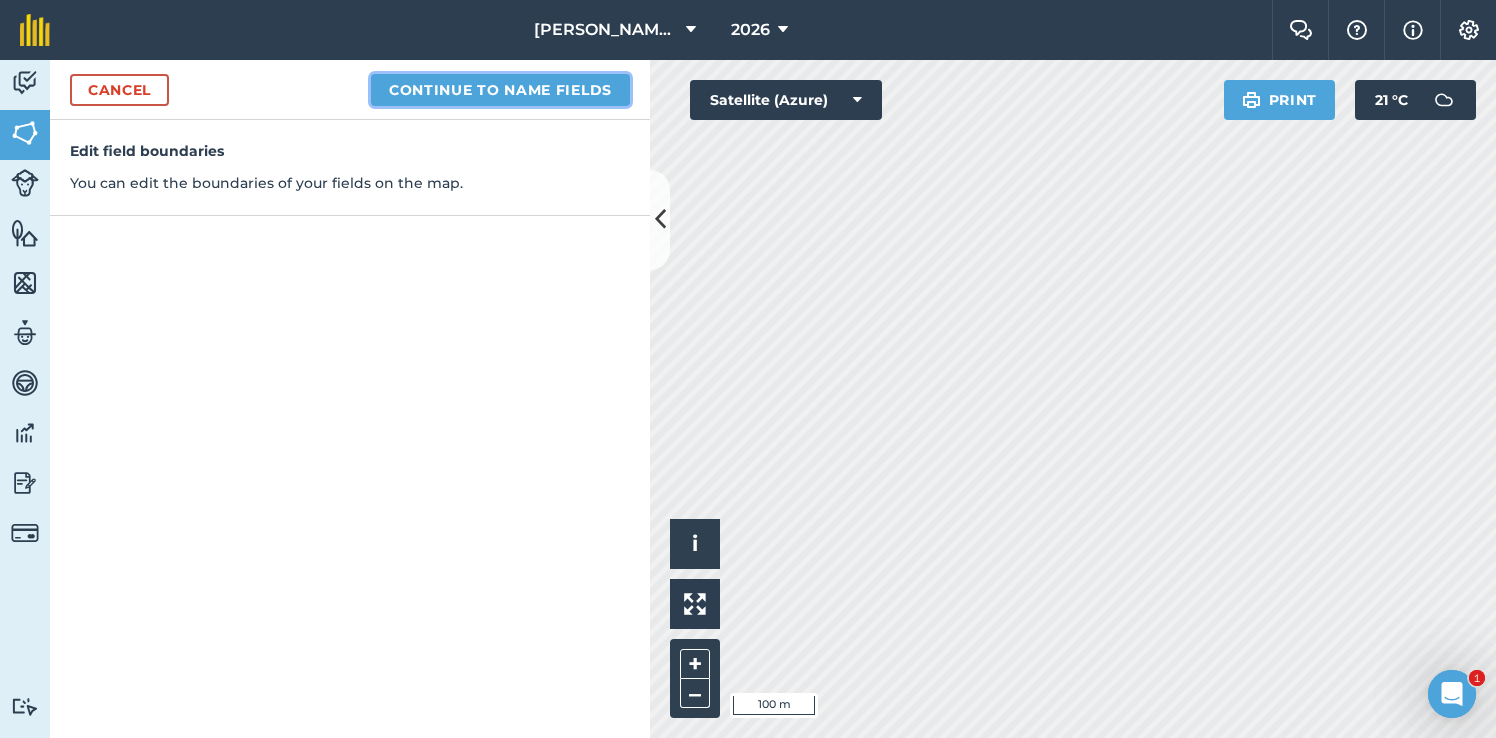 click on "Continue to name fields" at bounding box center [500, 90] 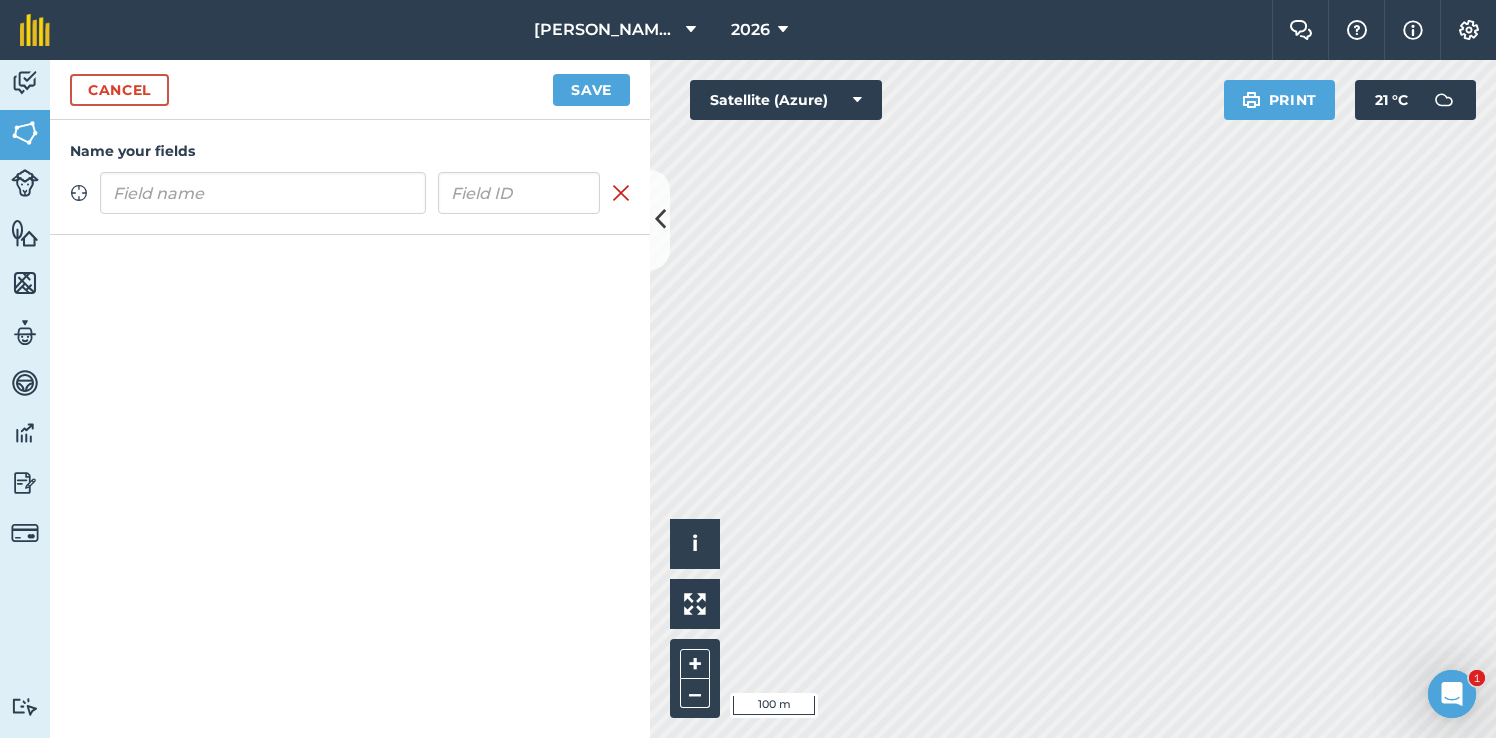 click at bounding box center [263, 193] 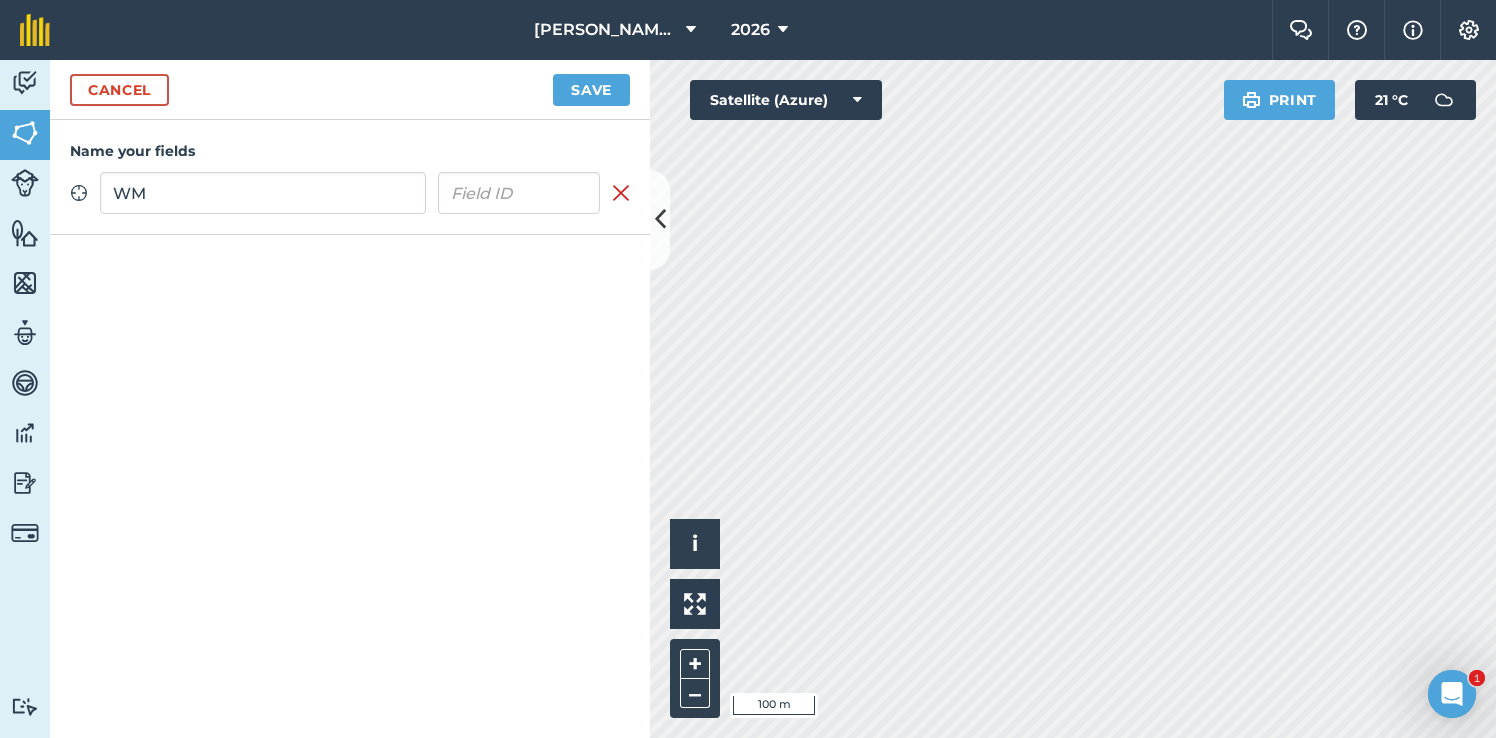type on "W" 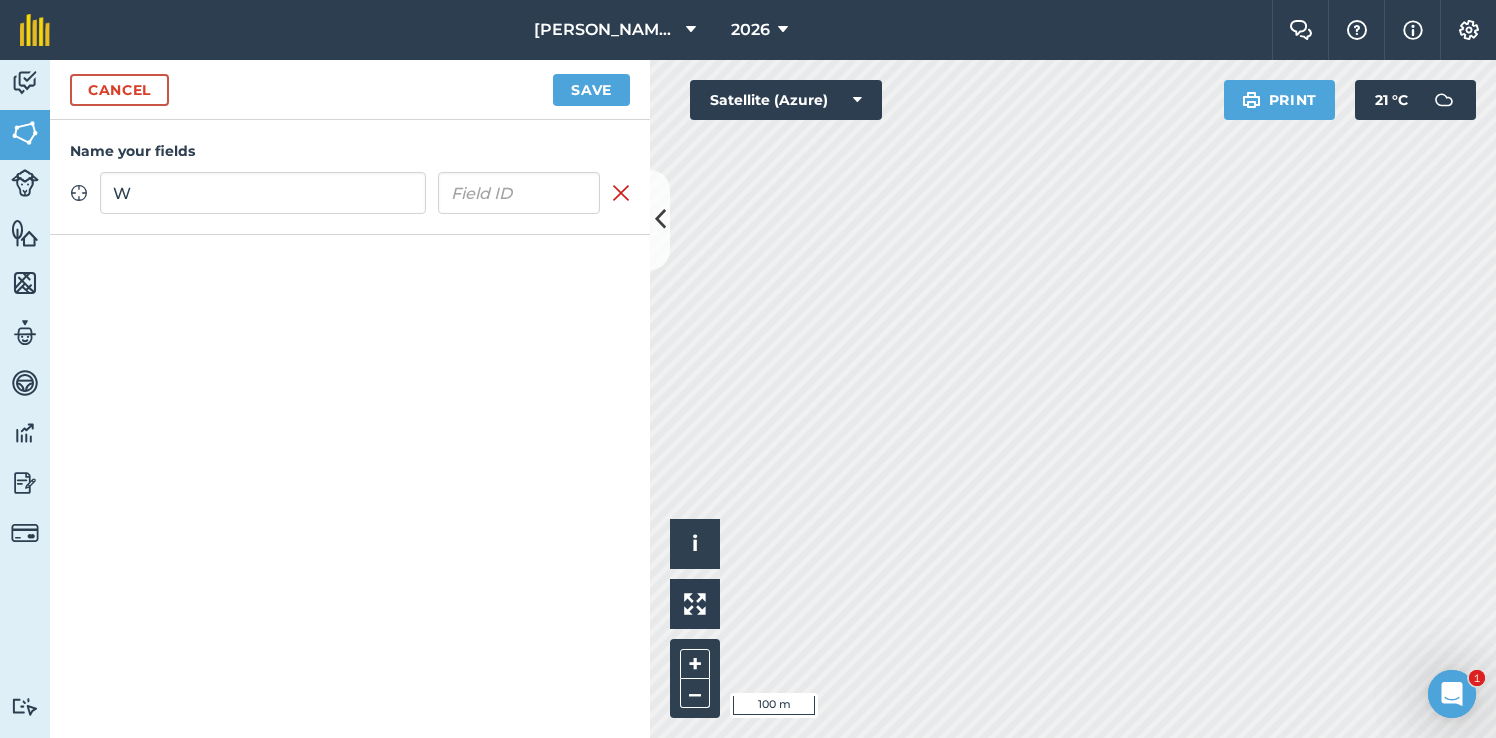 type 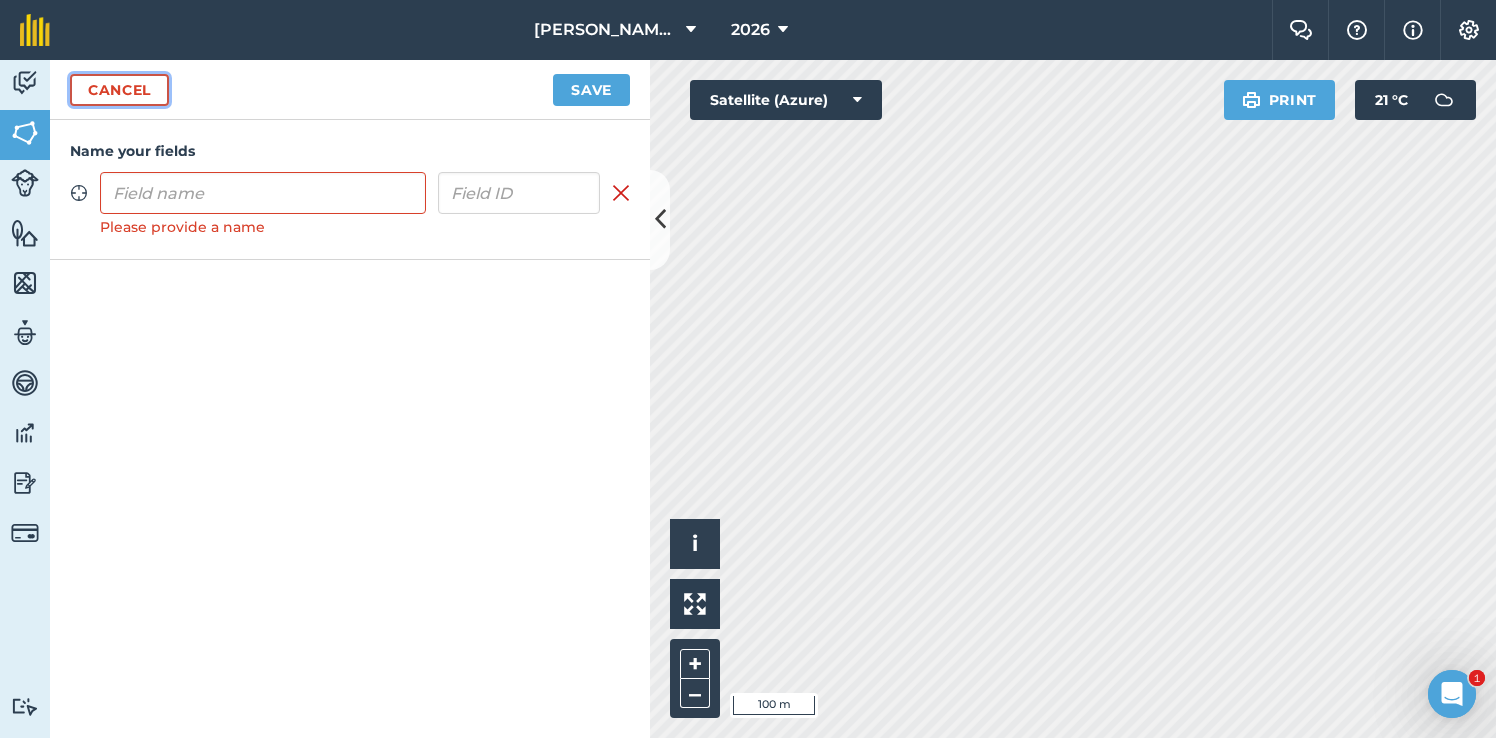 click on "Cancel" at bounding box center [119, 90] 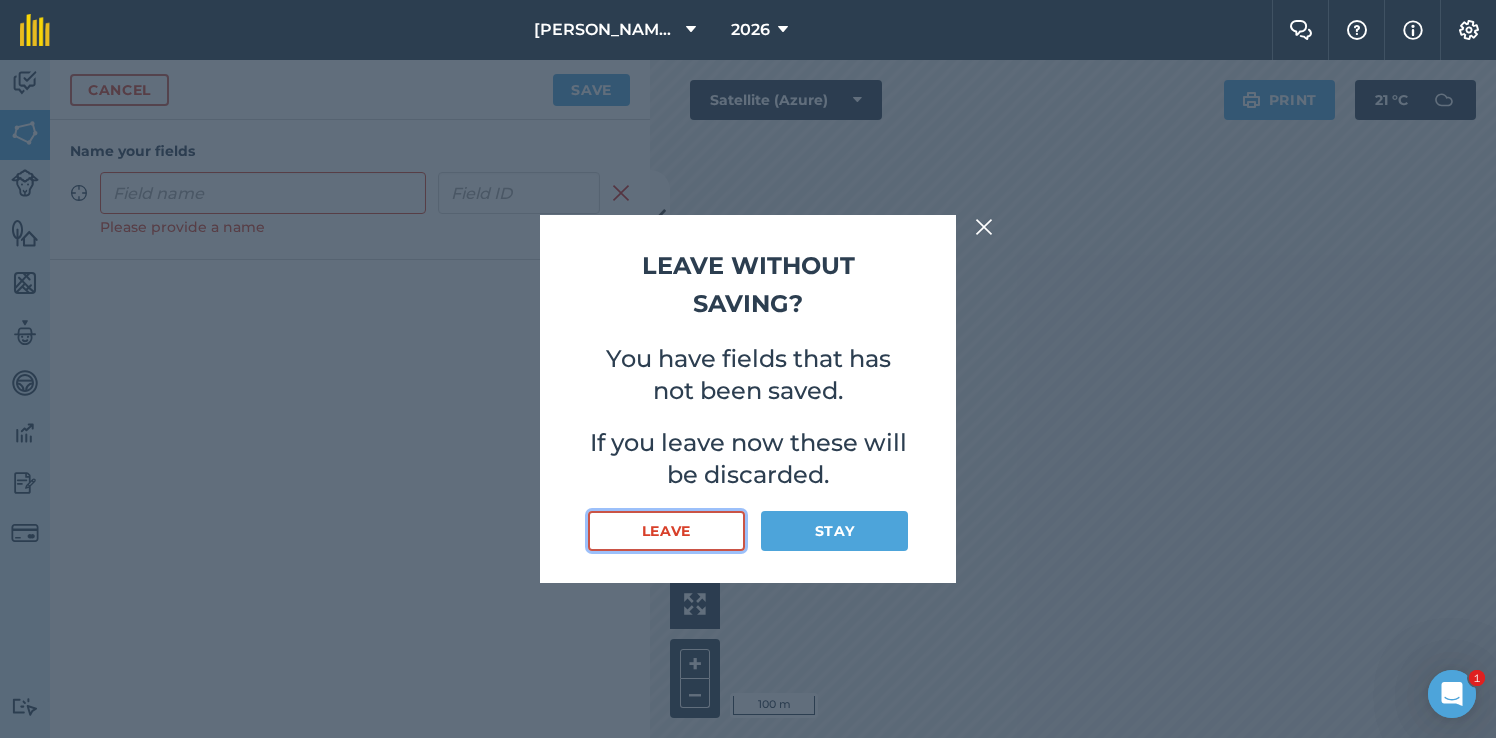 click on "Leave" at bounding box center [666, 531] 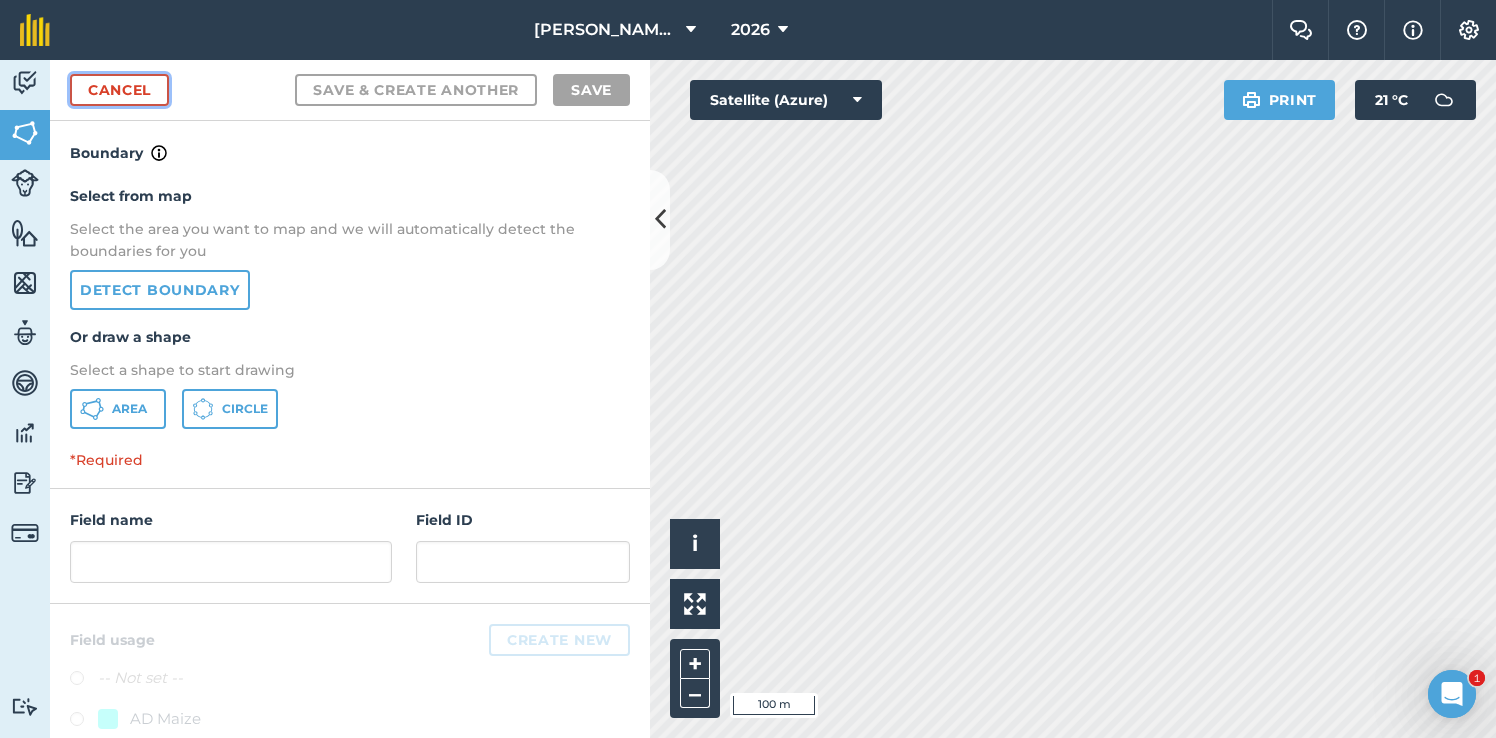 click on "Cancel" at bounding box center (119, 90) 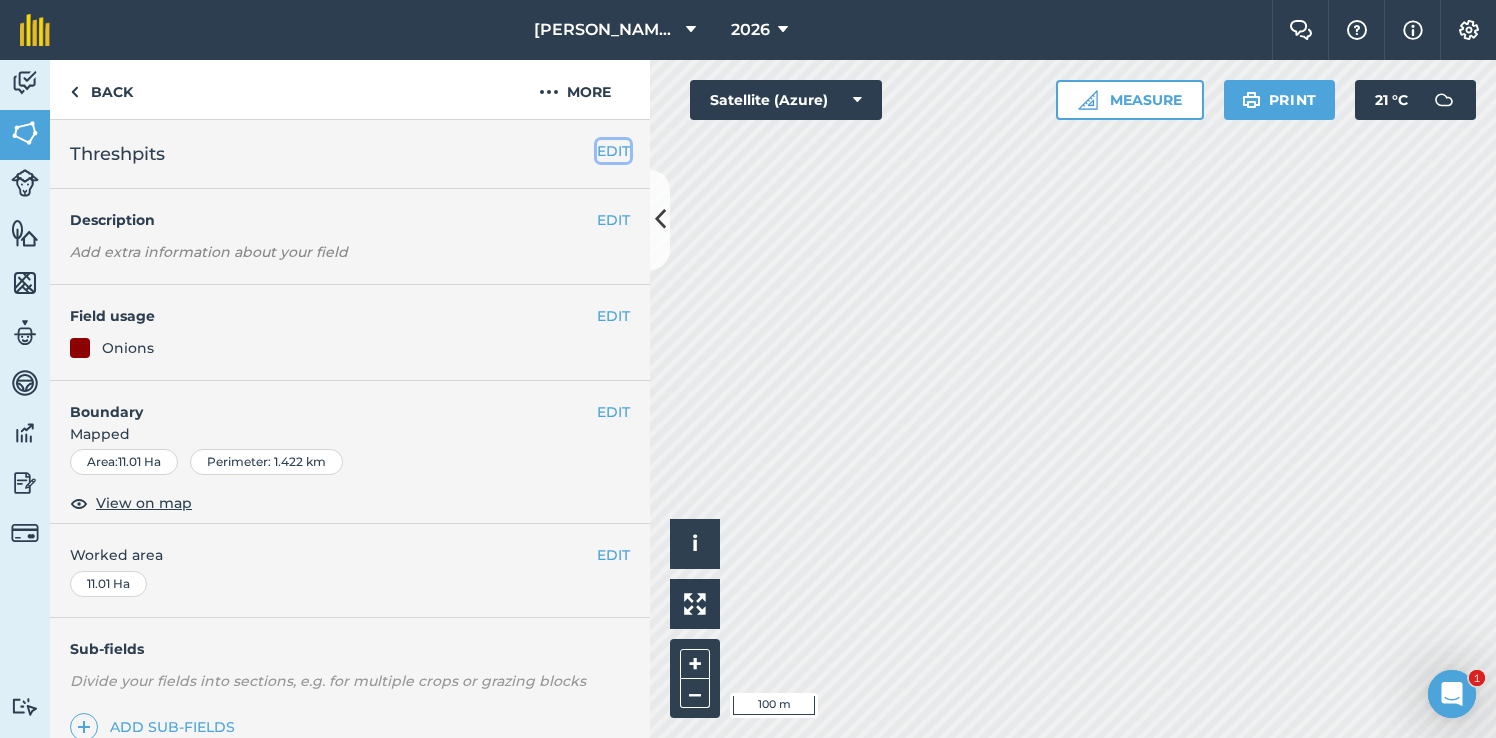 click on "EDIT" at bounding box center (613, 151) 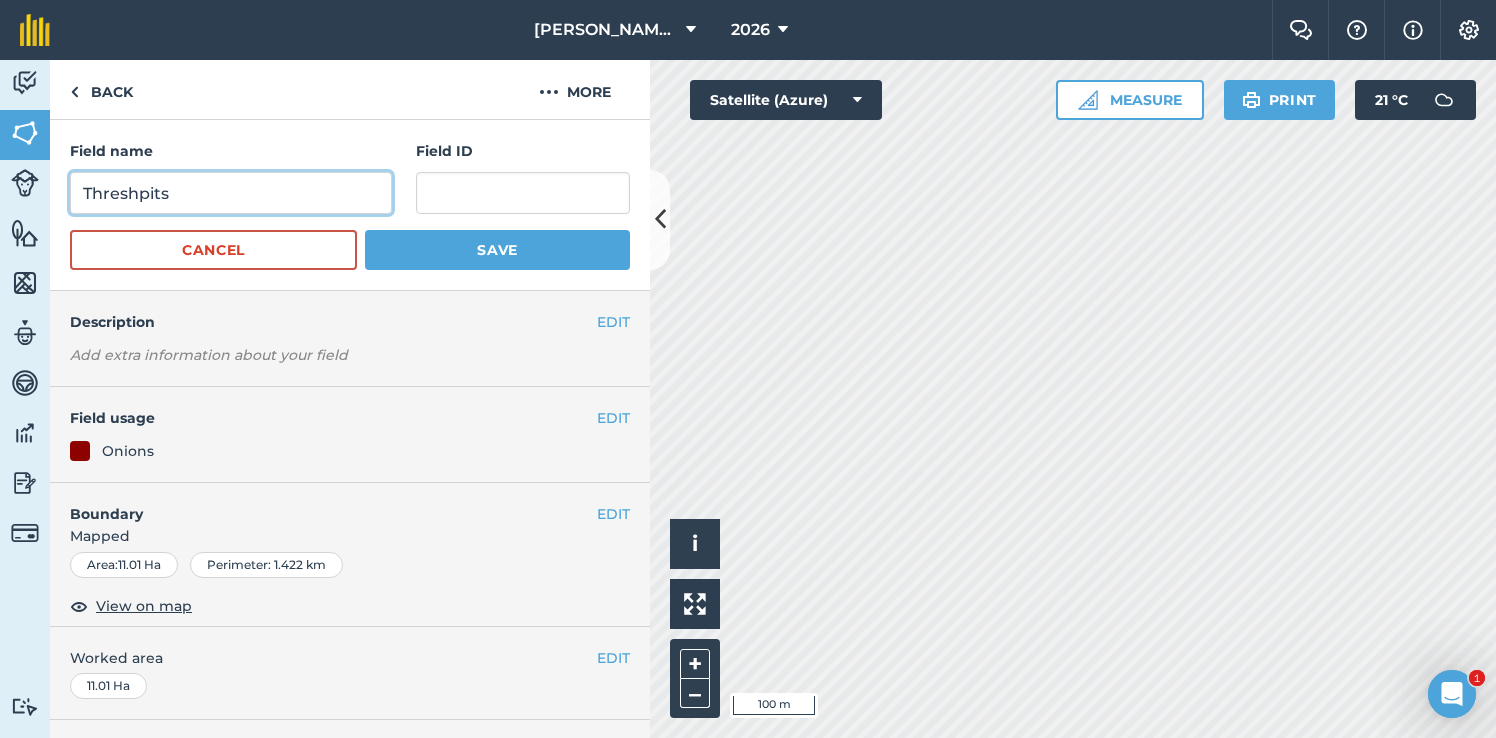 drag, startPoint x: 208, startPoint y: 185, endPoint x: 0, endPoint y: 174, distance: 208.29066 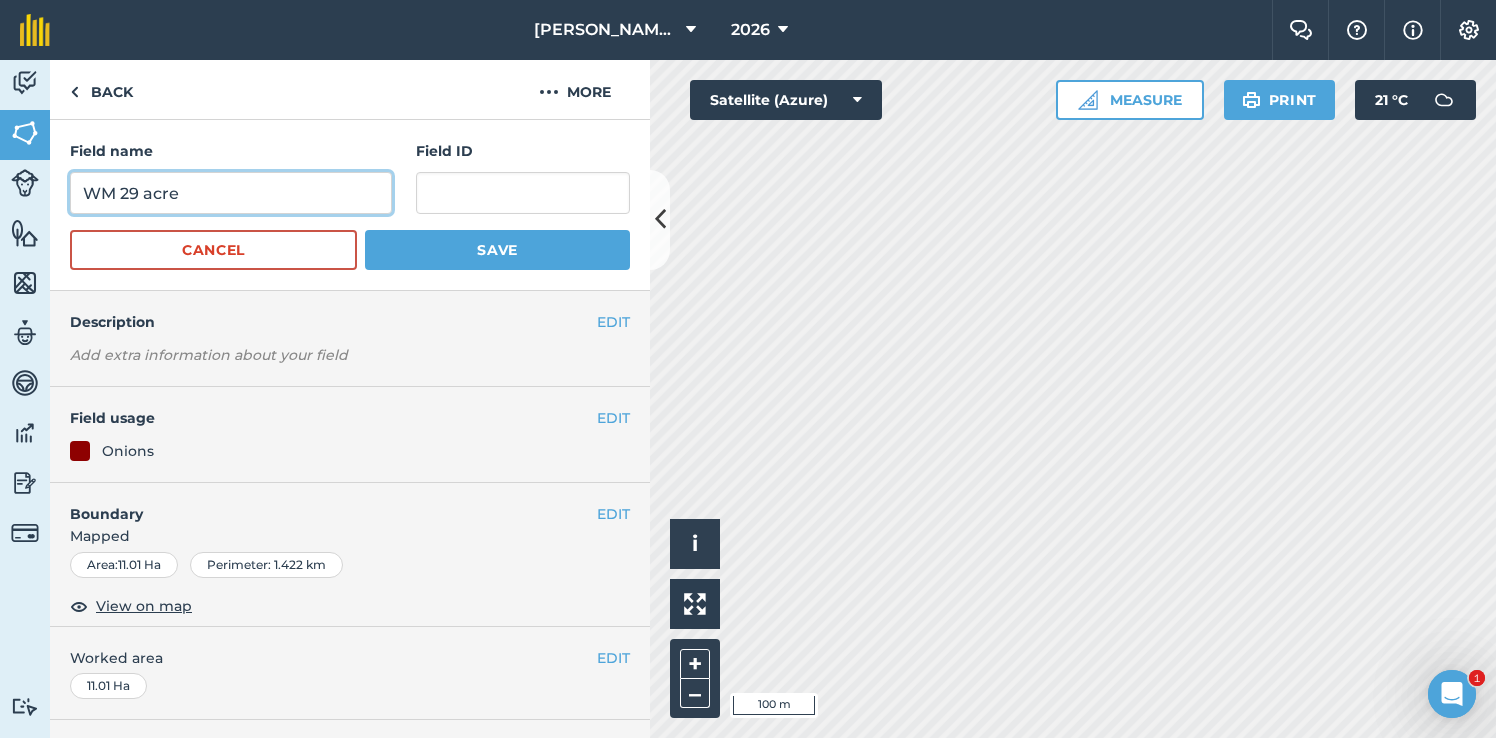 type on "WM 29 acre" 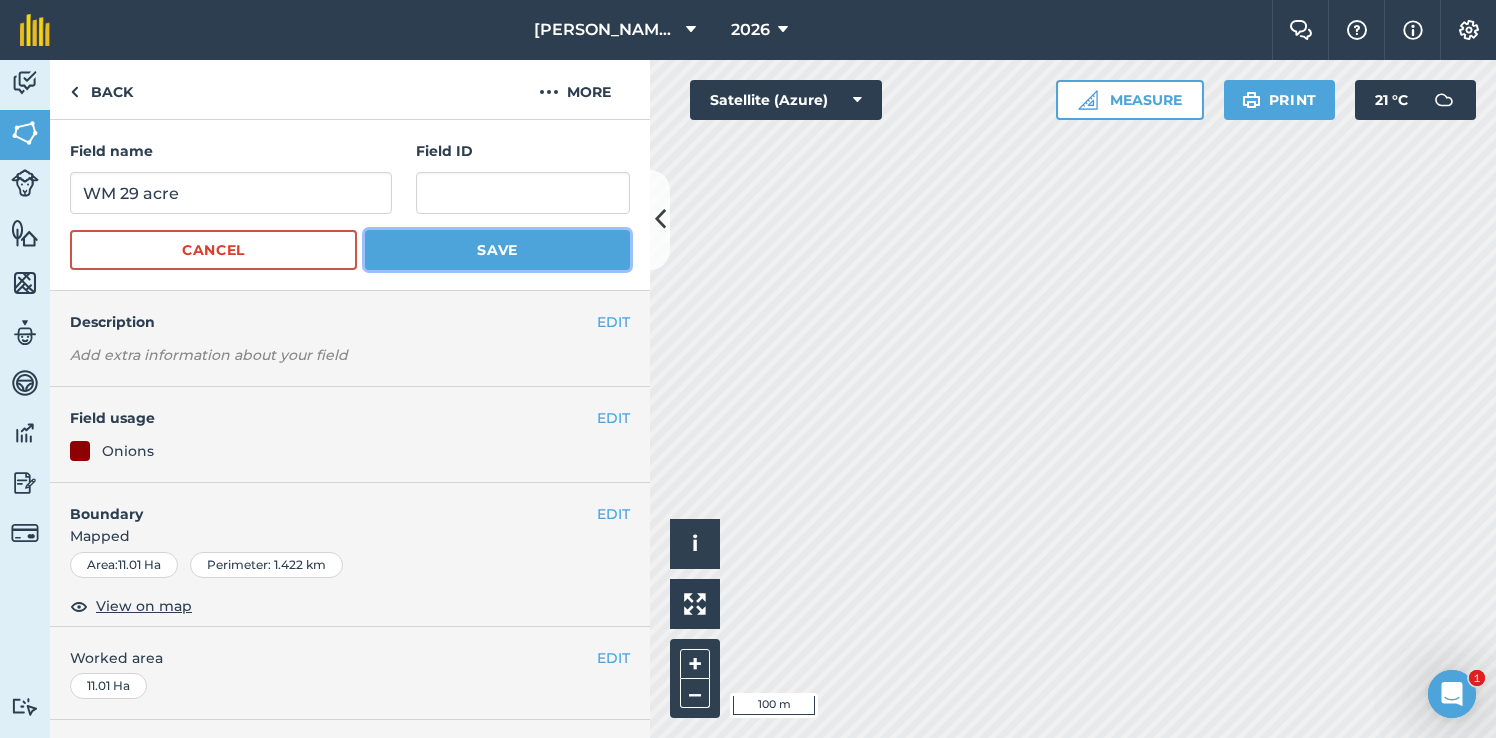 click on "Save" at bounding box center (497, 250) 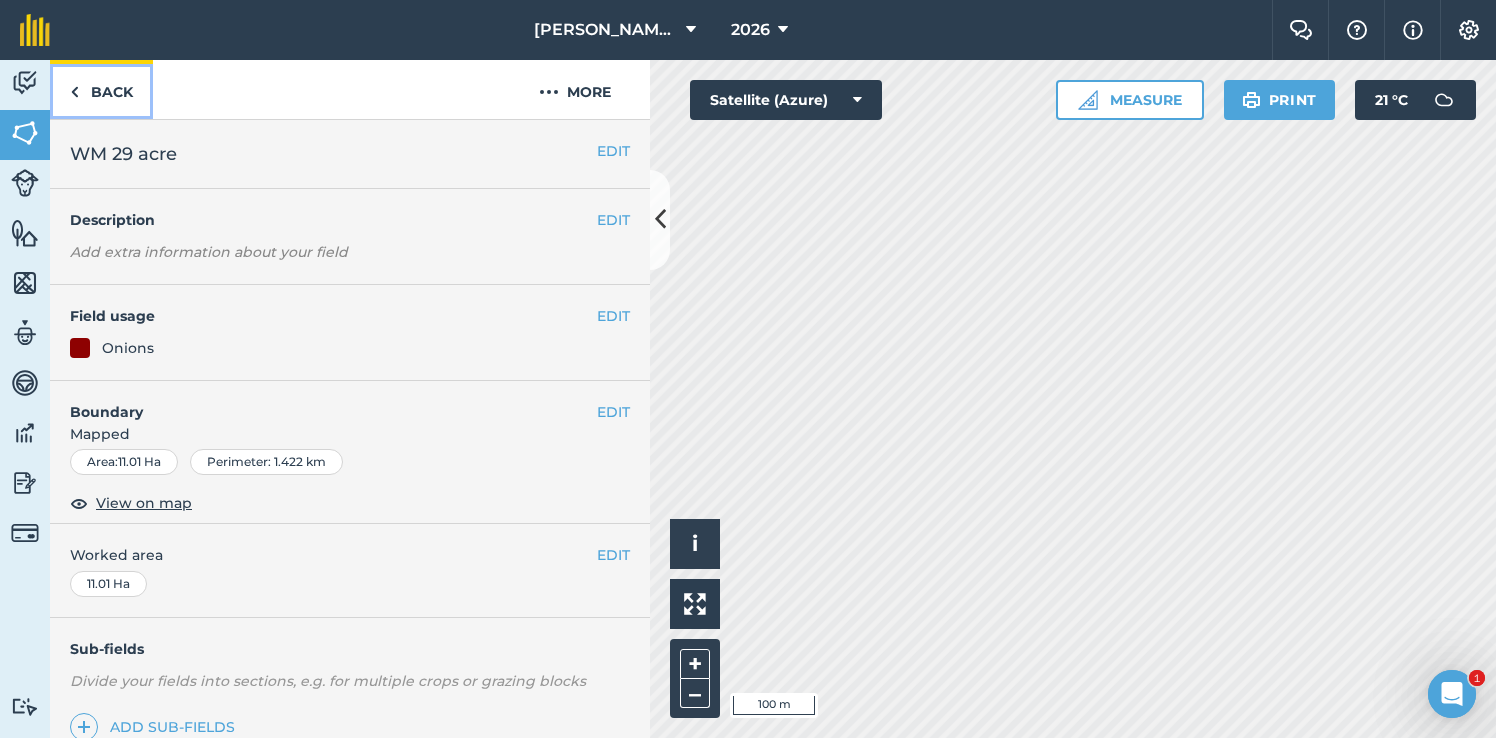 click on "Back" at bounding box center (101, 89) 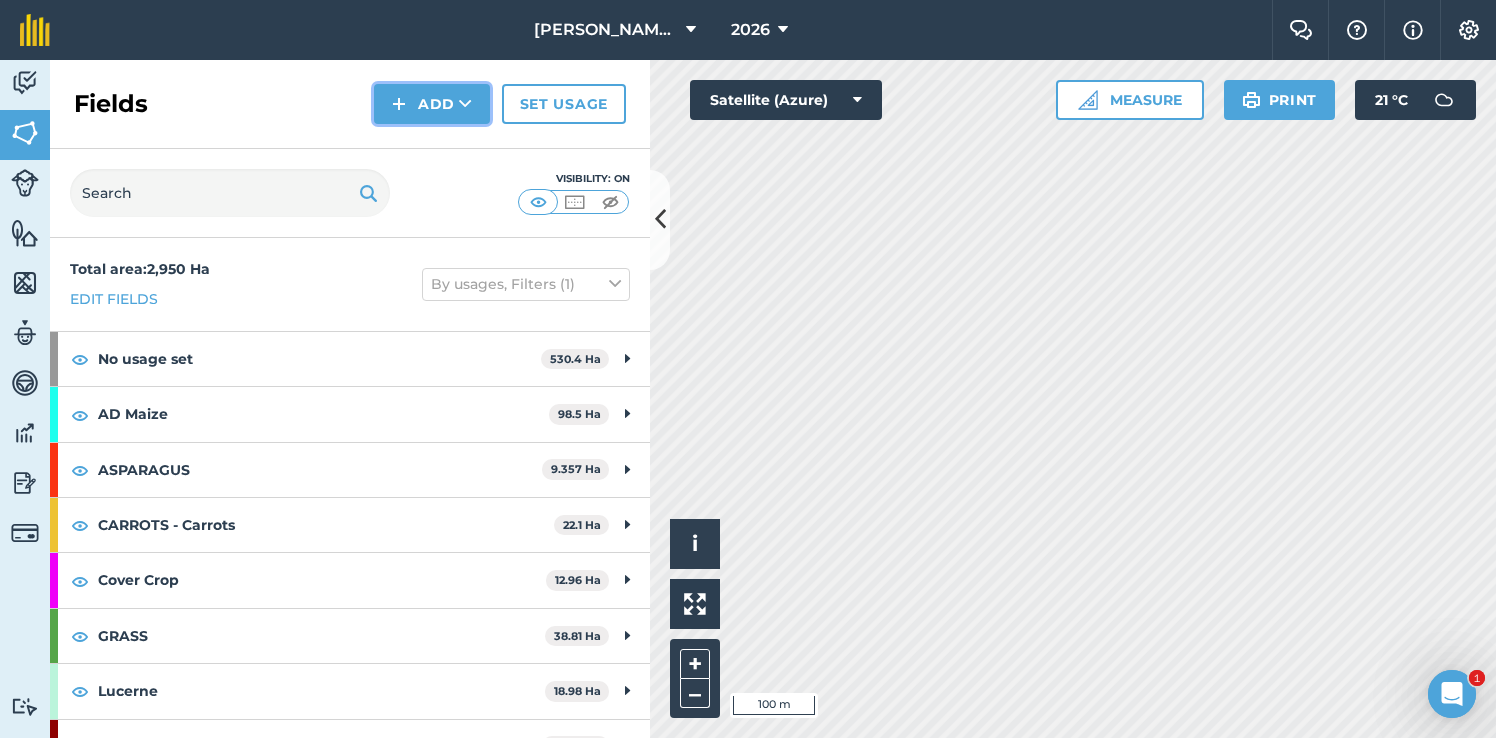 click on "Add" at bounding box center [432, 104] 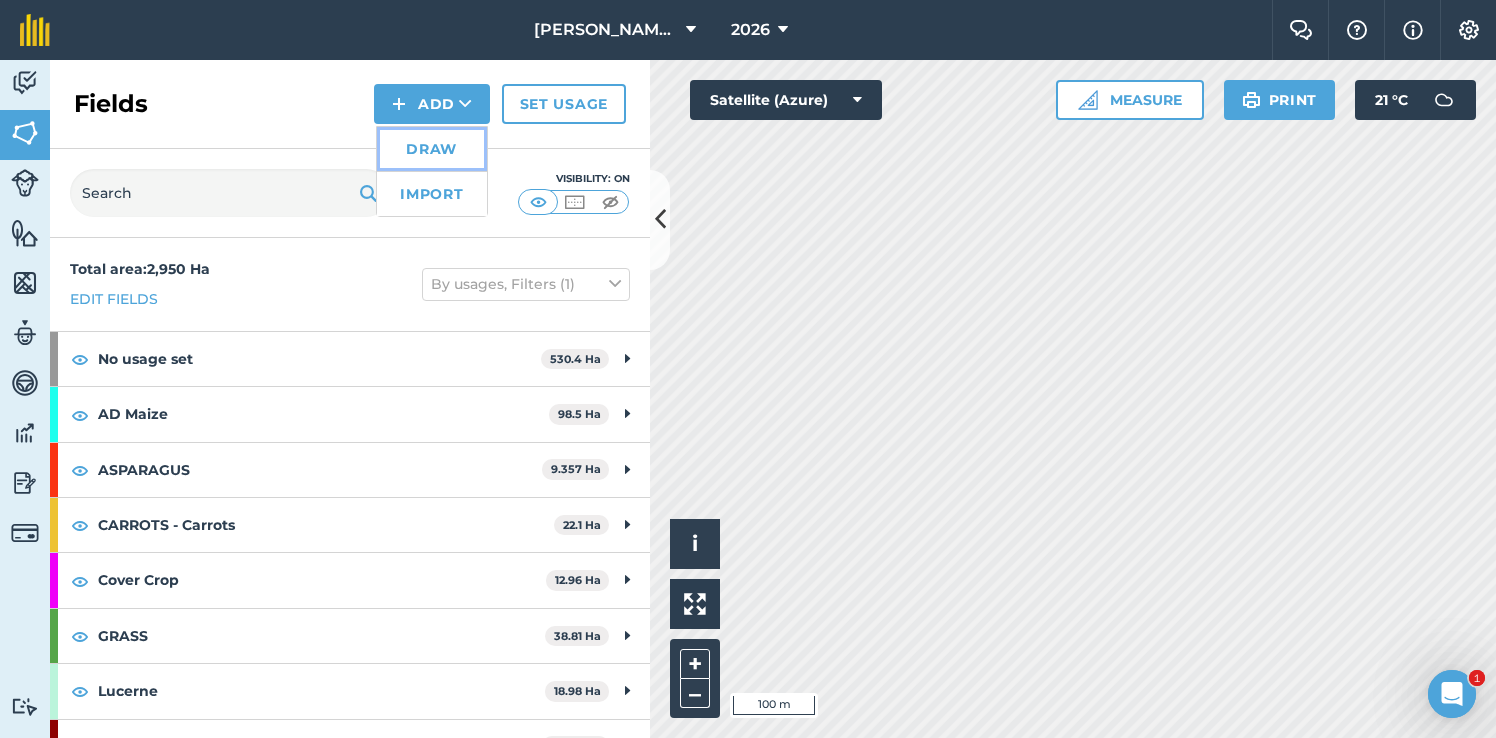 click on "Draw" at bounding box center [432, 149] 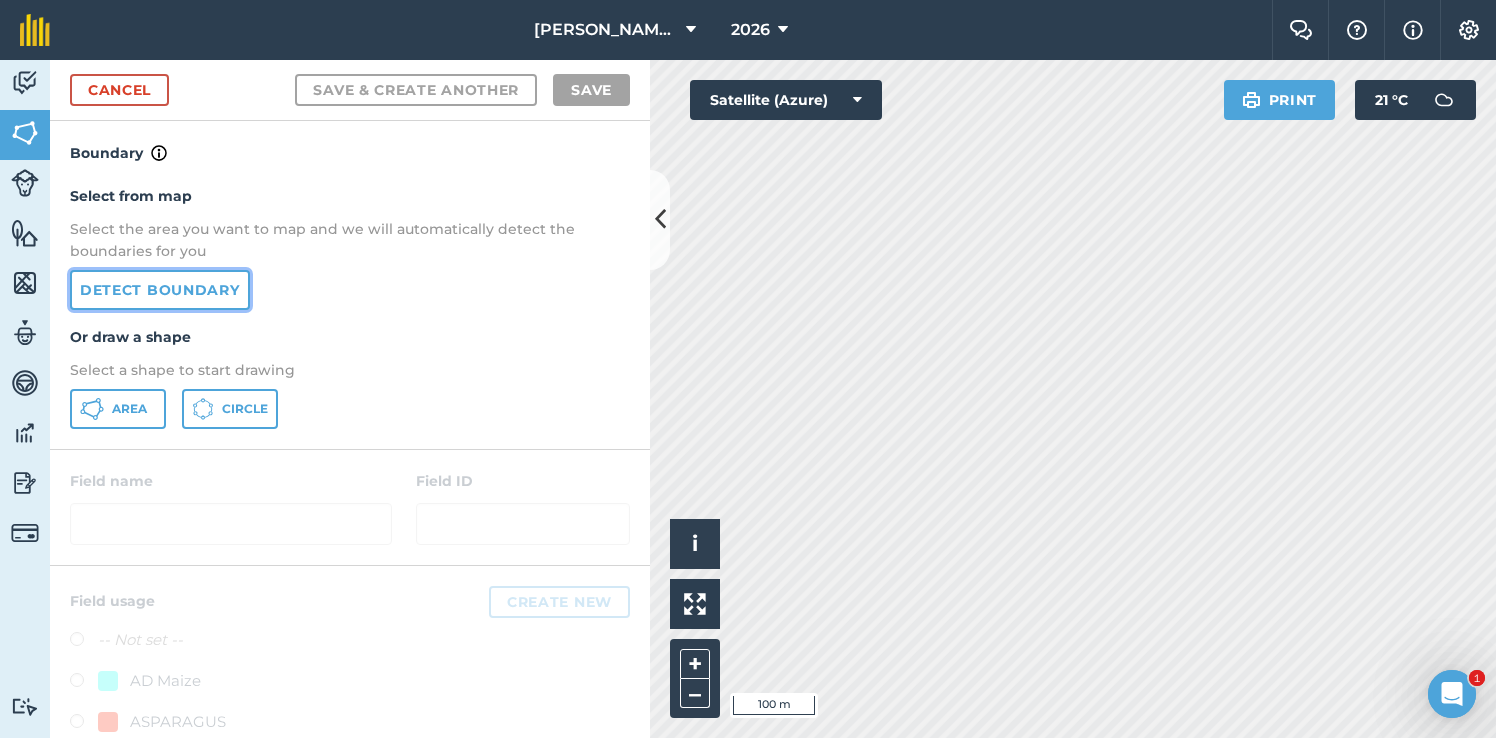 click on "Detect boundary" at bounding box center (160, 290) 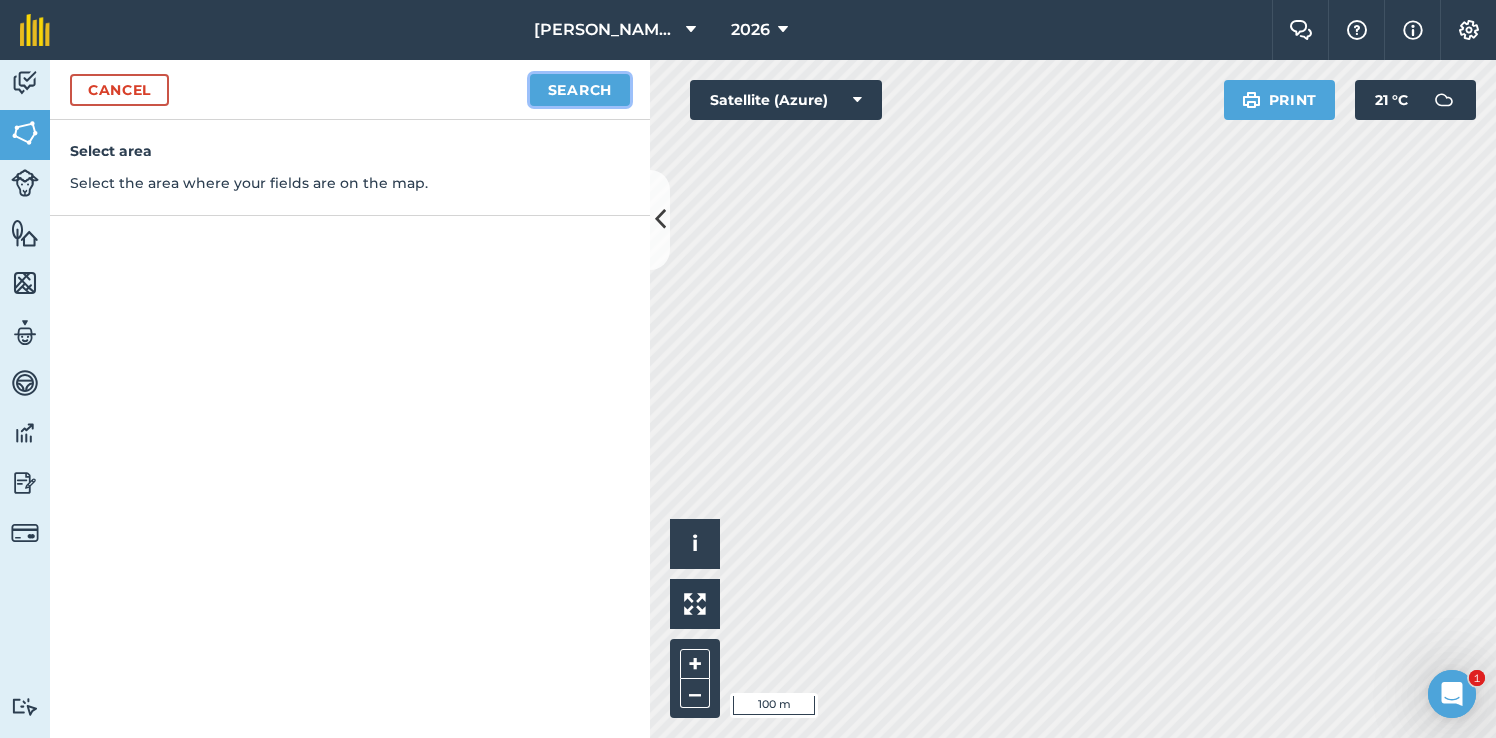 click on "Search" at bounding box center [580, 90] 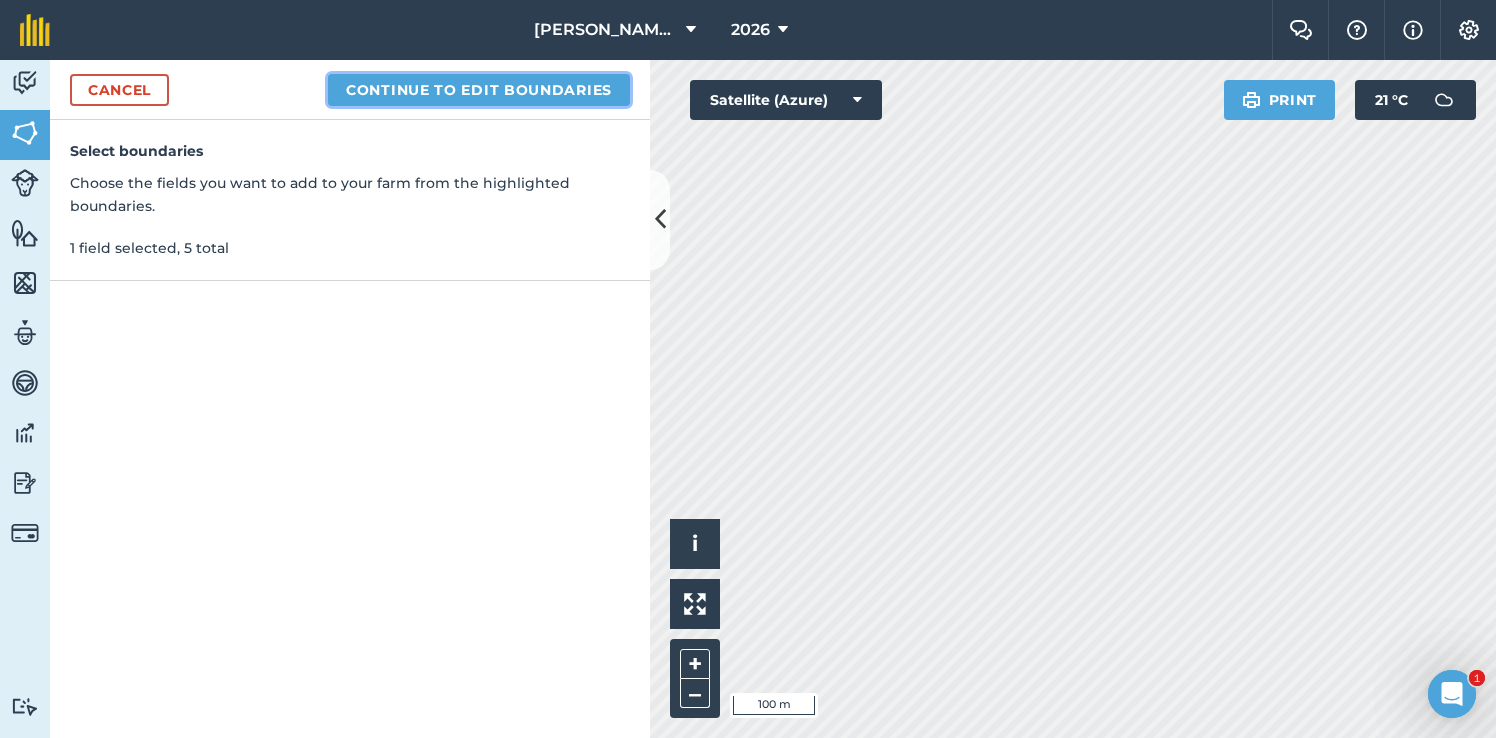 click on "Continue to edit boundaries" at bounding box center [479, 90] 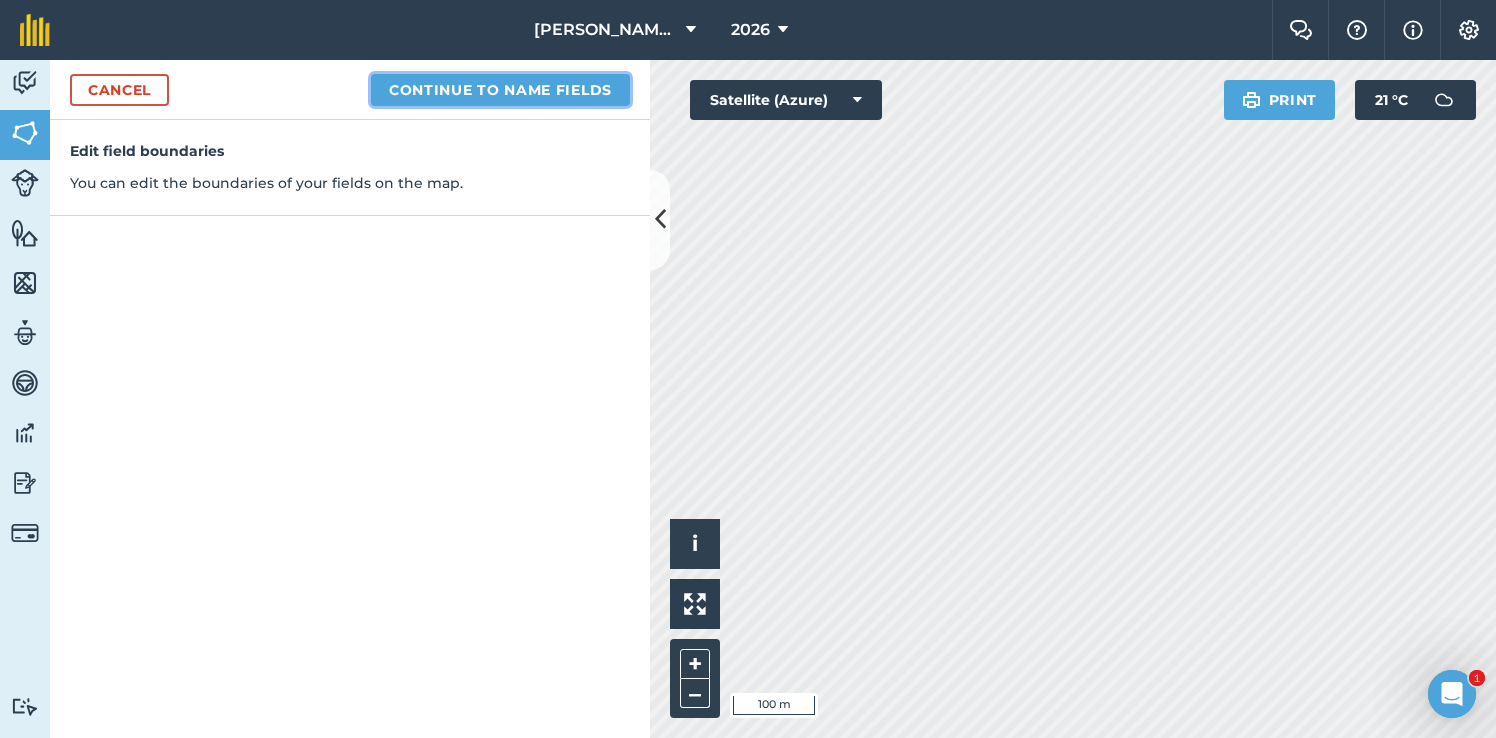 click on "Continue to name fields" at bounding box center (500, 90) 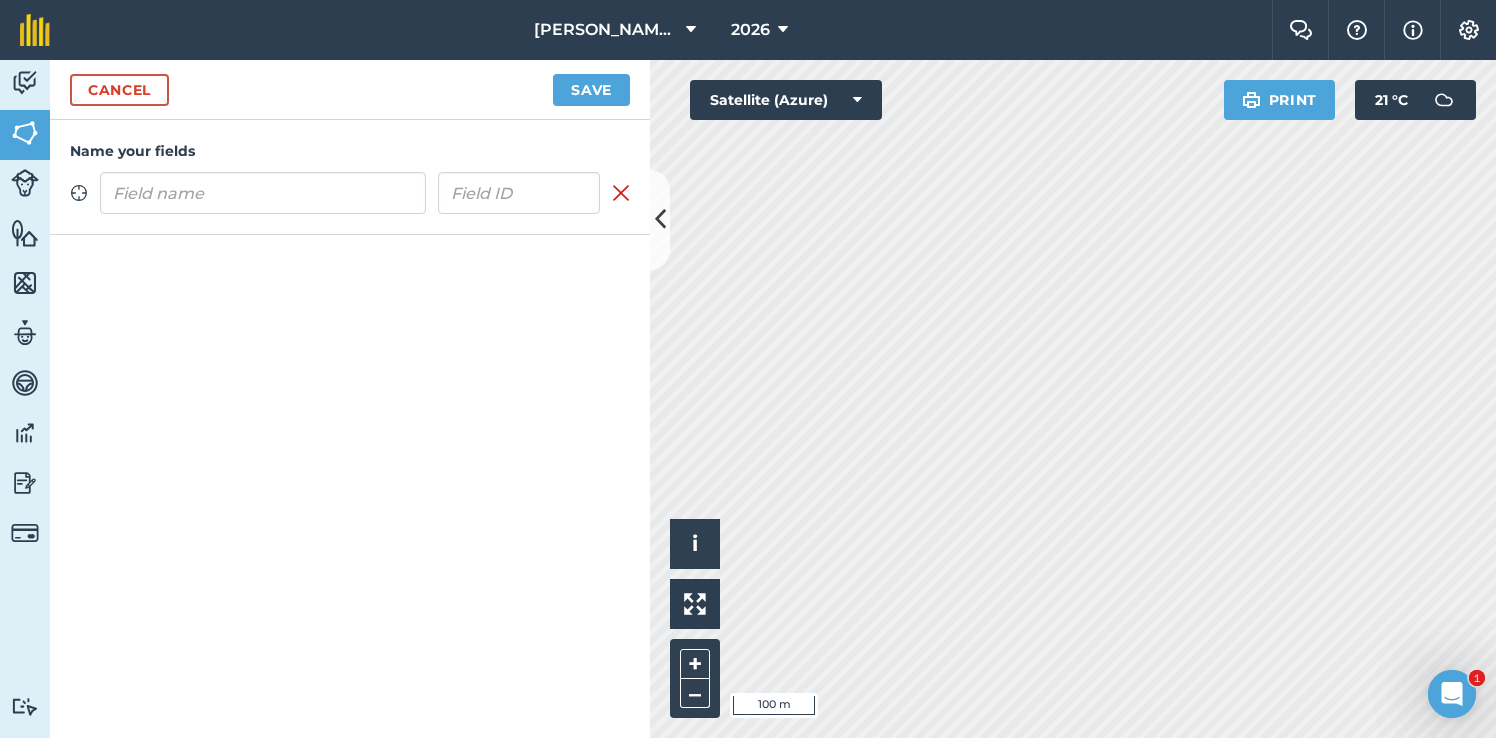 click at bounding box center (263, 193) 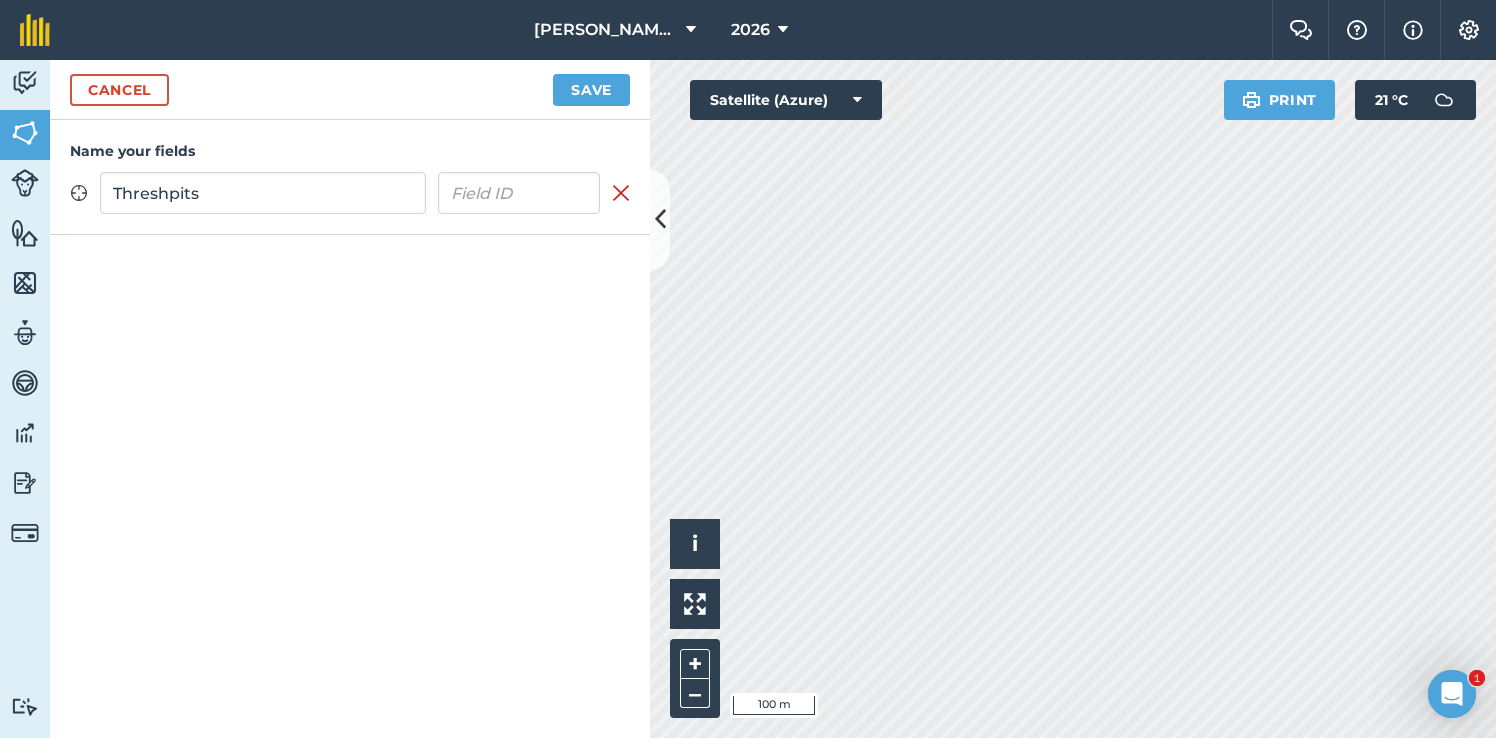 type on "Threshpits" 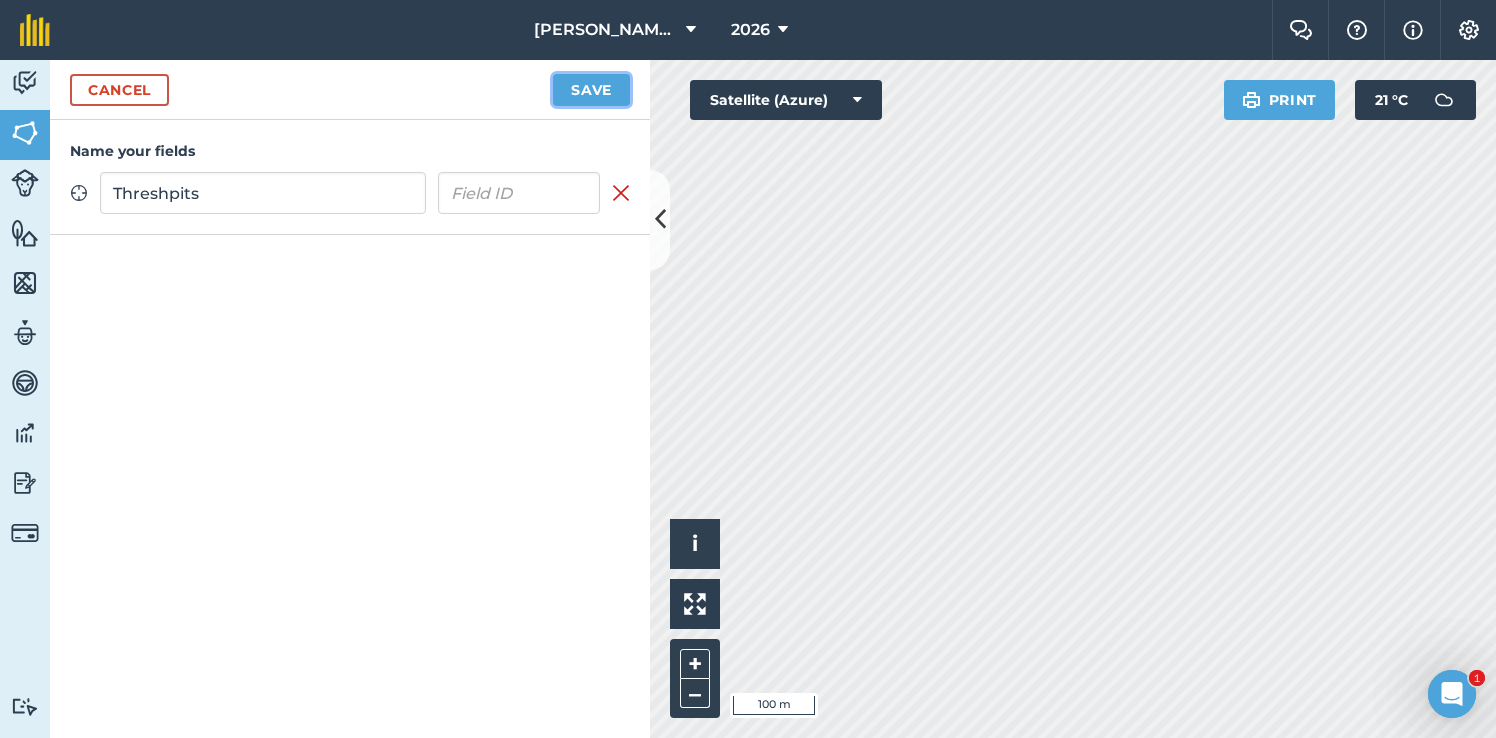 click on "Save" at bounding box center [591, 90] 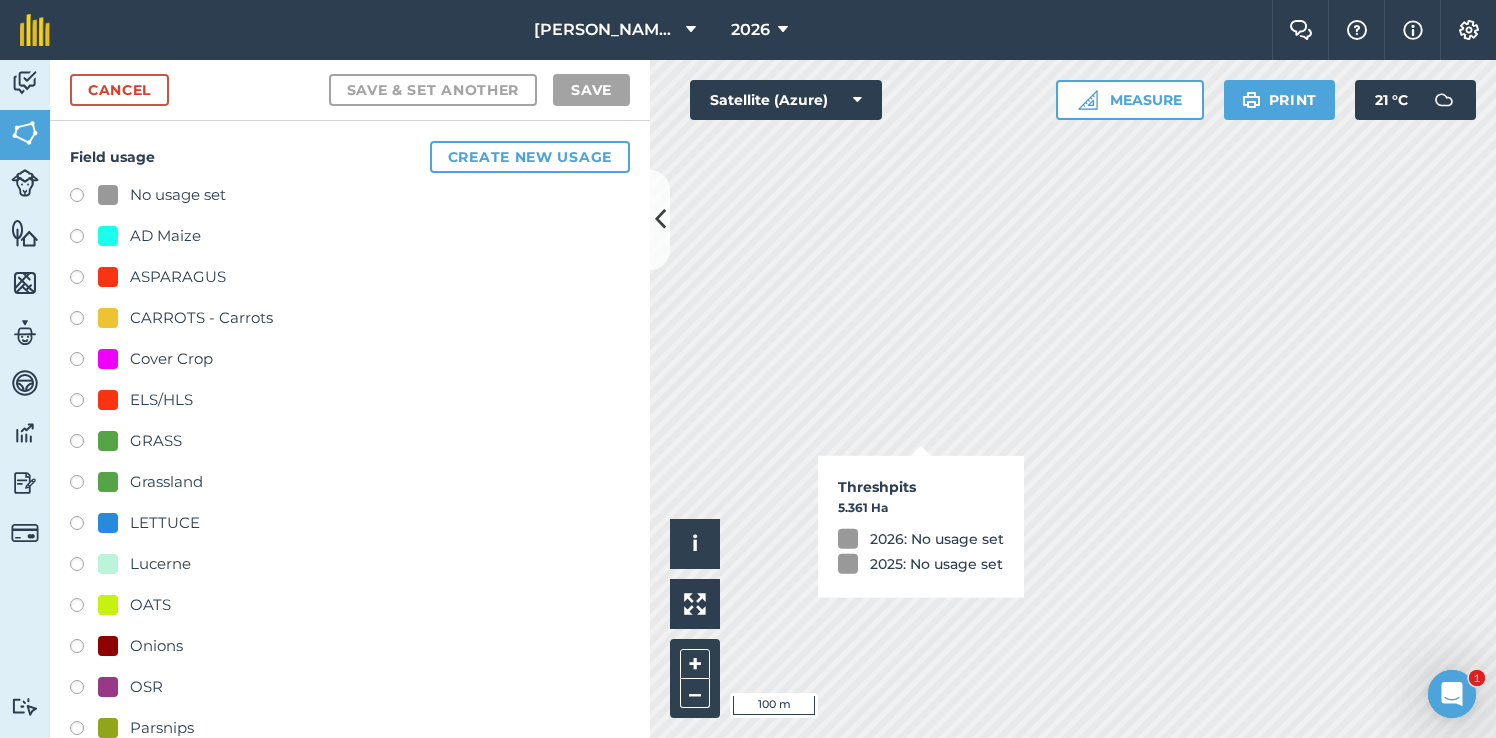 checkbox on "true" 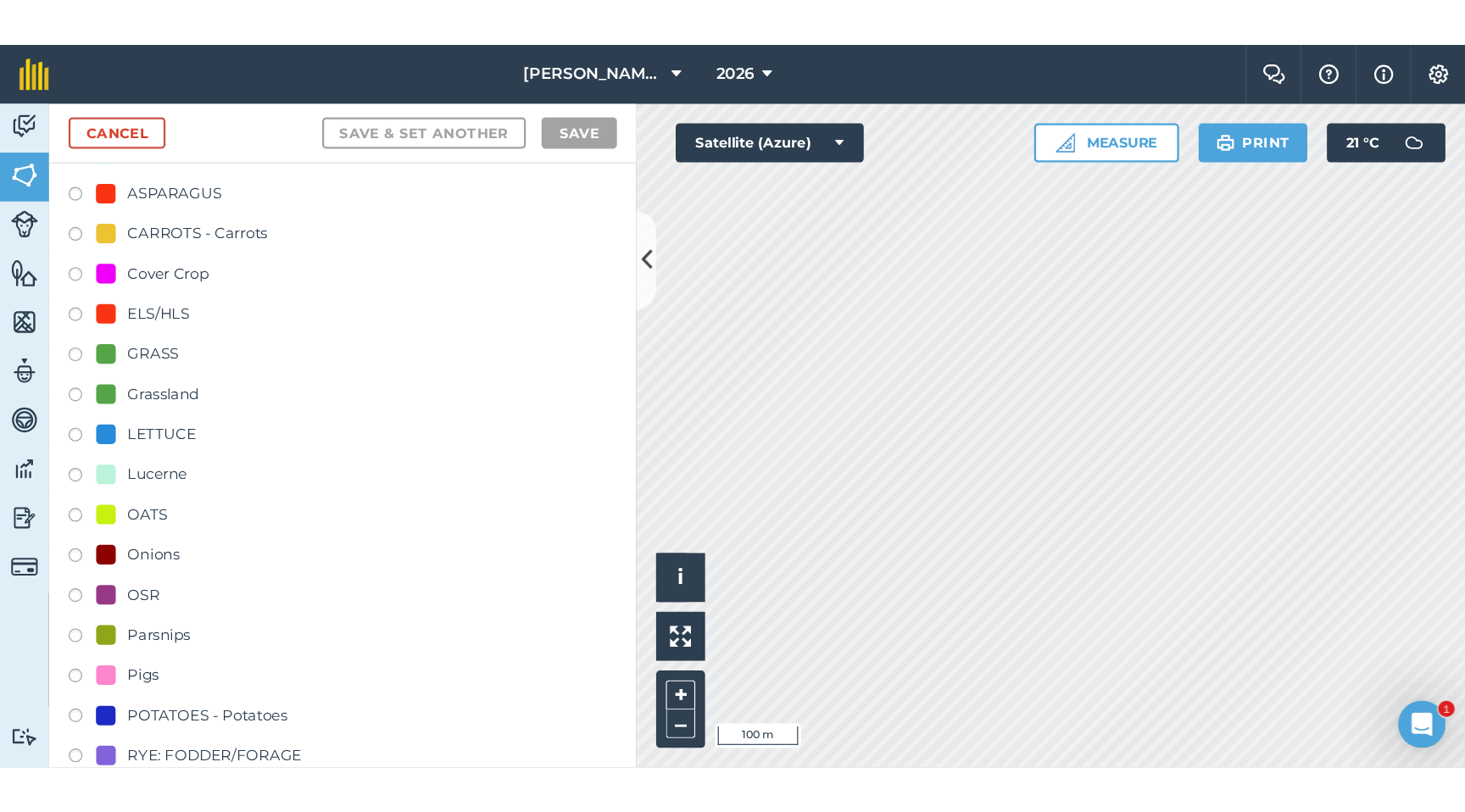 scroll, scrollTop: 111, scrollLeft: 0, axis: vertical 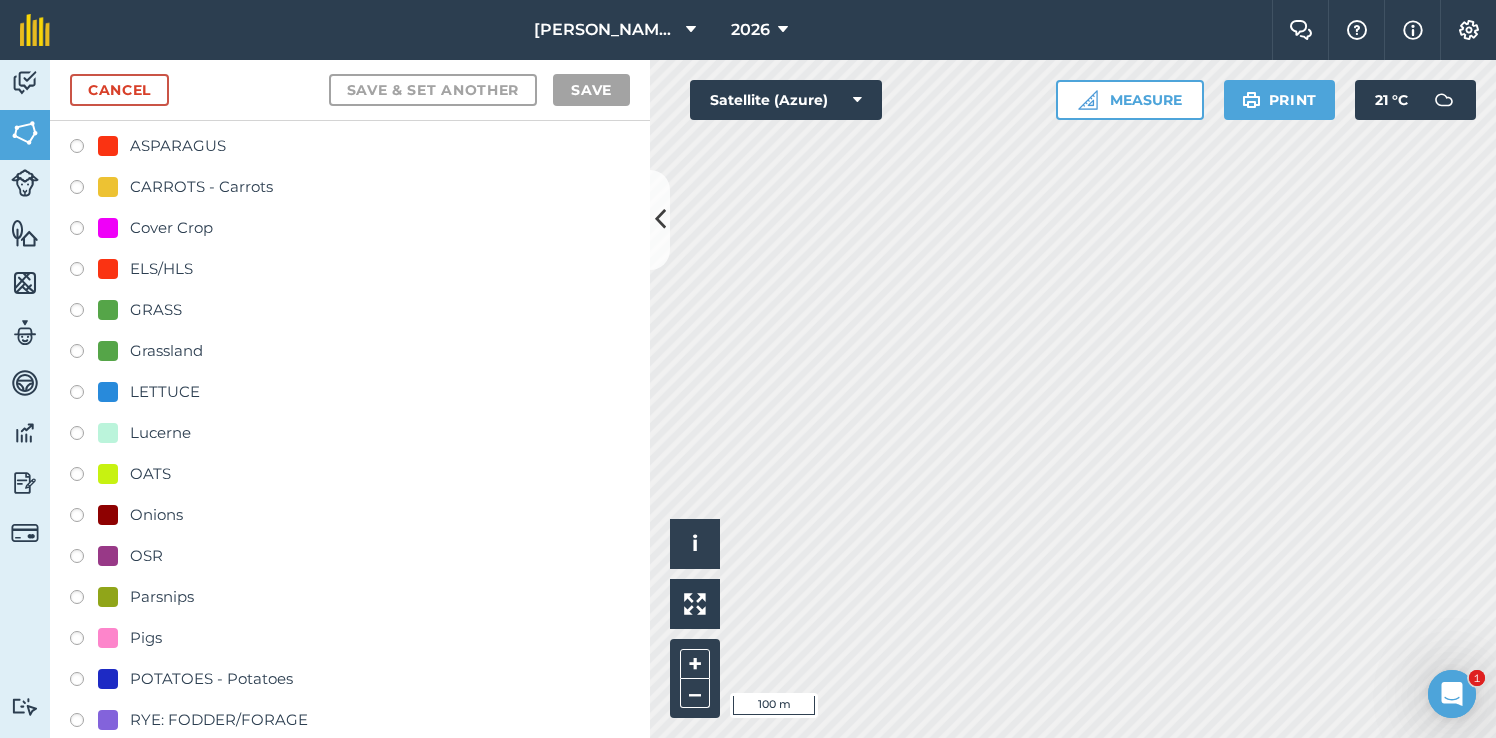 click at bounding box center [84, 518] 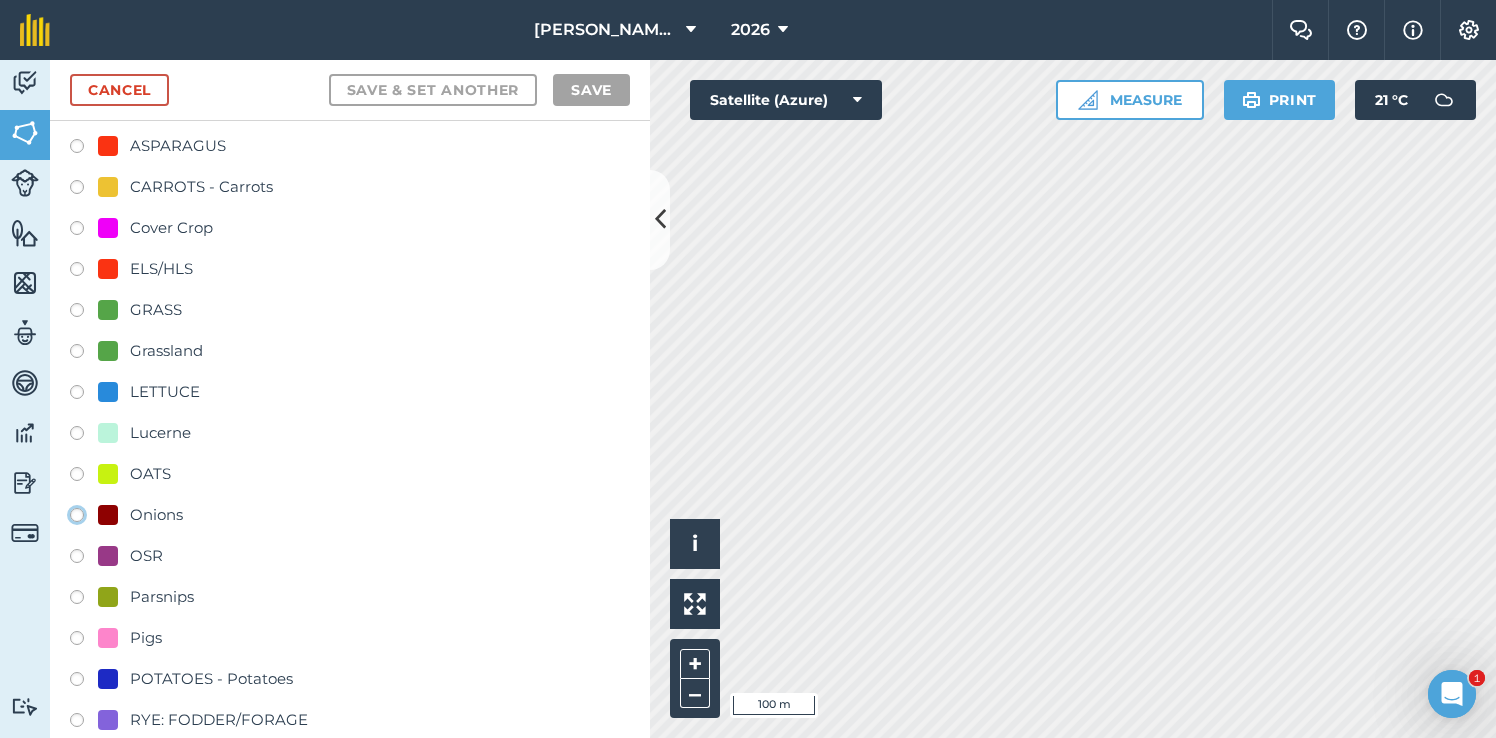 click on "Onions" at bounding box center [-9923, 514] 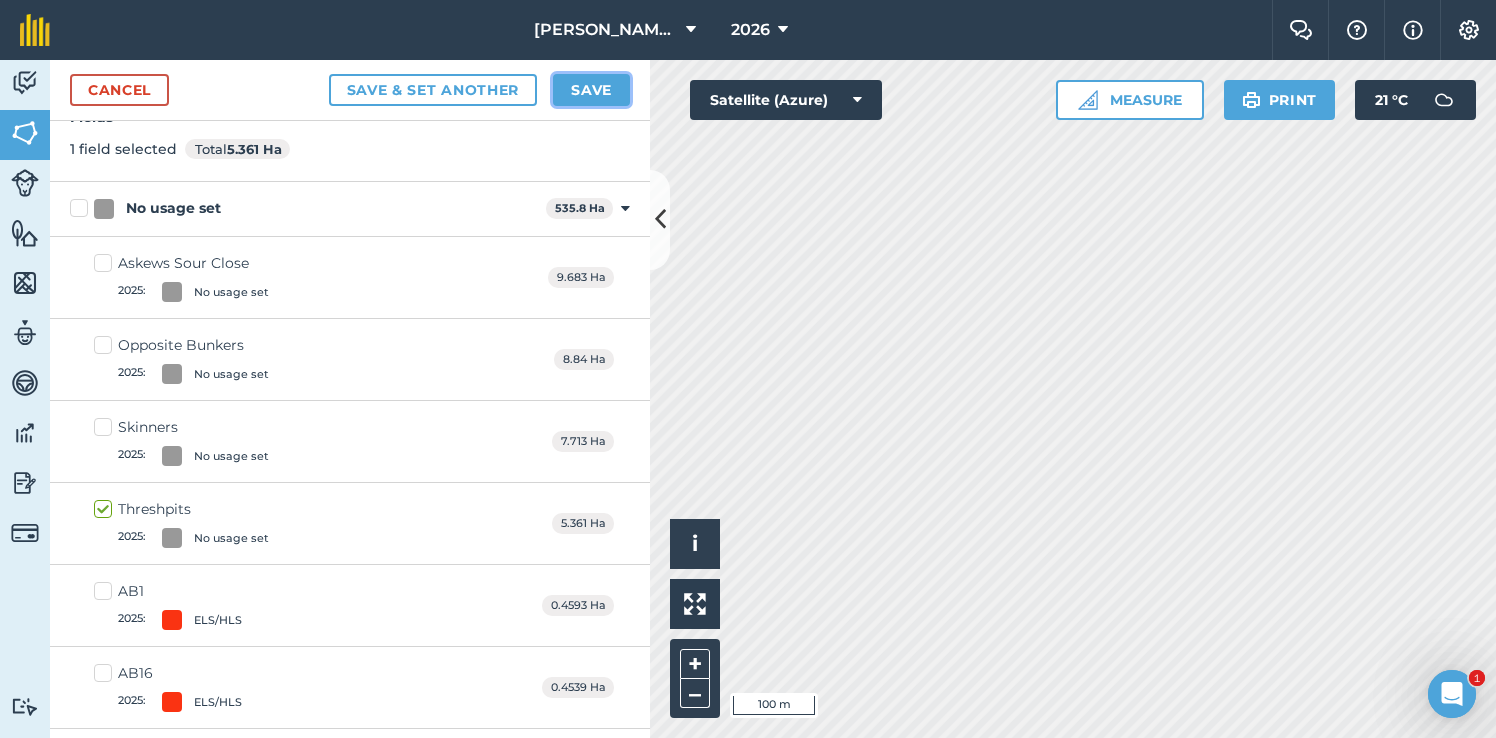 click on "Save" at bounding box center (591, 90) 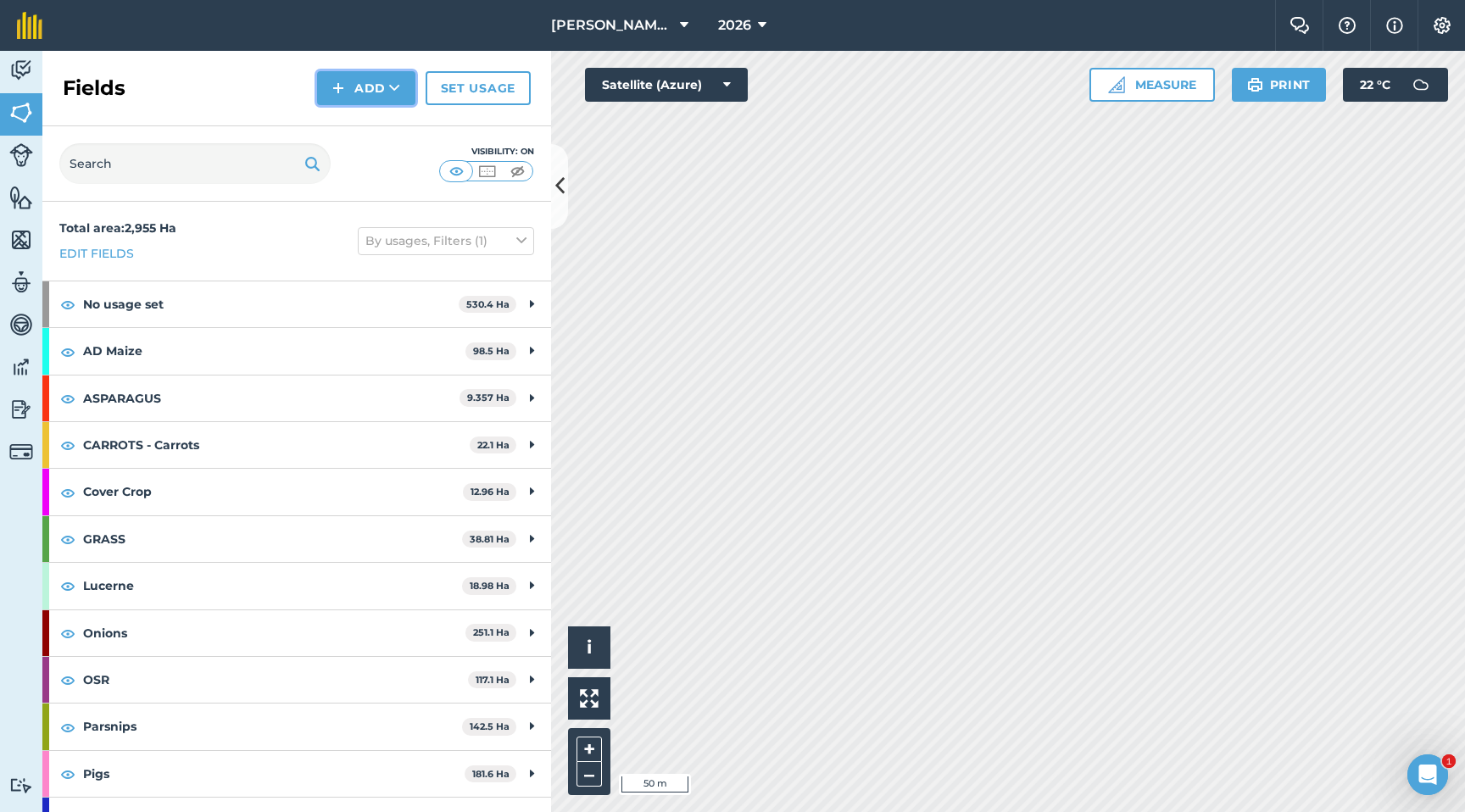 click on "Add" at bounding box center [366, 88] 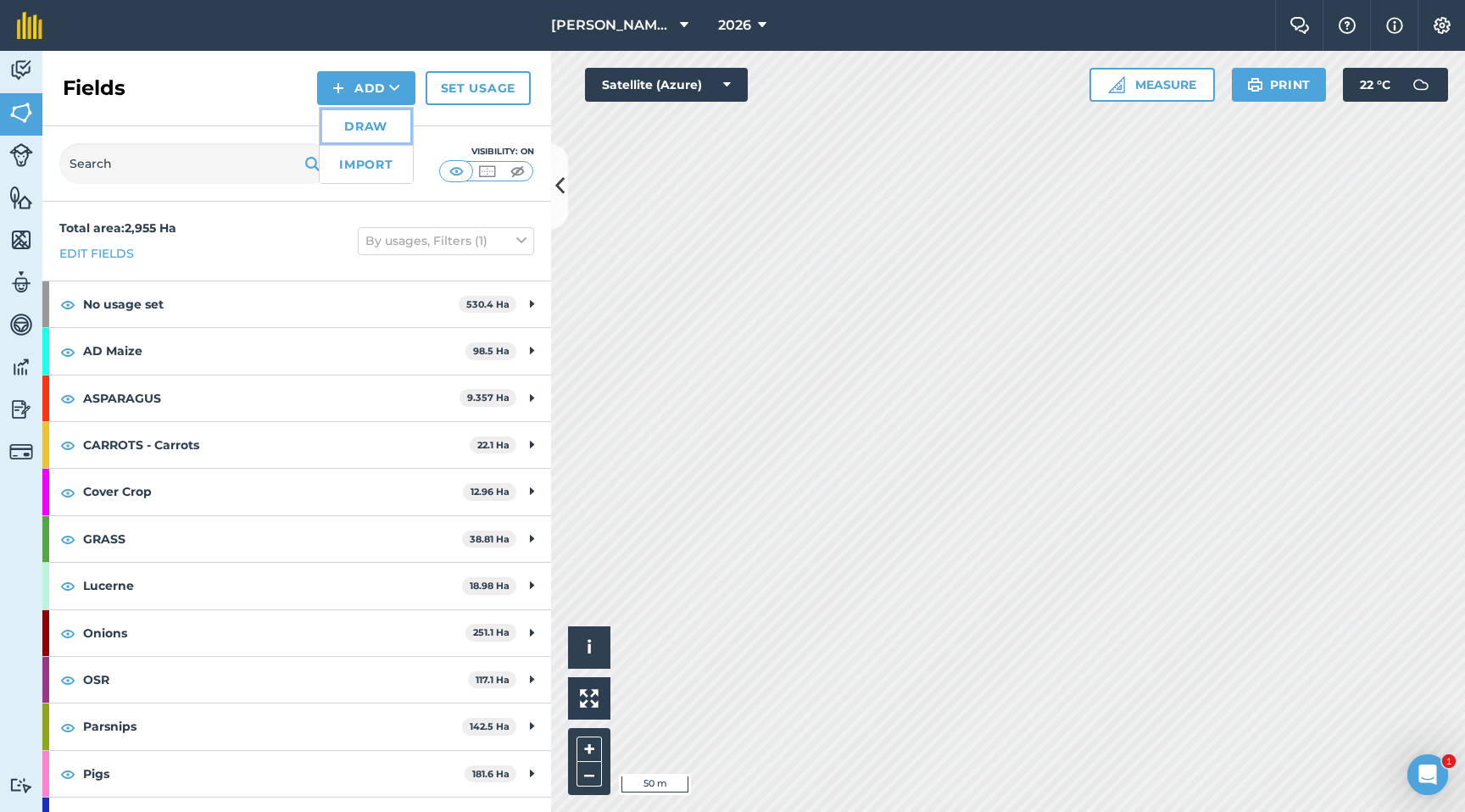 click on "Draw" at bounding box center [366, 126] 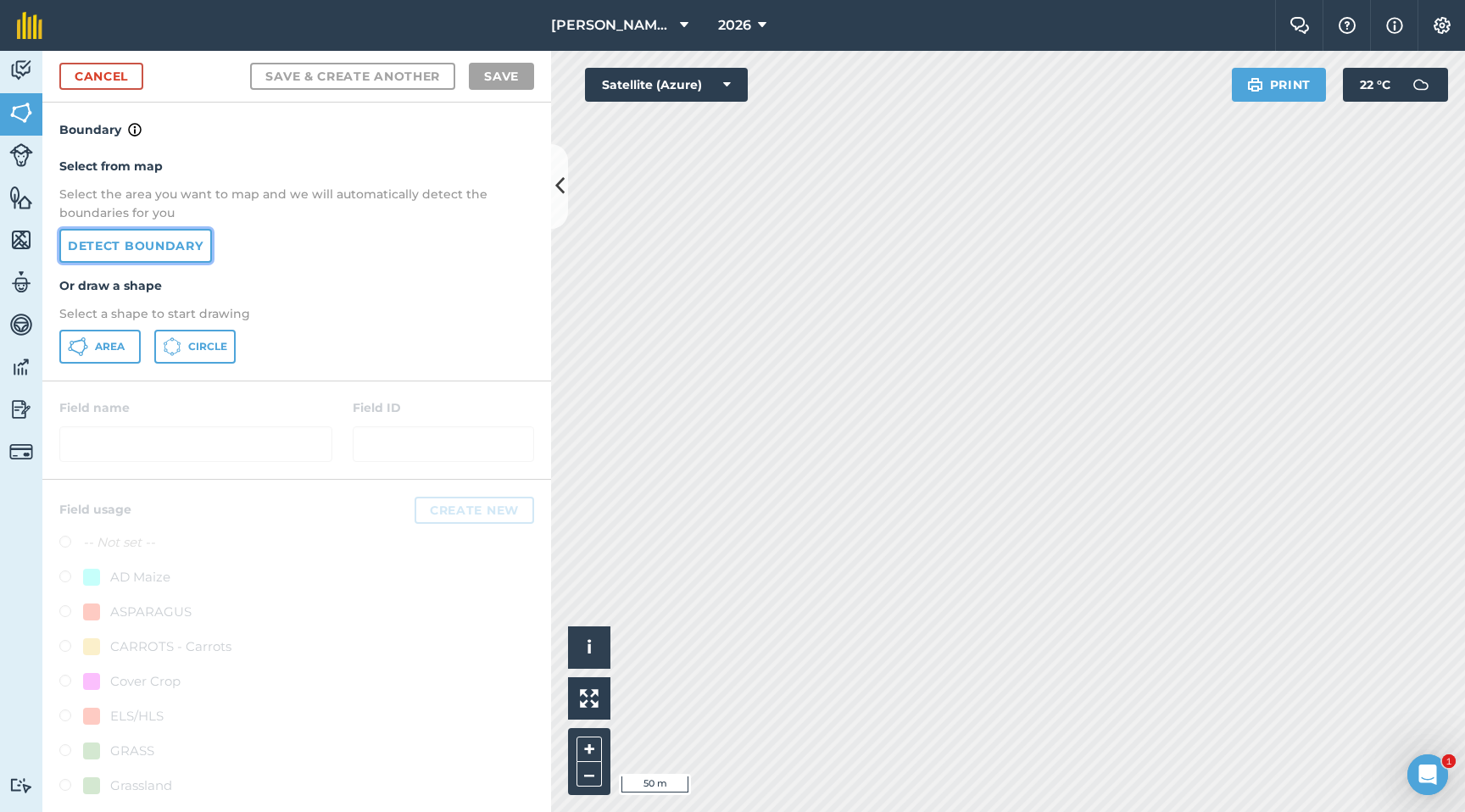 click on "Detect boundary" at bounding box center (136, 246) 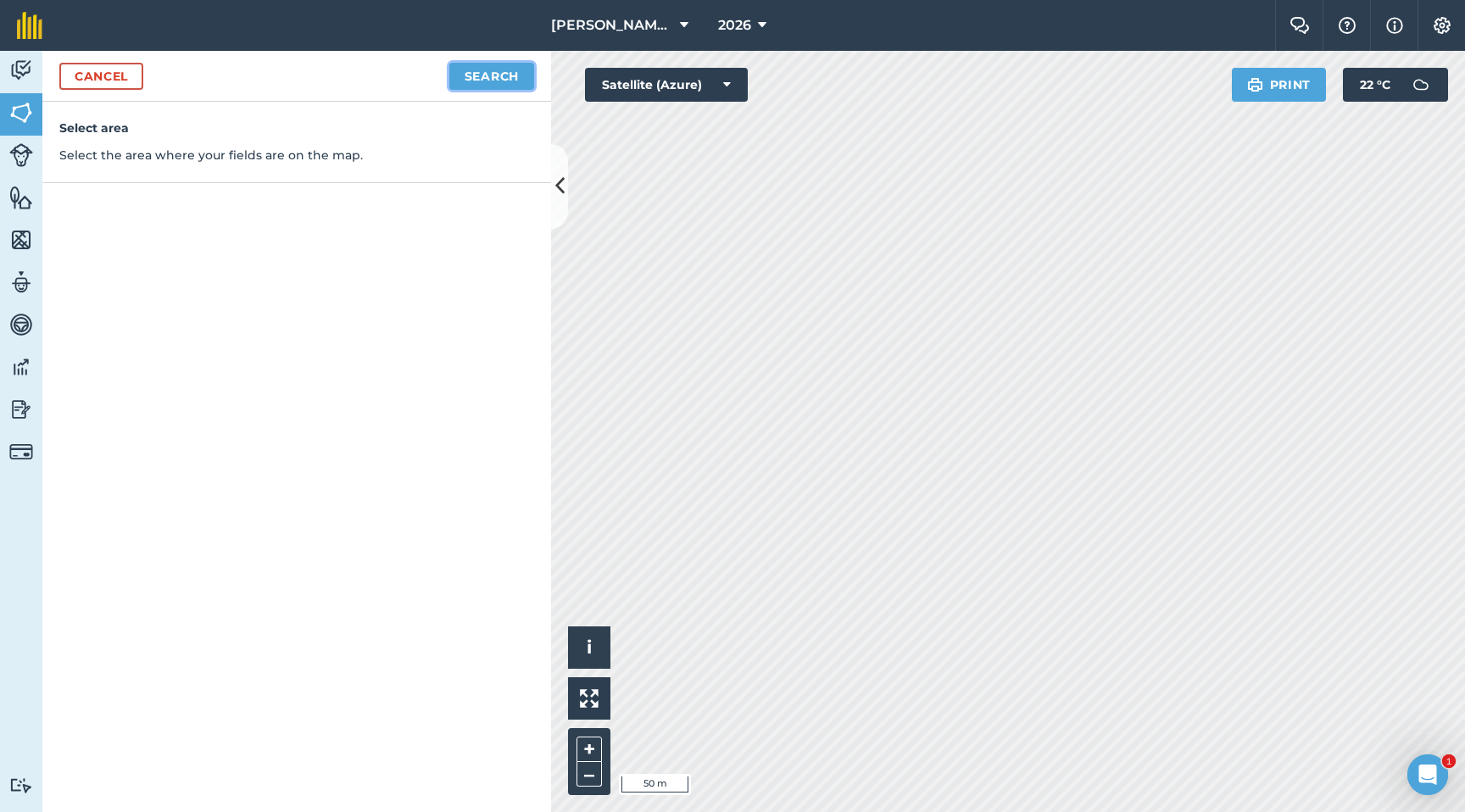 click on "Search" at bounding box center [492, 76] 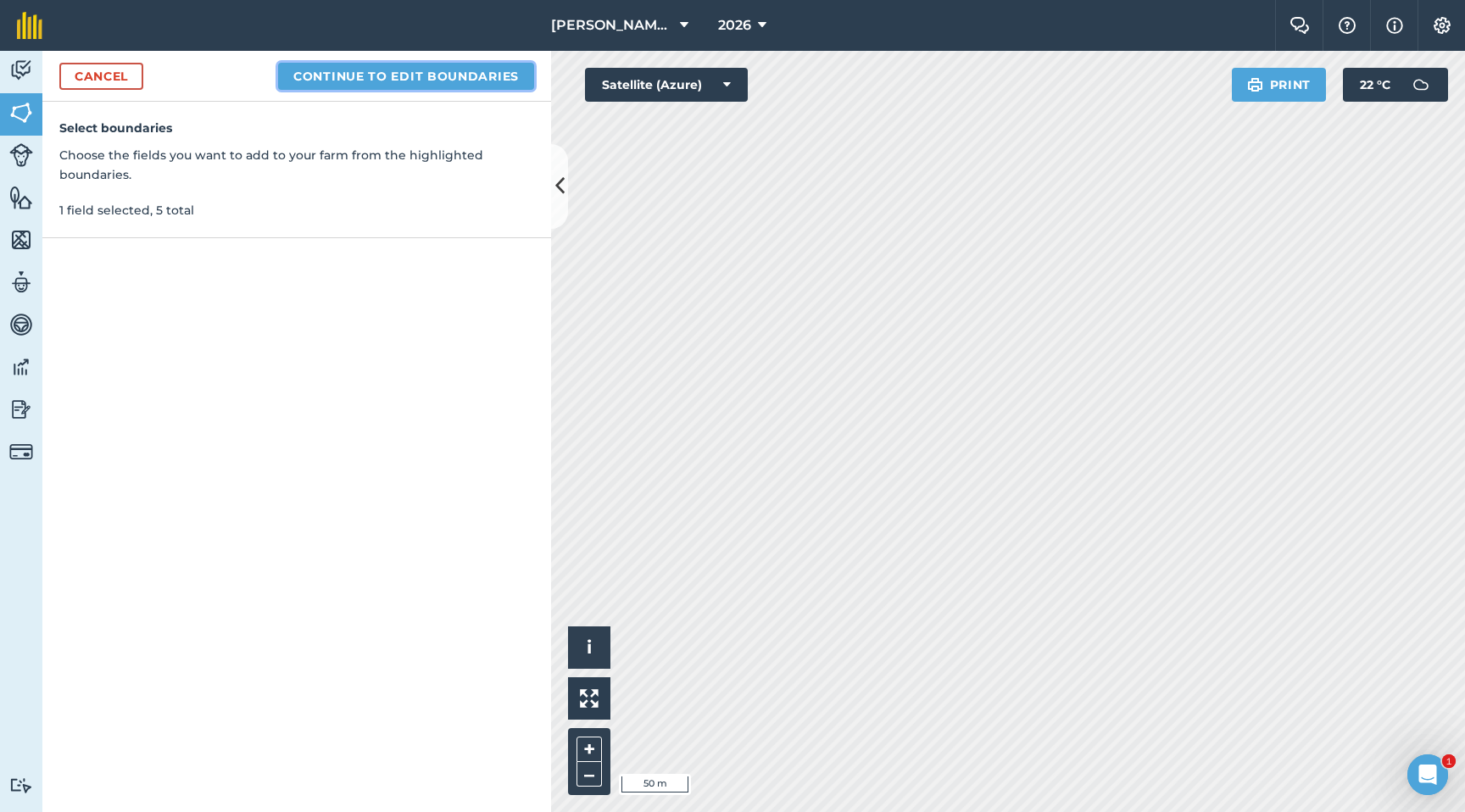 click on "Continue to edit boundaries" at bounding box center (406, 76) 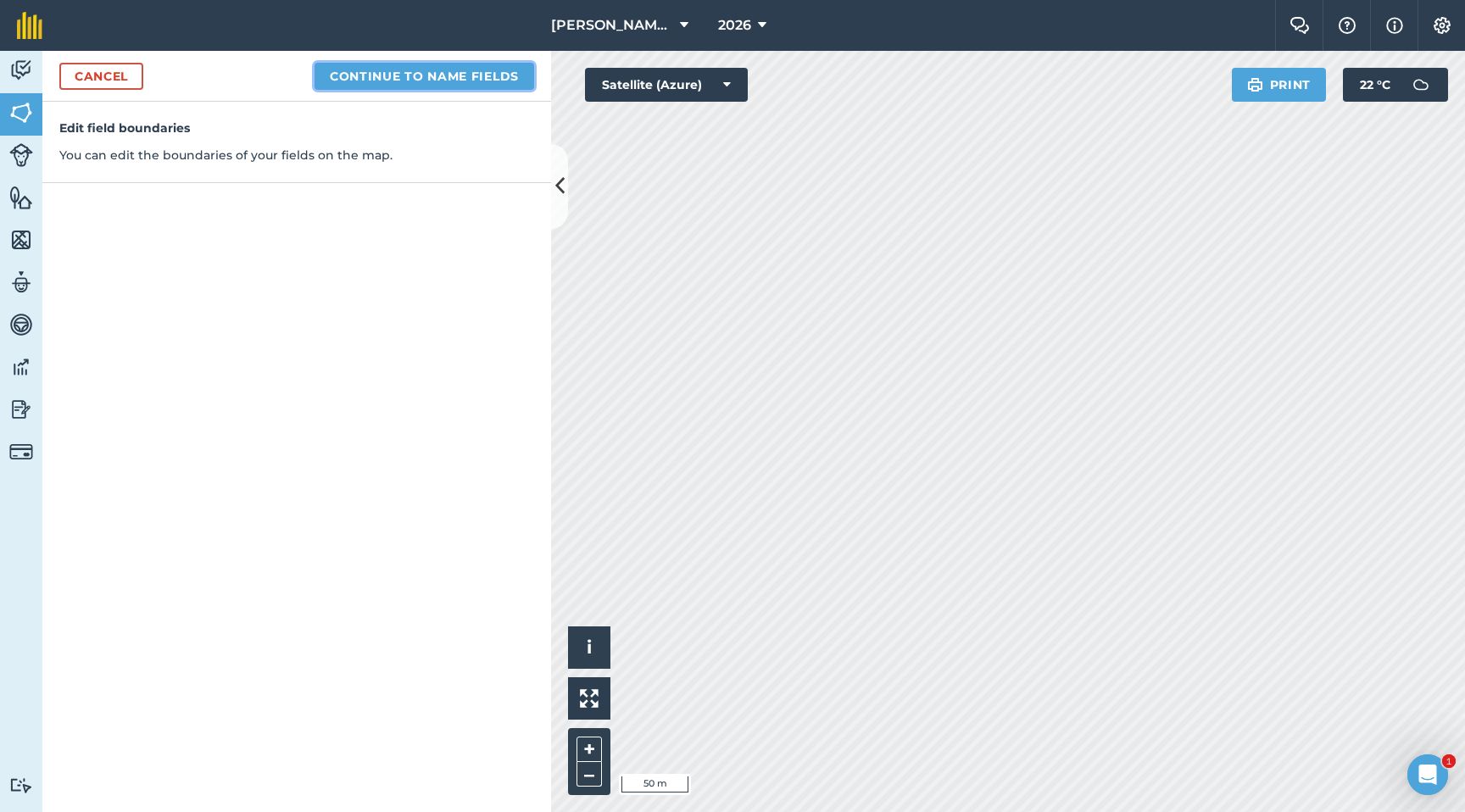click on "Continue to name fields" at bounding box center [424, 76] 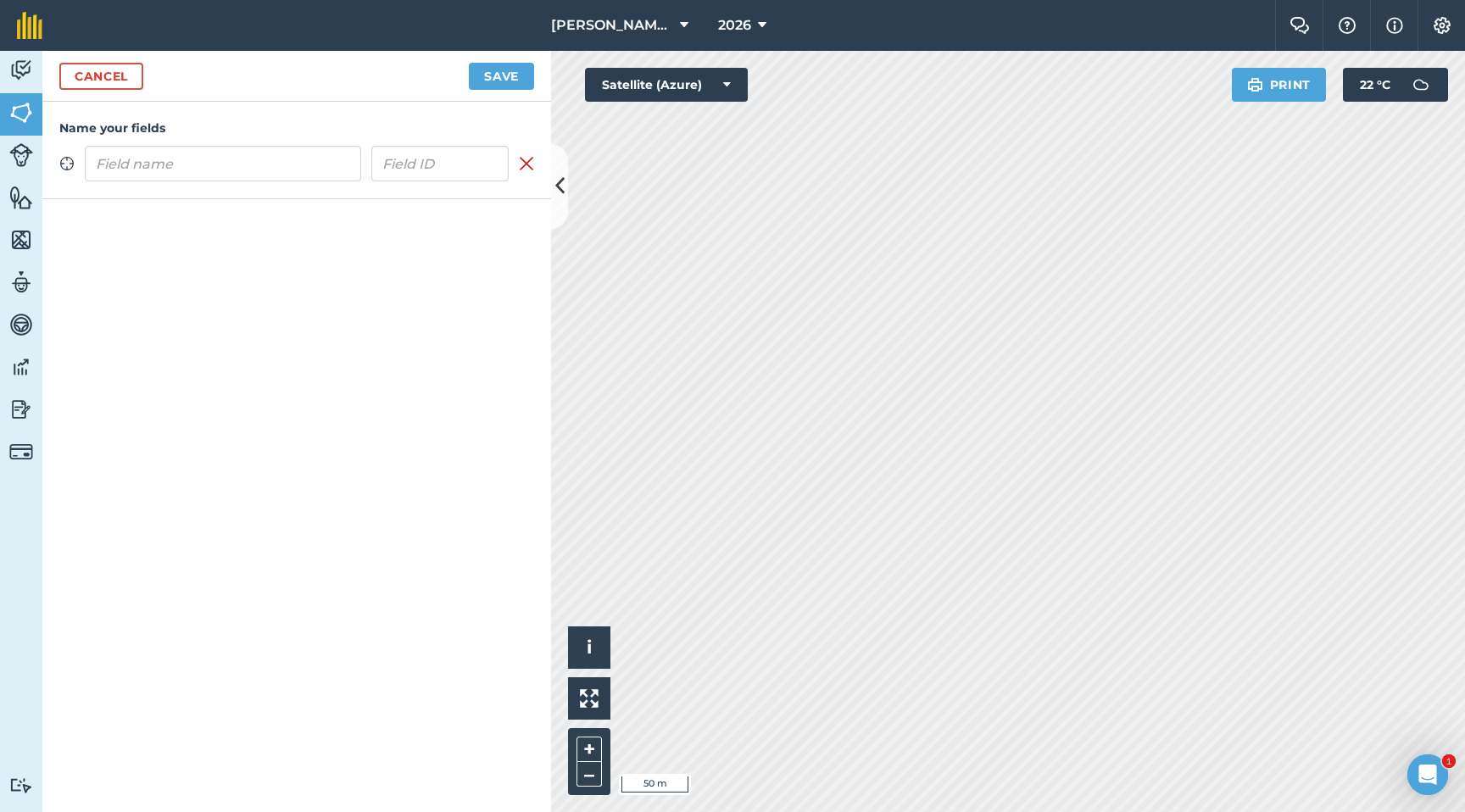click at bounding box center (223, 164) 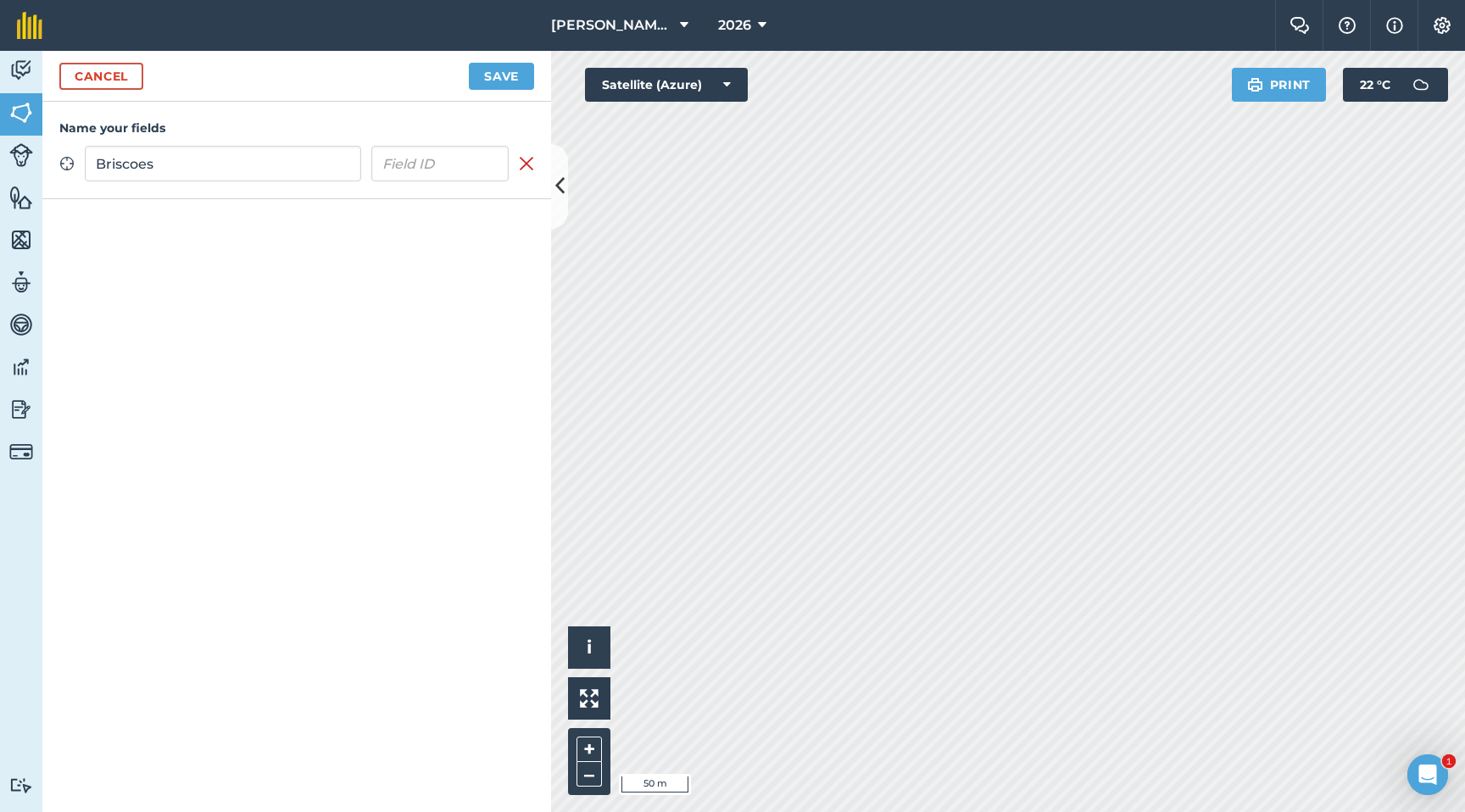 type on "Briscoes" 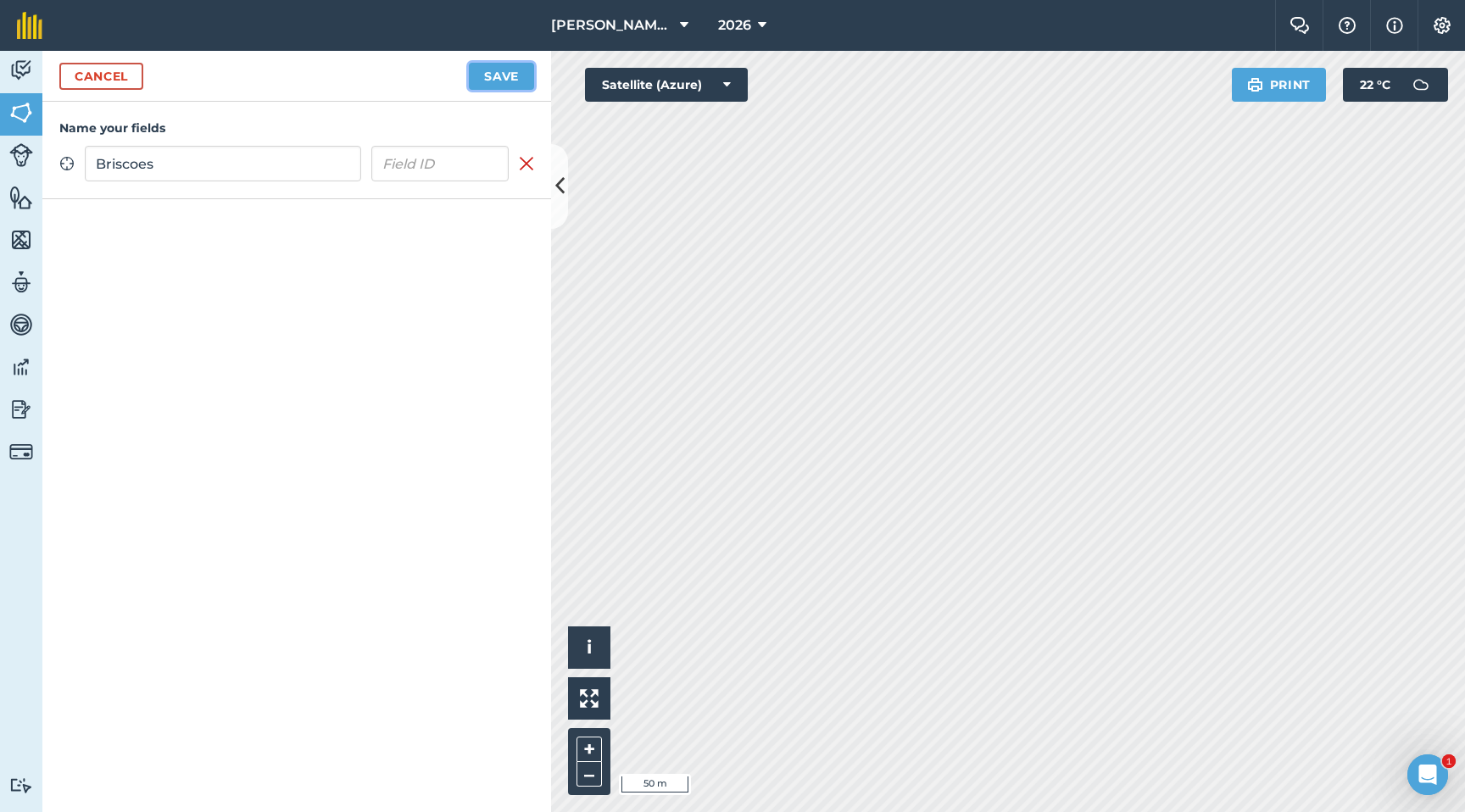 click on "Save" at bounding box center (501, 76) 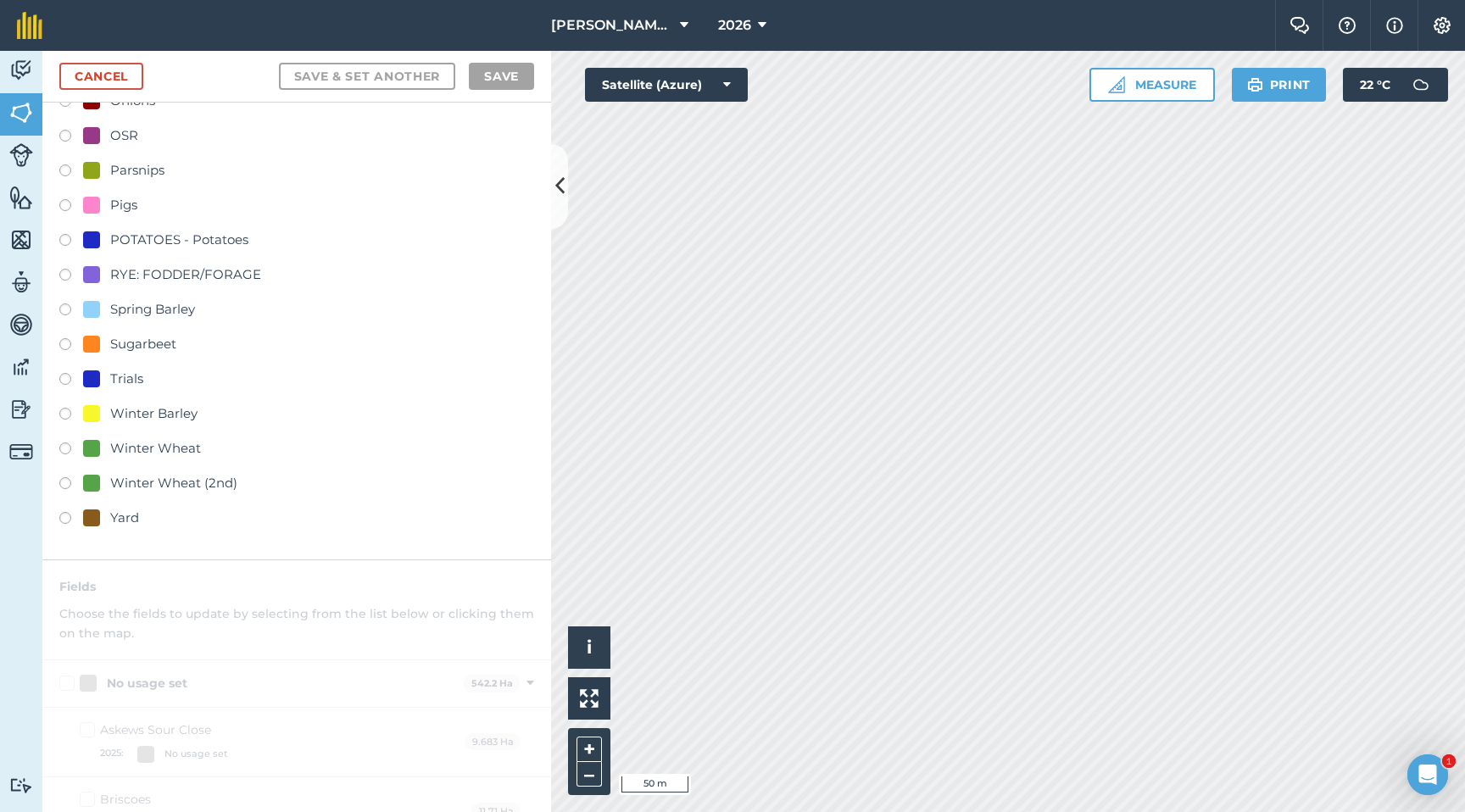 scroll, scrollTop: 448, scrollLeft: 0, axis: vertical 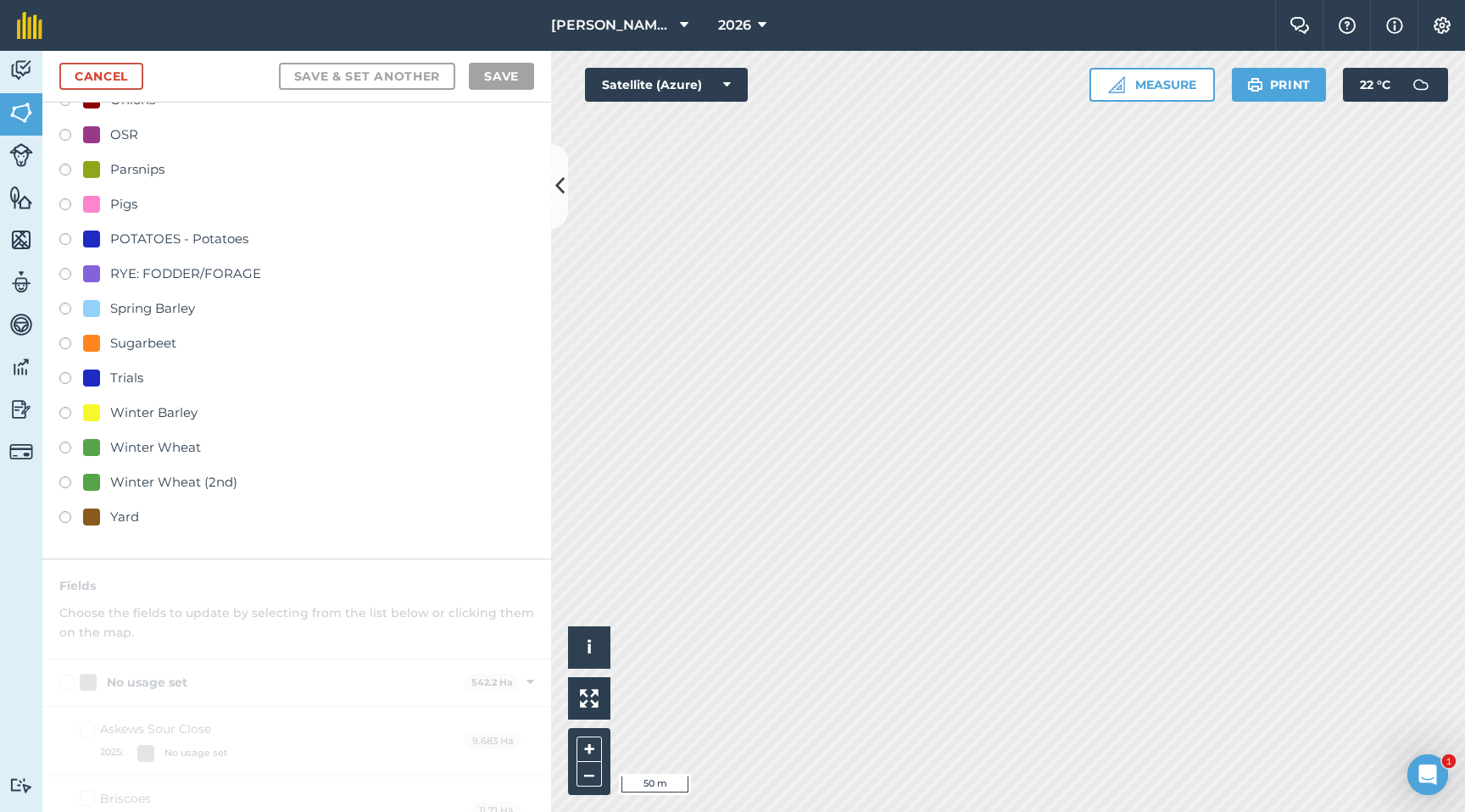click at bounding box center (71, 242) 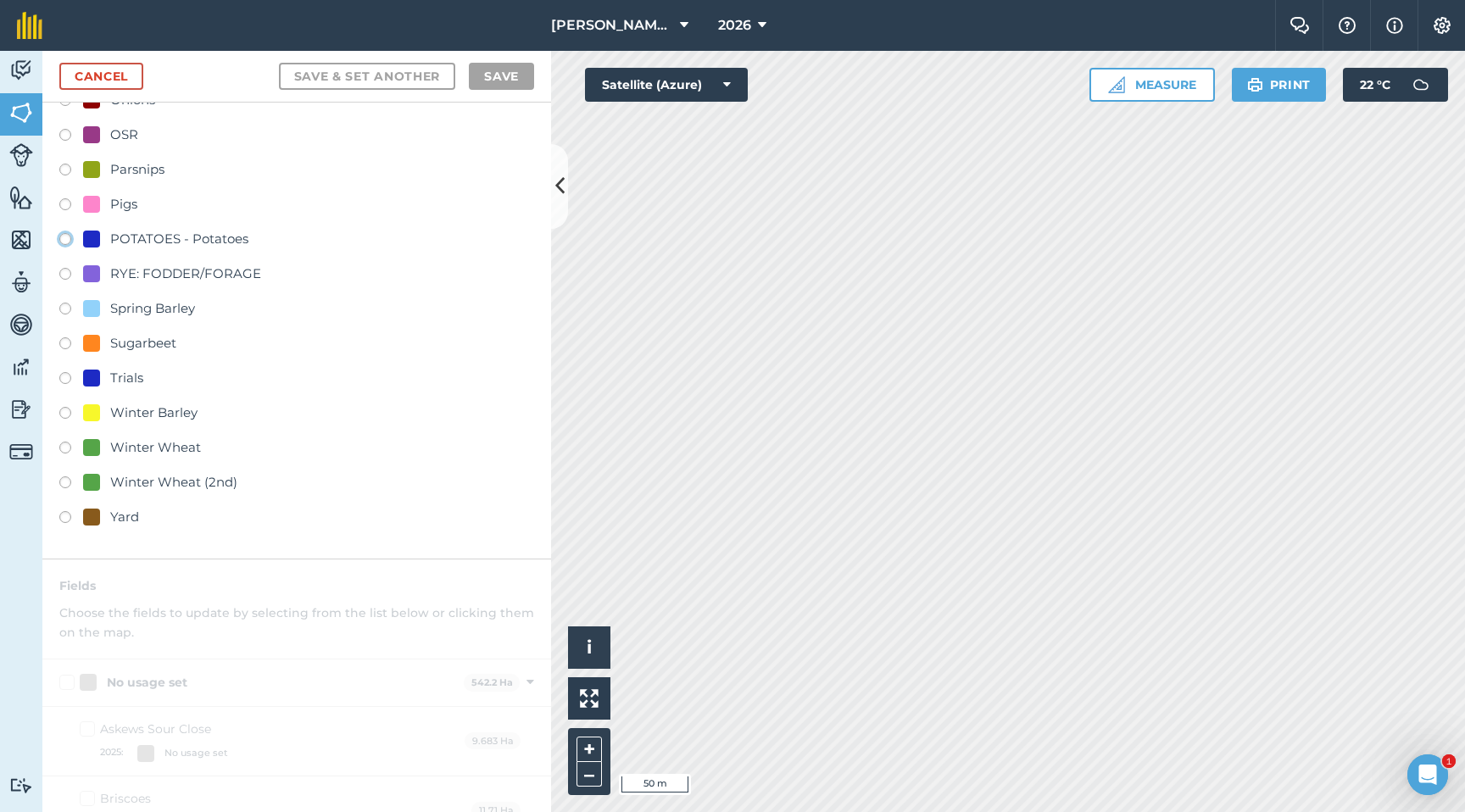 click on "POTATOES - Potatoes" at bounding box center (-8413, 238) 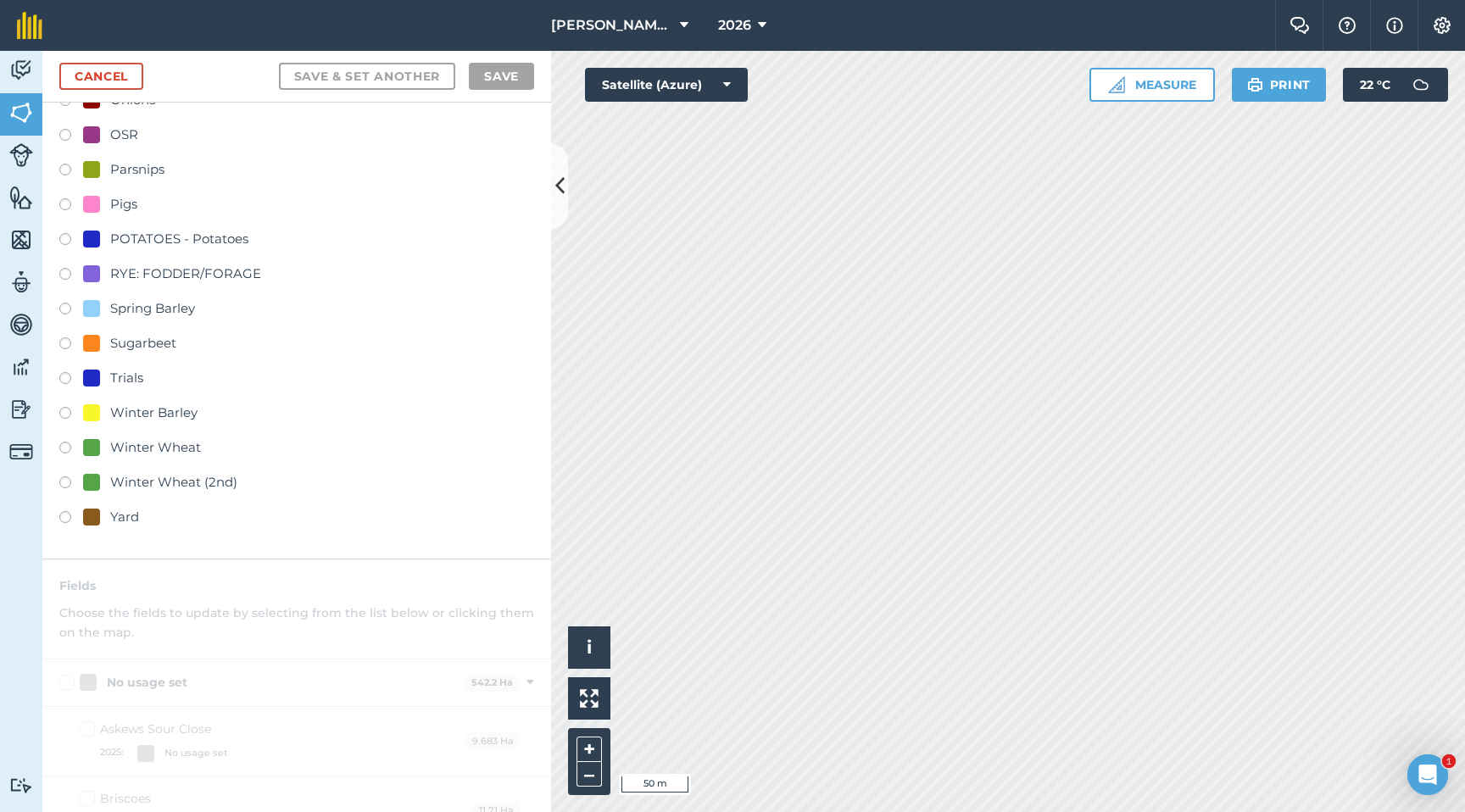 scroll, scrollTop: 0, scrollLeft: 0, axis: both 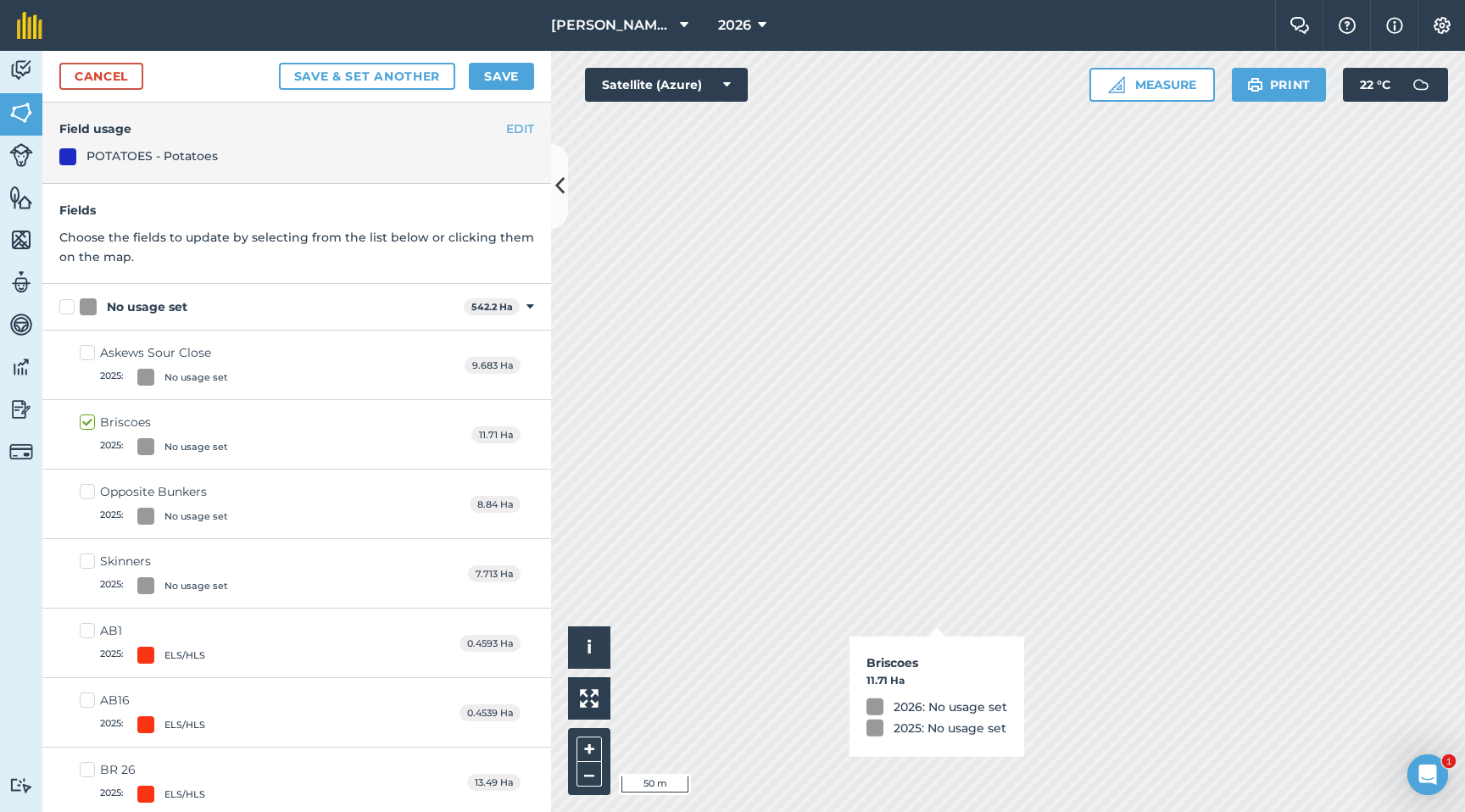checkbox on "true" 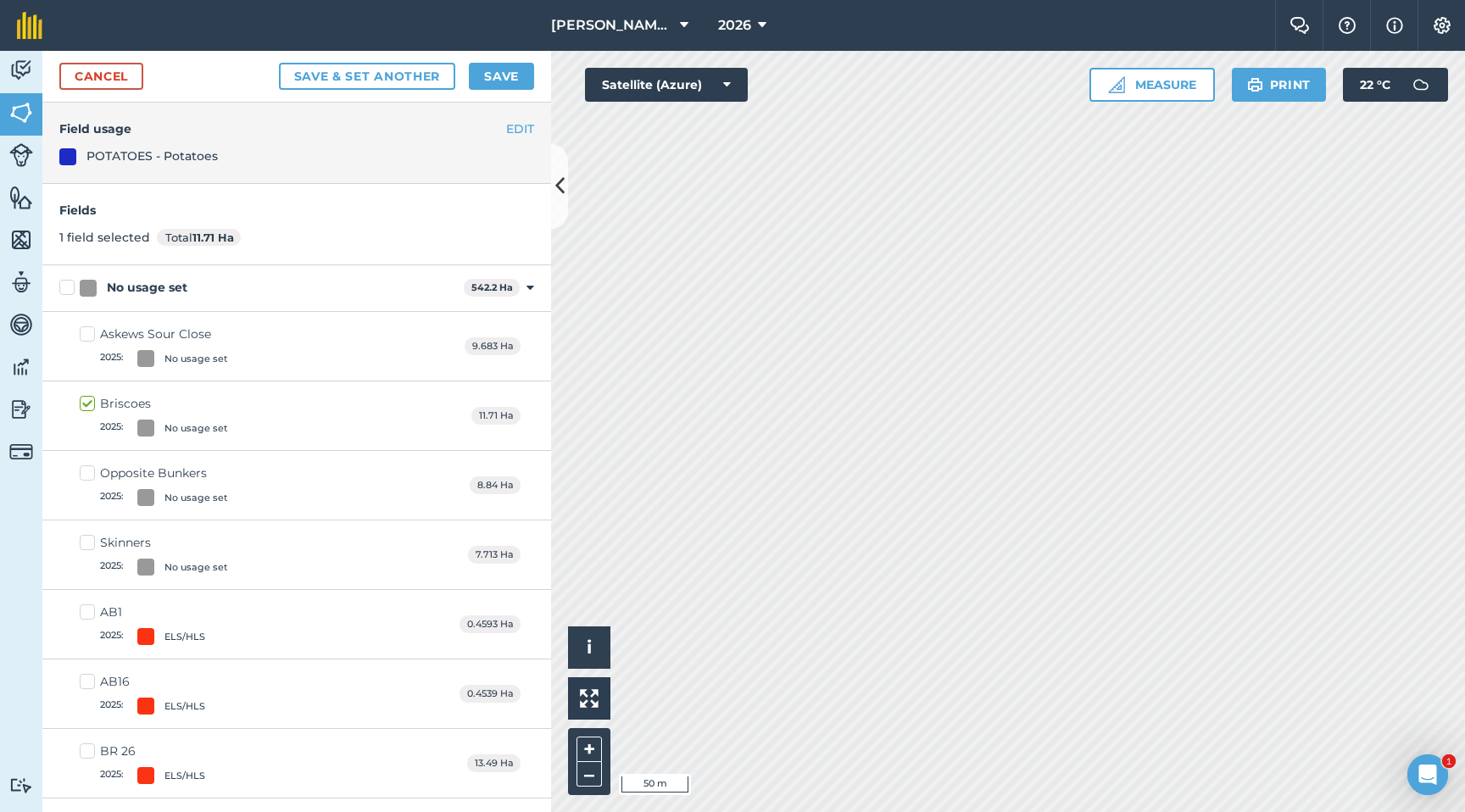 click on "POTATOES - Potatoes" at bounding box center (152, 156) 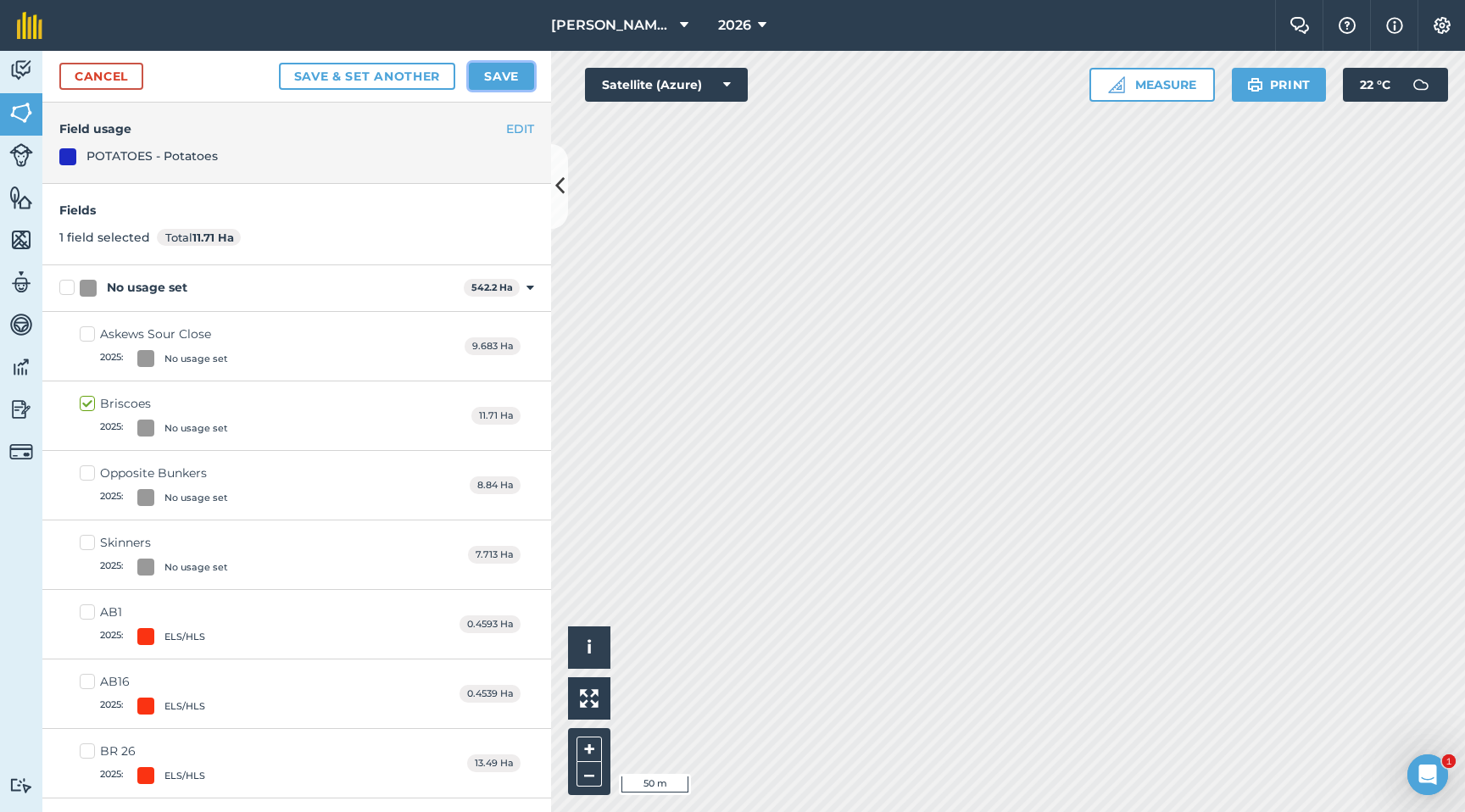 click on "Save" at bounding box center (501, 76) 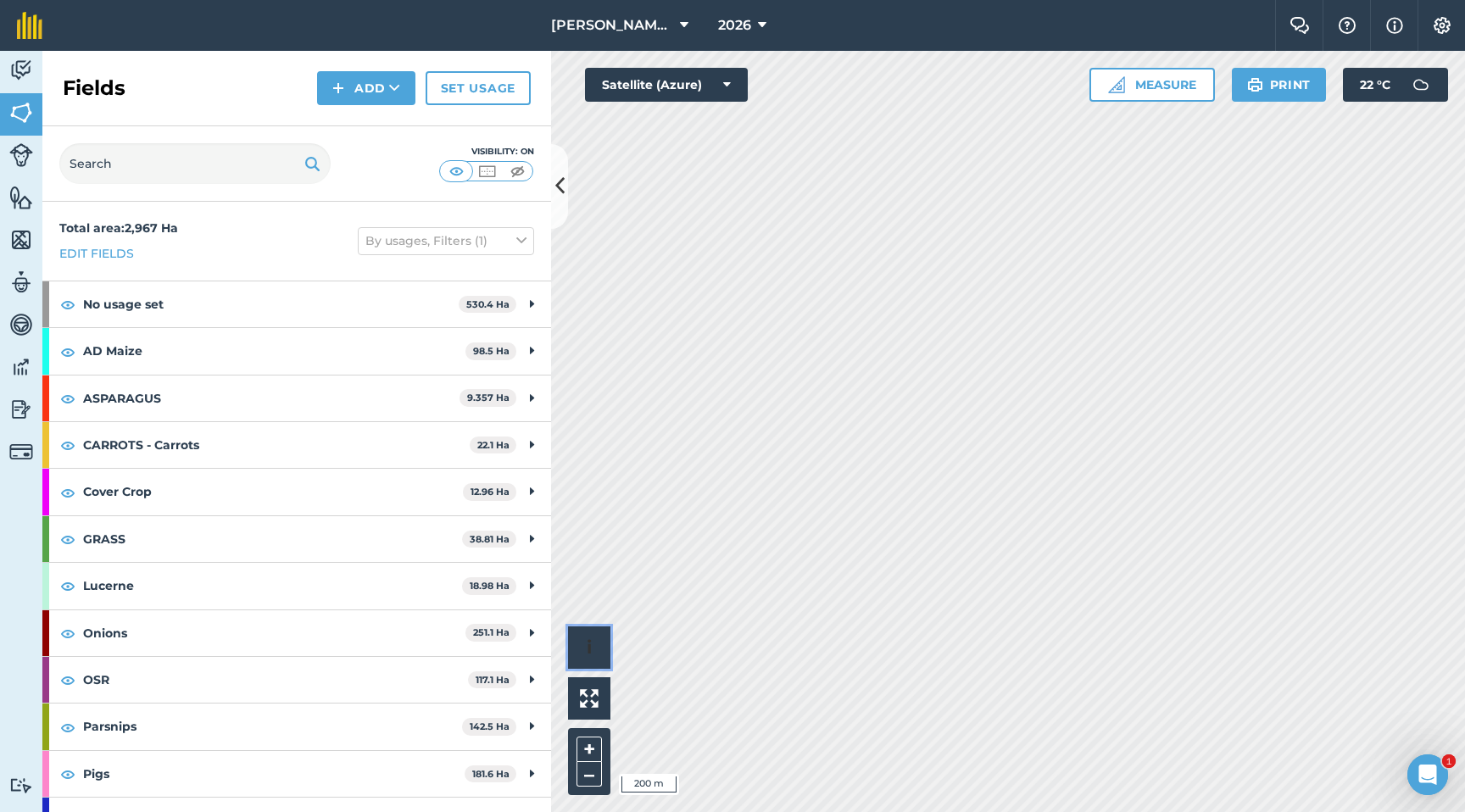 type 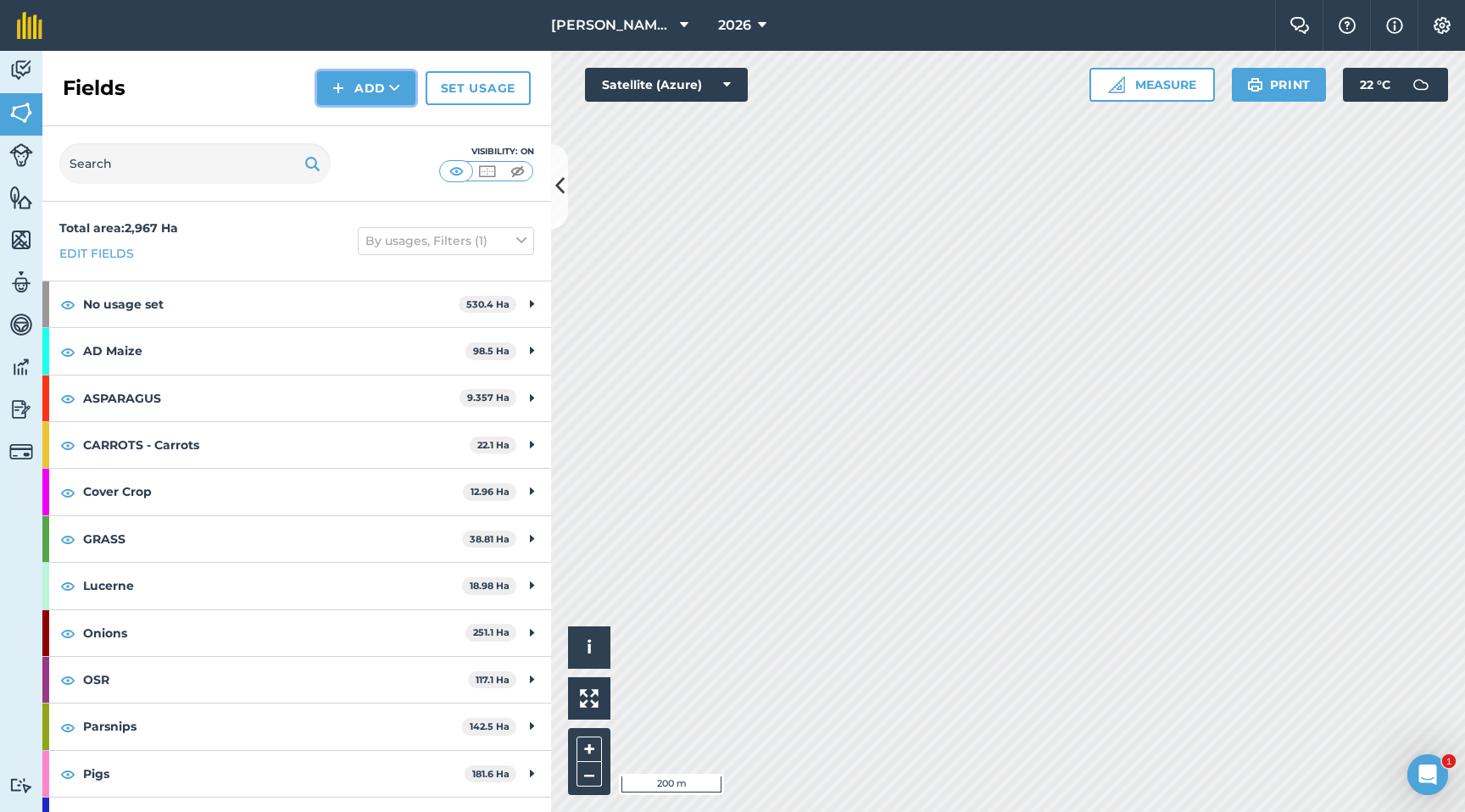click on "Add" at bounding box center [366, 88] 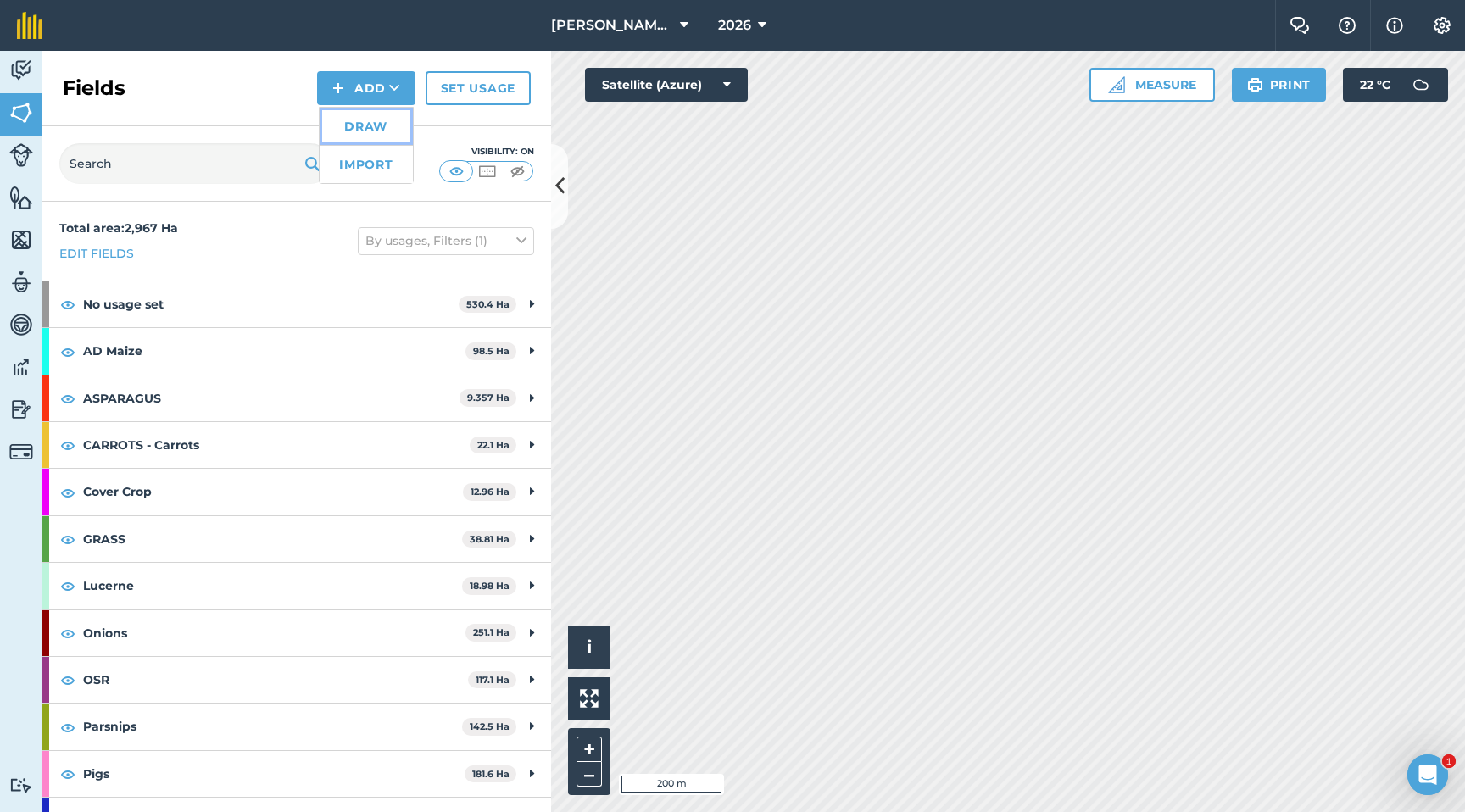 click on "Draw" at bounding box center (366, 126) 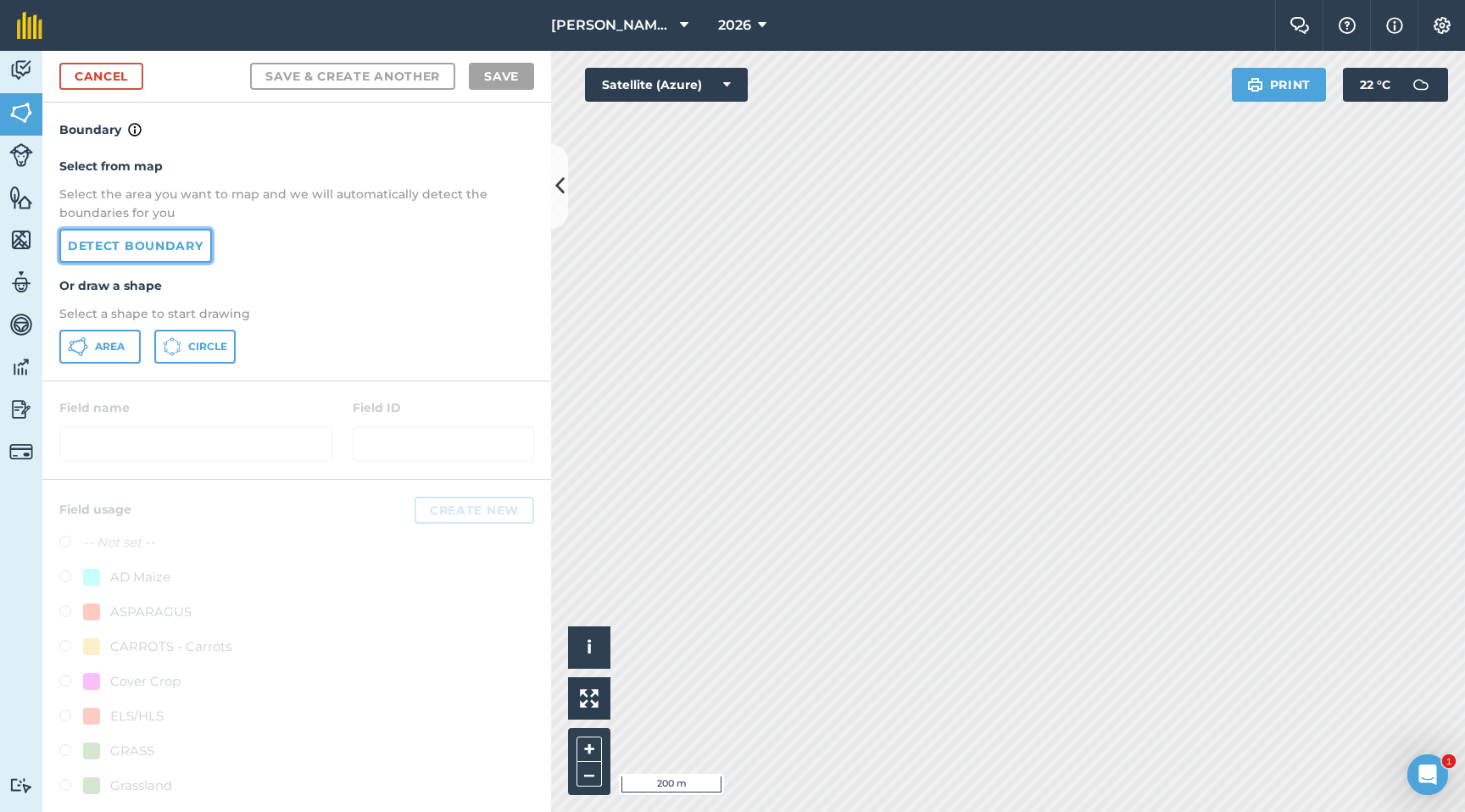 click on "Detect boundary" at bounding box center [136, 246] 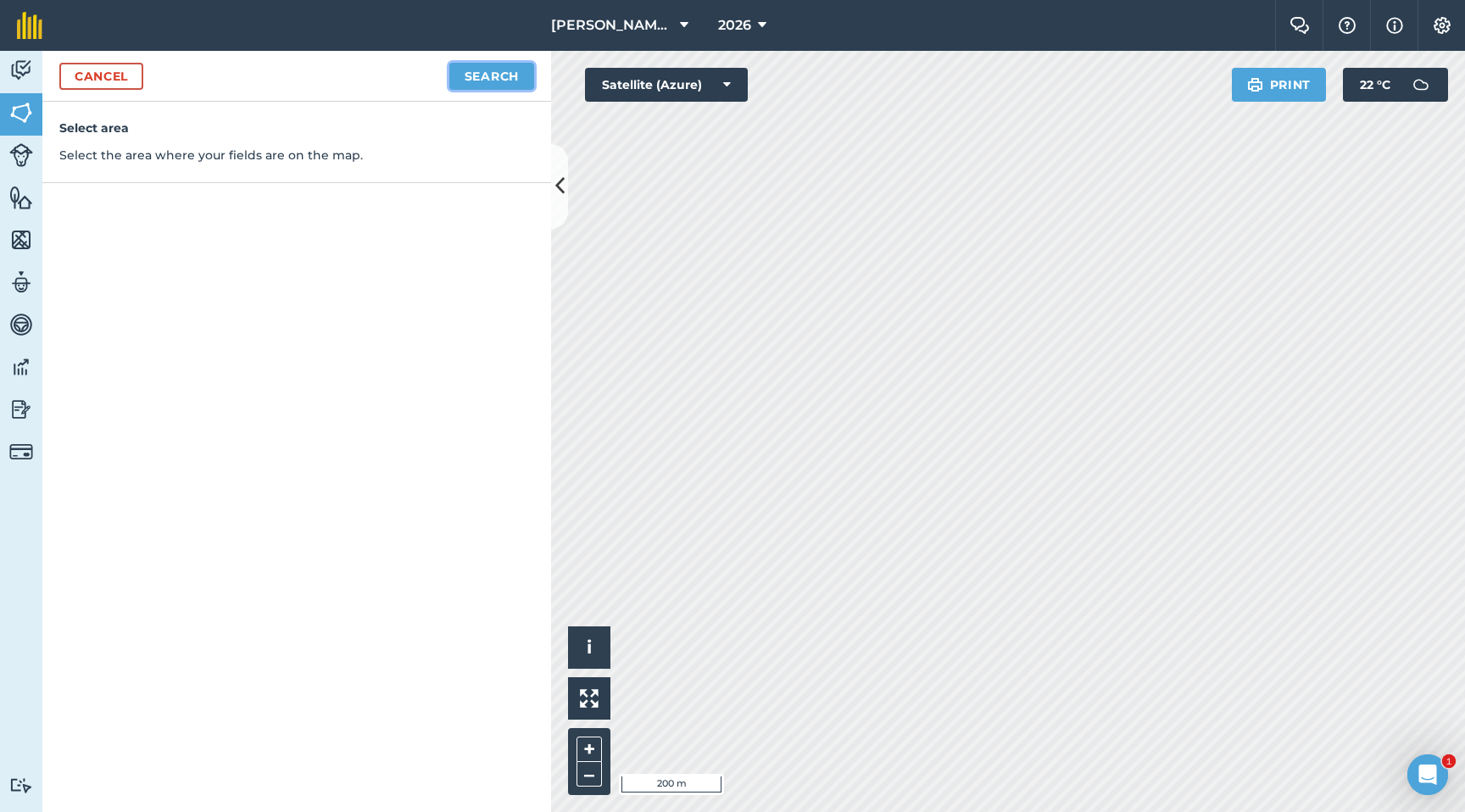 click on "Search" at bounding box center [492, 76] 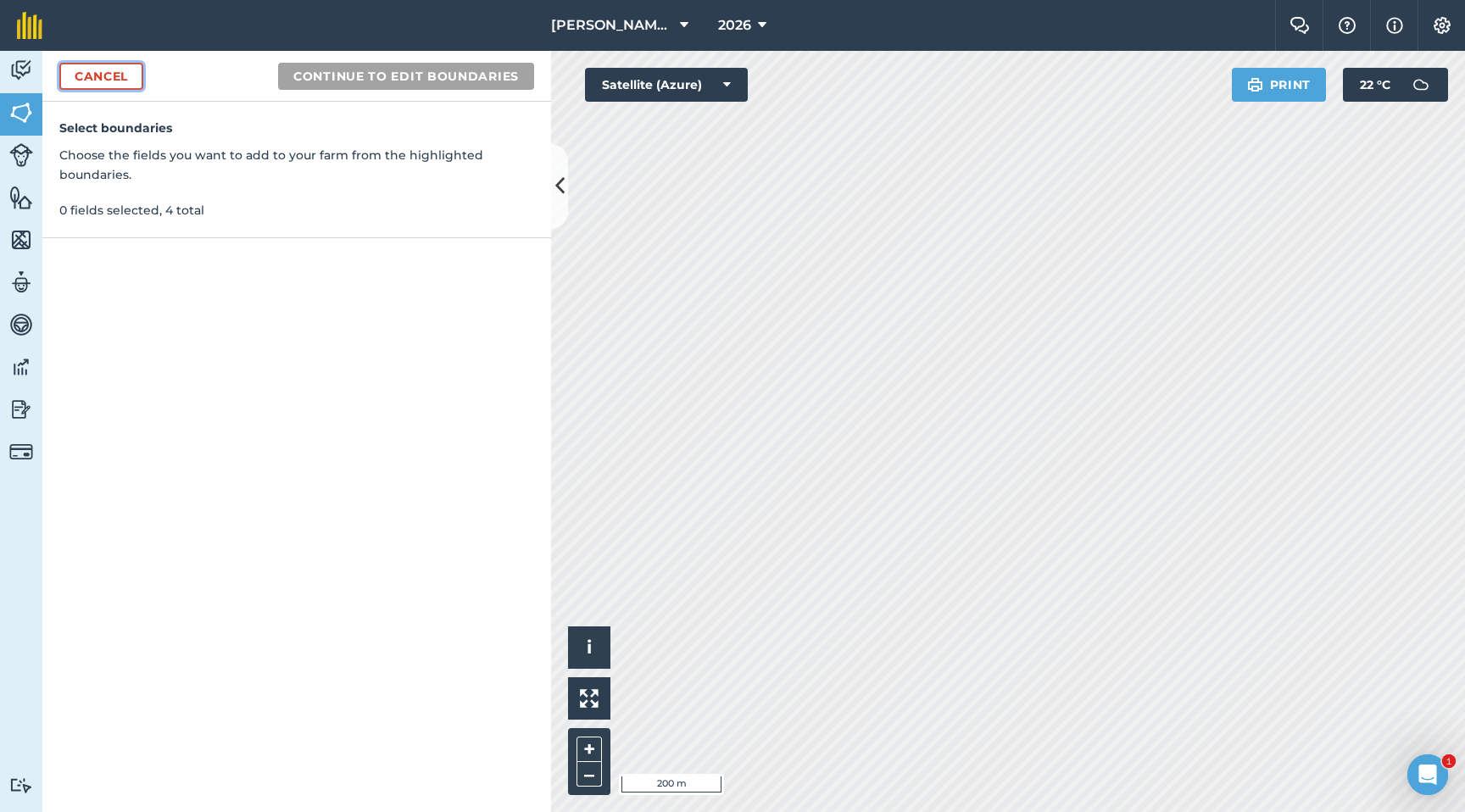 click on "Cancel" at bounding box center (101, 76) 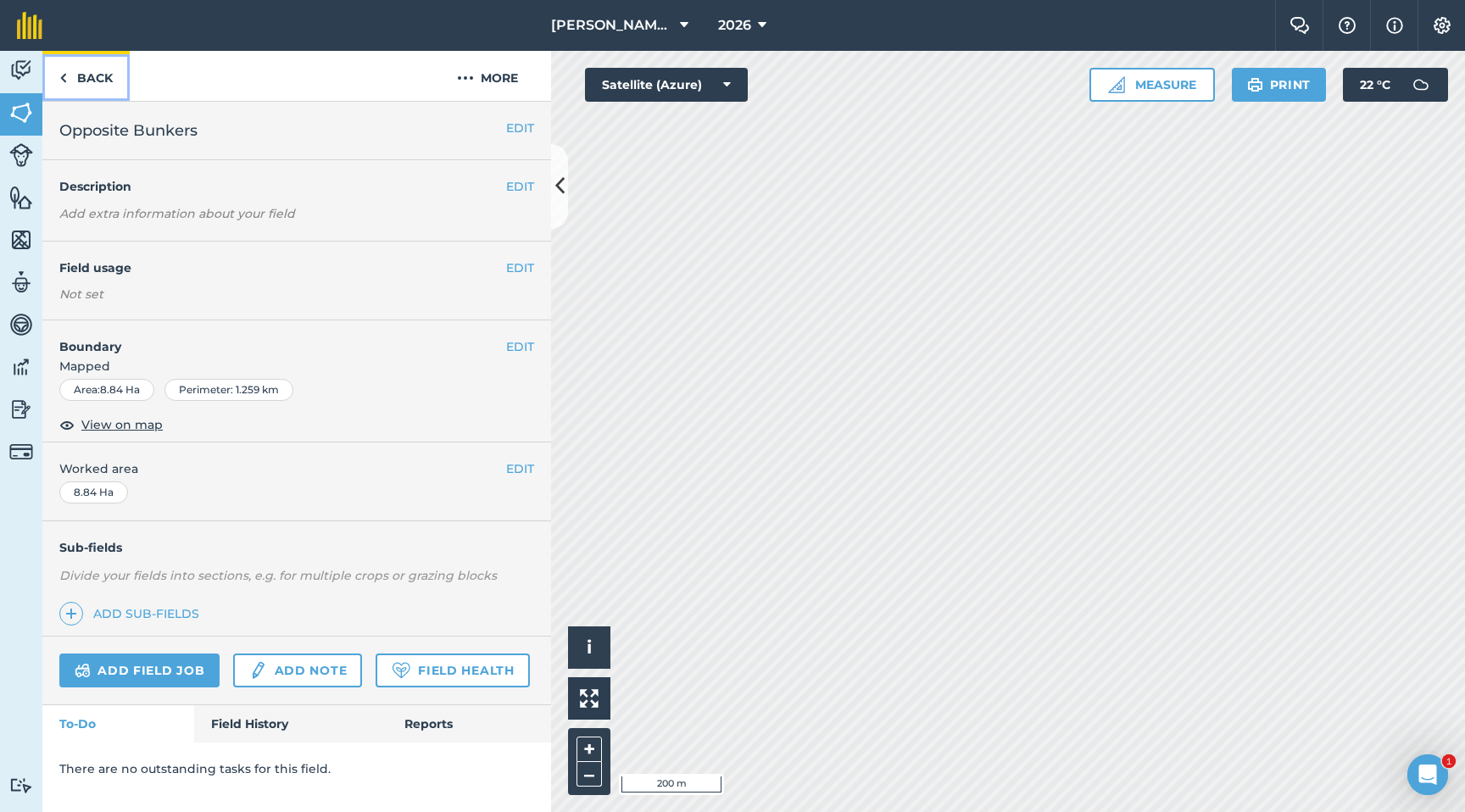 click on "Back" at bounding box center (86, 75) 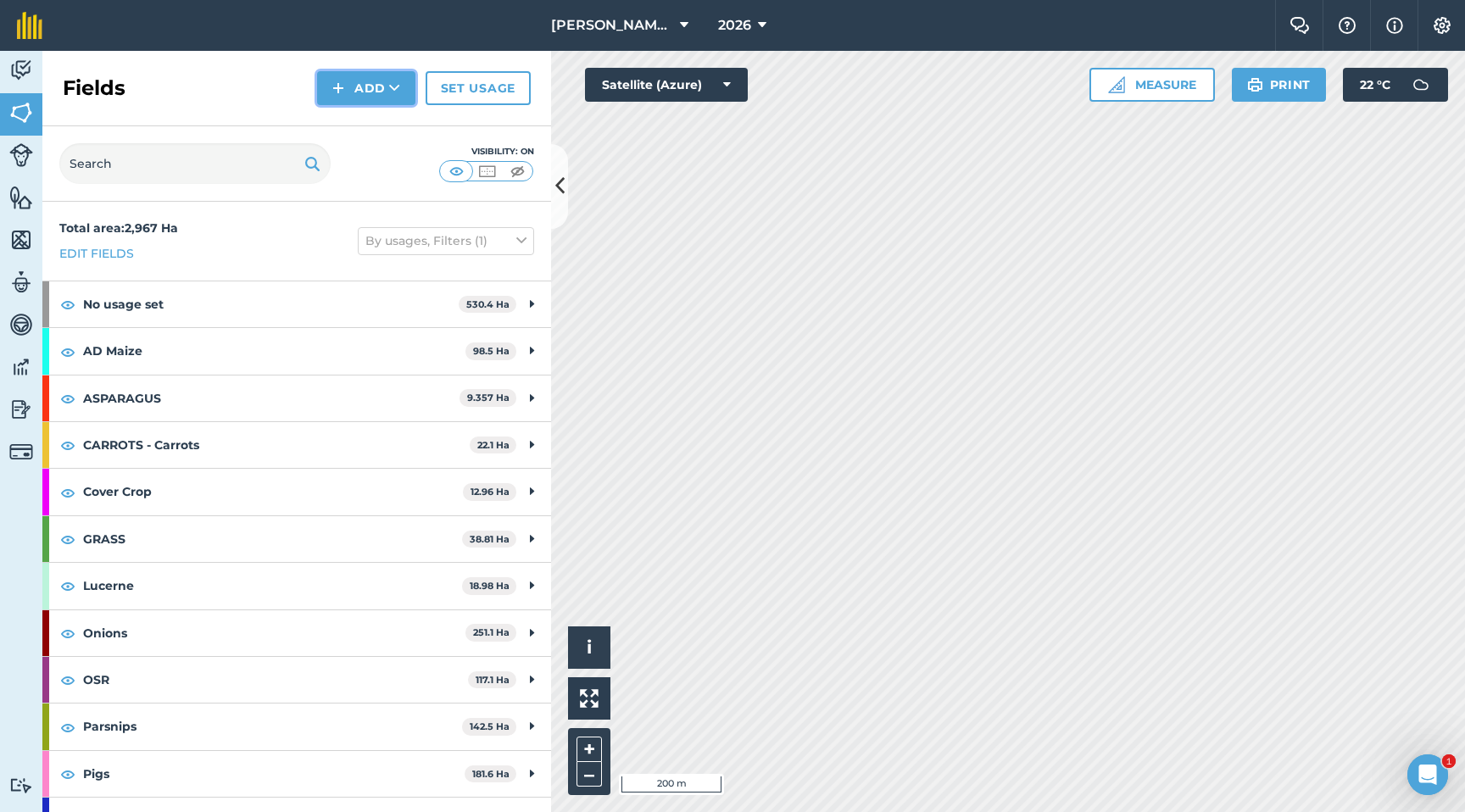click on "Add" at bounding box center (366, 88) 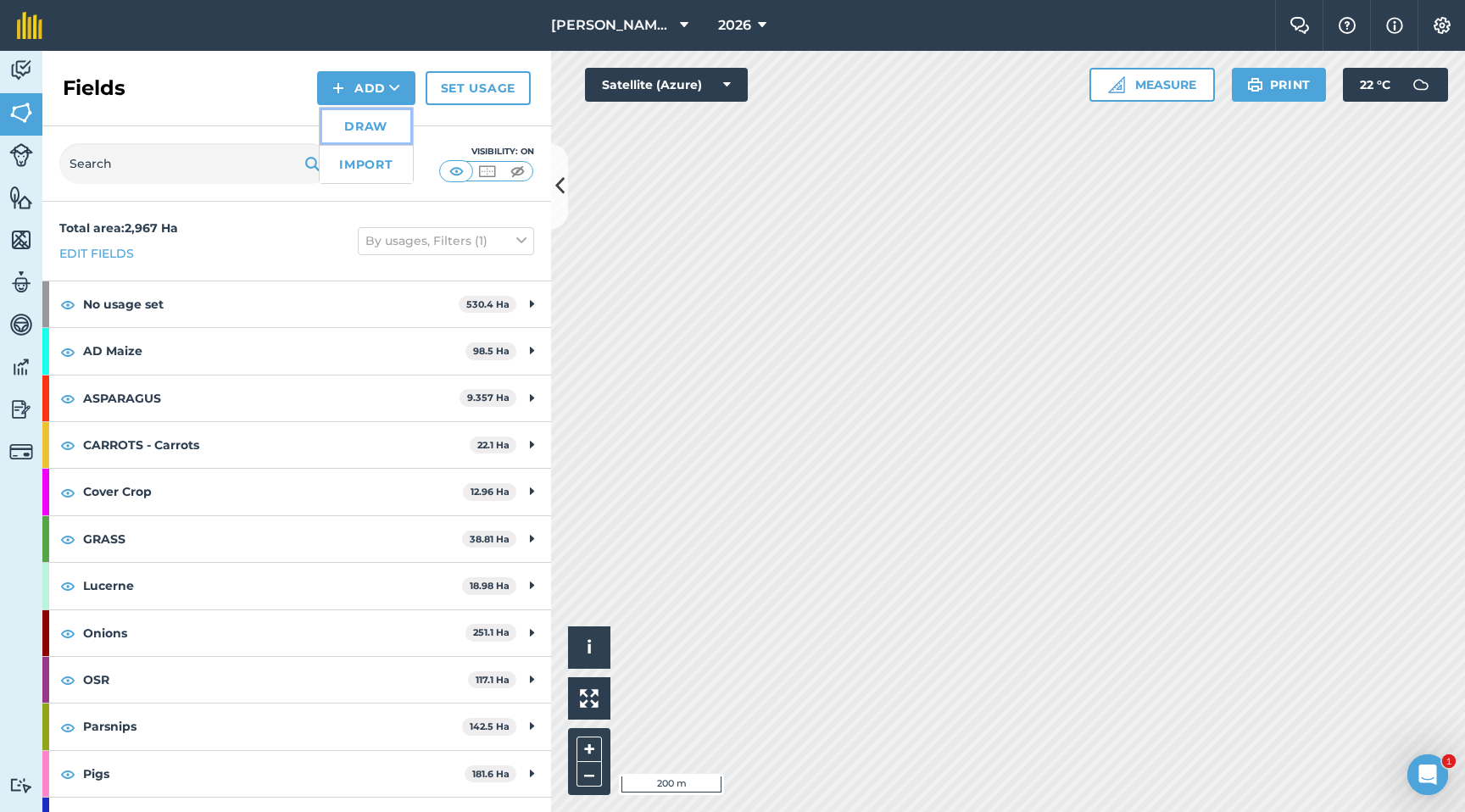 click on "Draw" at bounding box center [366, 126] 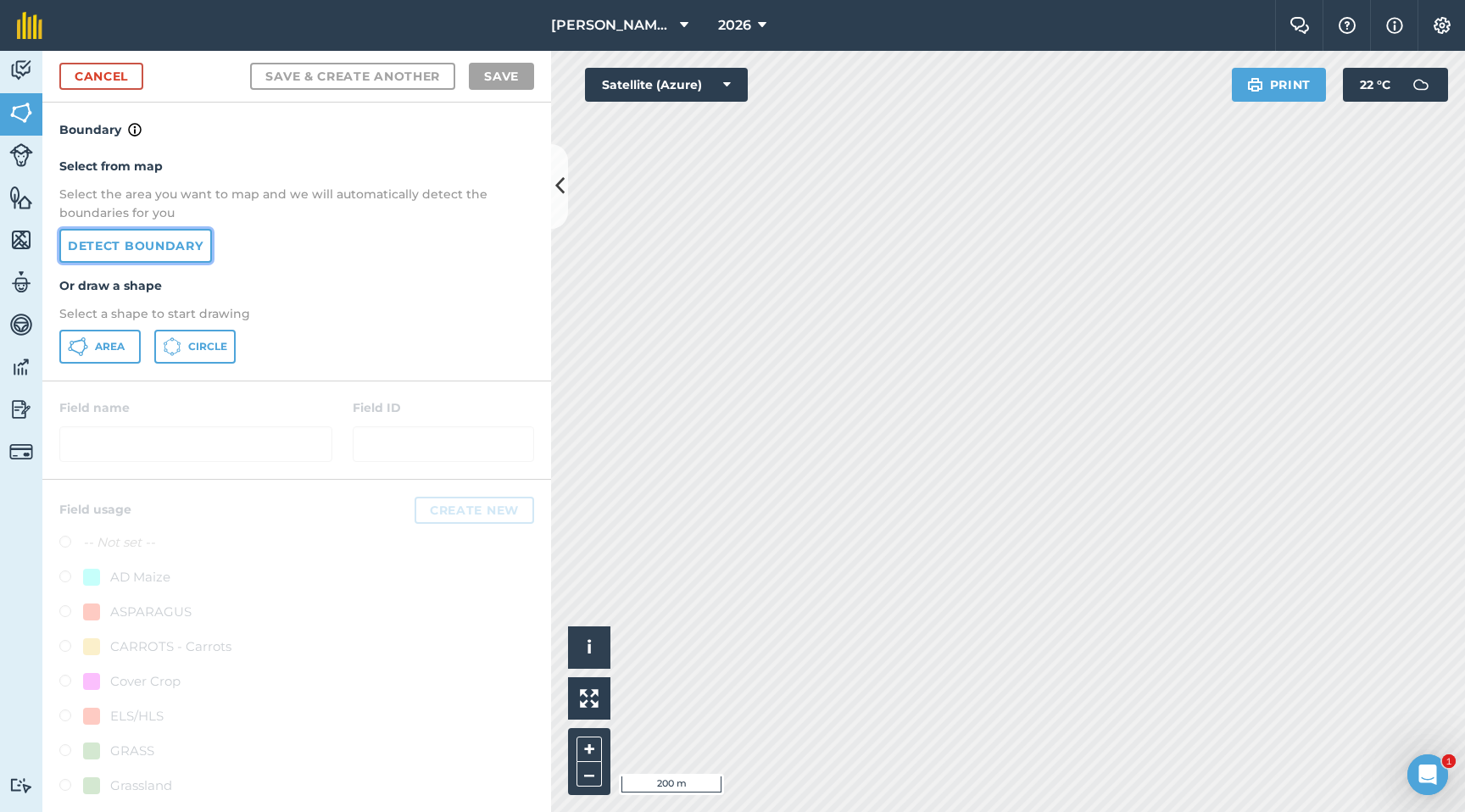 click on "Detect boundary" at bounding box center [136, 246] 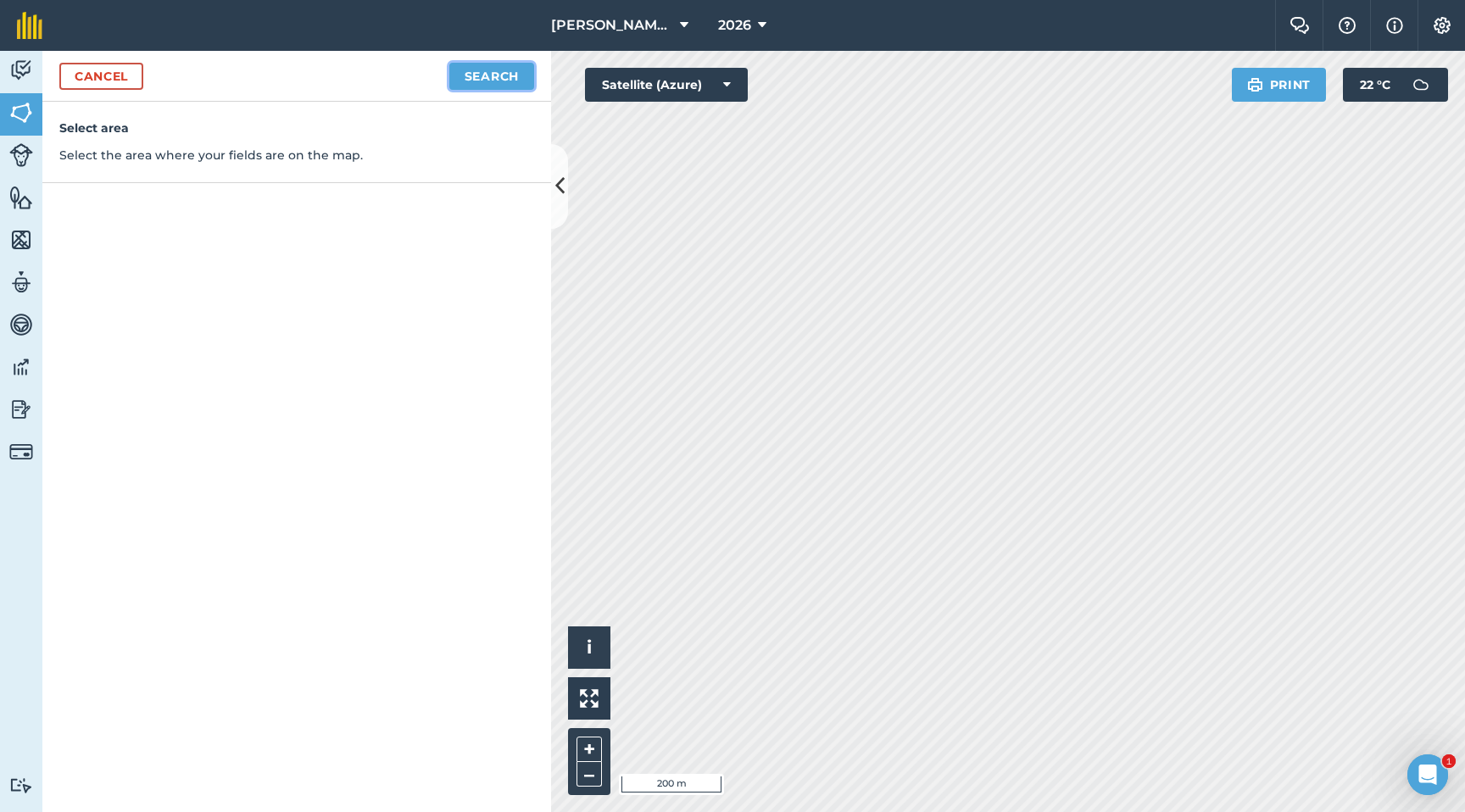 click on "Search" at bounding box center [492, 76] 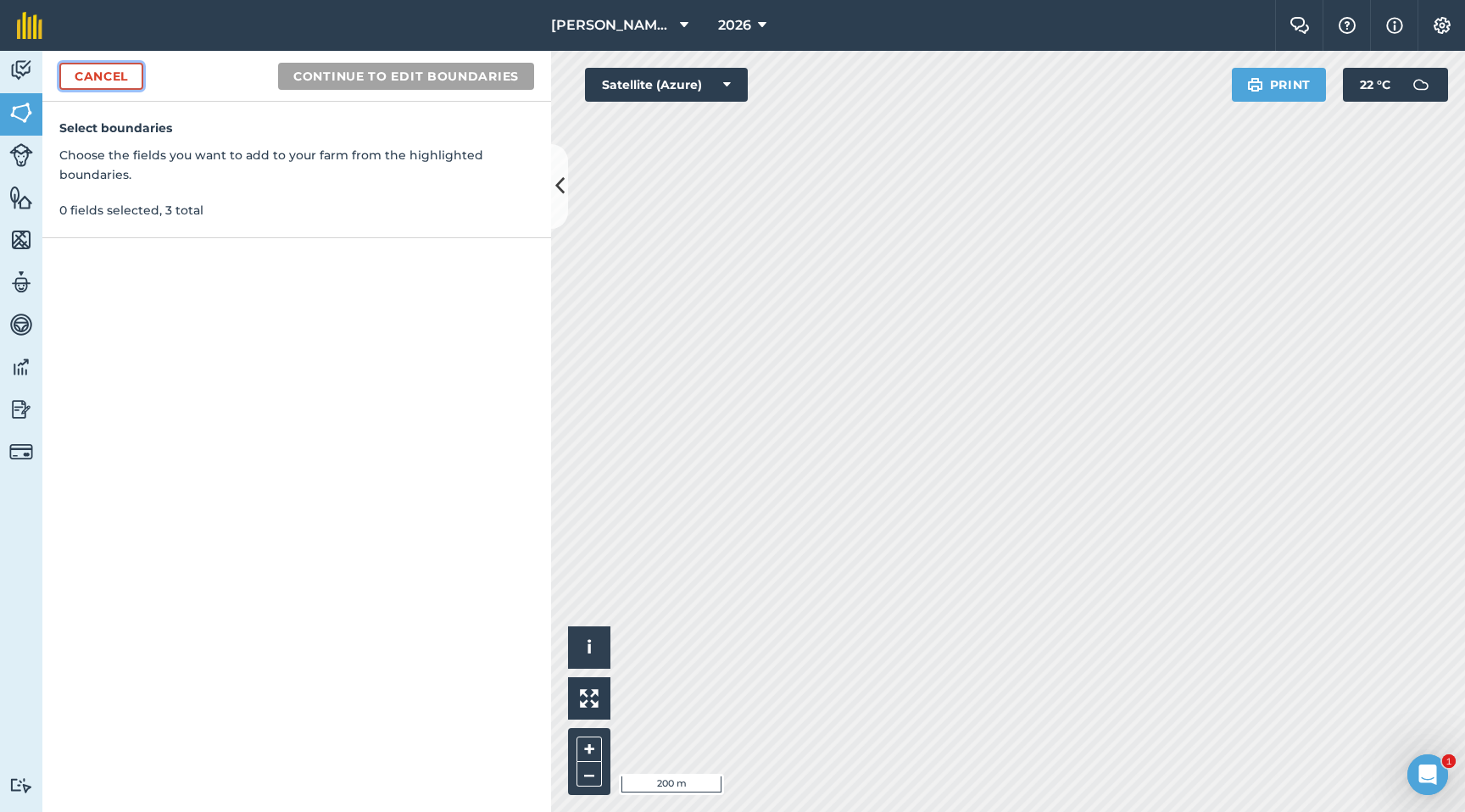 click on "Cancel" at bounding box center (101, 76) 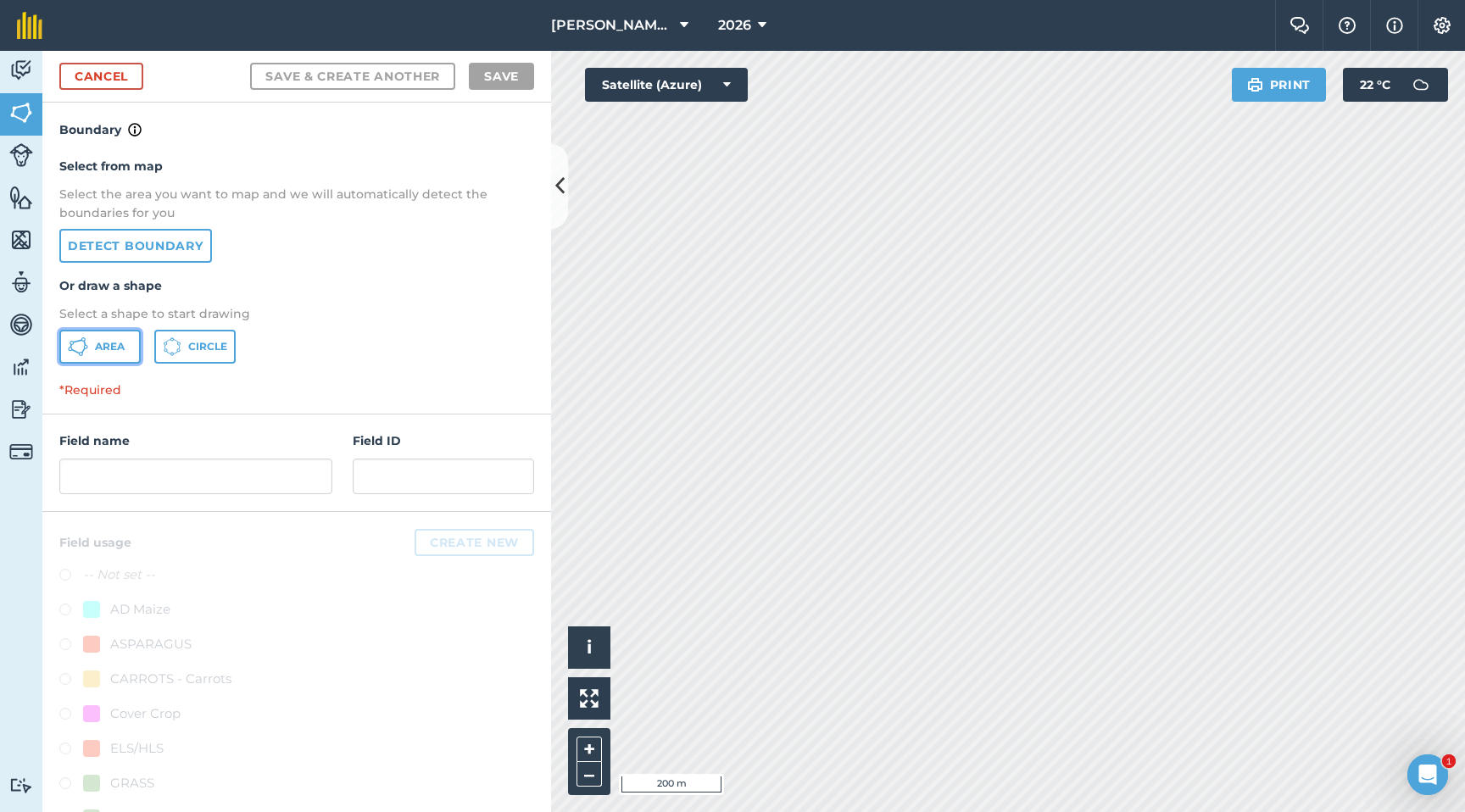 click on "Area" at bounding box center (109, 347) 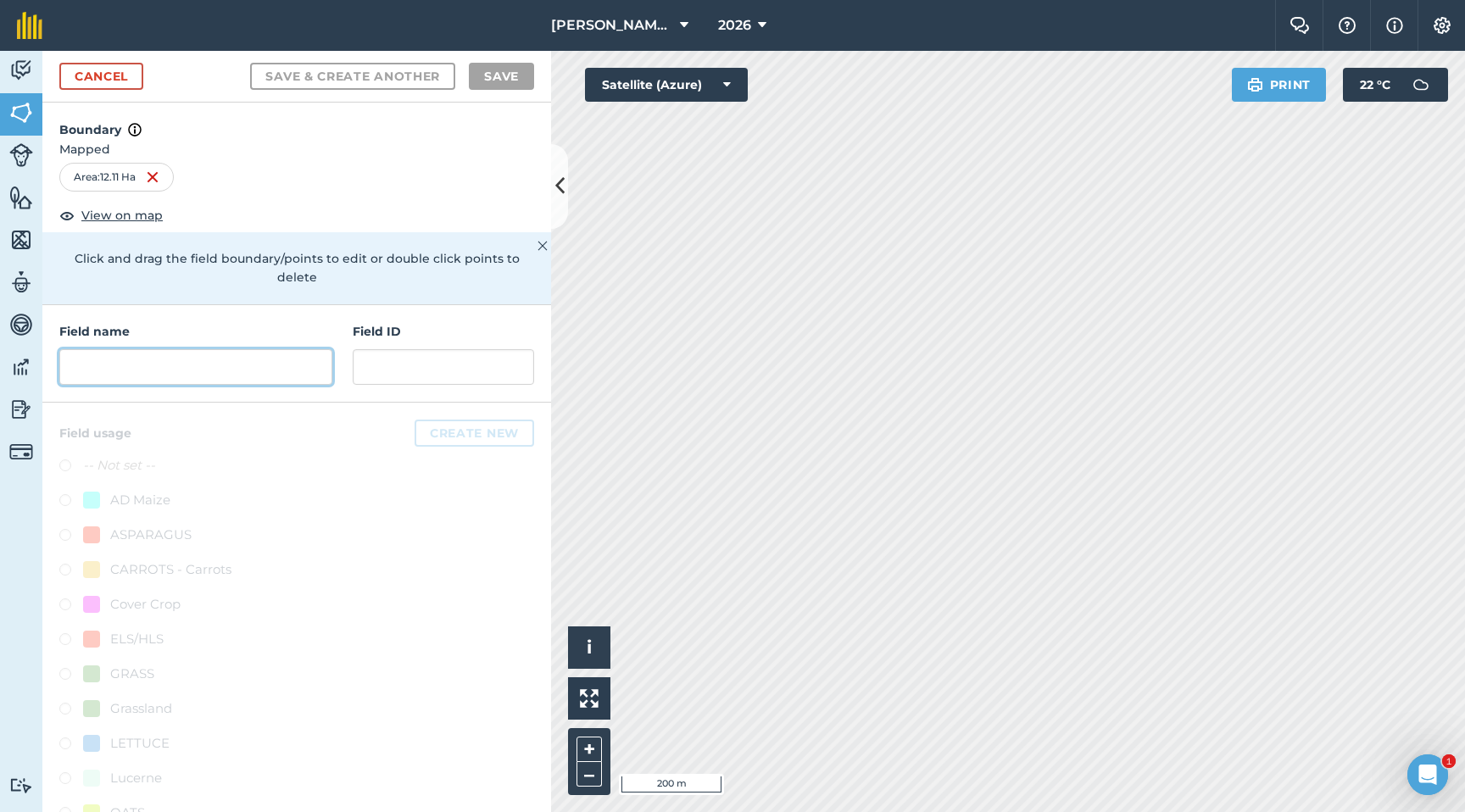 click at bounding box center [196, 367] 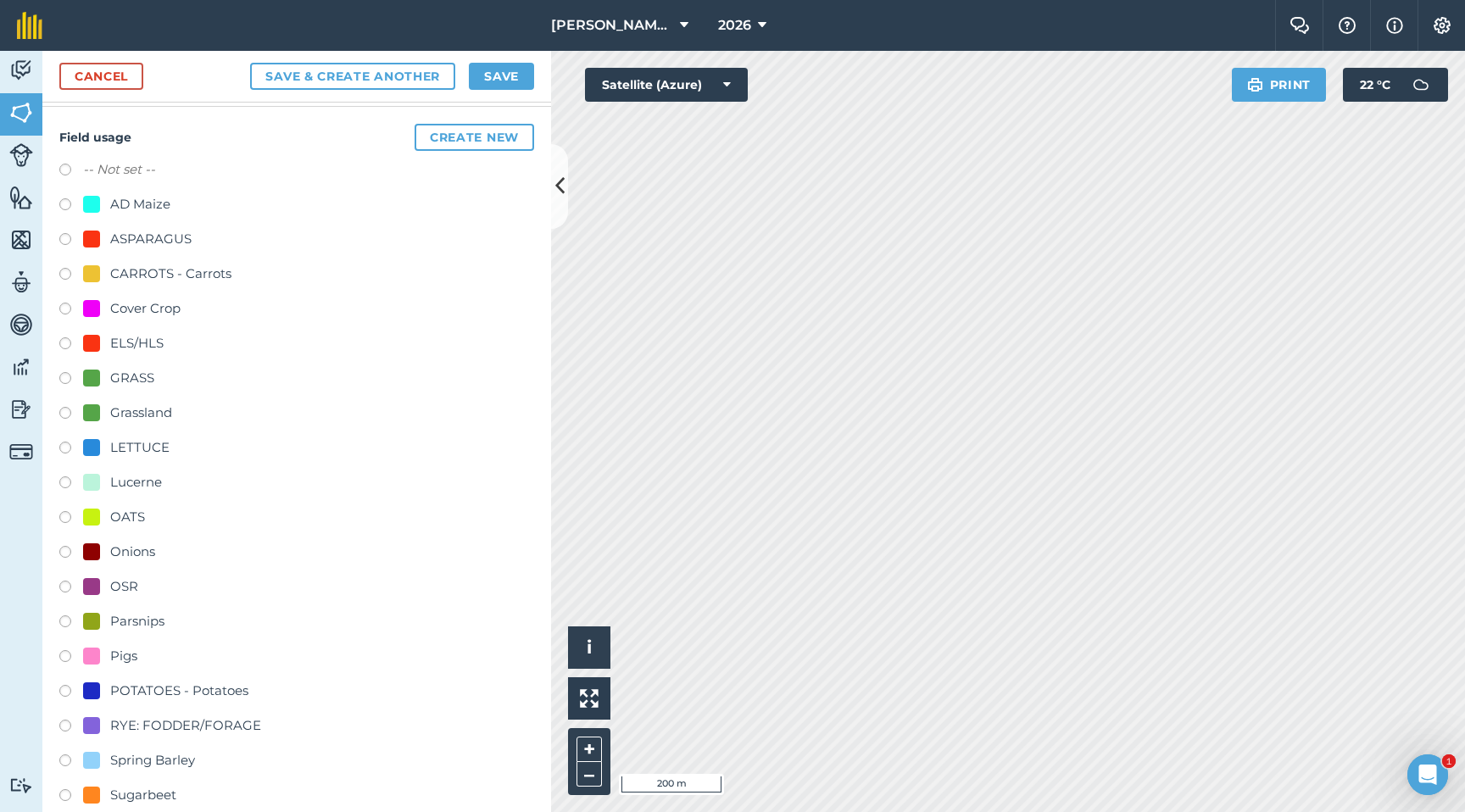 scroll, scrollTop: 318, scrollLeft: 0, axis: vertical 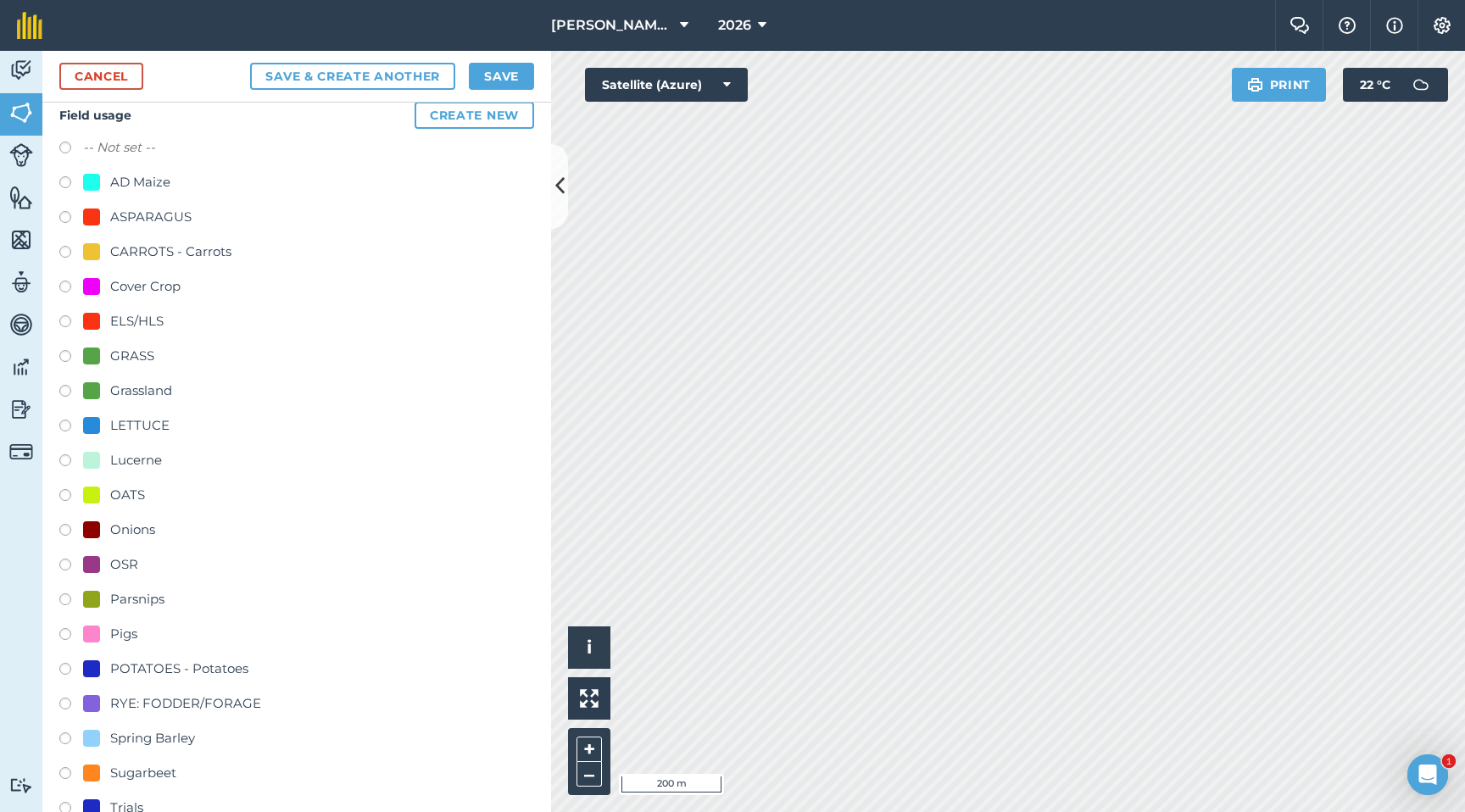 type on "Gap" 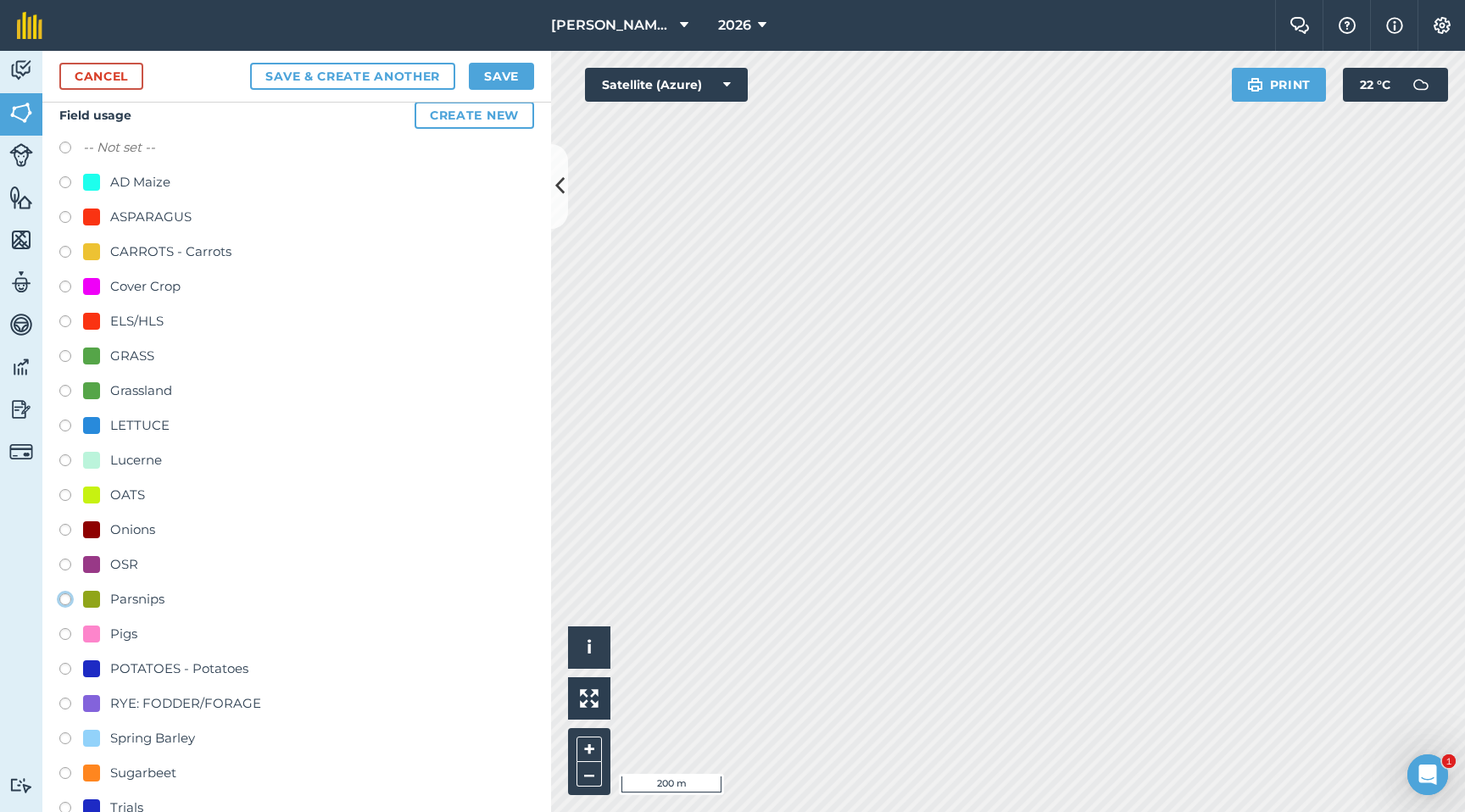 click on "Parsnips" at bounding box center (-8413, 598) 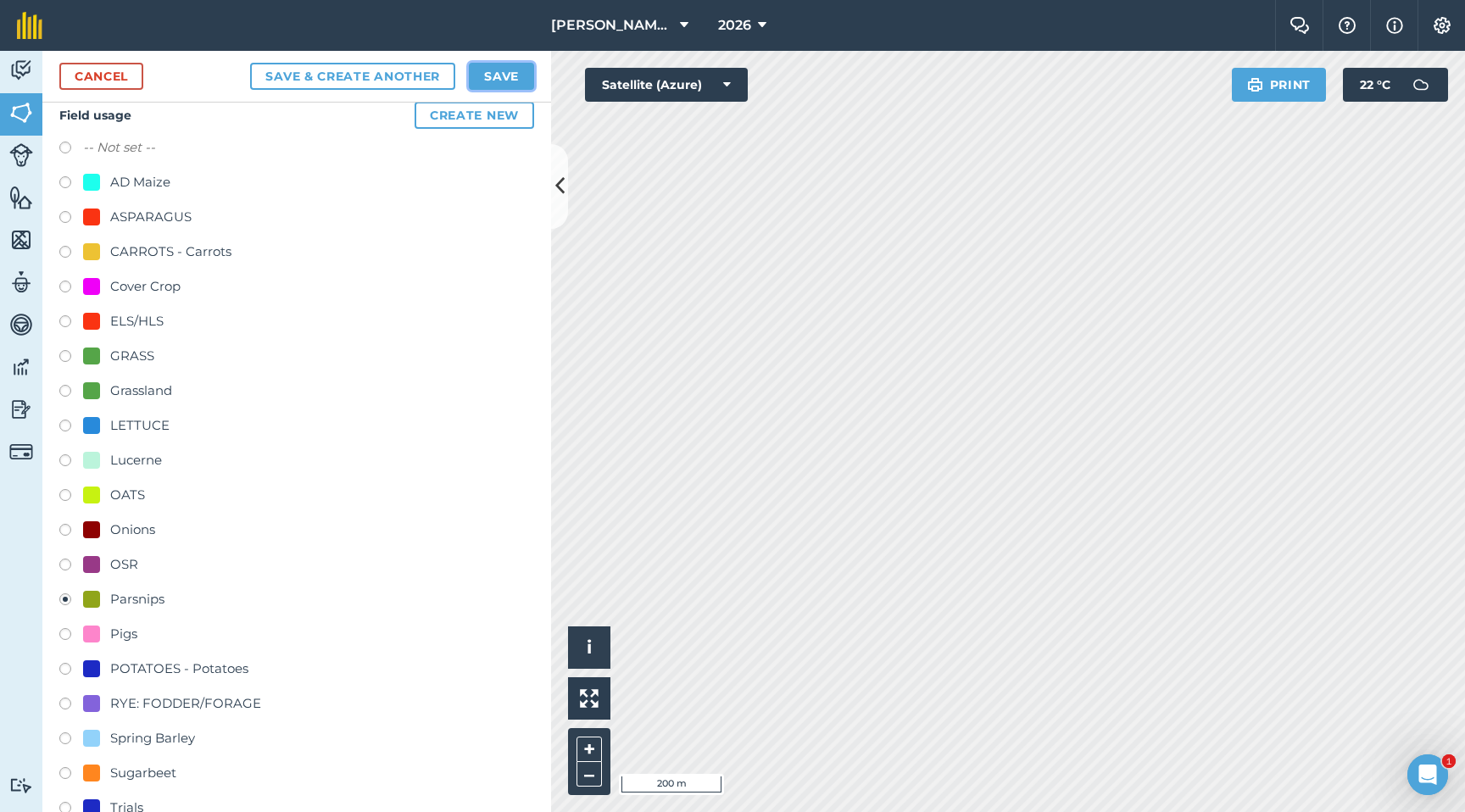 click on "Save" at bounding box center (501, 76) 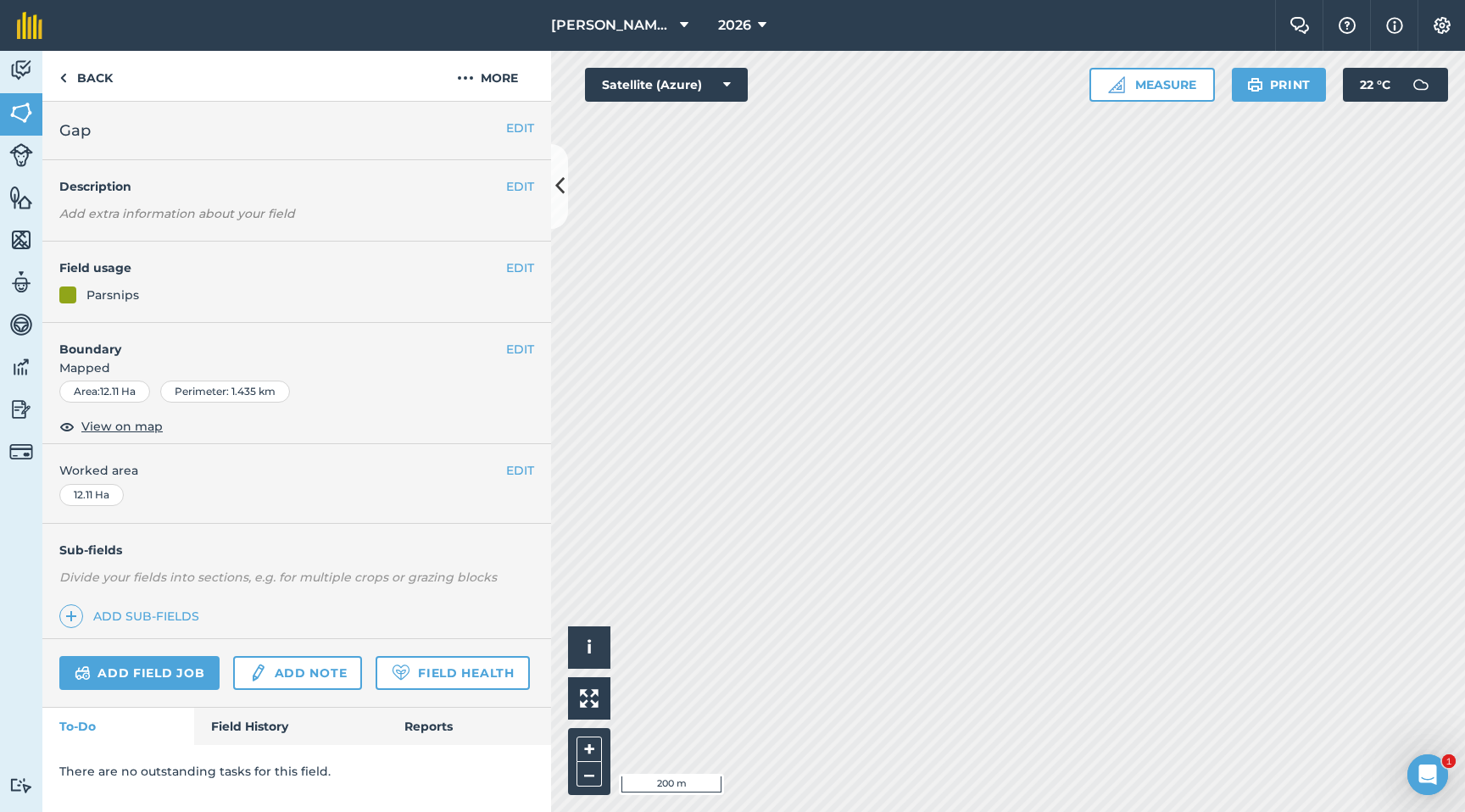 click on "Worked area" at bounding box center [297, 470] 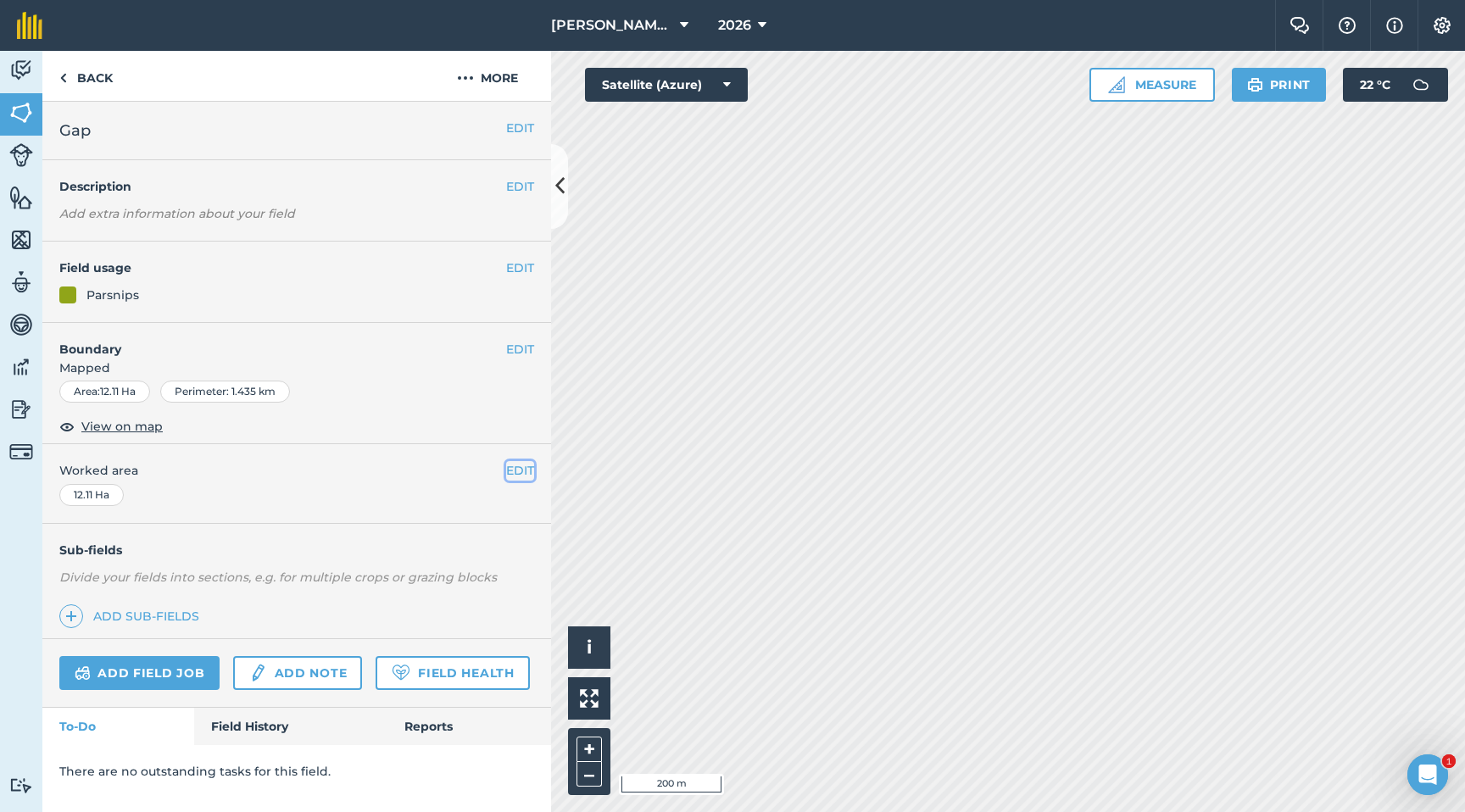 click on "EDIT" at bounding box center (520, 470) 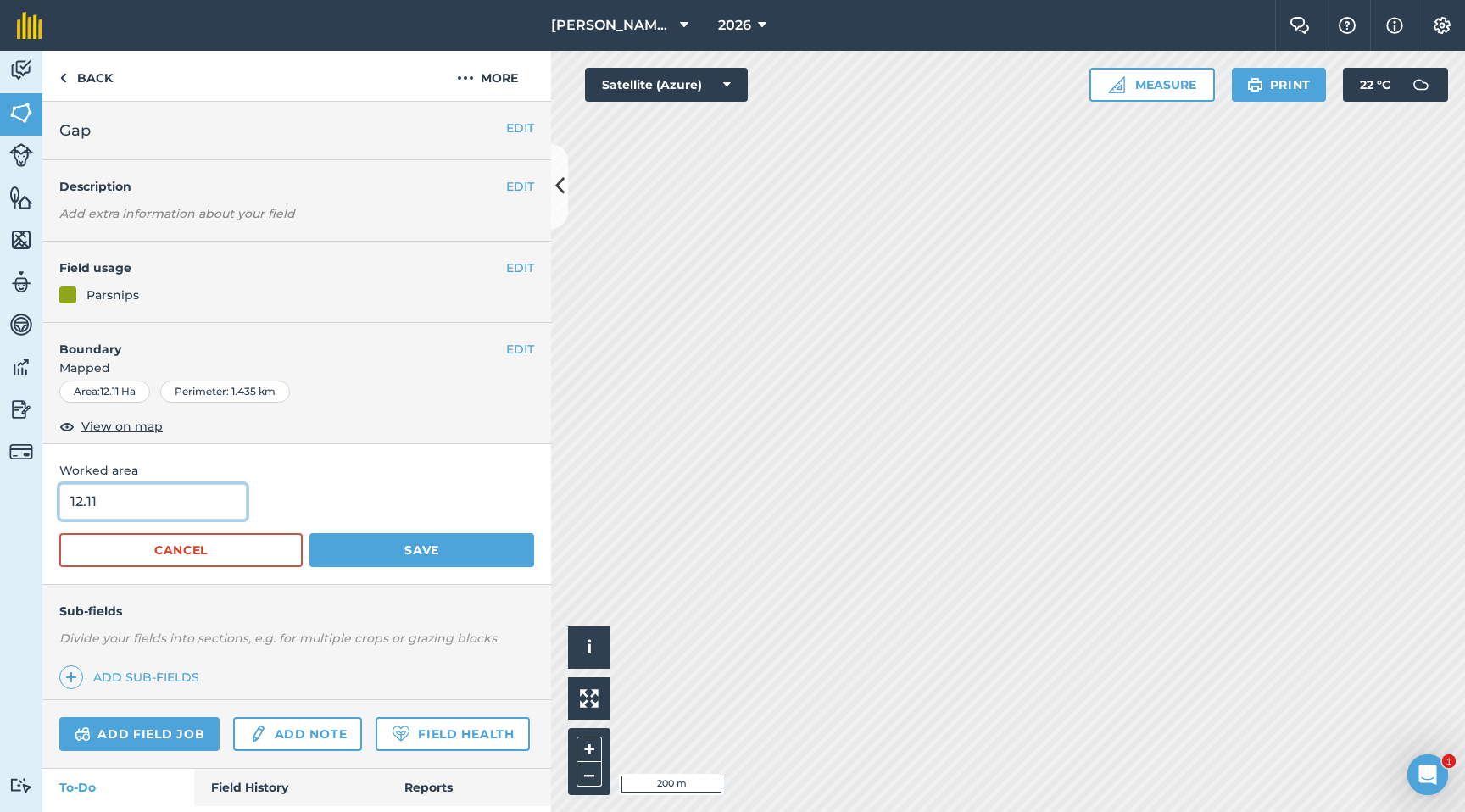 drag, startPoint x: 169, startPoint y: 504, endPoint x: 0, endPoint y: 513, distance: 169.2395 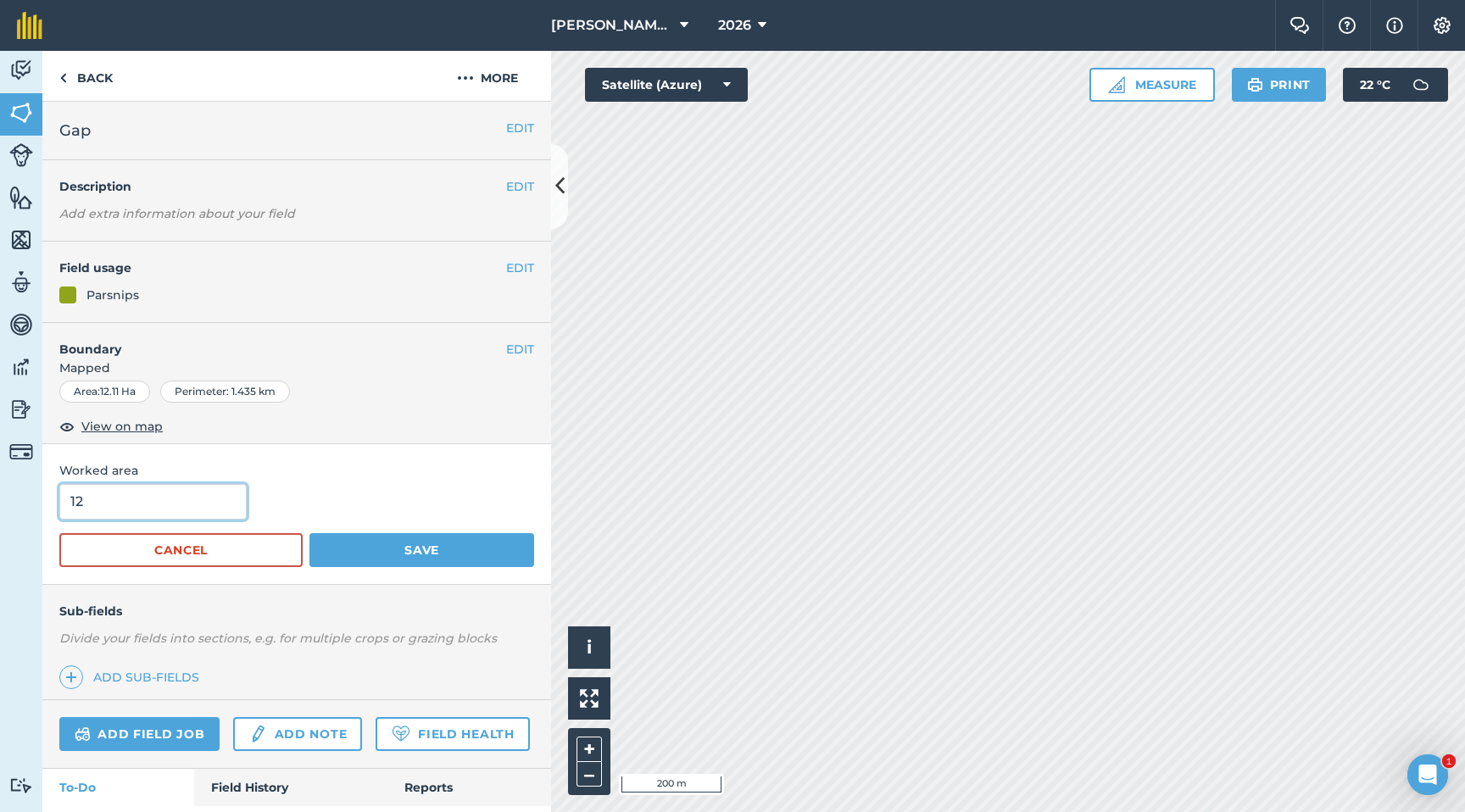 type on "1" 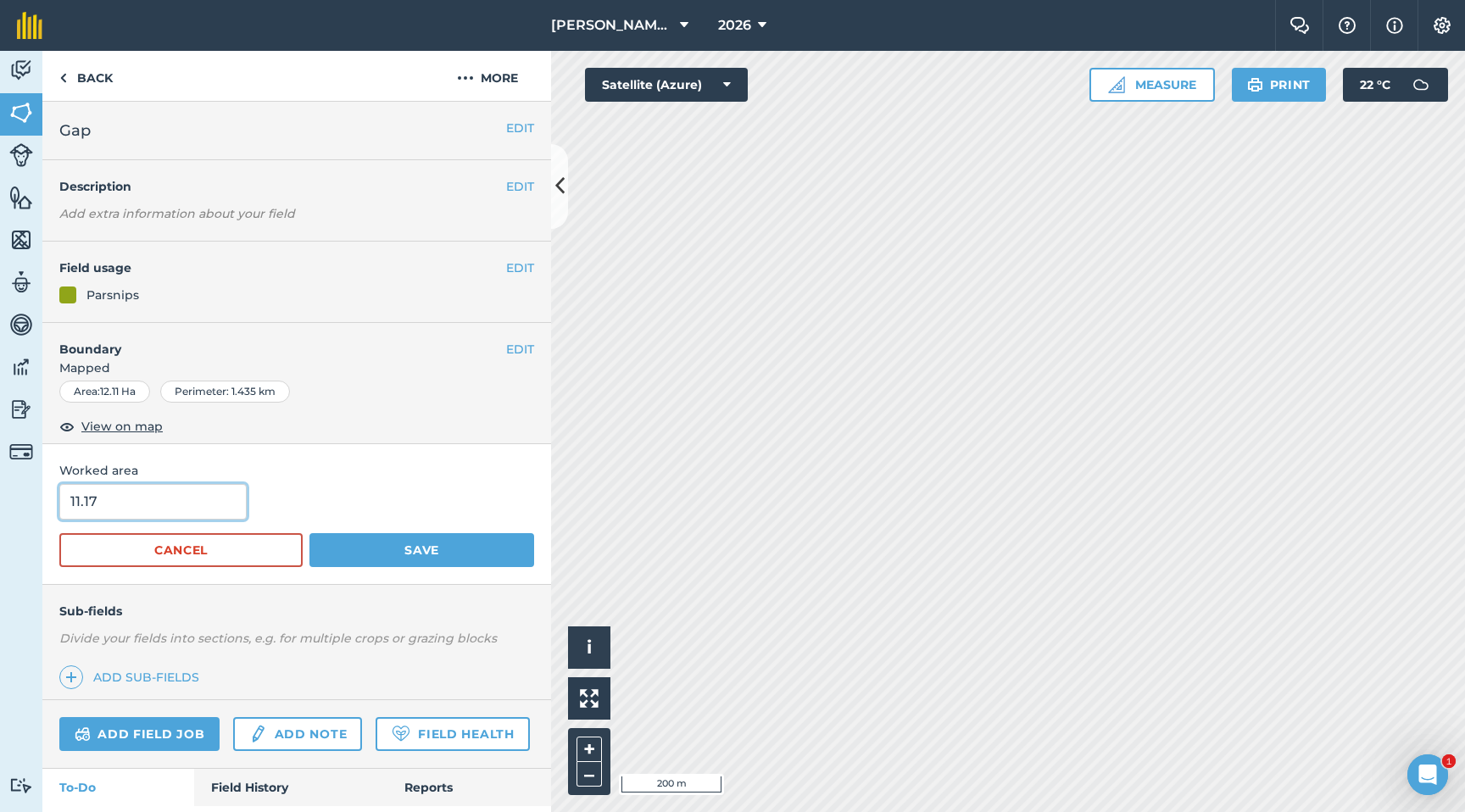 type on "11.17" 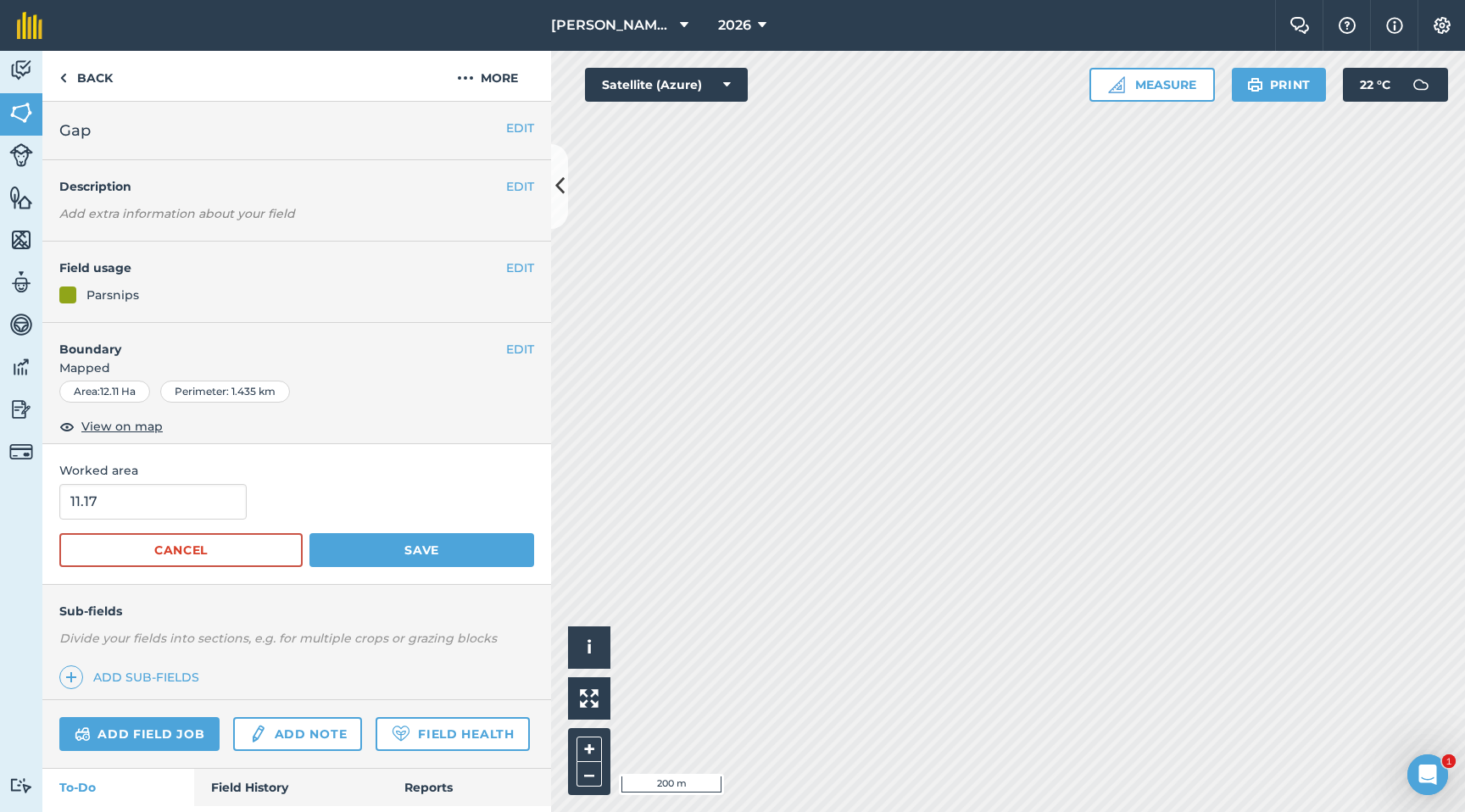 click on "Worked area 11.17 Cancel Save" at bounding box center [297, 514] 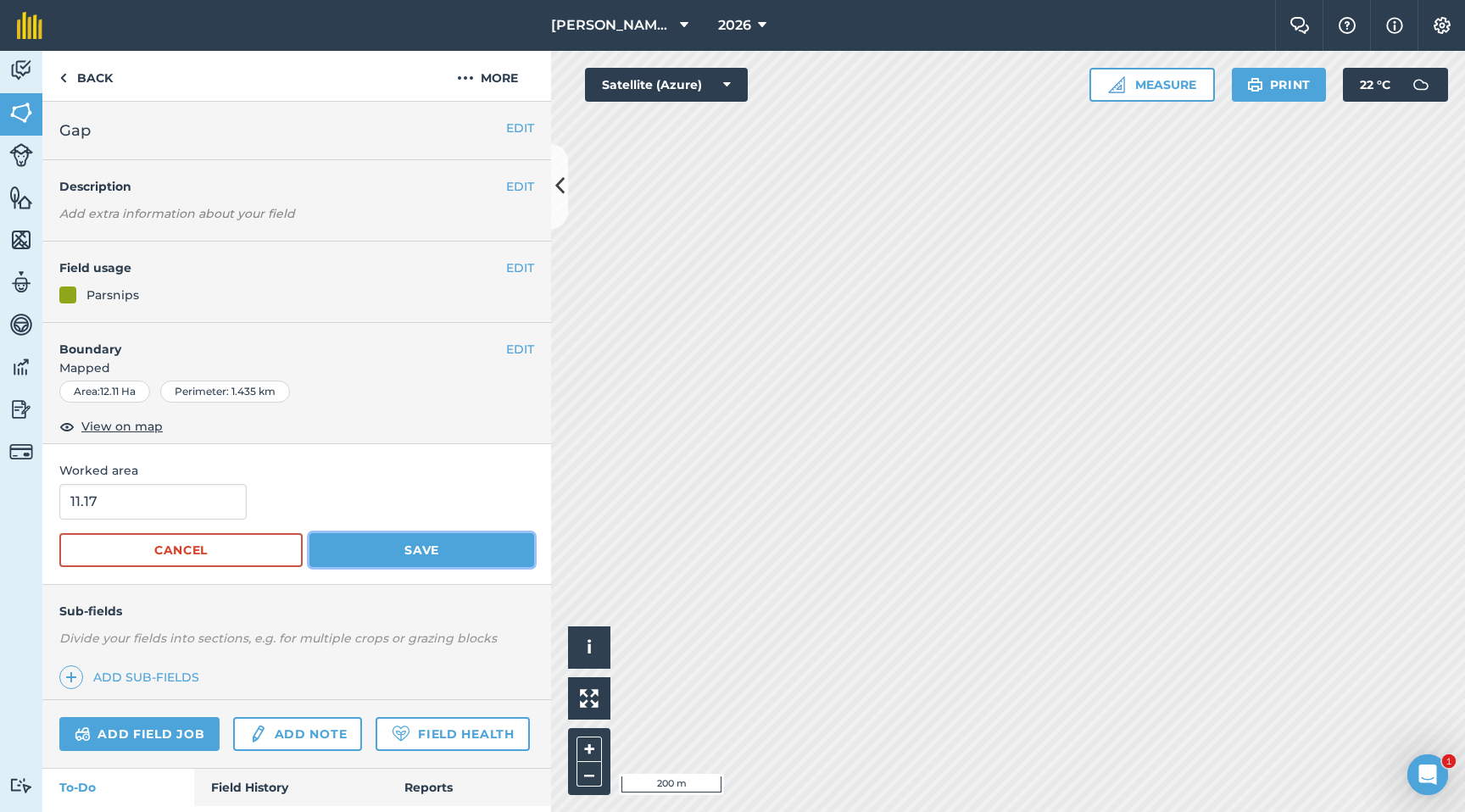 click on "Save" at bounding box center [421, 550] 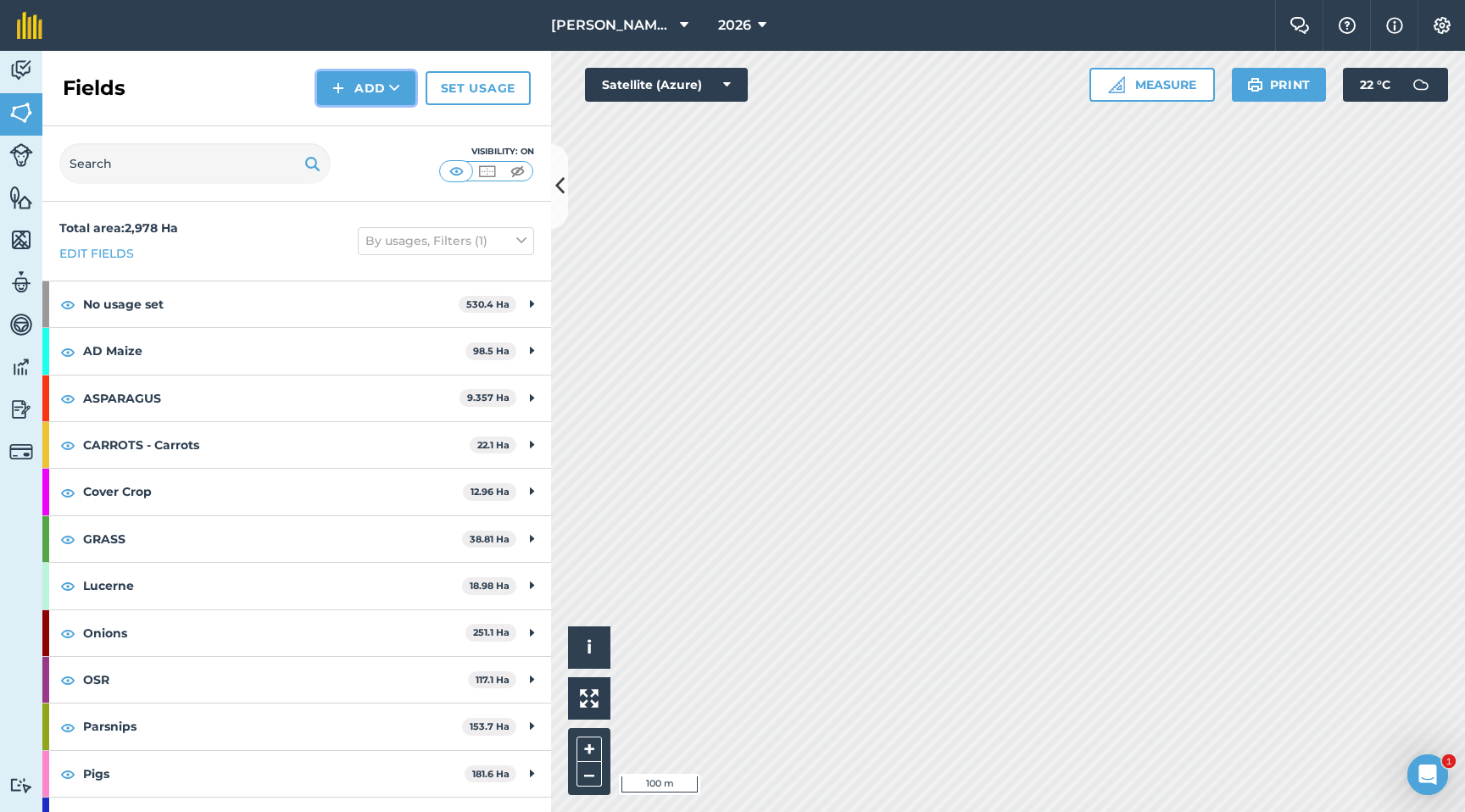 click on "Add" at bounding box center [366, 88] 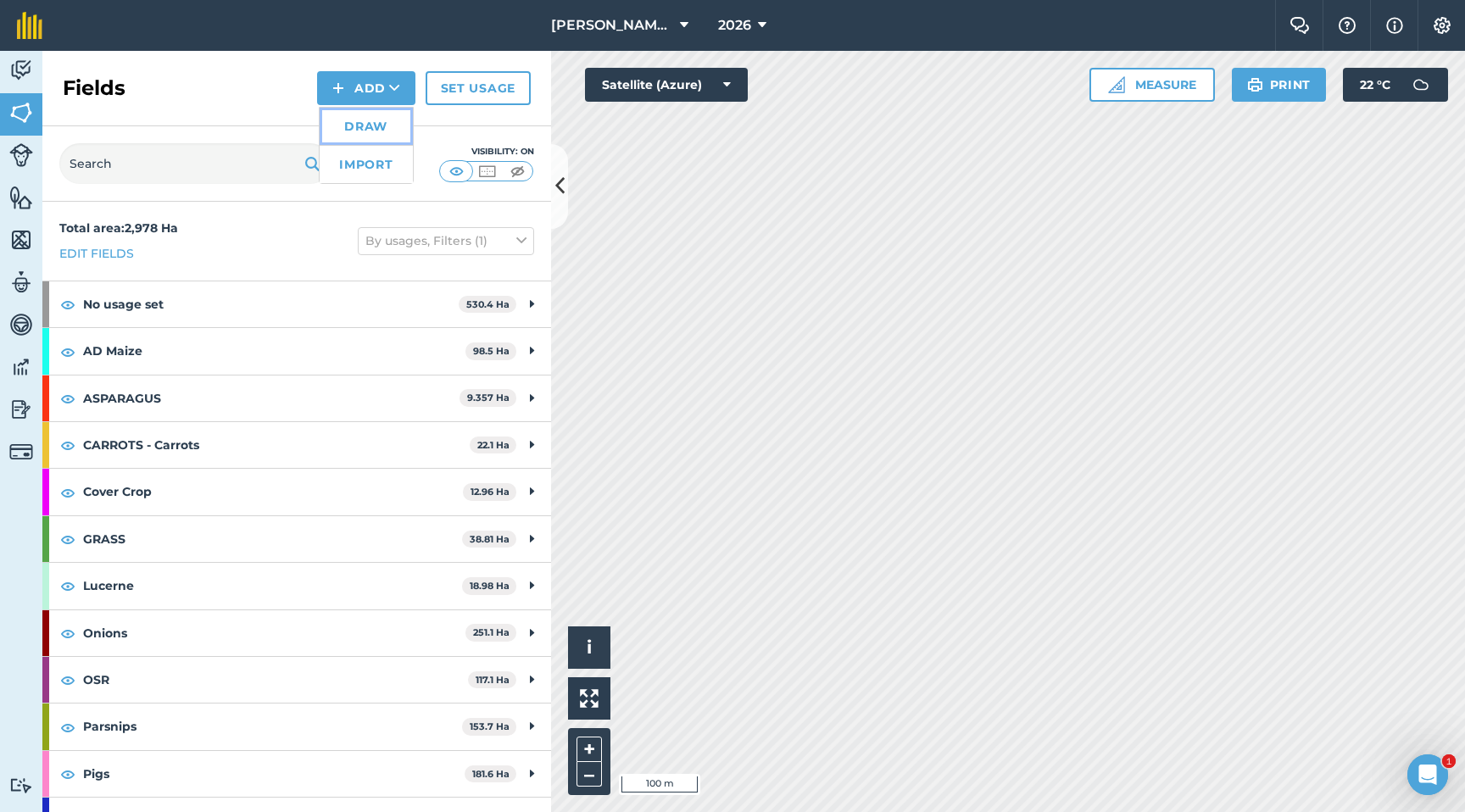 click on "Draw" at bounding box center [366, 126] 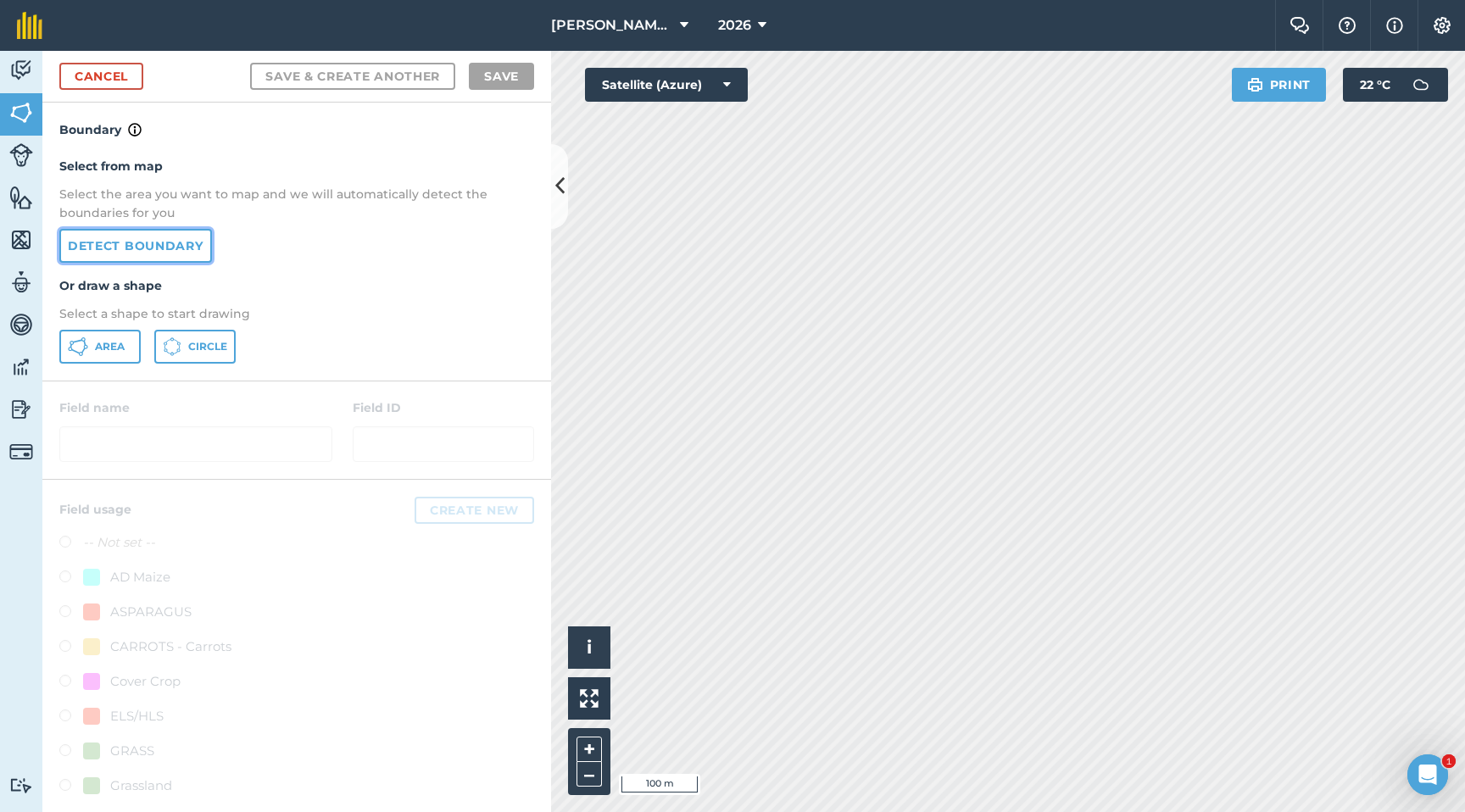 click on "Detect boundary" at bounding box center (136, 246) 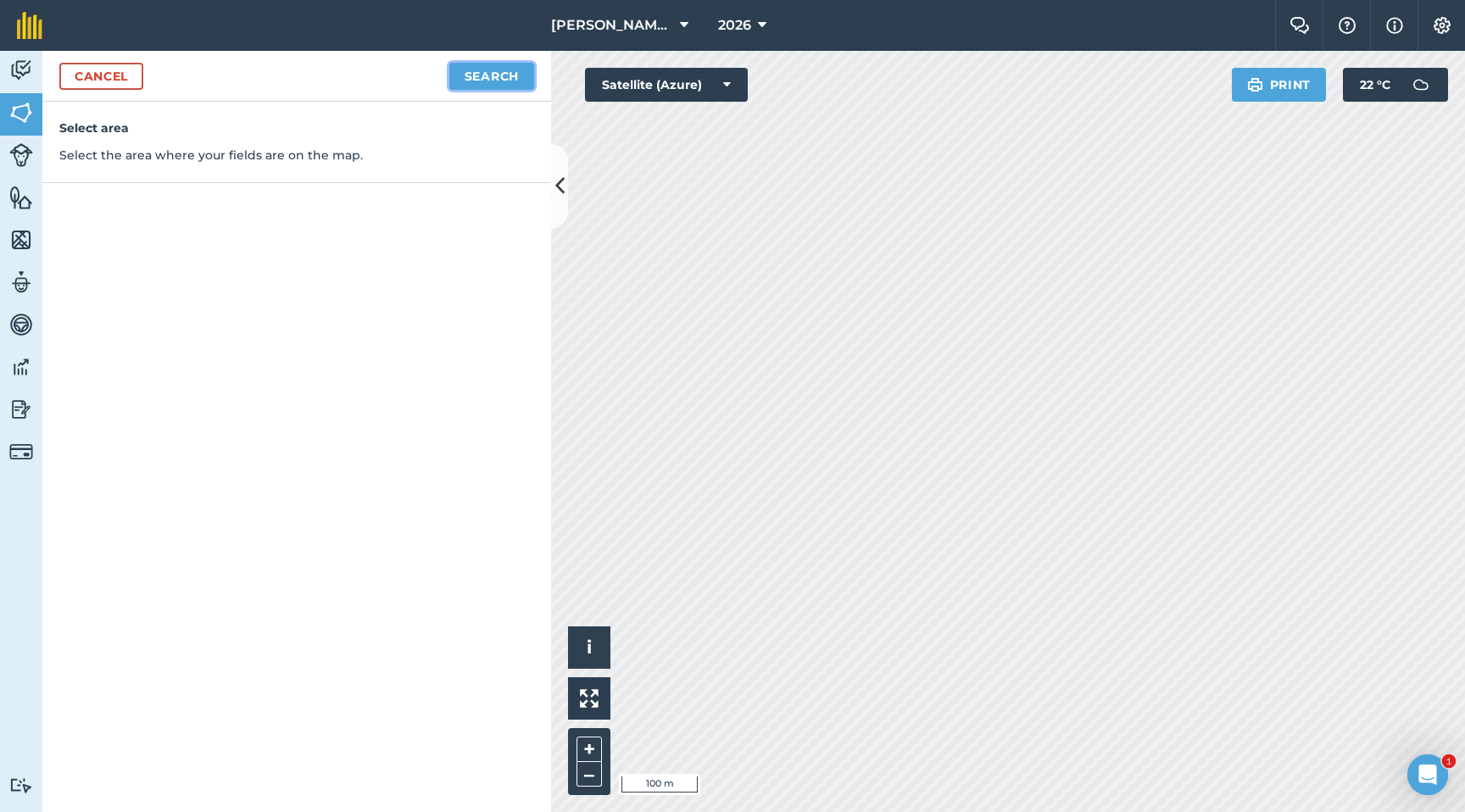 click on "Search" at bounding box center [492, 76] 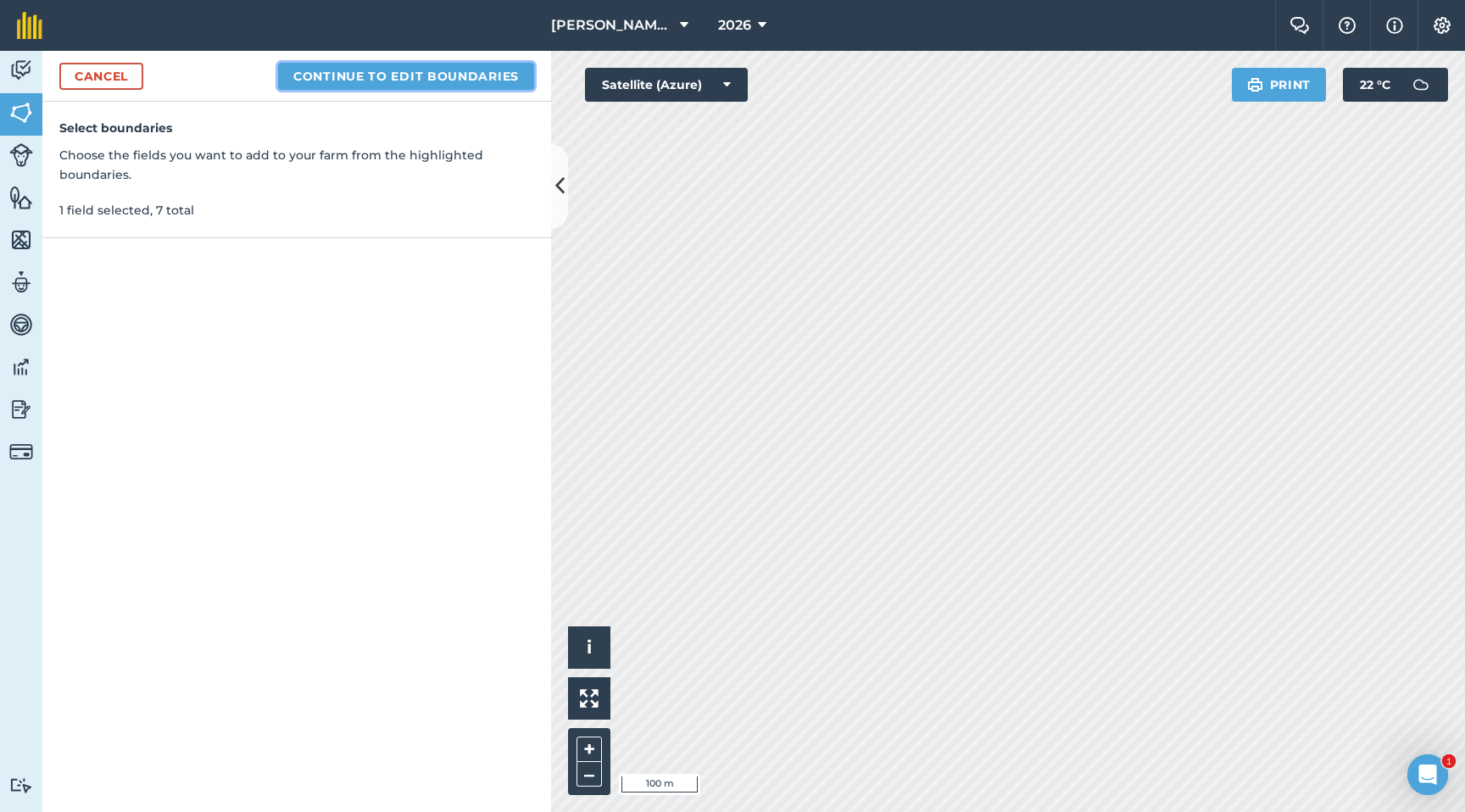 click on "Continue to edit boundaries" at bounding box center (406, 76) 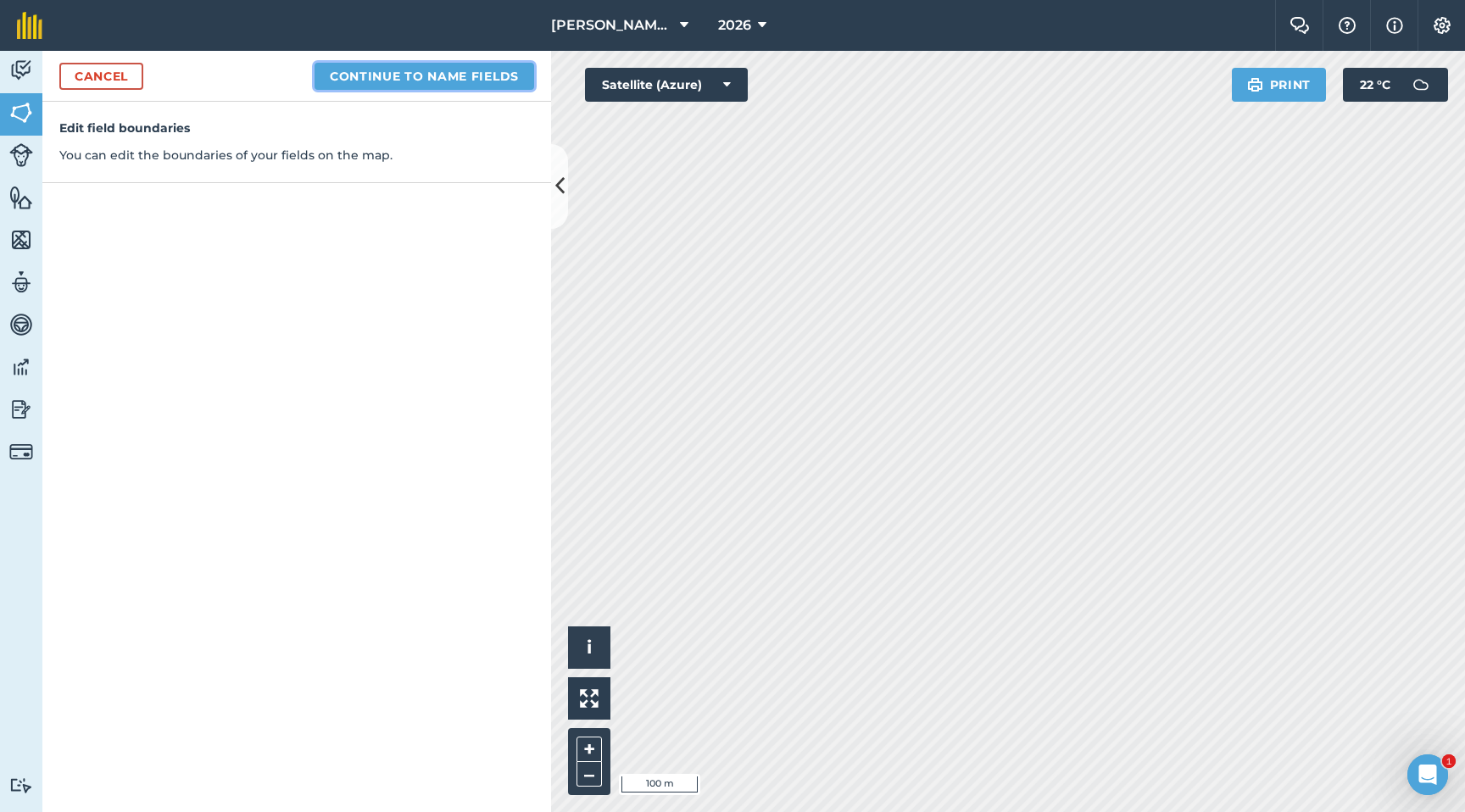 click on "Continue to name fields" at bounding box center [424, 76] 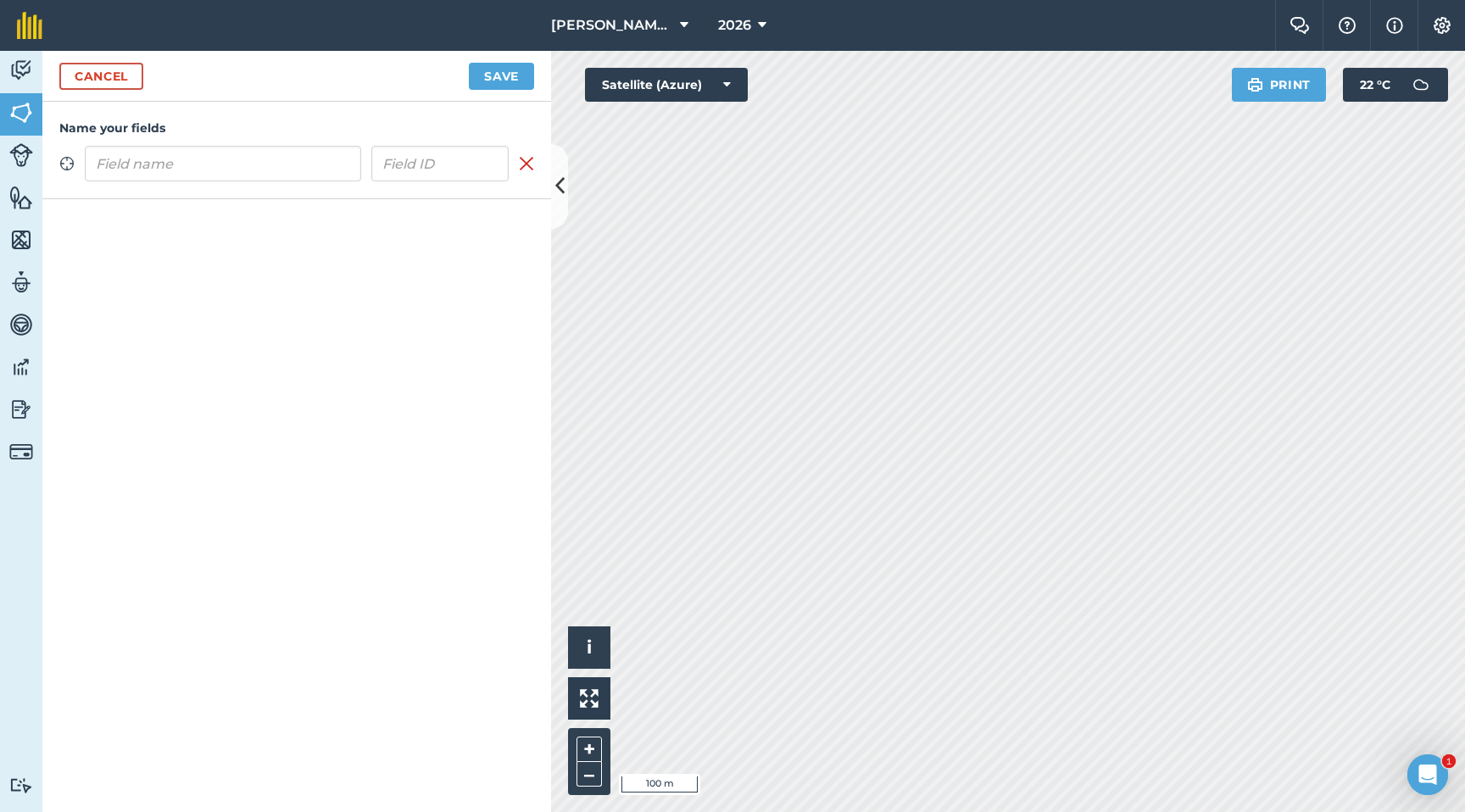 click at bounding box center (223, 164) 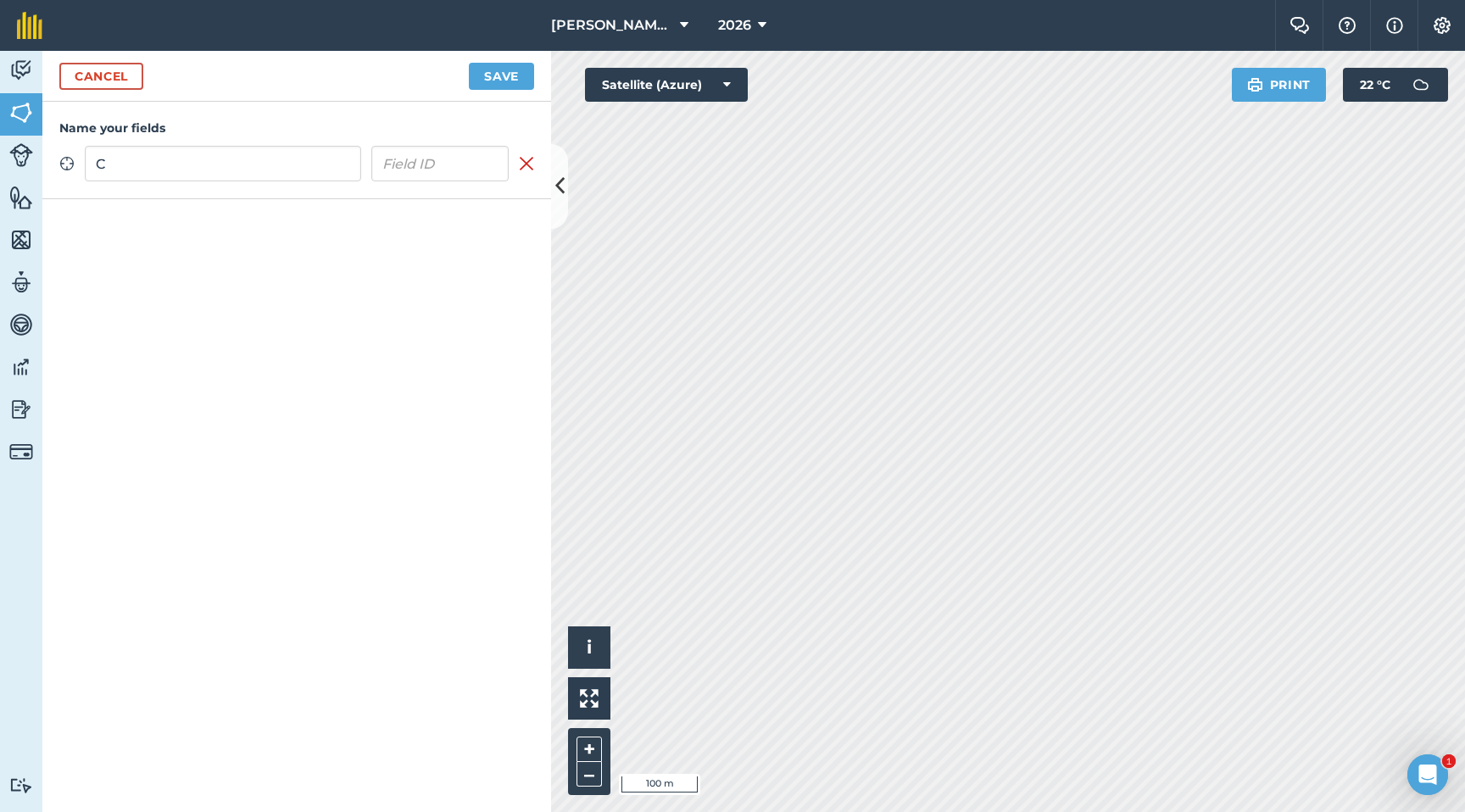 type on "C" 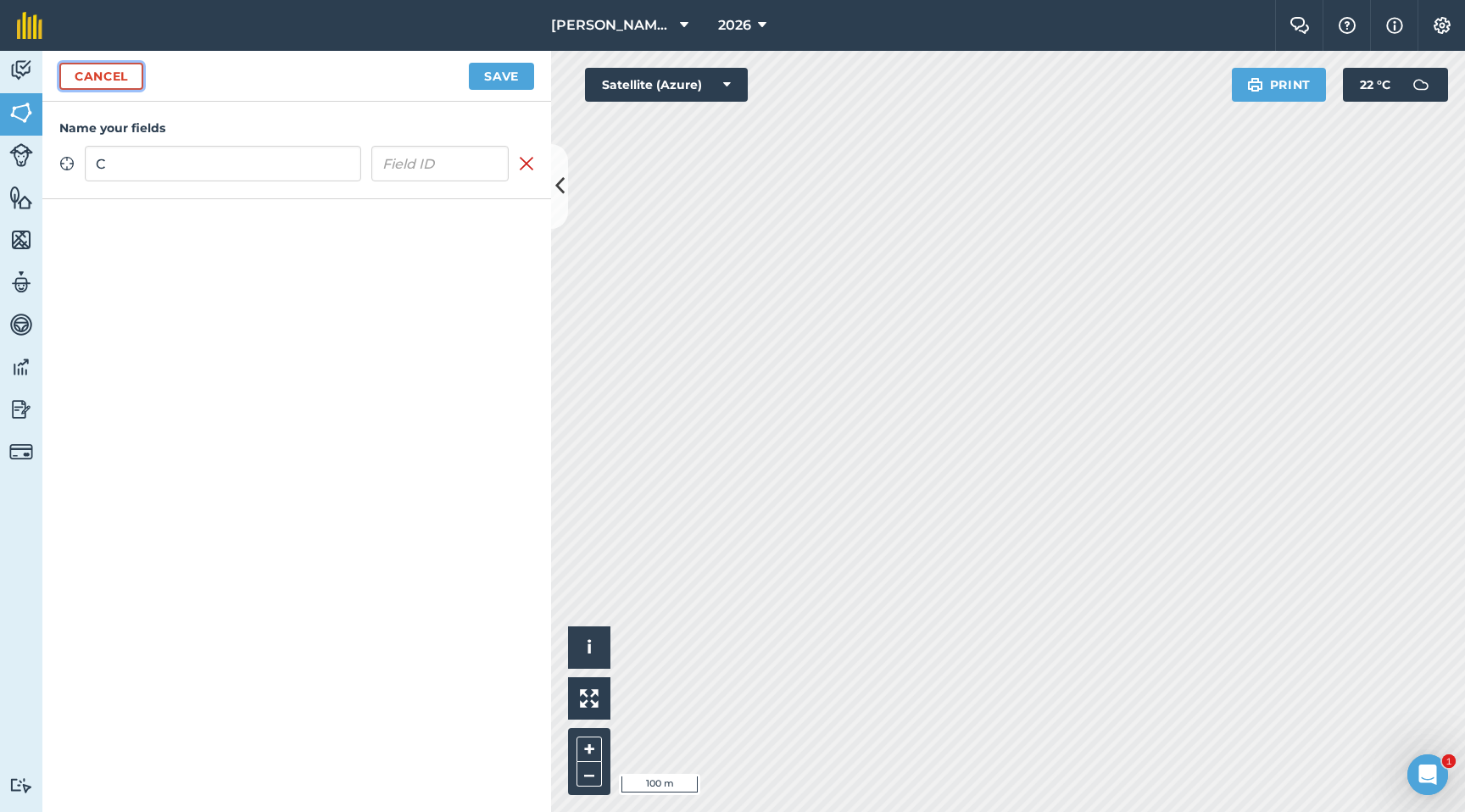 click on "Cancel" at bounding box center (101, 76) 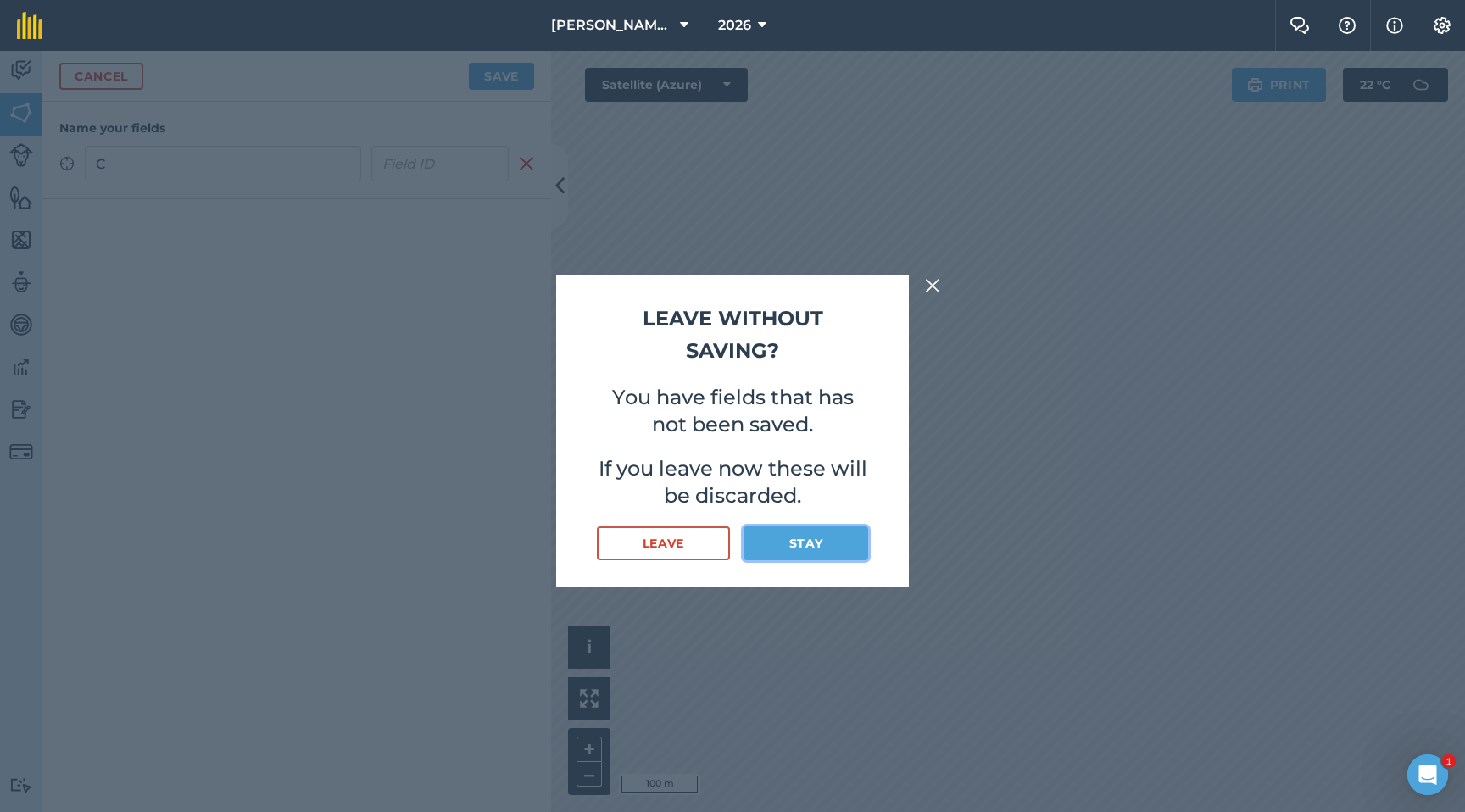click on "Stay" at bounding box center (805, 543) 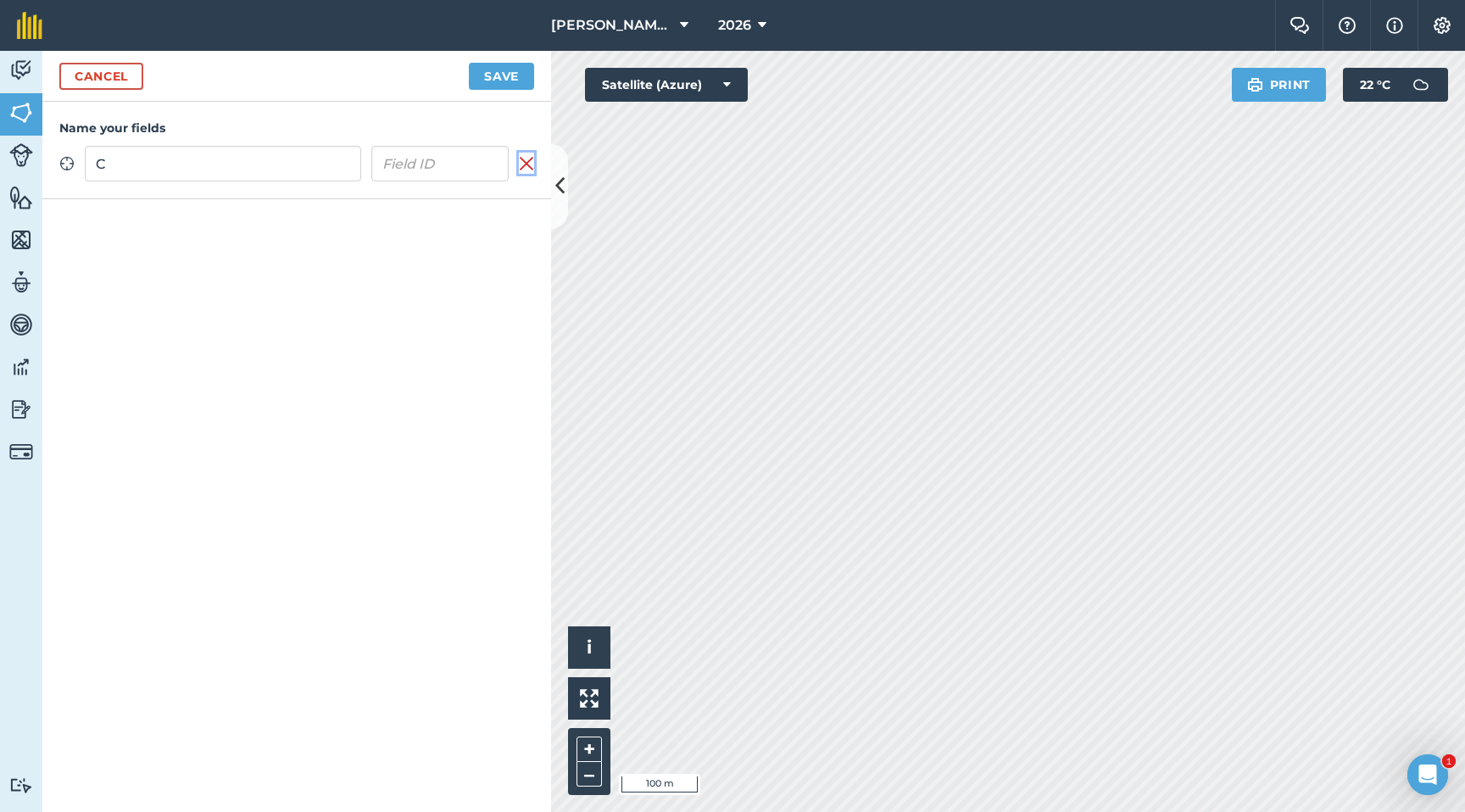 click at bounding box center (526, 164) 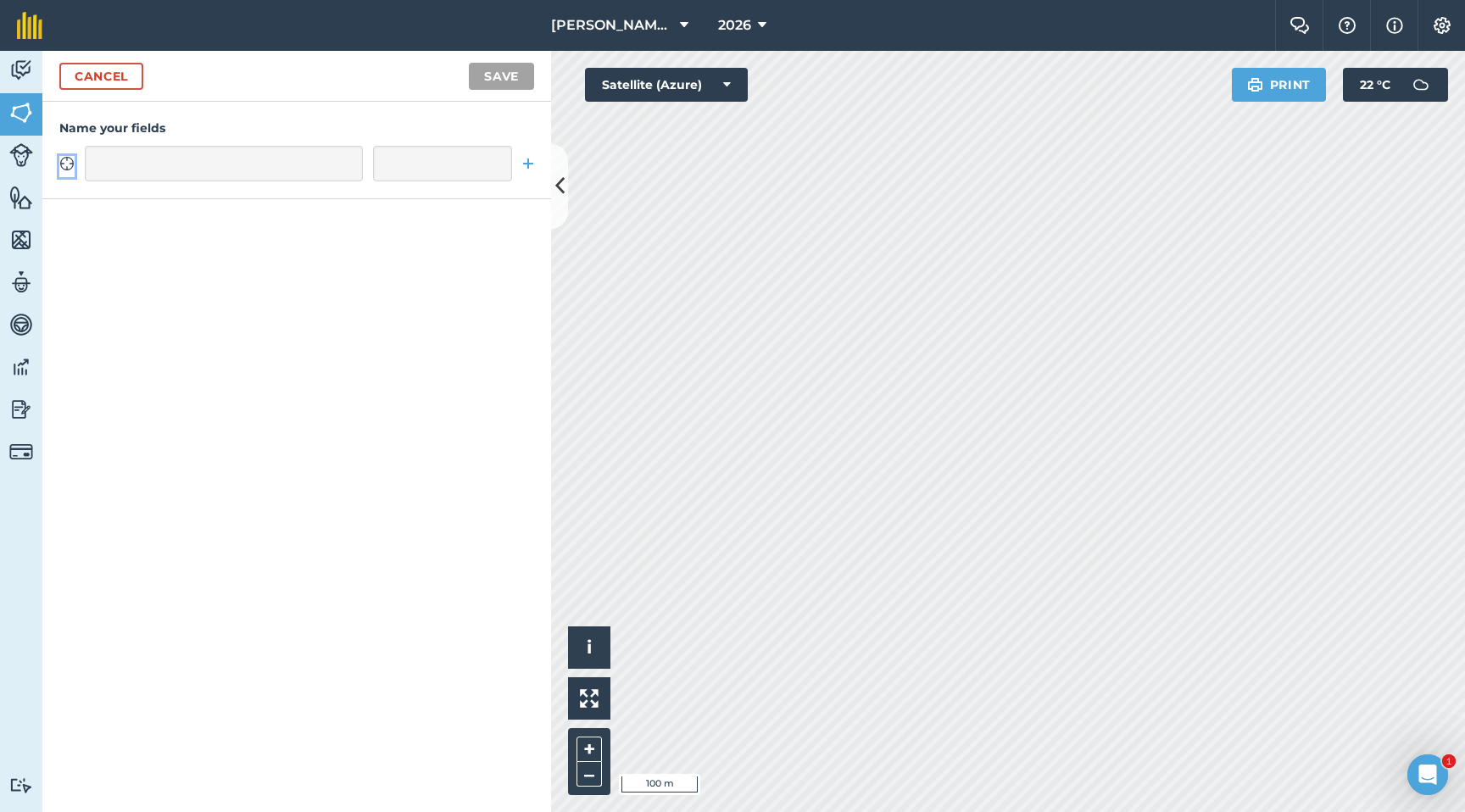 click 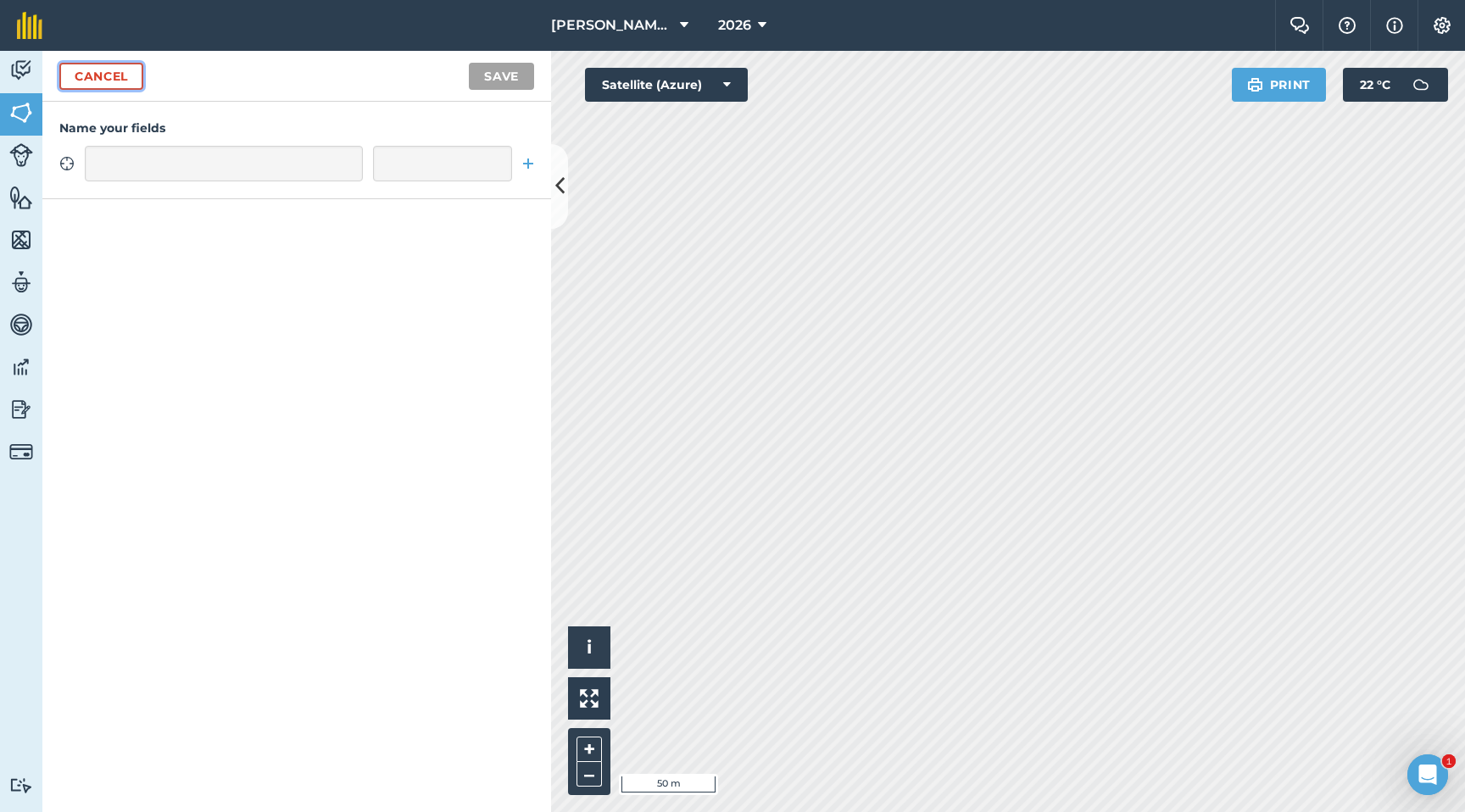 click on "Cancel" at bounding box center [101, 76] 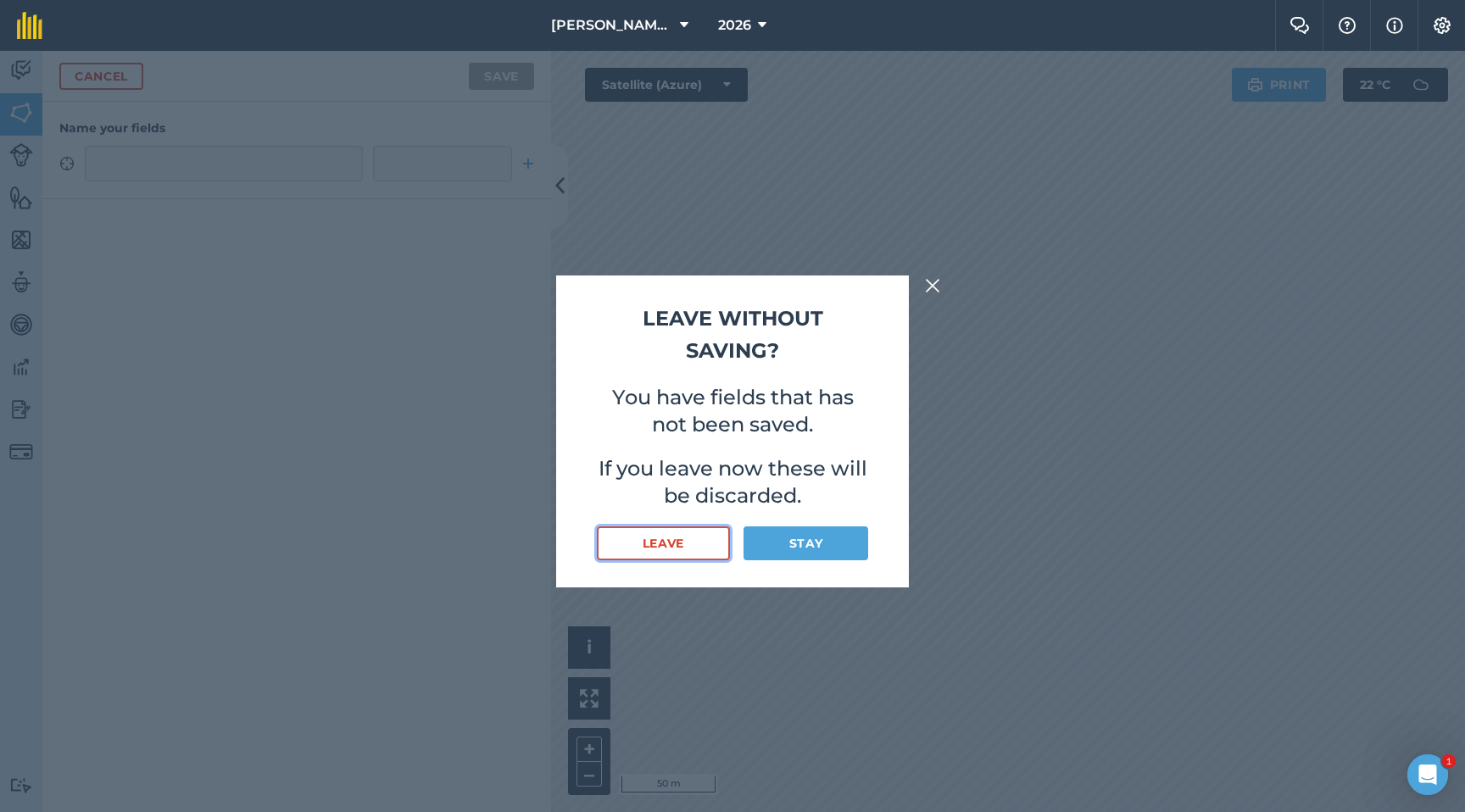 click on "Leave" at bounding box center (663, 543) 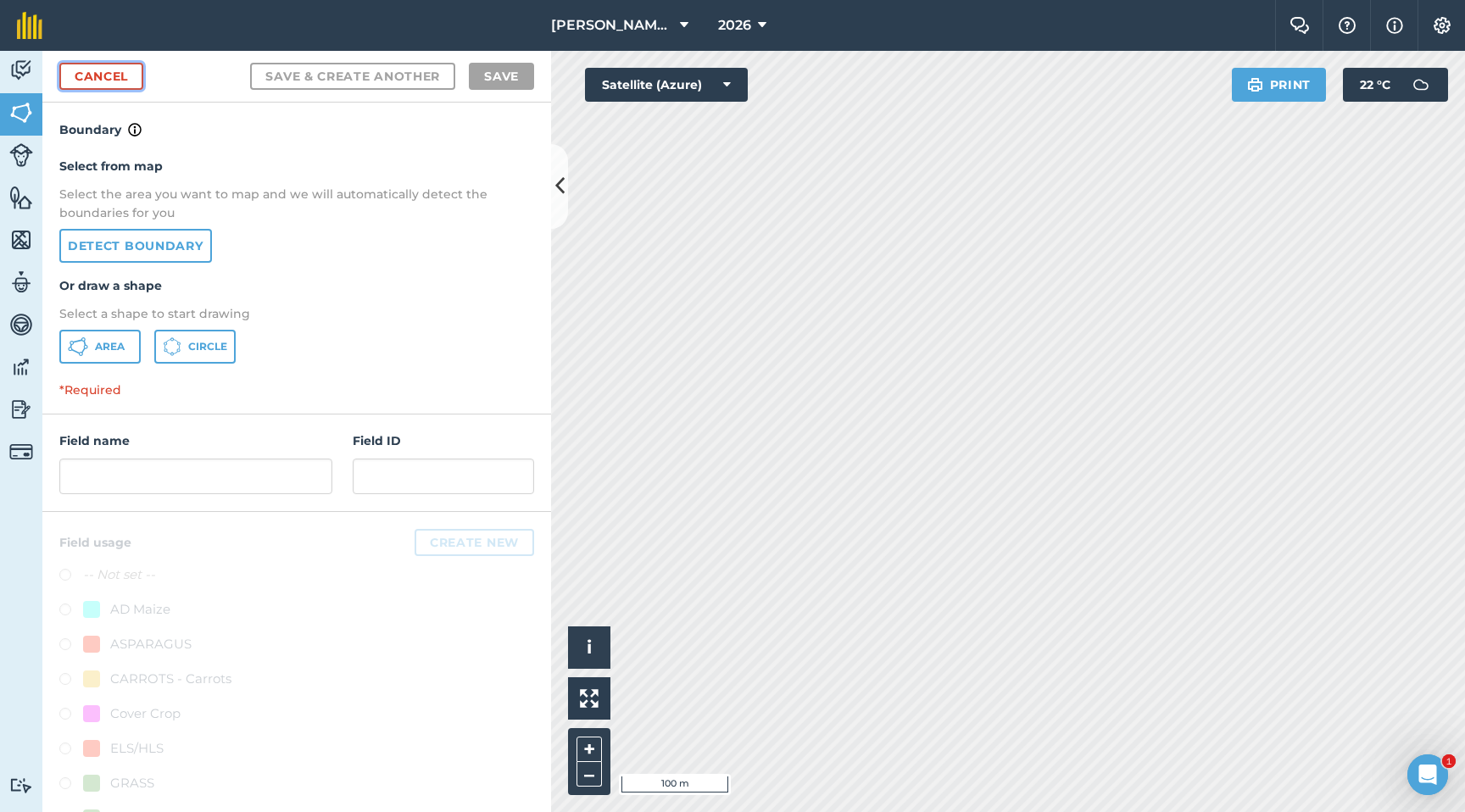 click on "Cancel" at bounding box center [101, 76] 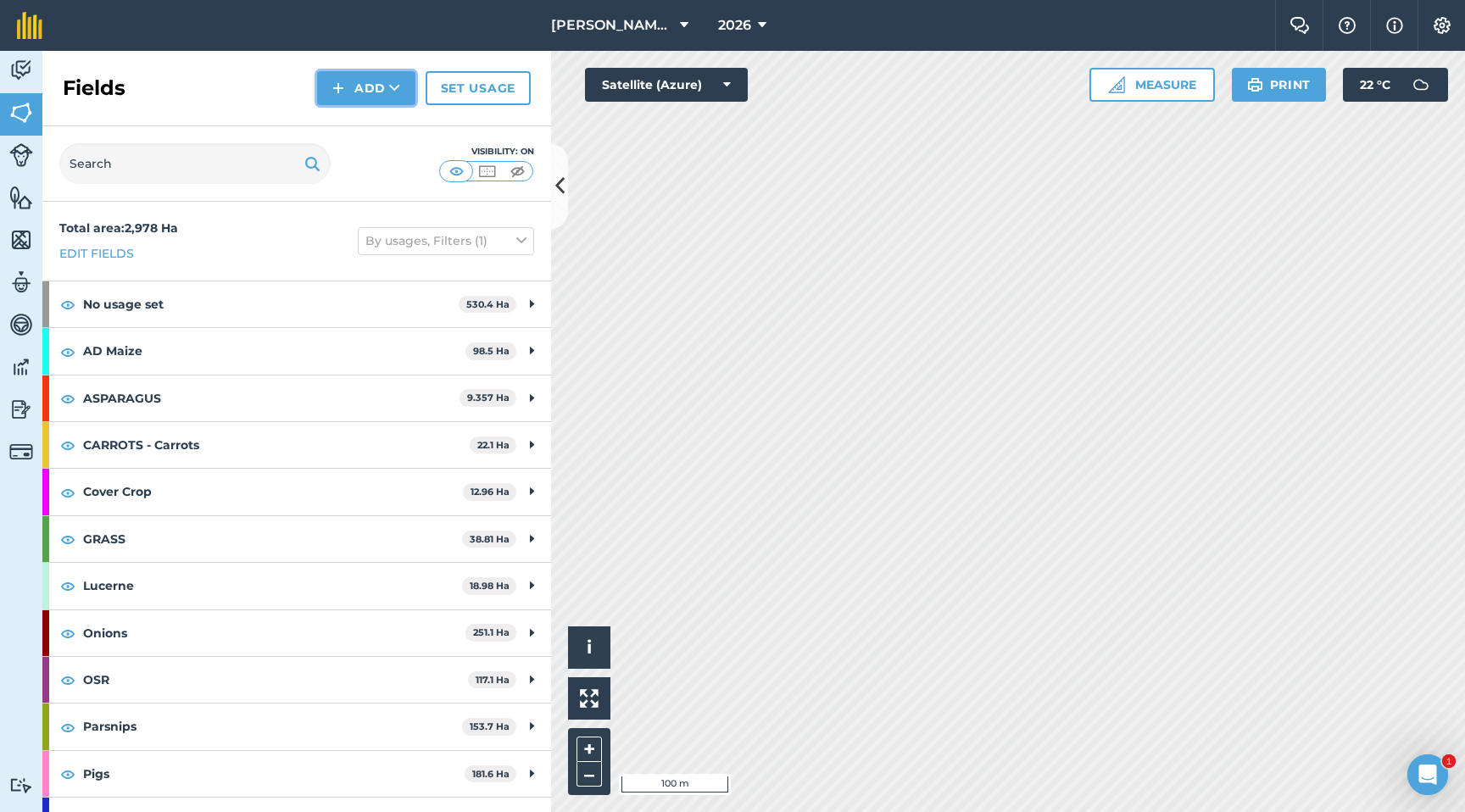 click on "Add" at bounding box center (366, 88) 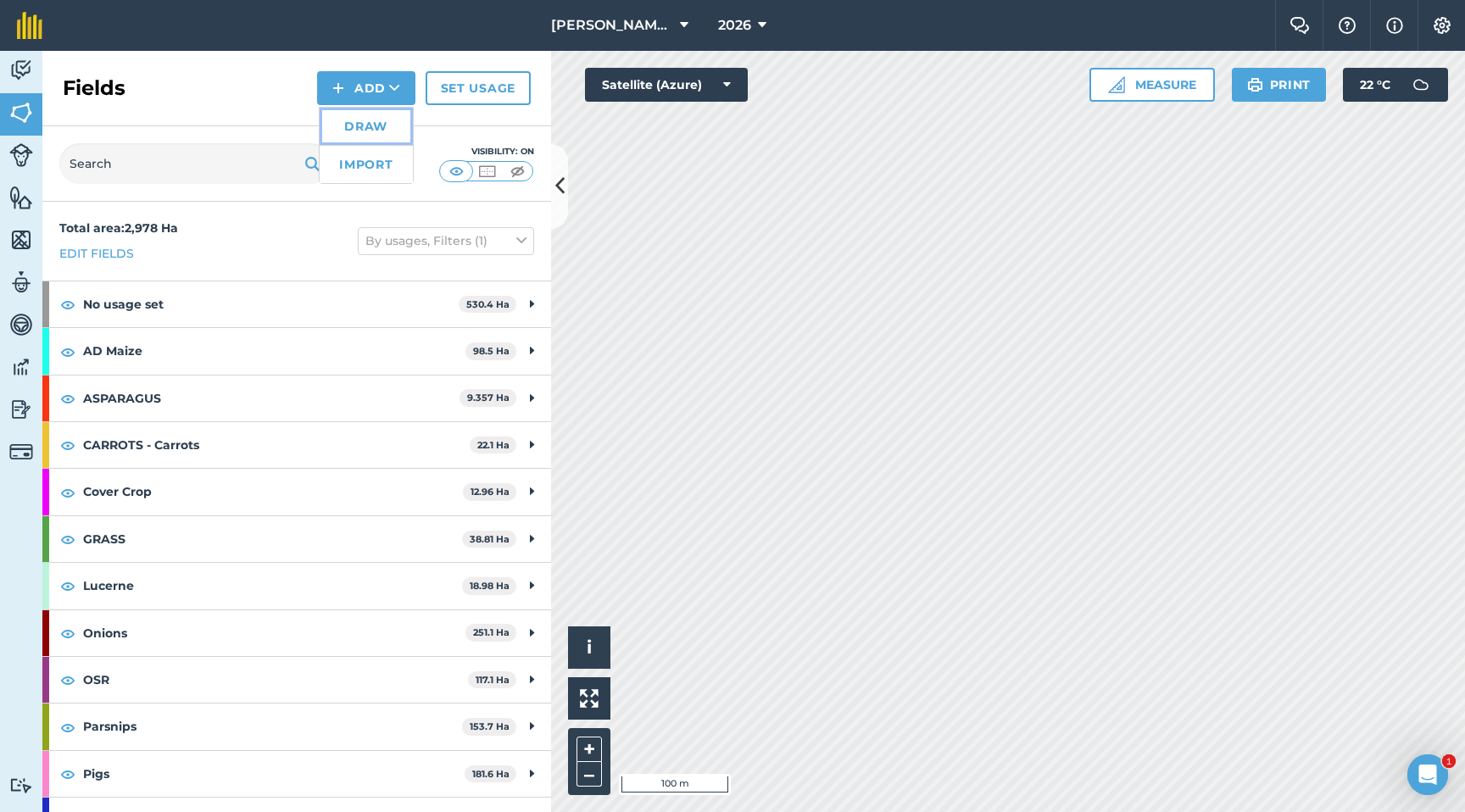 click on "Draw" at bounding box center (366, 126) 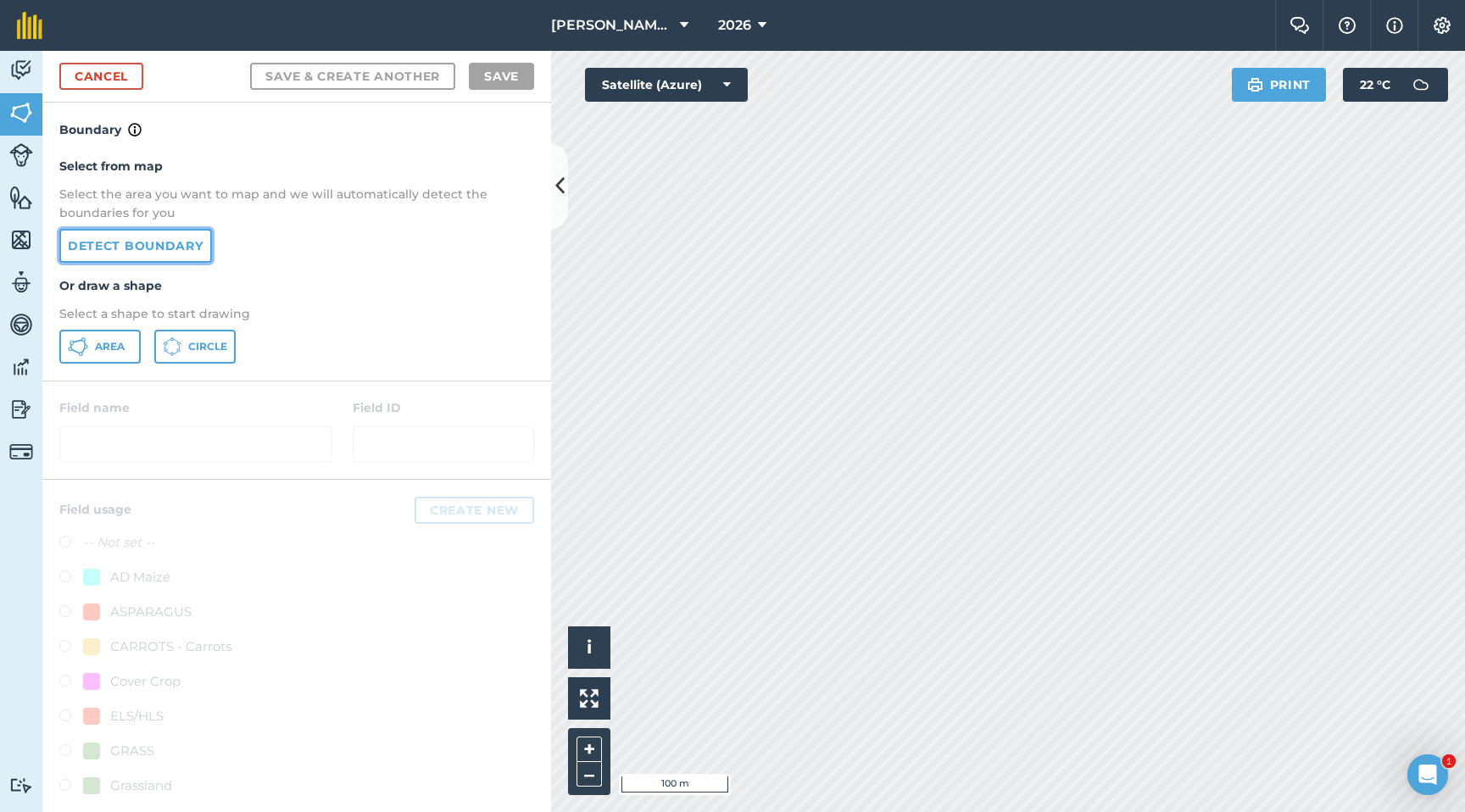 click on "Detect boundary" at bounding box center [136, 246] 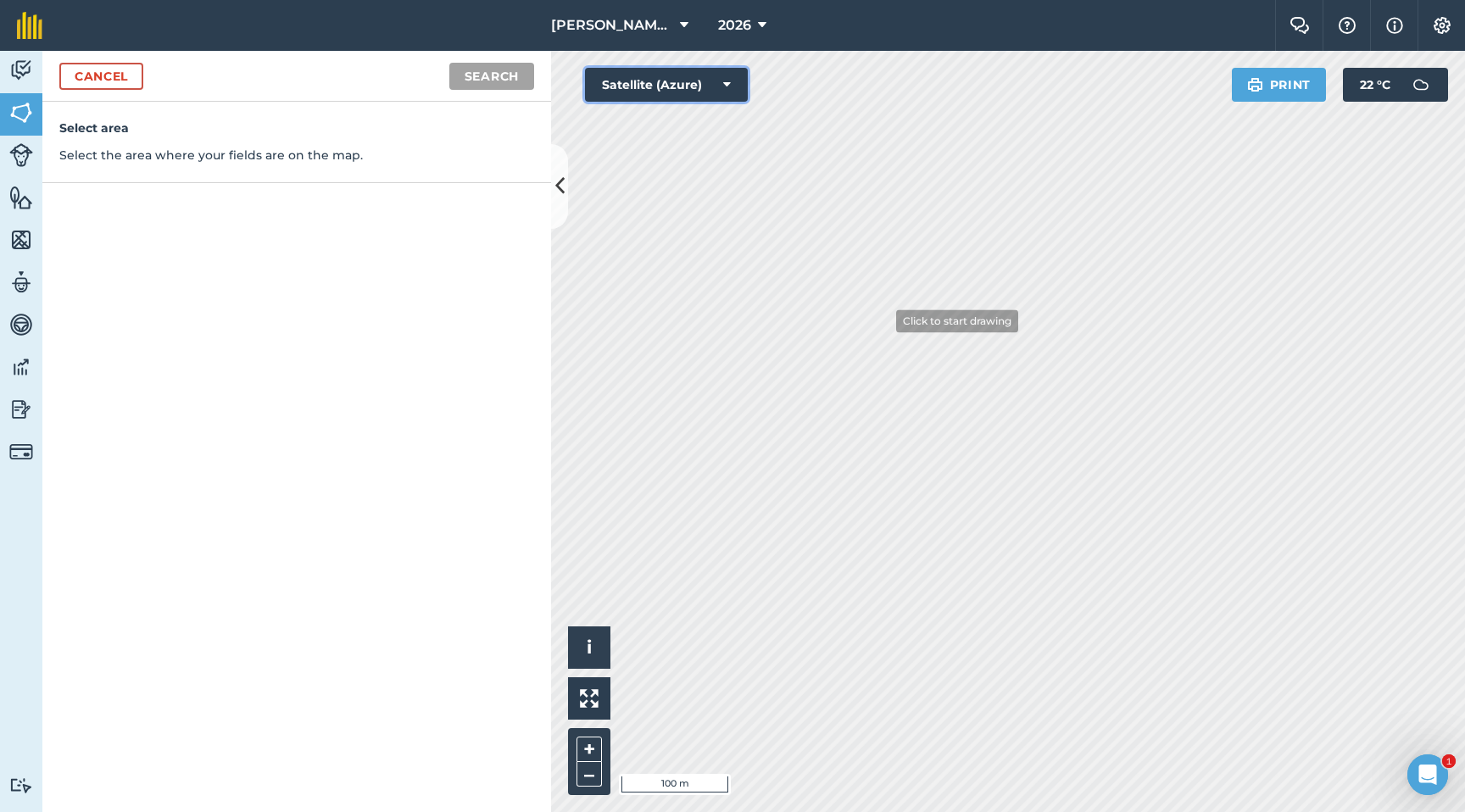 click on "Click to start drawing i © 2025 TomTom, Microsoft 100 m + – Satellite (Azure) Print 22   ° C" at bounding box center [1008, 431] 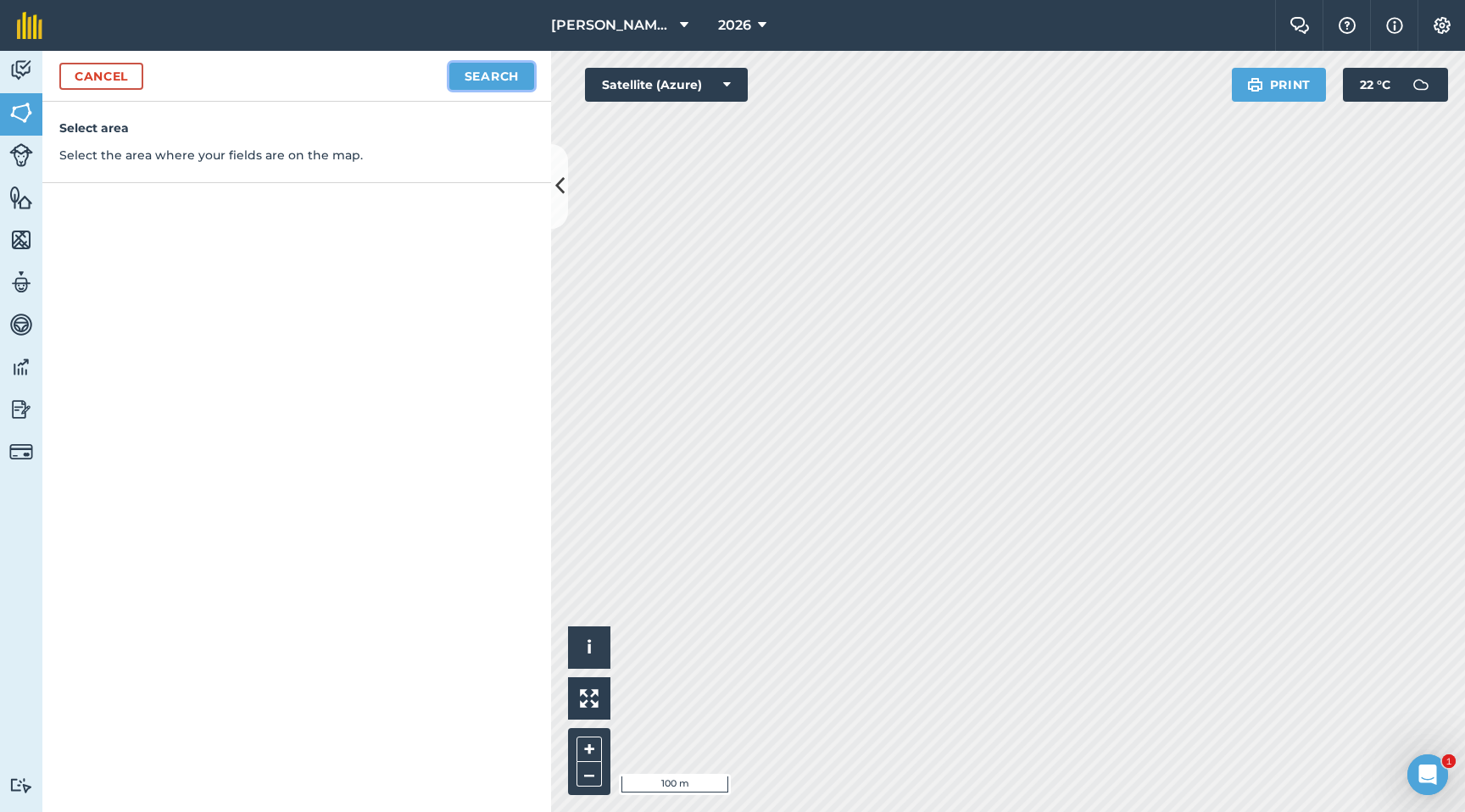 click on "Search" at bounding box center (492, 76) 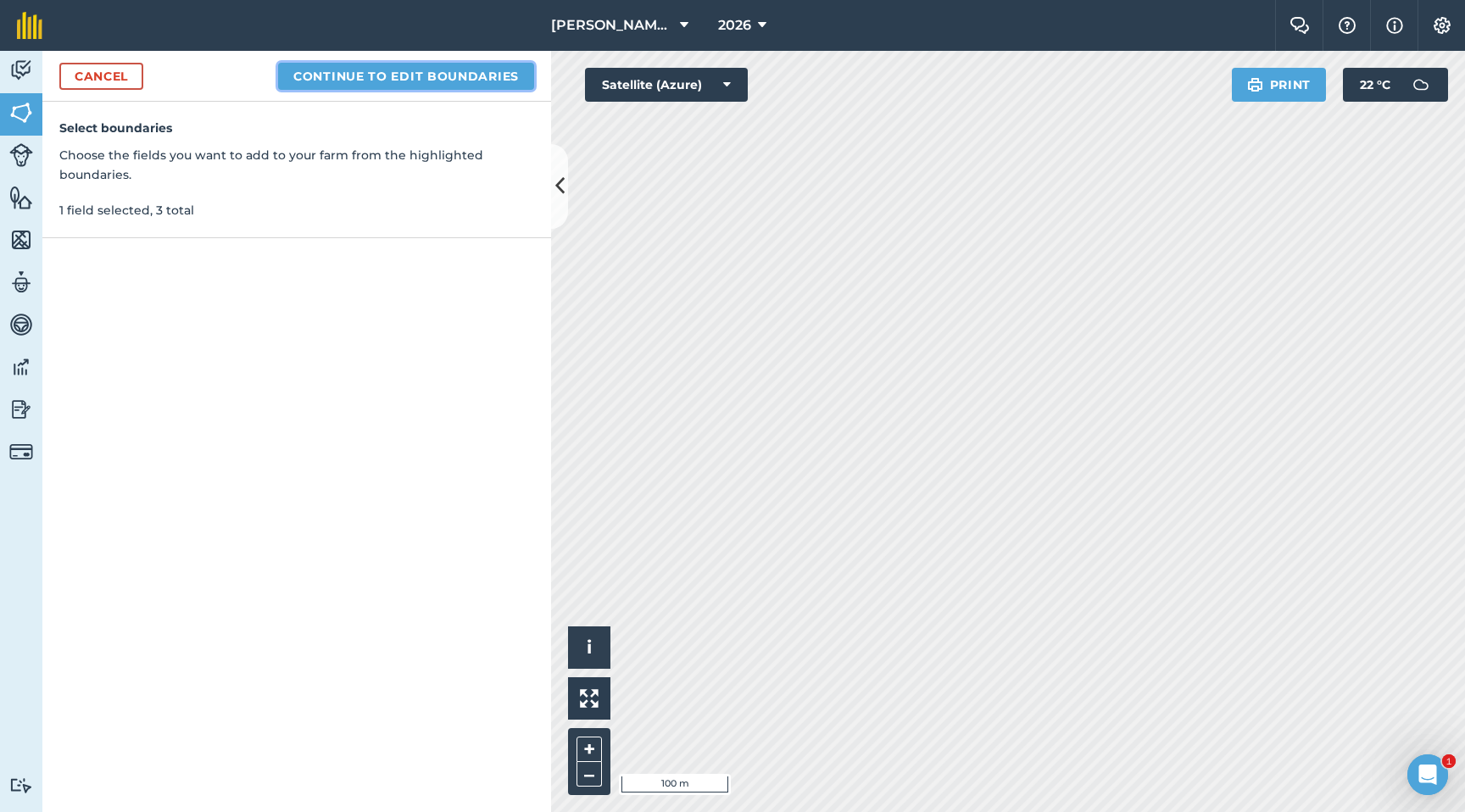 click on "Continue to edit boundaries" at bounding box center [406, 76] 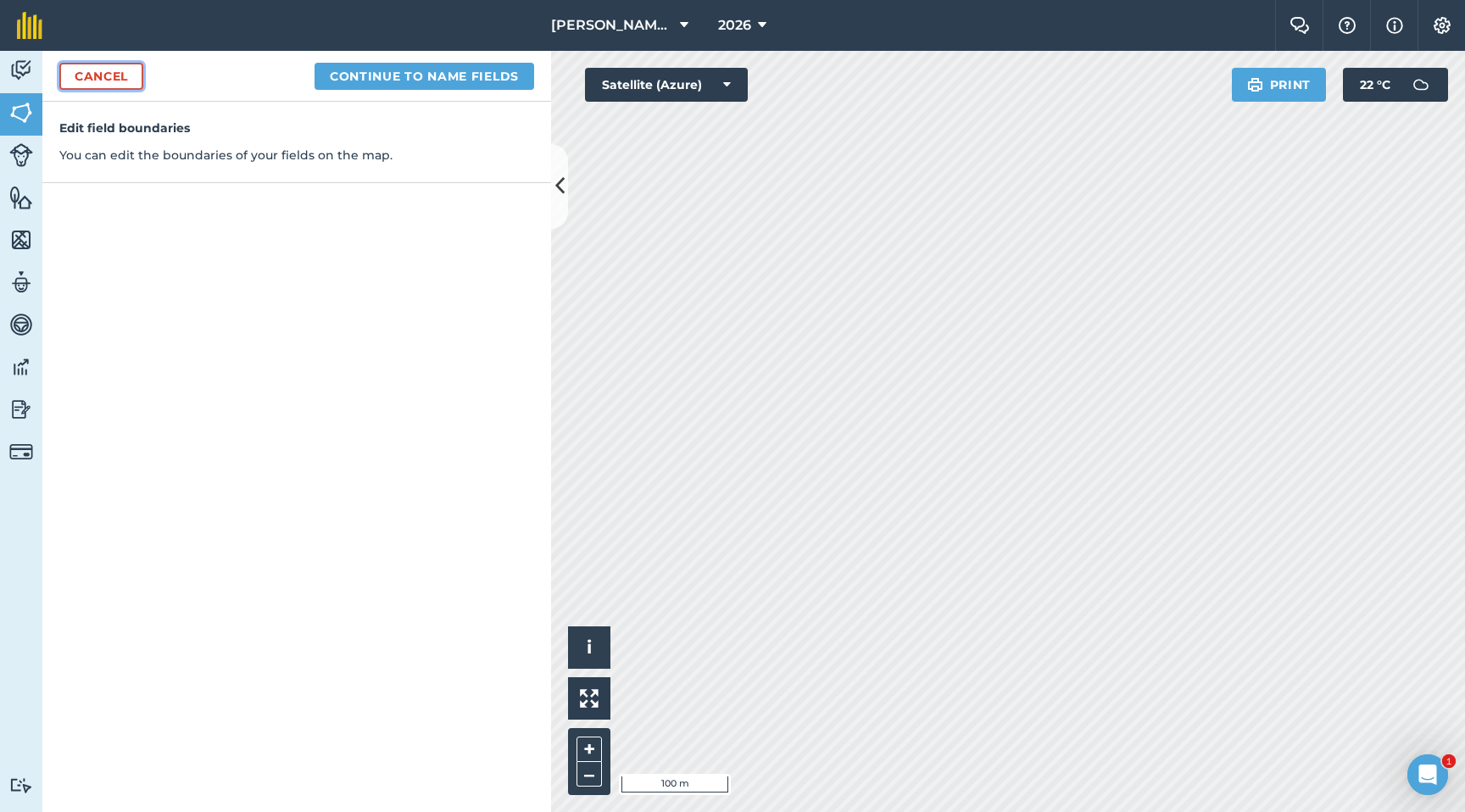 click on "Cancel" at bounding box center (101, 76) 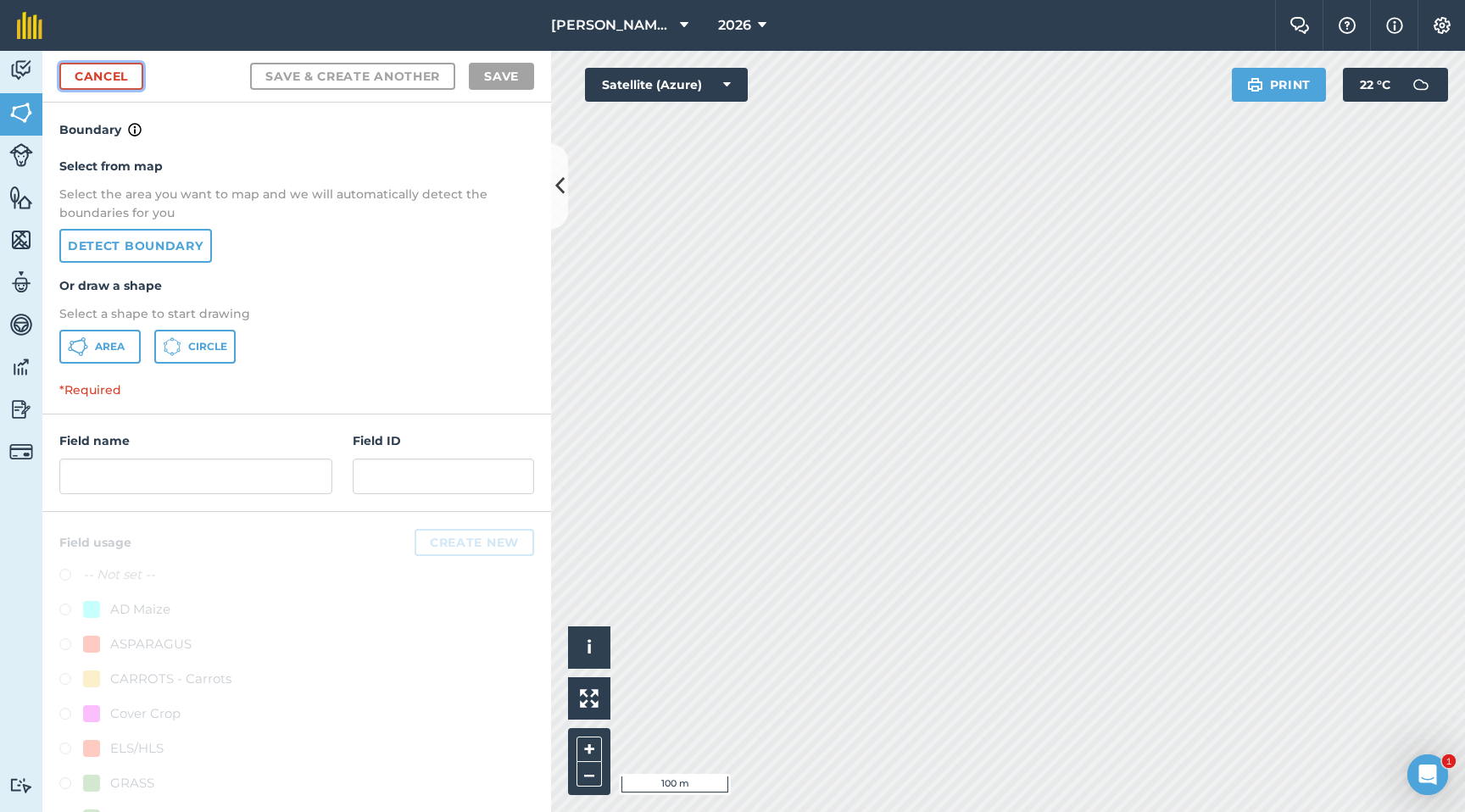 click on "Cancel" at bounding box center [101, 76] 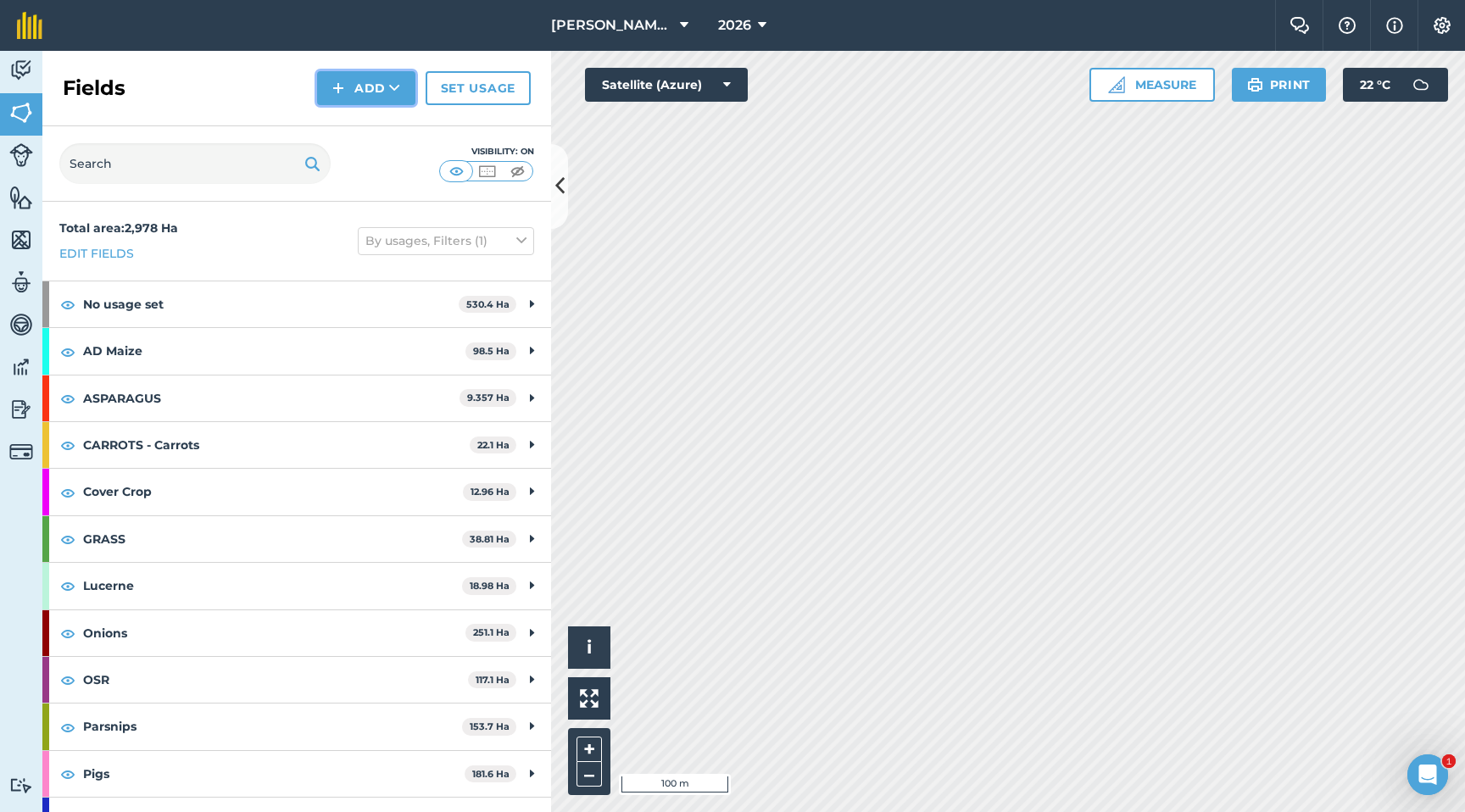 click on "Add" at bounding box center [366, 88] 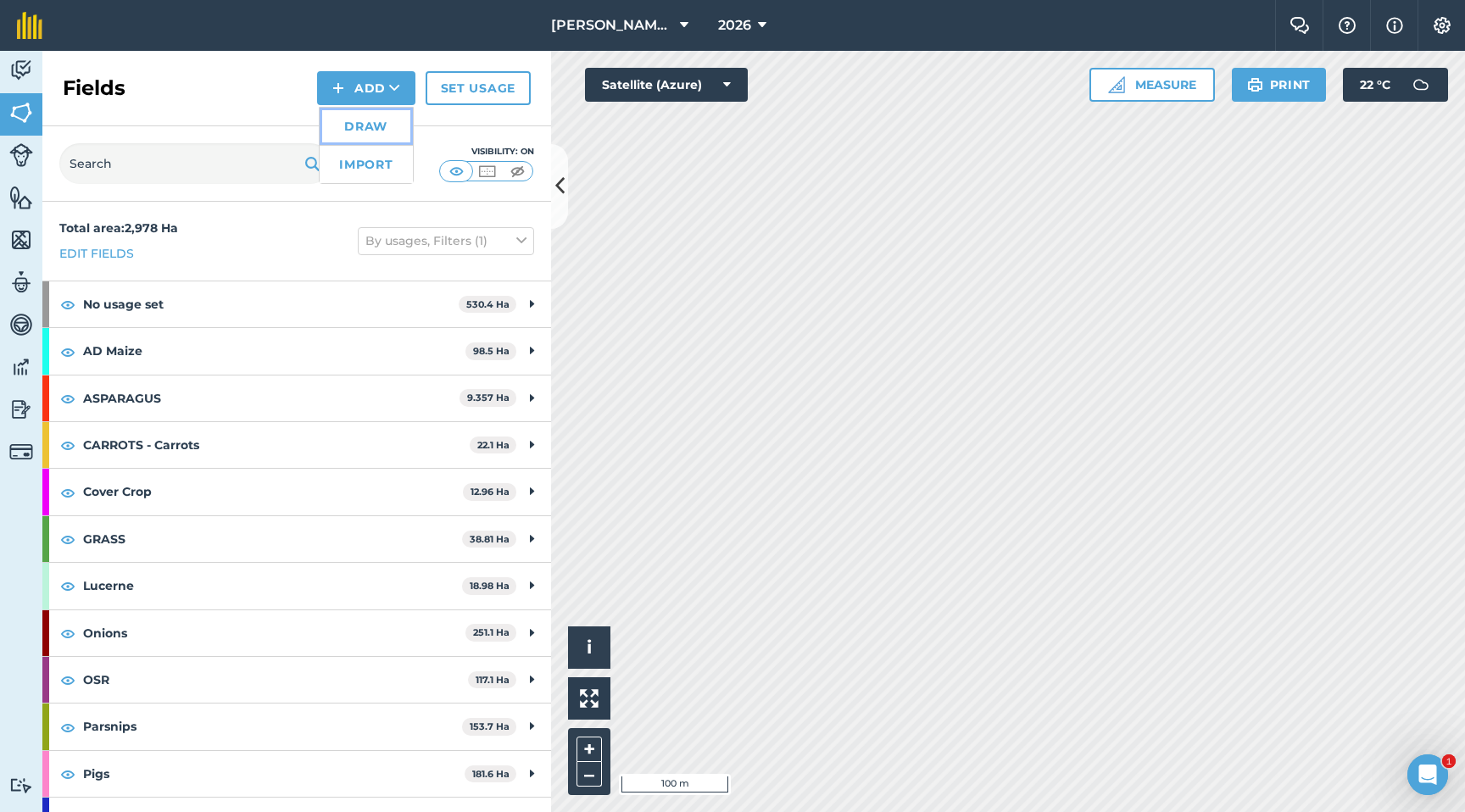 click on "Draw" at bounding box center [366, 126] 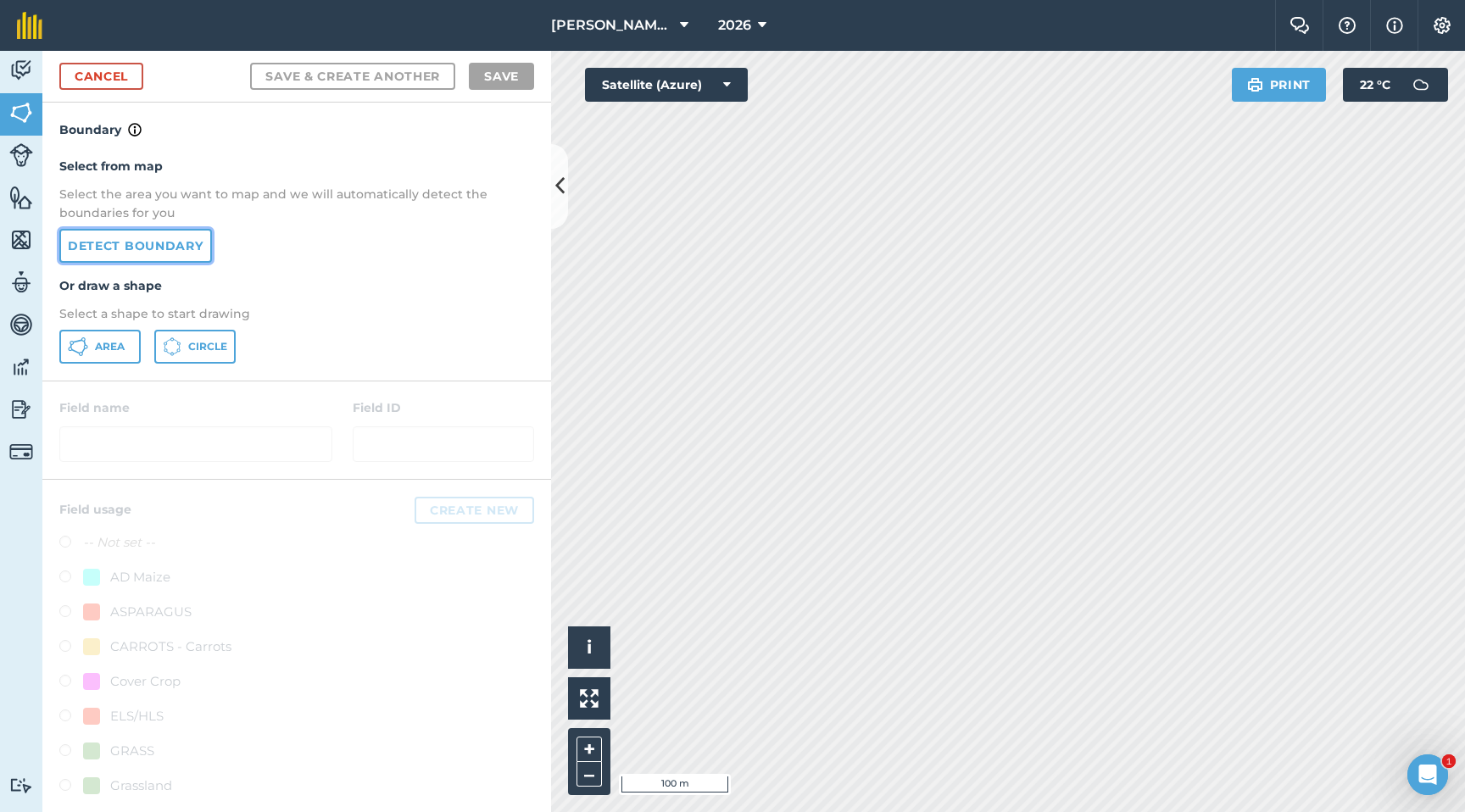 click on "Detect boundary" at bounding box center (136, 246) 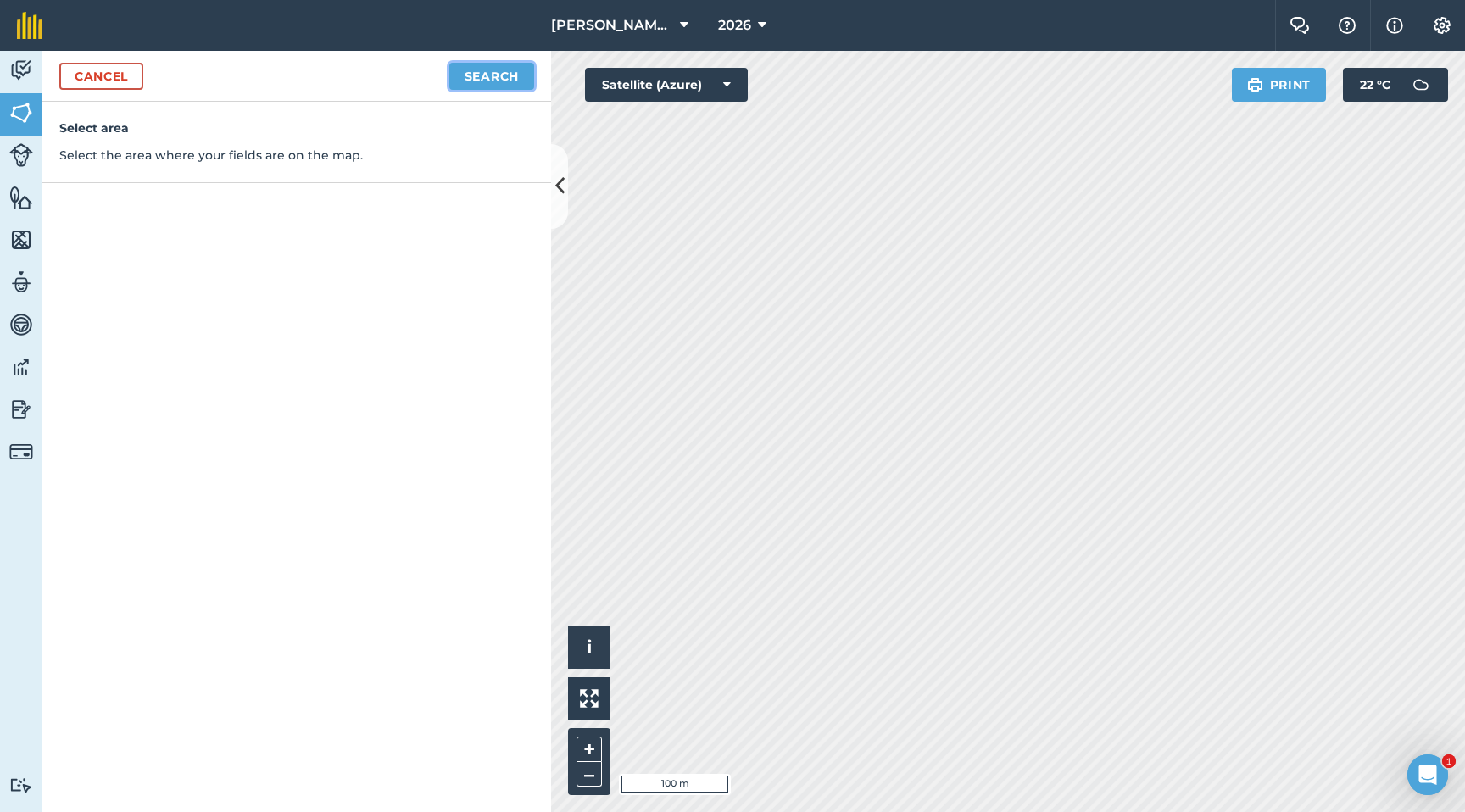 click on "Search" at bounding box center (492, 76) 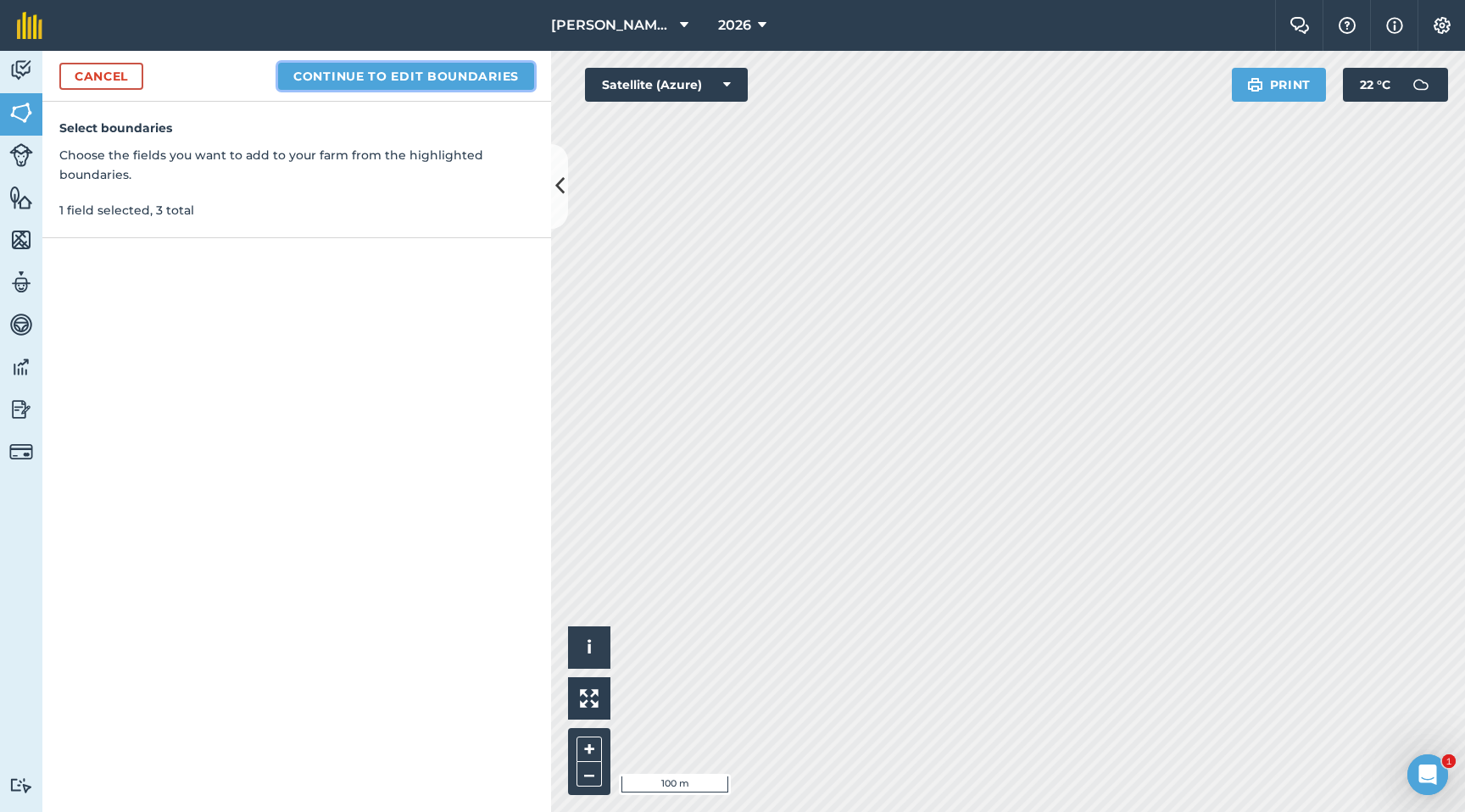 click on "Continue to edit boundaries" at bounding box center (406, 76) 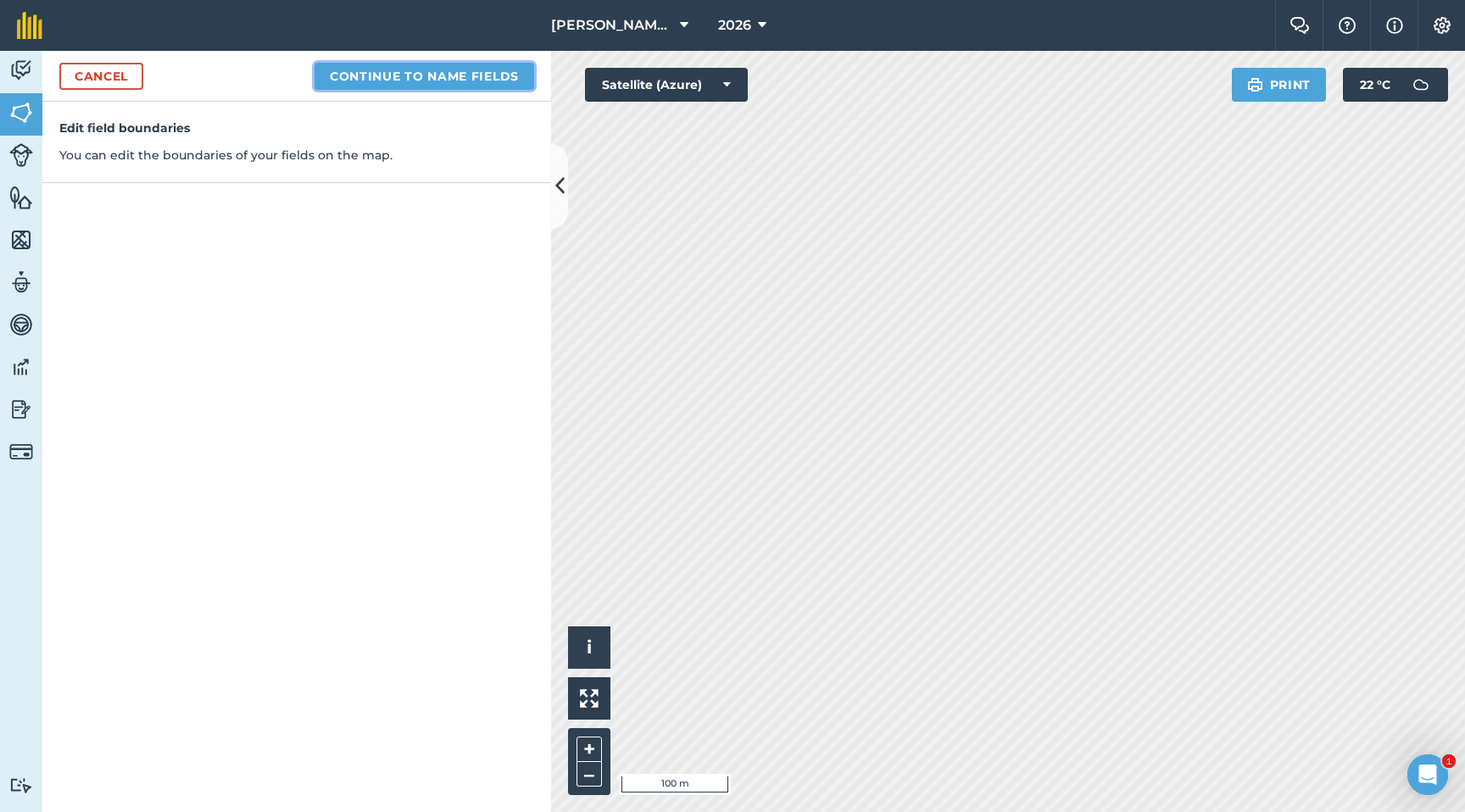 click on "Continue to name fields" at bounding box center [424, 76] 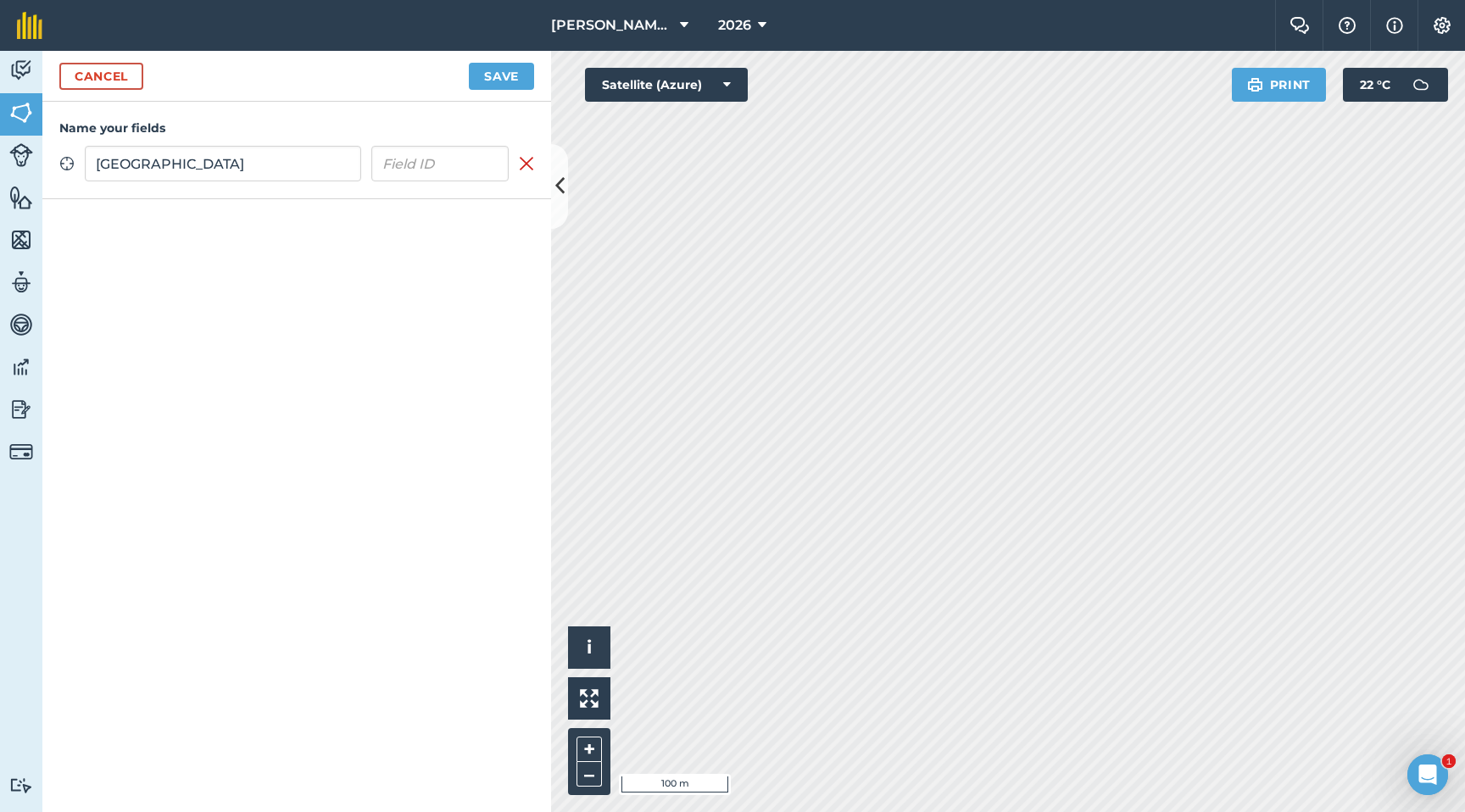 type on "[GEOGRAPHIC_DATA]" 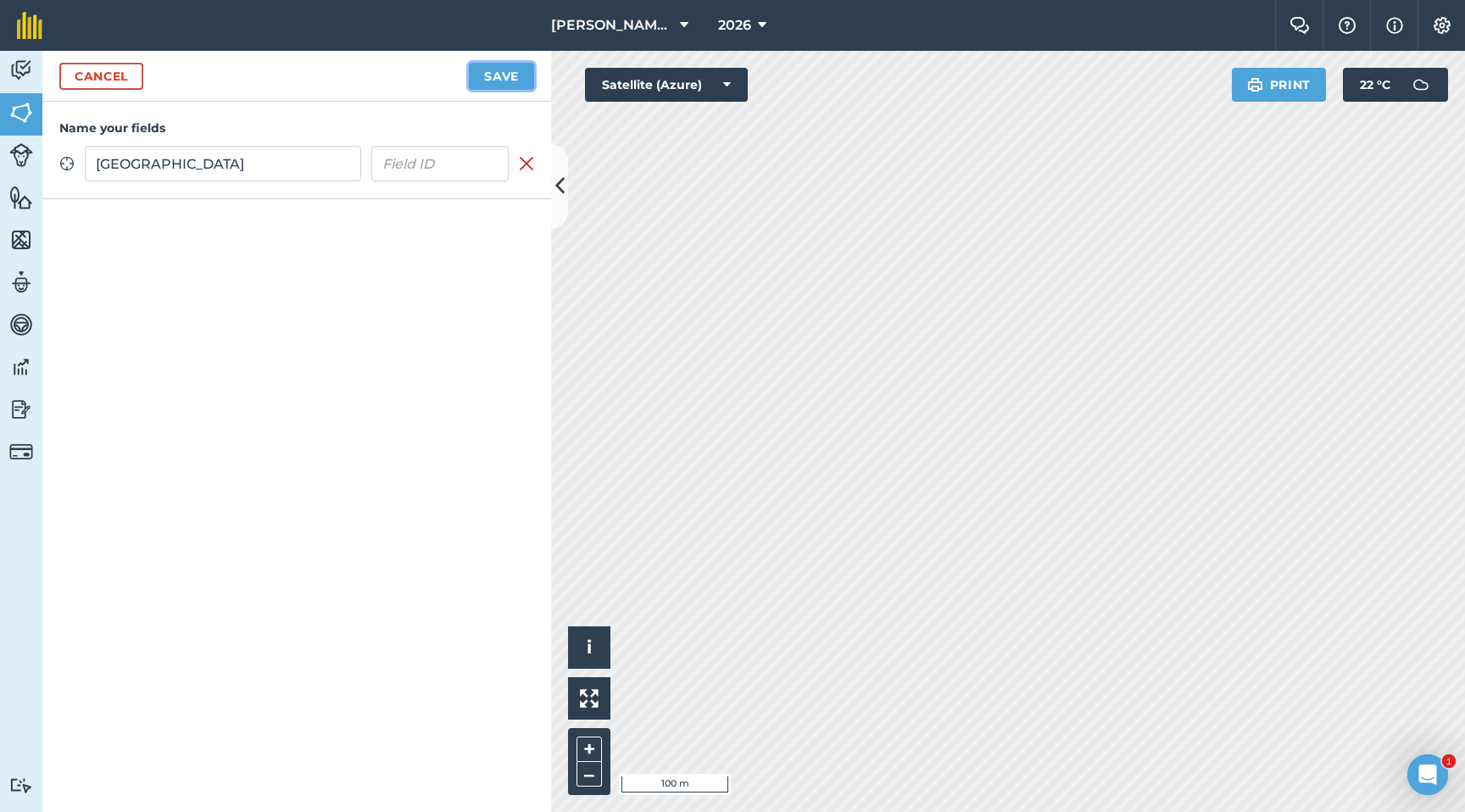 click on "Save" at bounding box center (501, 76) 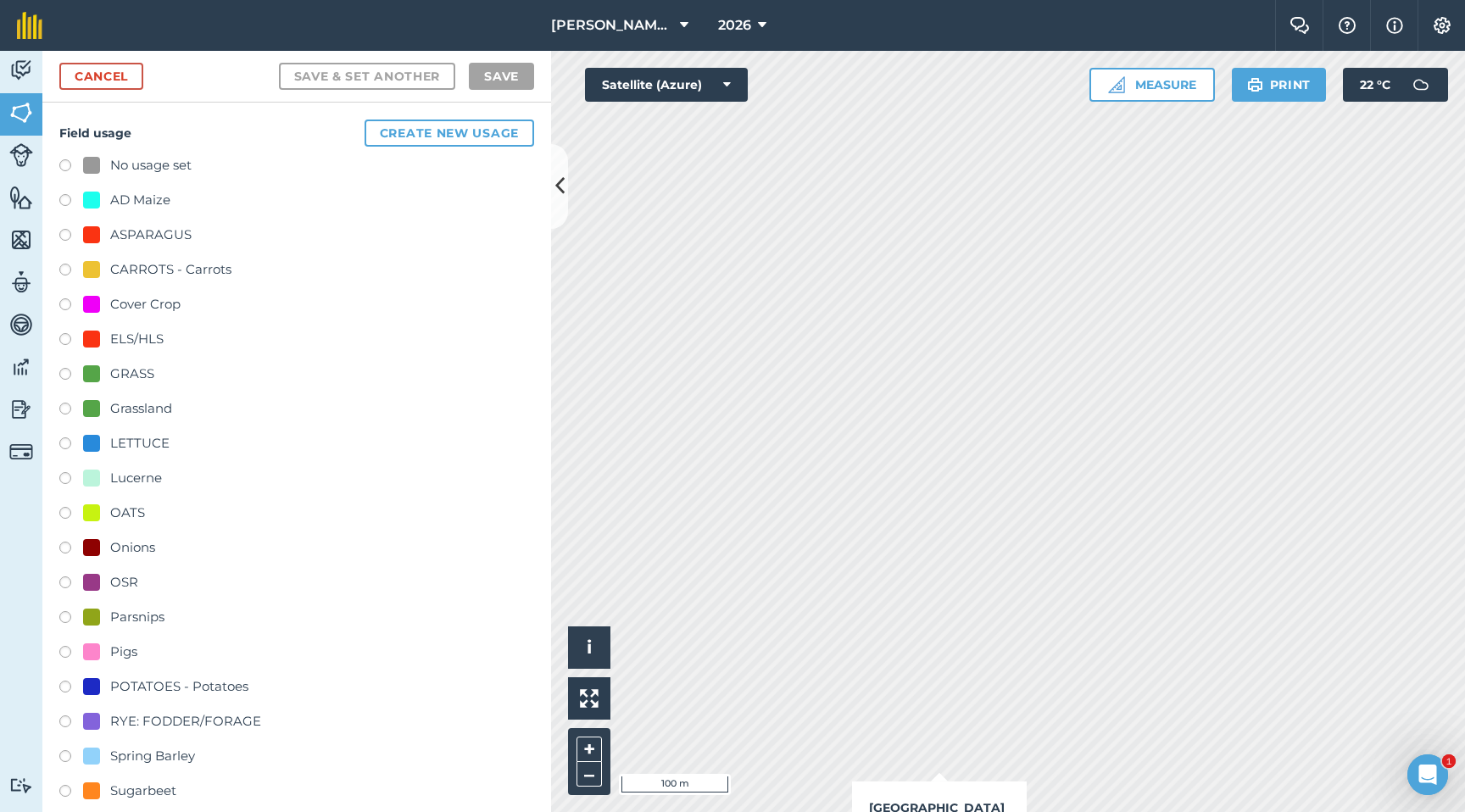 checkbox on "true" 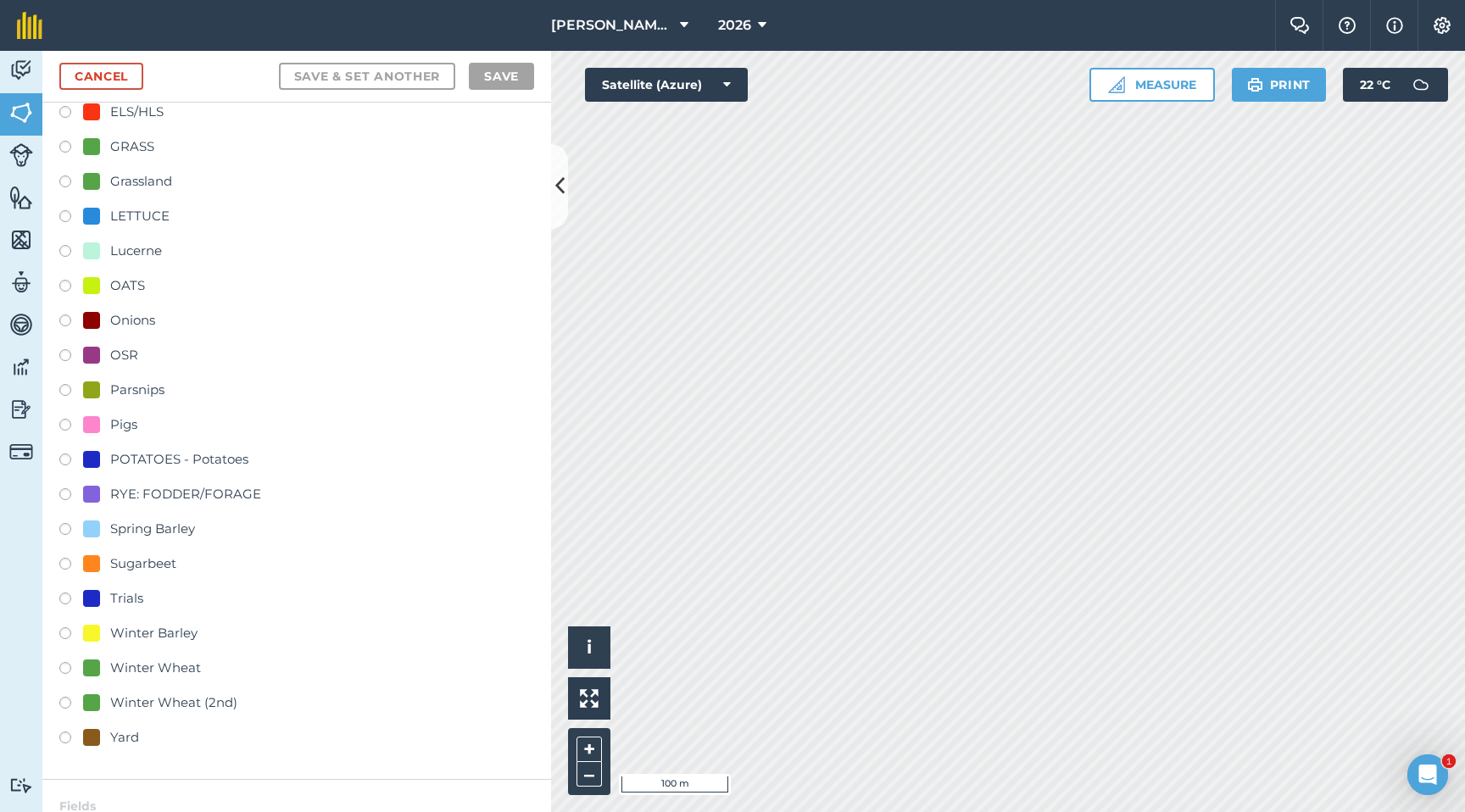 scroll, scrollTop: 231, scrollLeft: 0, axis: vertical 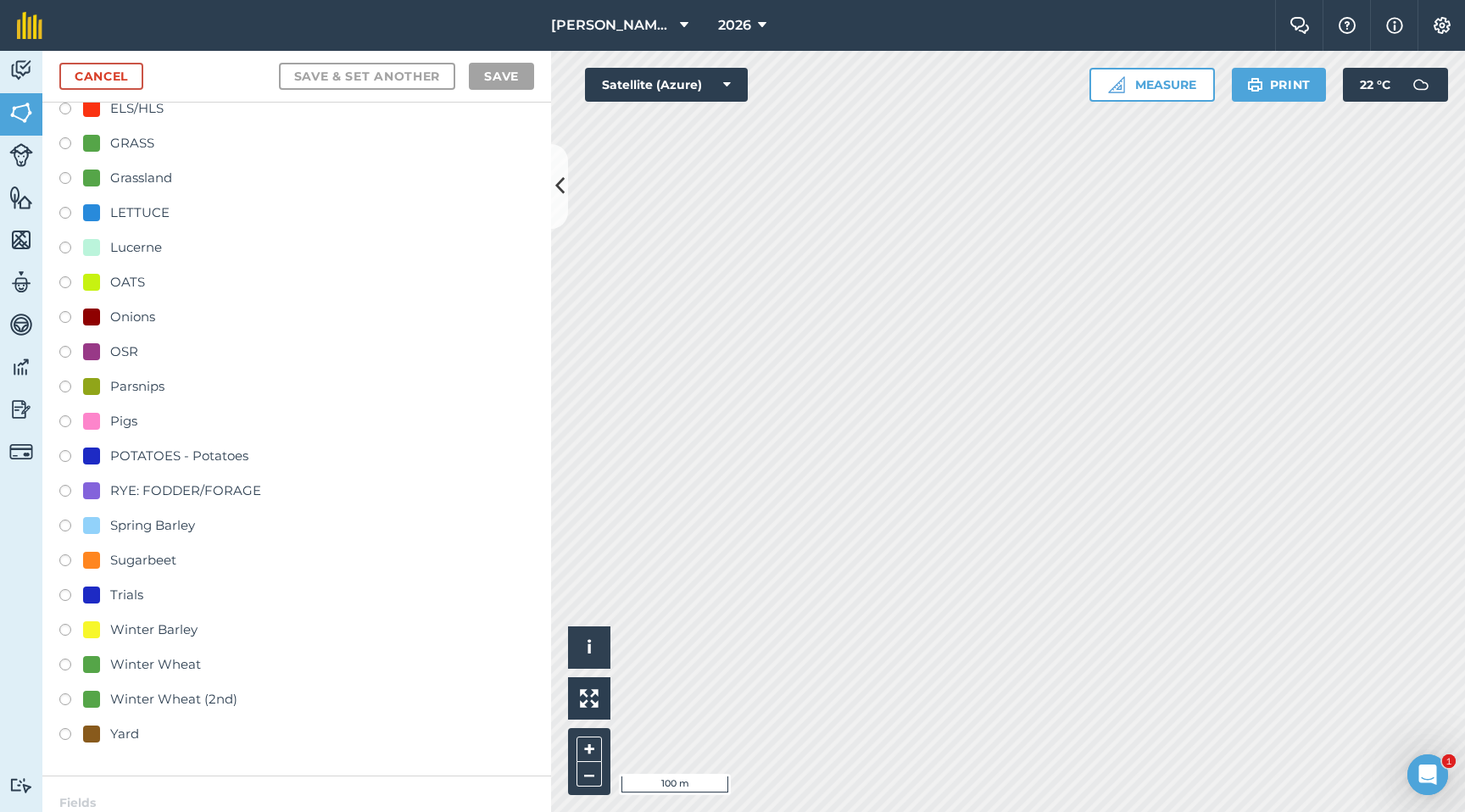 click at bounding box center [71, 459] 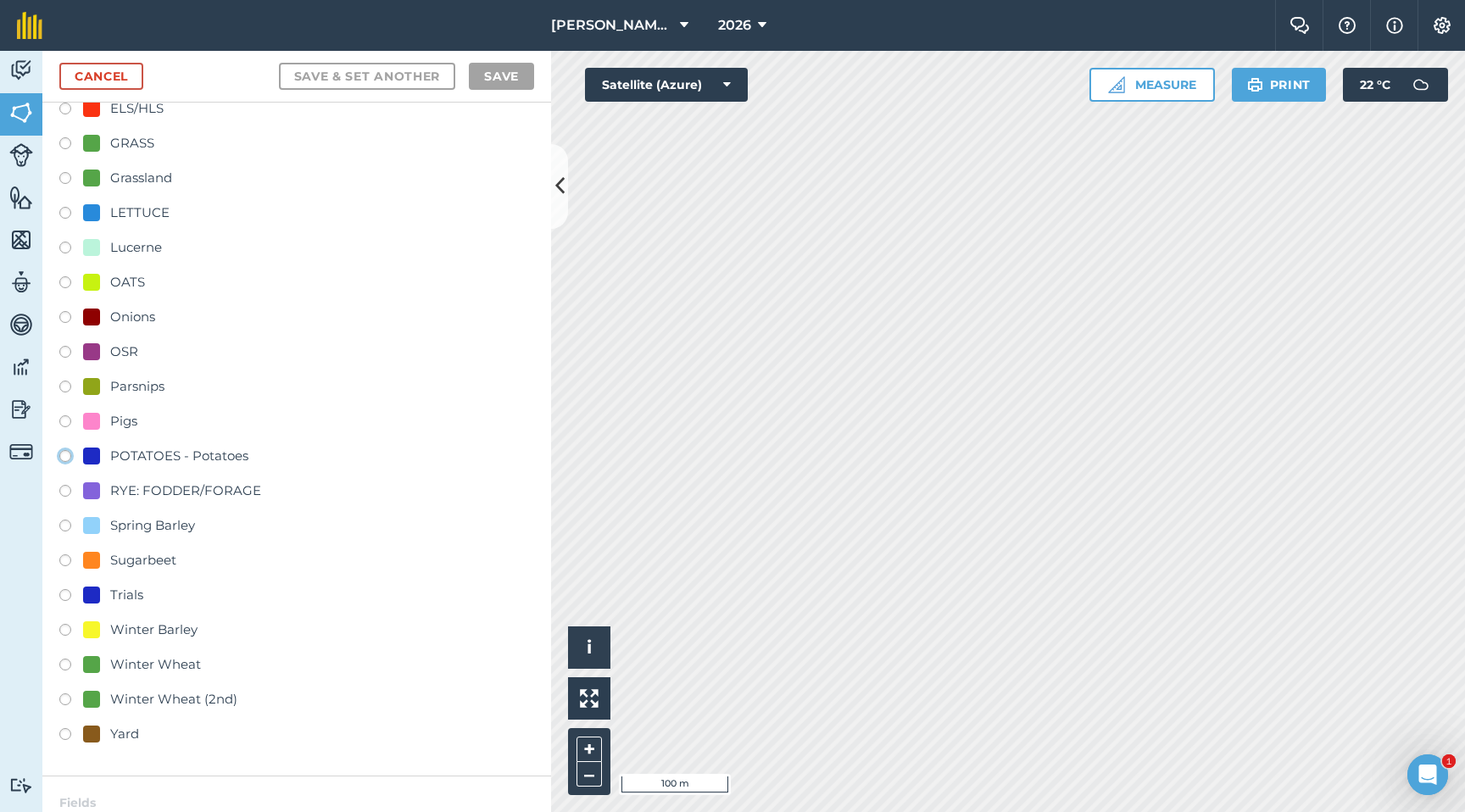click on "POTATOES - Potatoes" at bounding box center (-8413, 455) 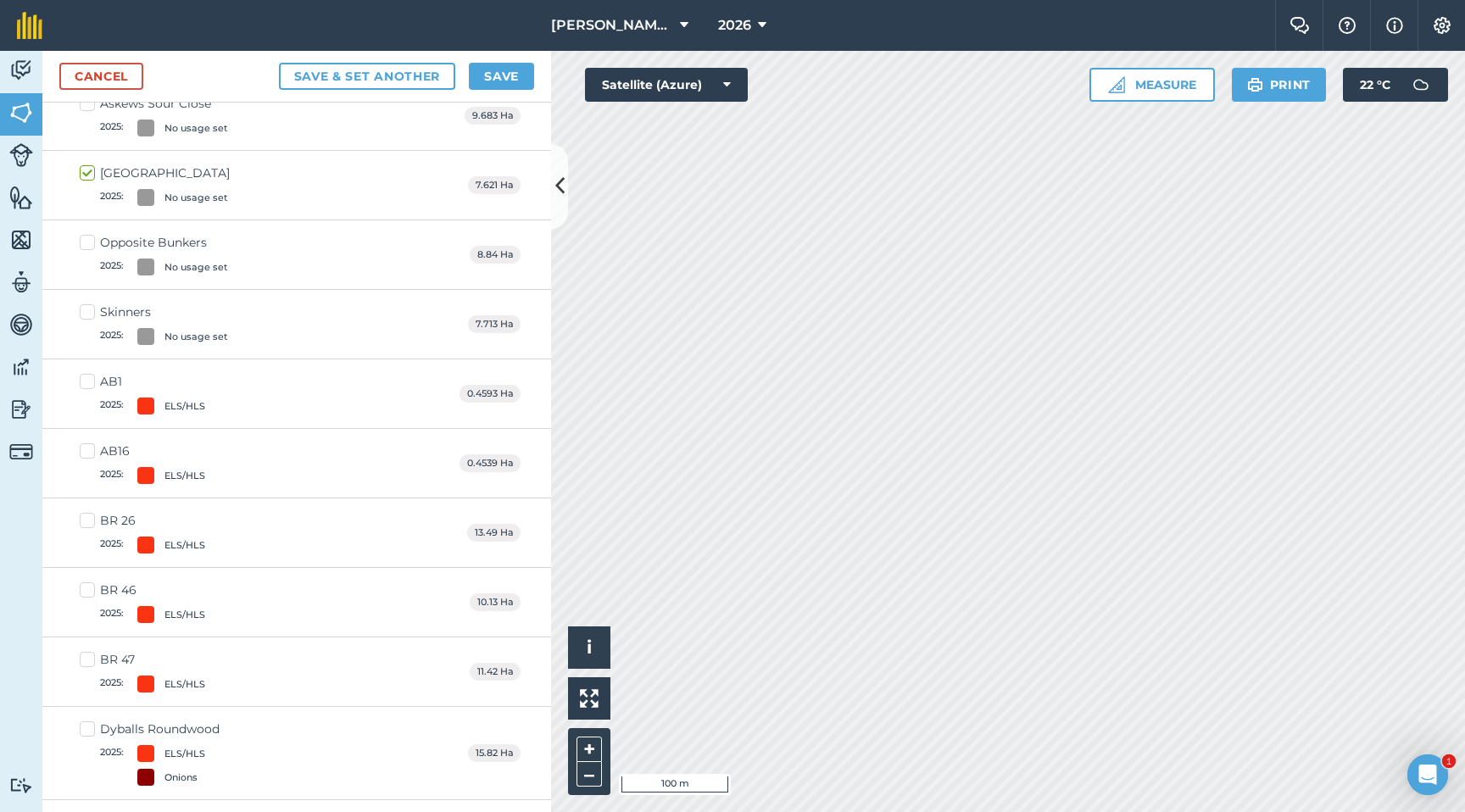 scroll, scrollTop: 0, scrollLeft: 0, axis: both 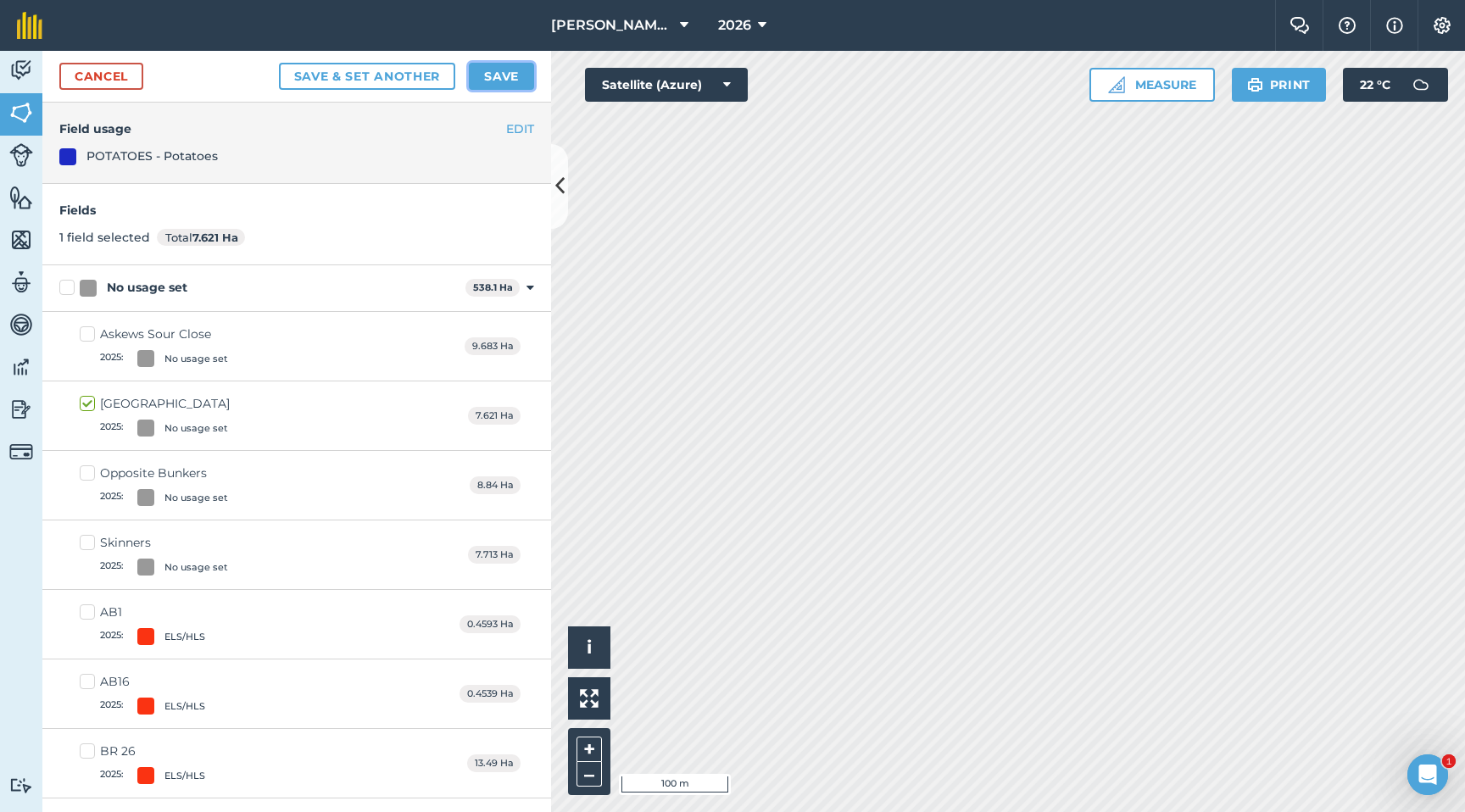 click on "Save" at bounding box center [501, 76] 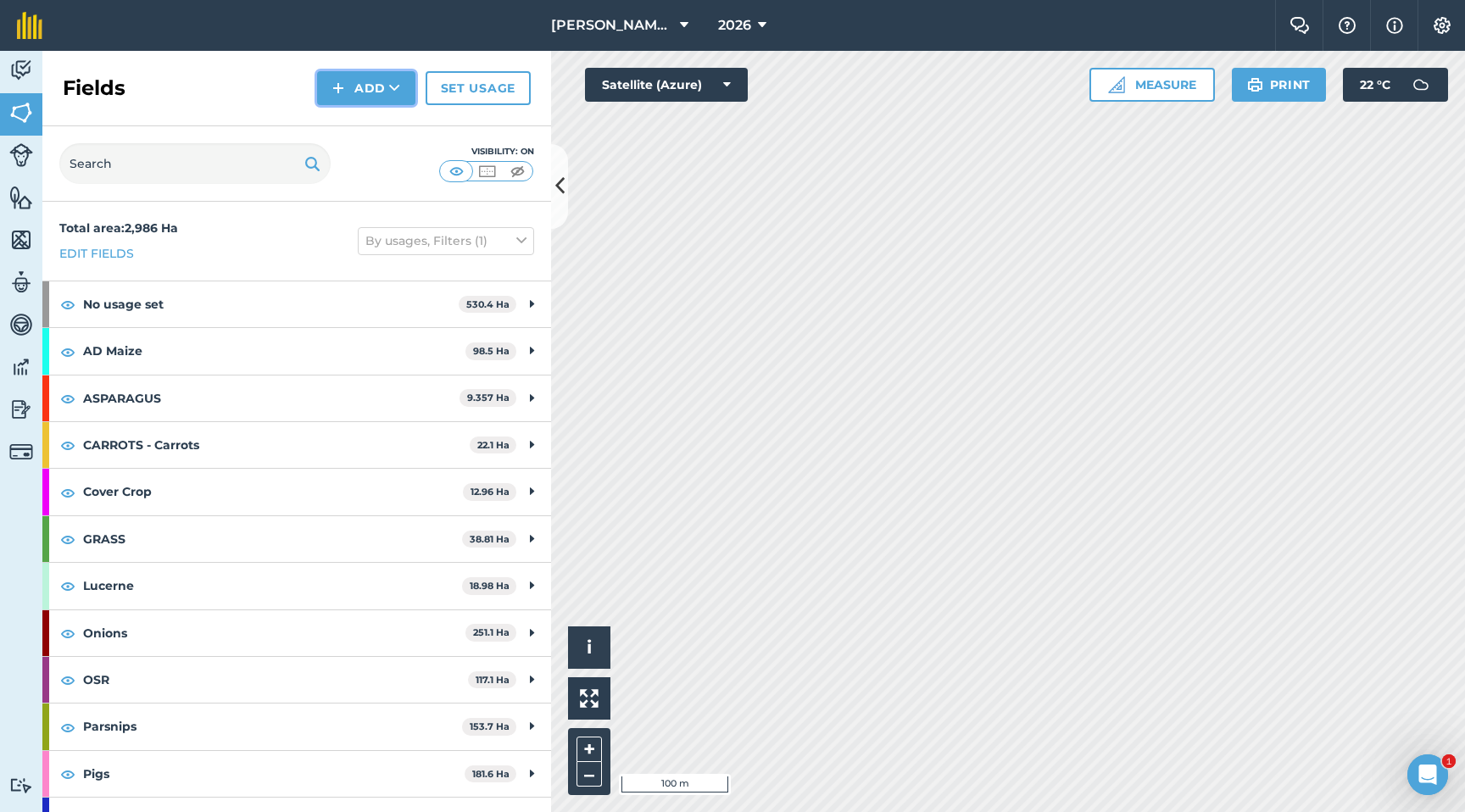click on "Add" at bounding box center (366, 88) 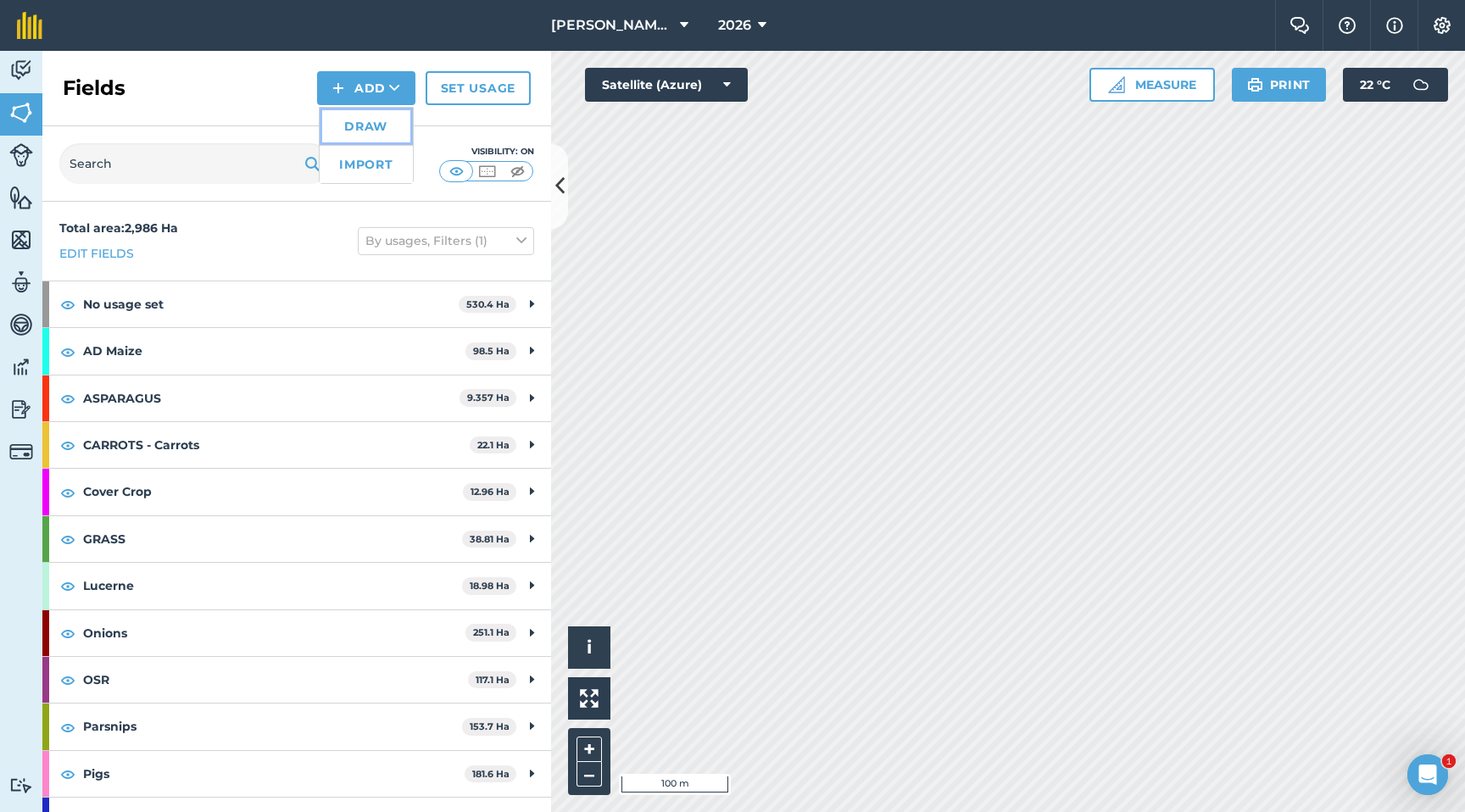 click on "Draw" at bounding box center (366, 126) 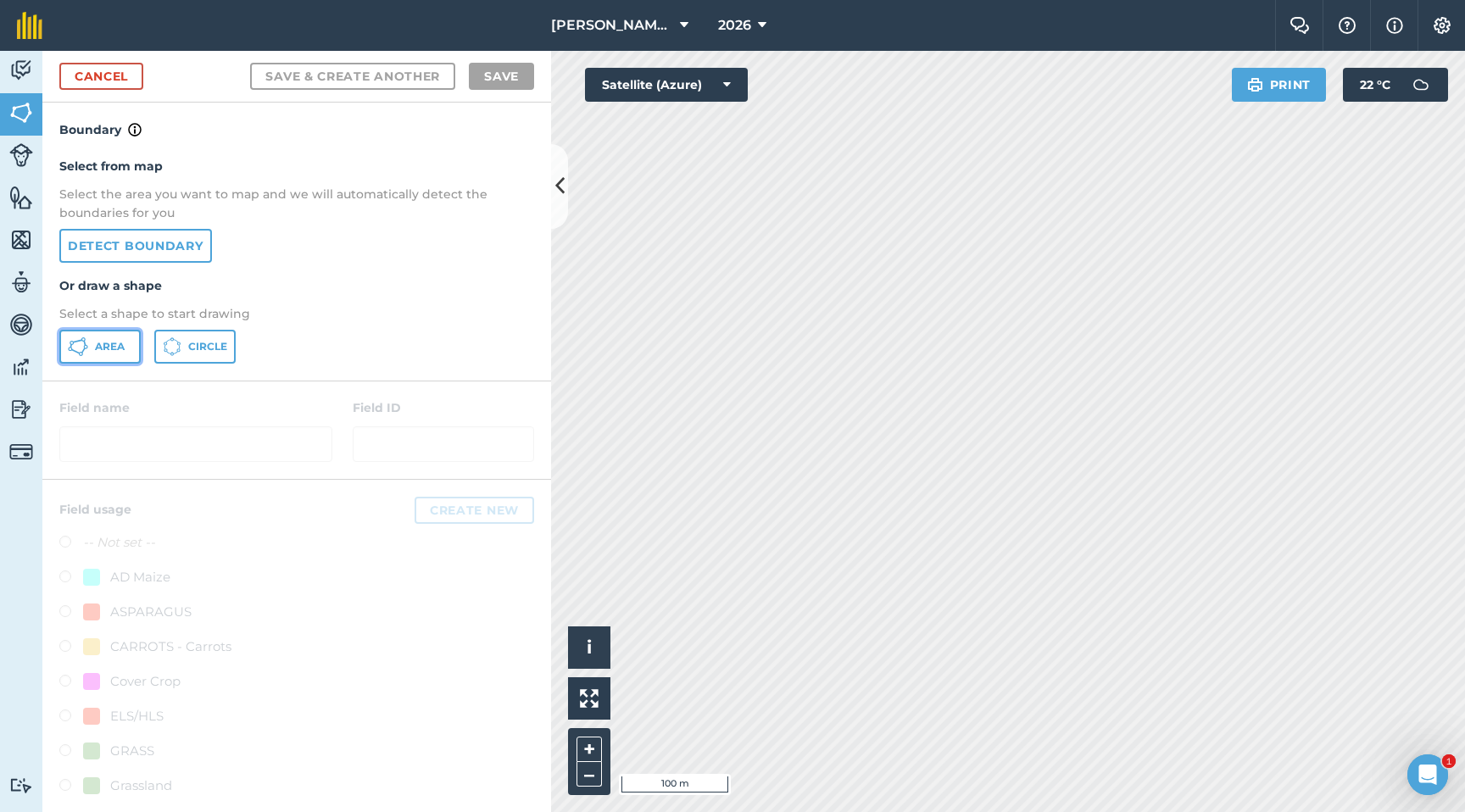 click on "Area" at bounding box center (109, 347) 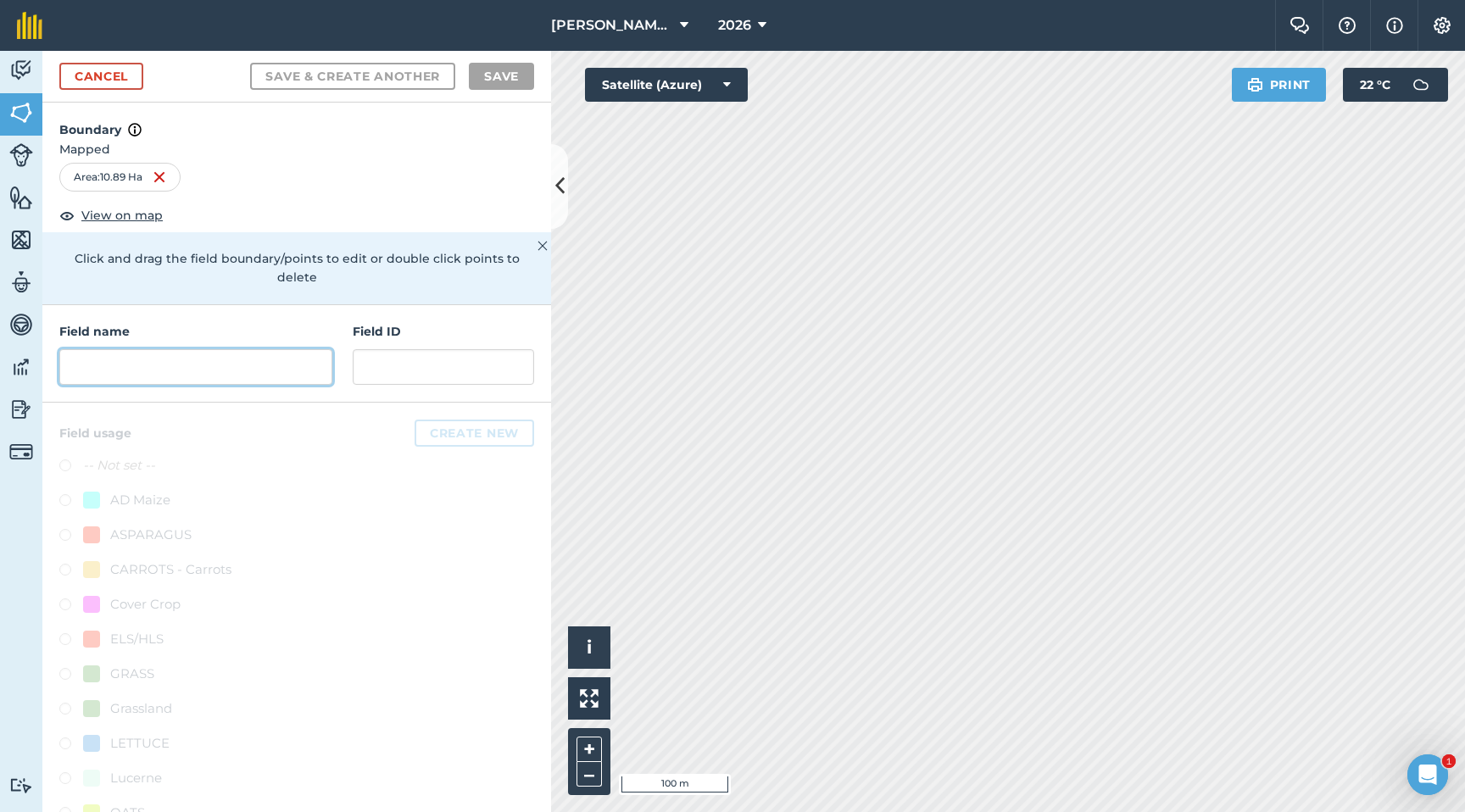 click at bounding box center (196, 367) 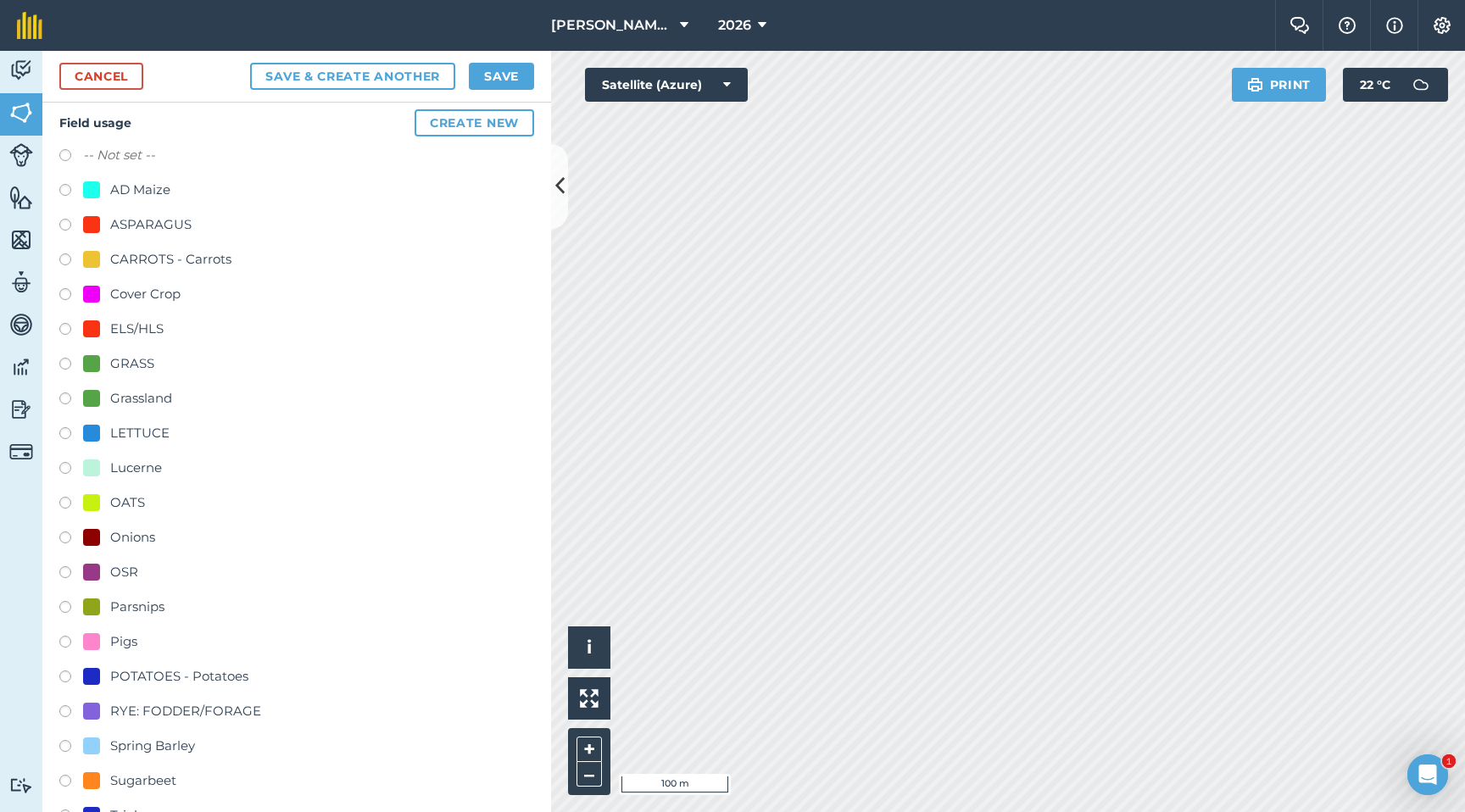scroll, scrollTop: 319, scrollLeft: 0, axis: vertical 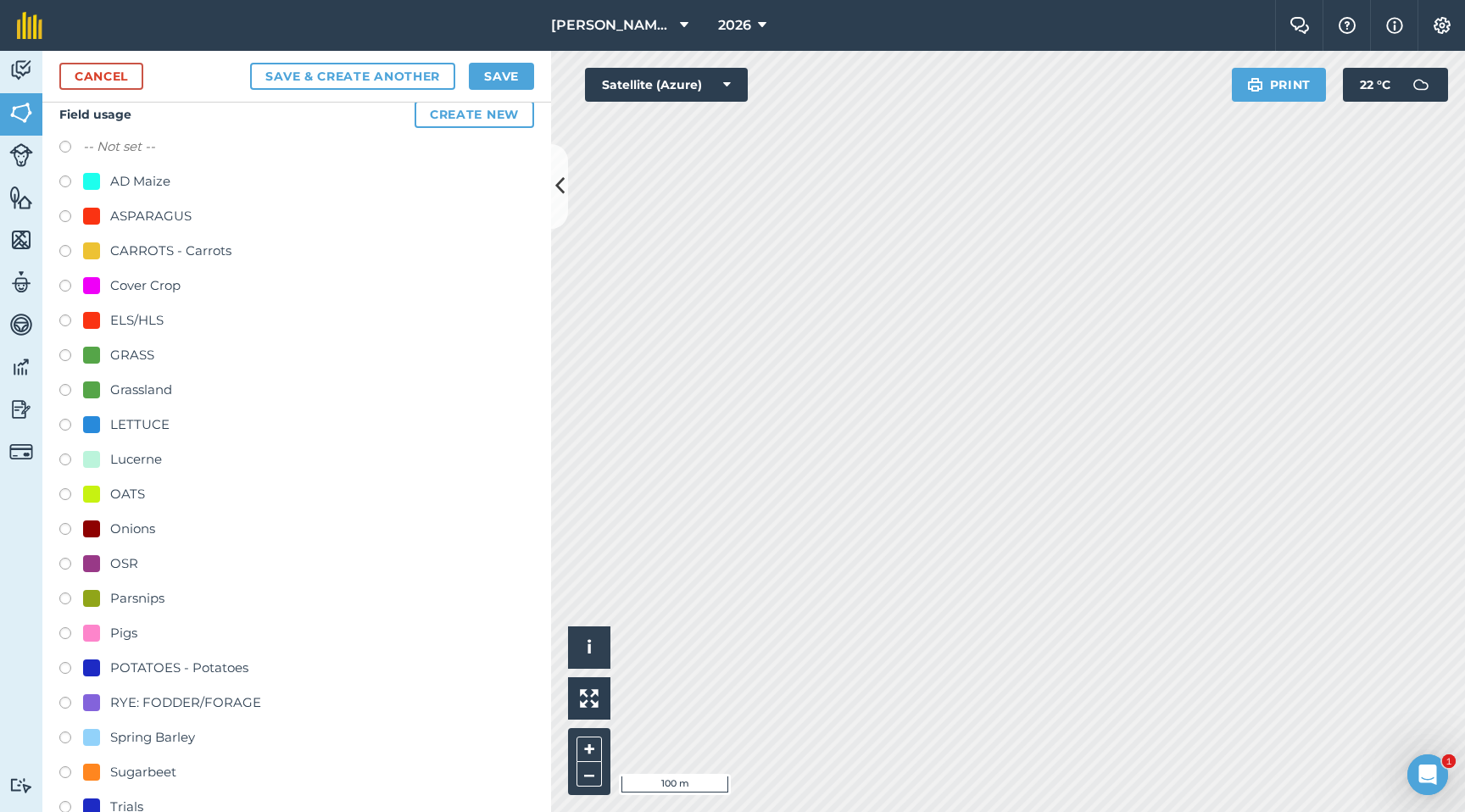 type on "[GEOGRAPHIC_DATA]" 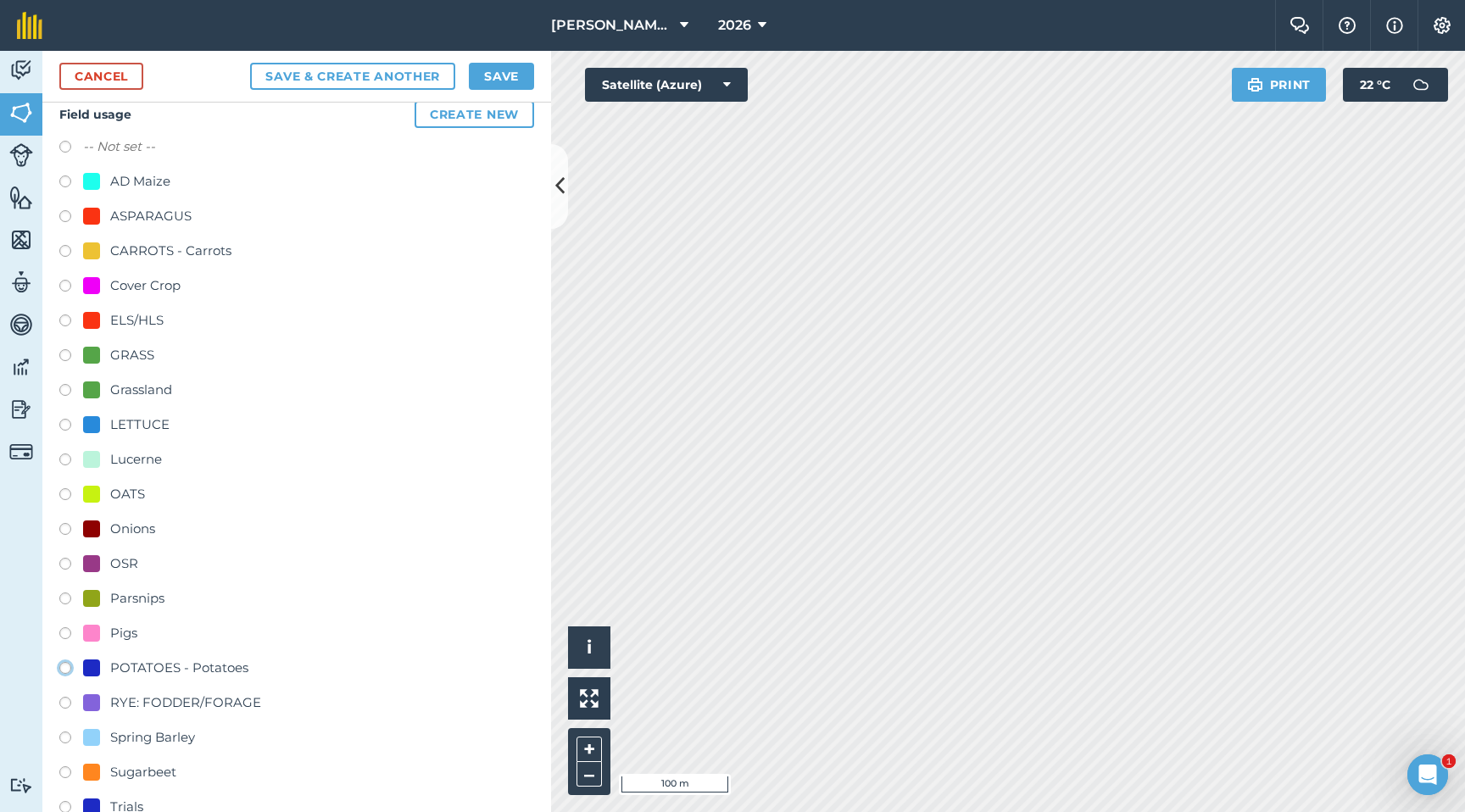 radio on "true" 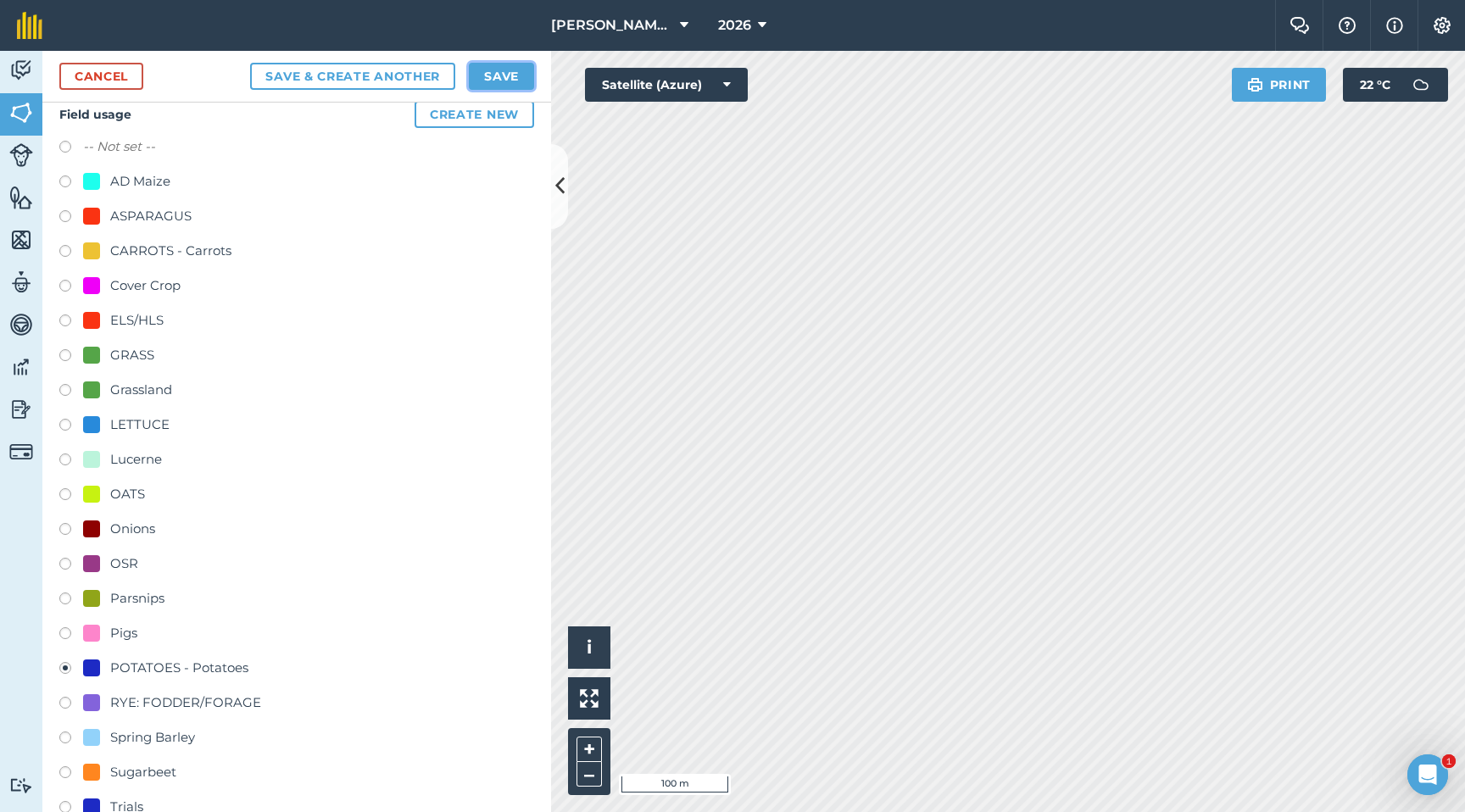 click on "Save" at bounding box center (501, 76) 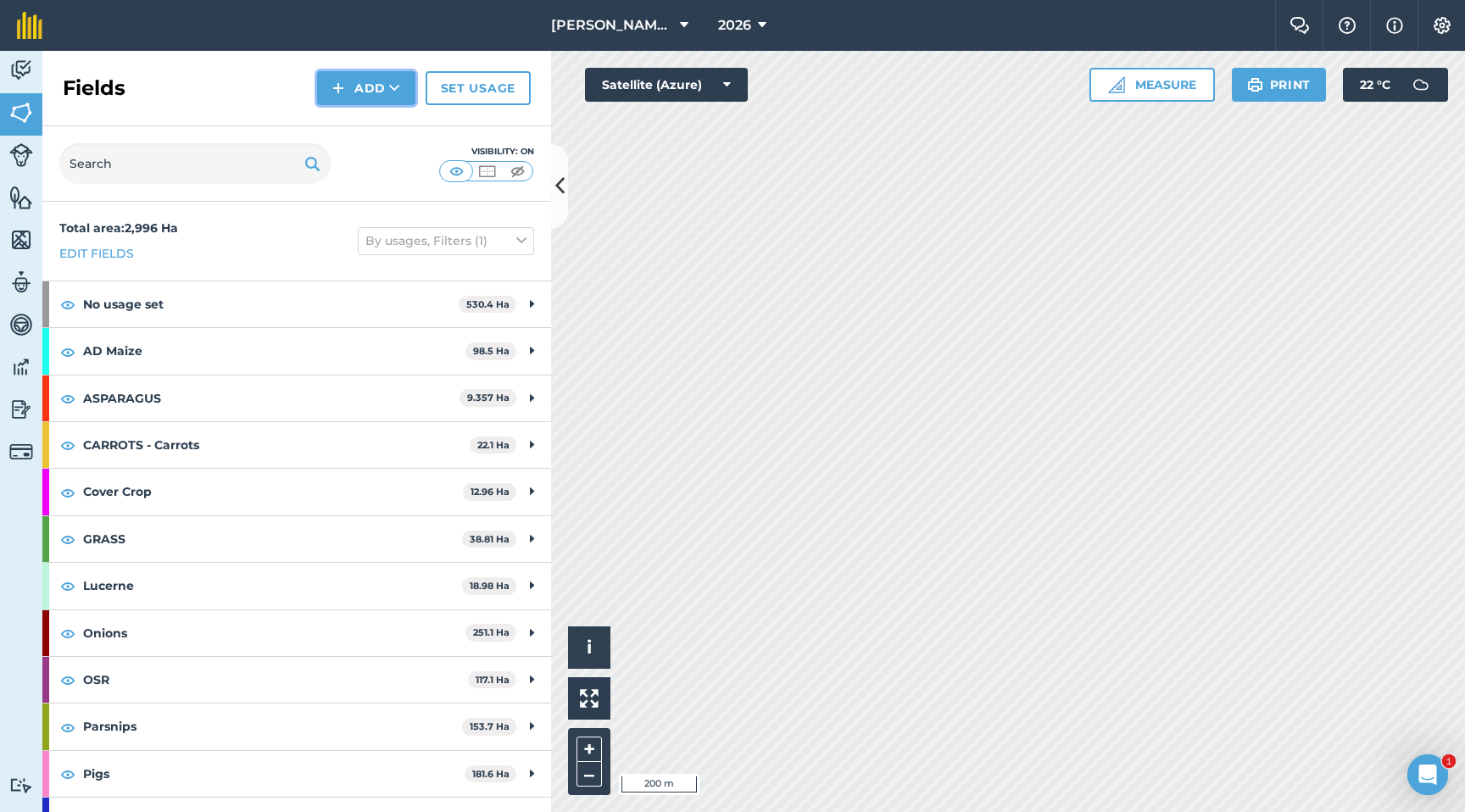 click on "Add" at bounding box center [366, 88] 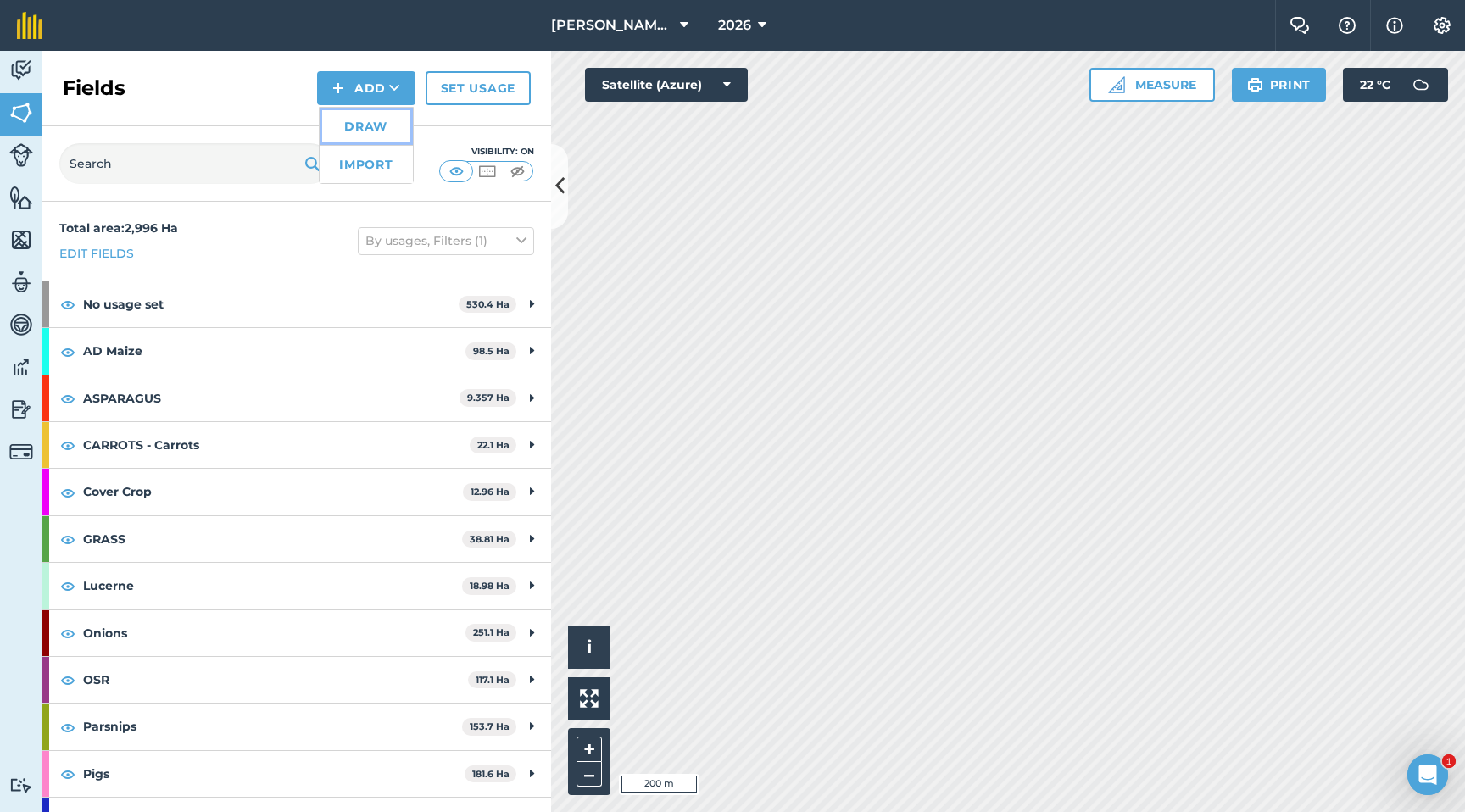 click on "Draw" at bounding box center [366, 126] 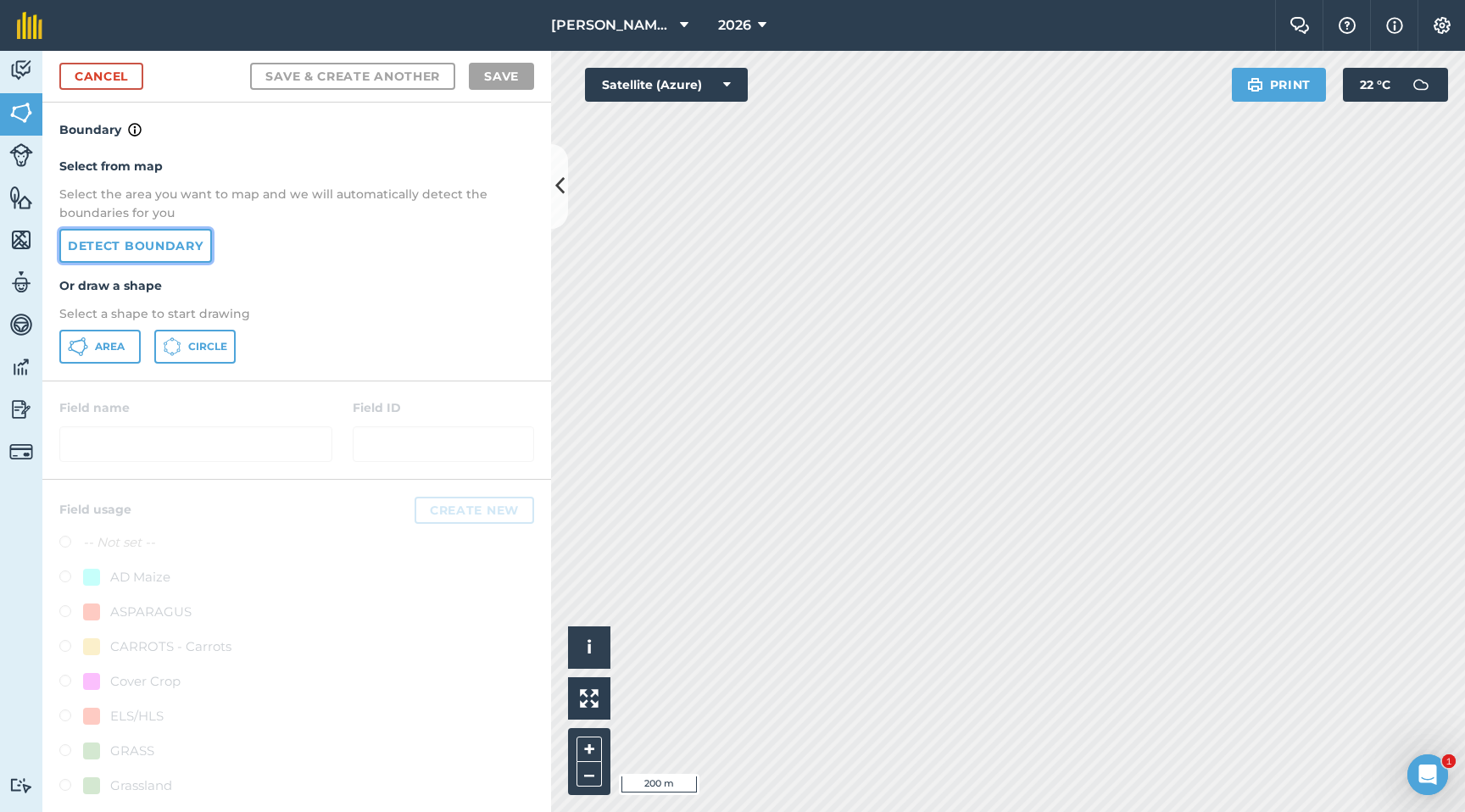 click on "Detect boundary" at bounding box center (136, 246) 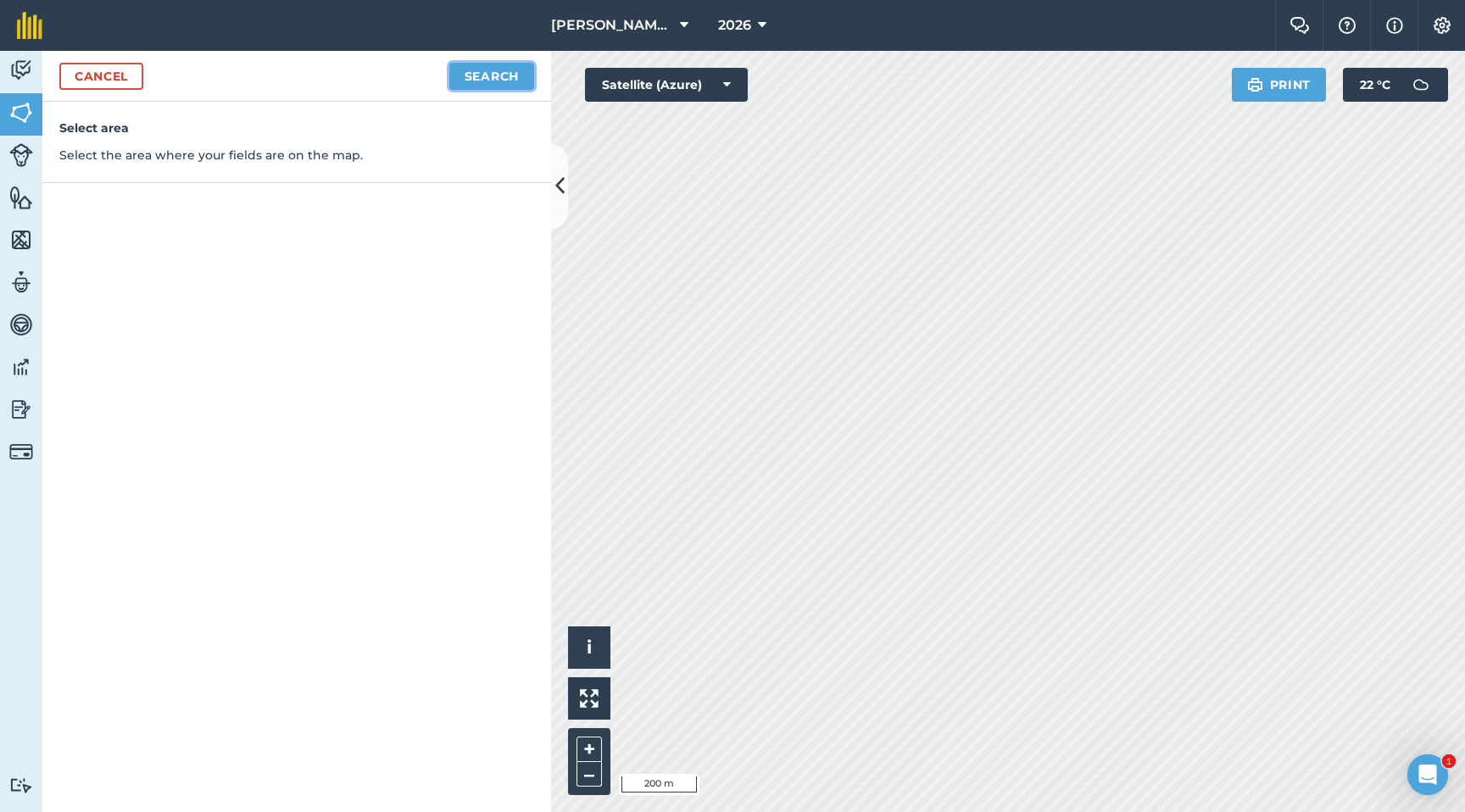 click on "Search" at bounding box center (492, 76) 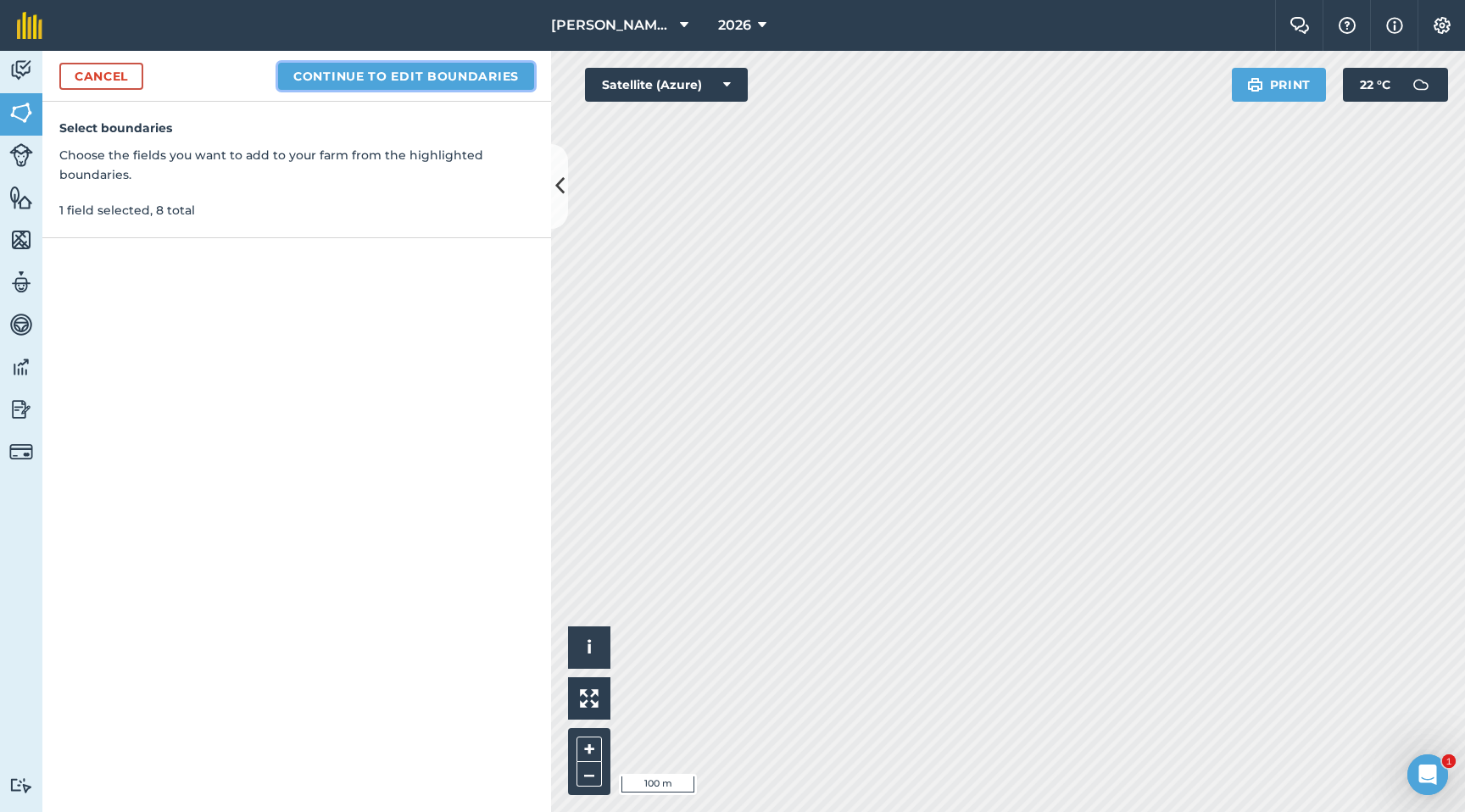 click on "Continue to edit boundaries" at bounding box center (406, 76) 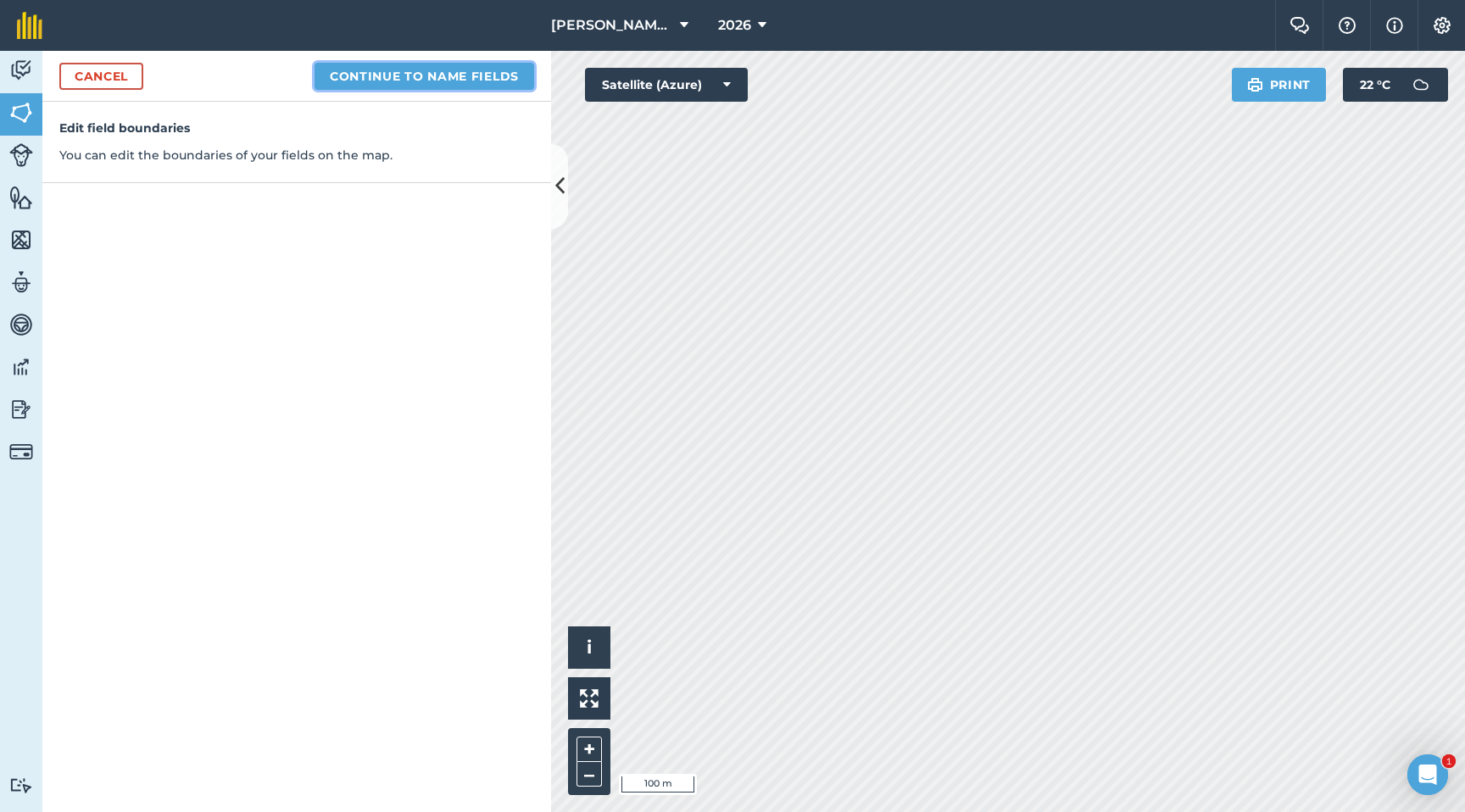 click on "Continue to name fields" at bounding box center (424, 76) 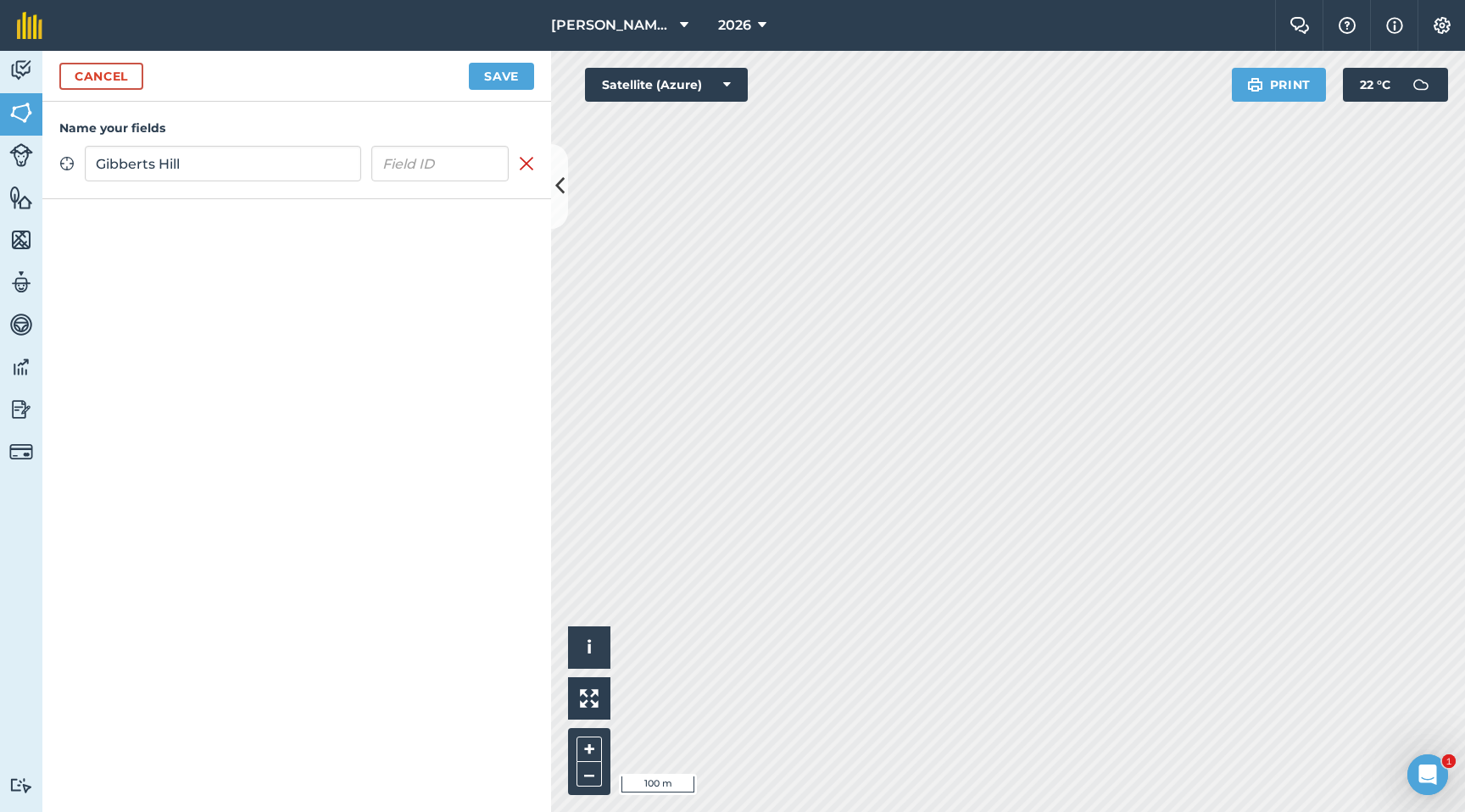type on "Gibberts Hill" 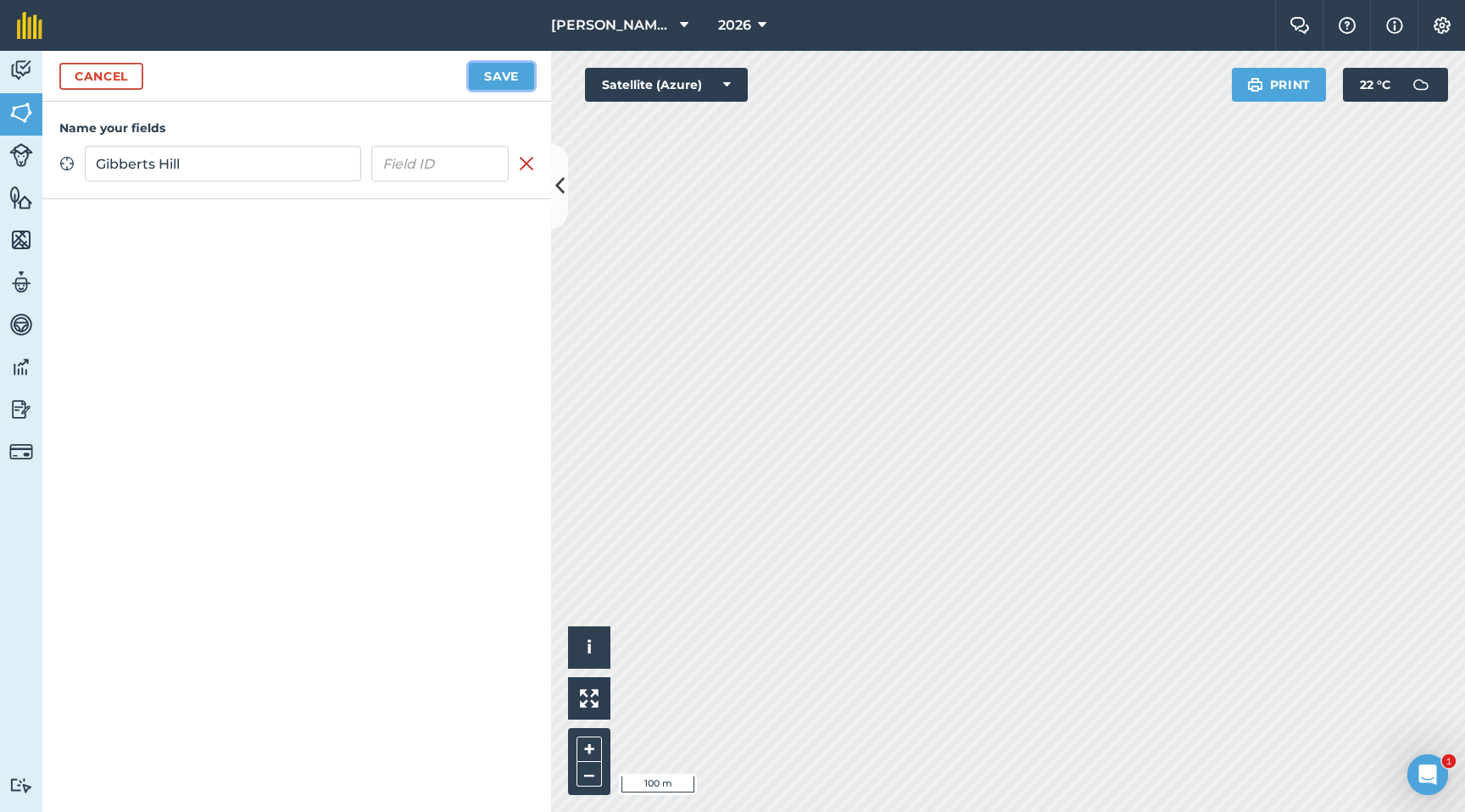 click on "Save" at bounding box center [501, 76] 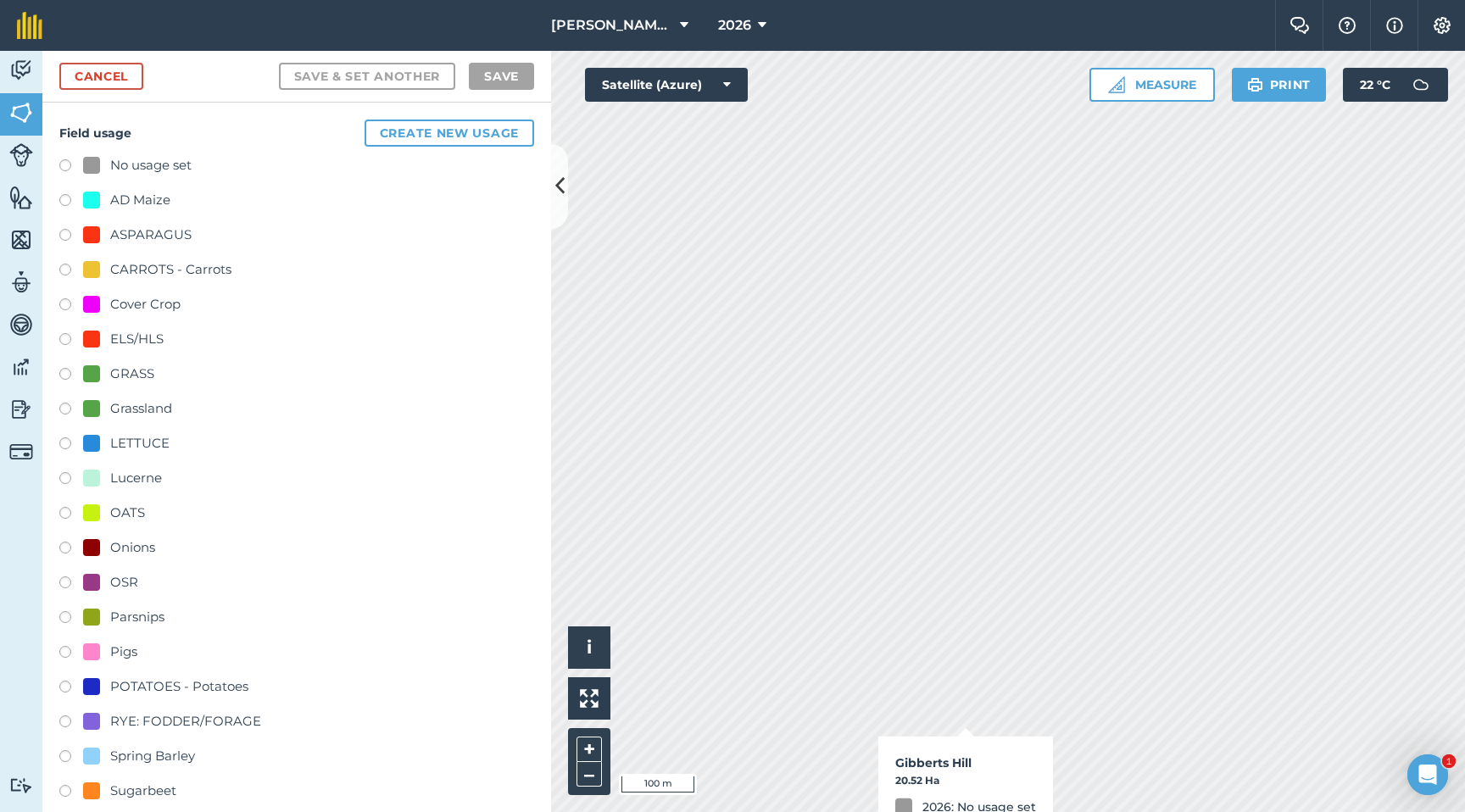 checkbox on "true" 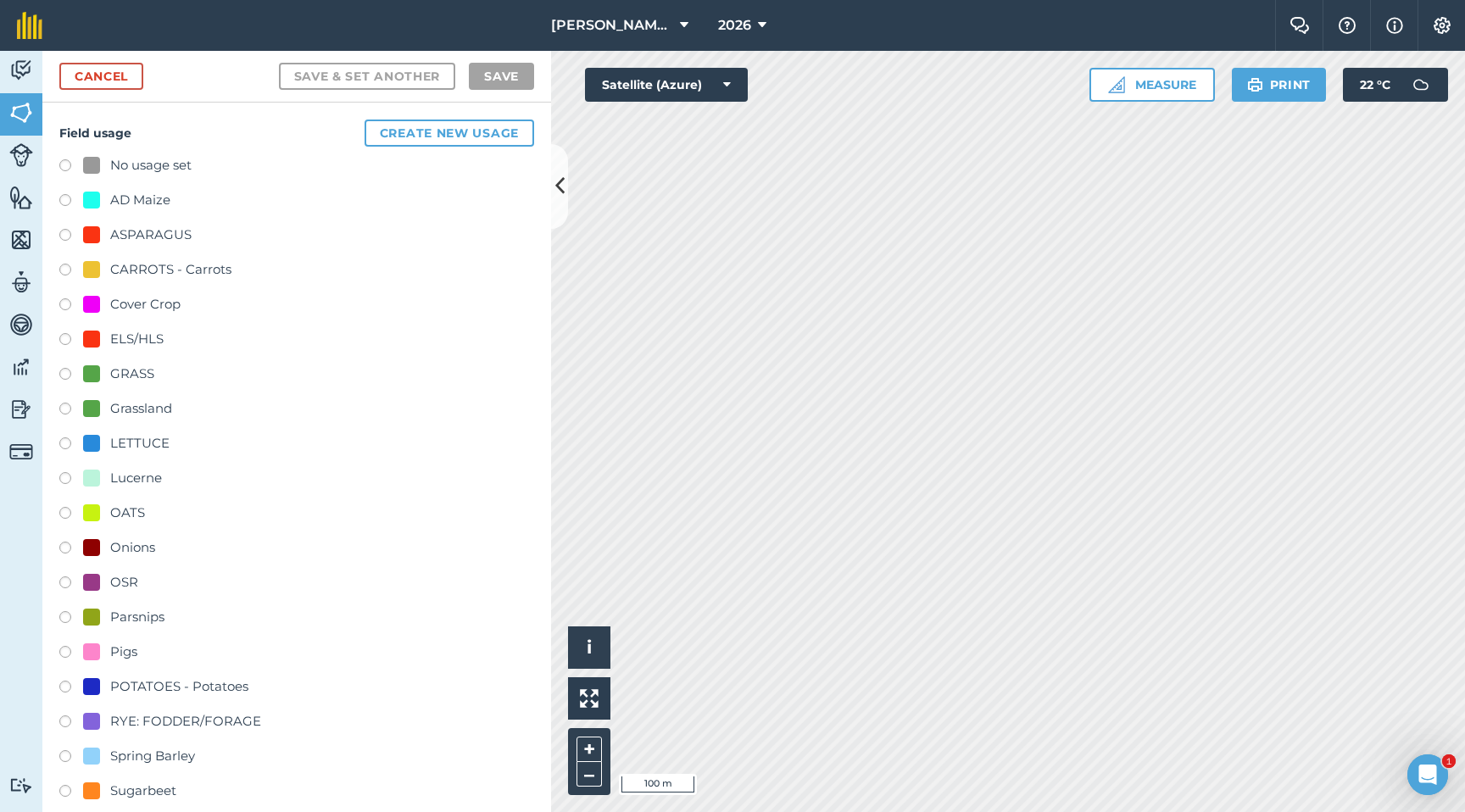 click at bounding box center [71, 689] 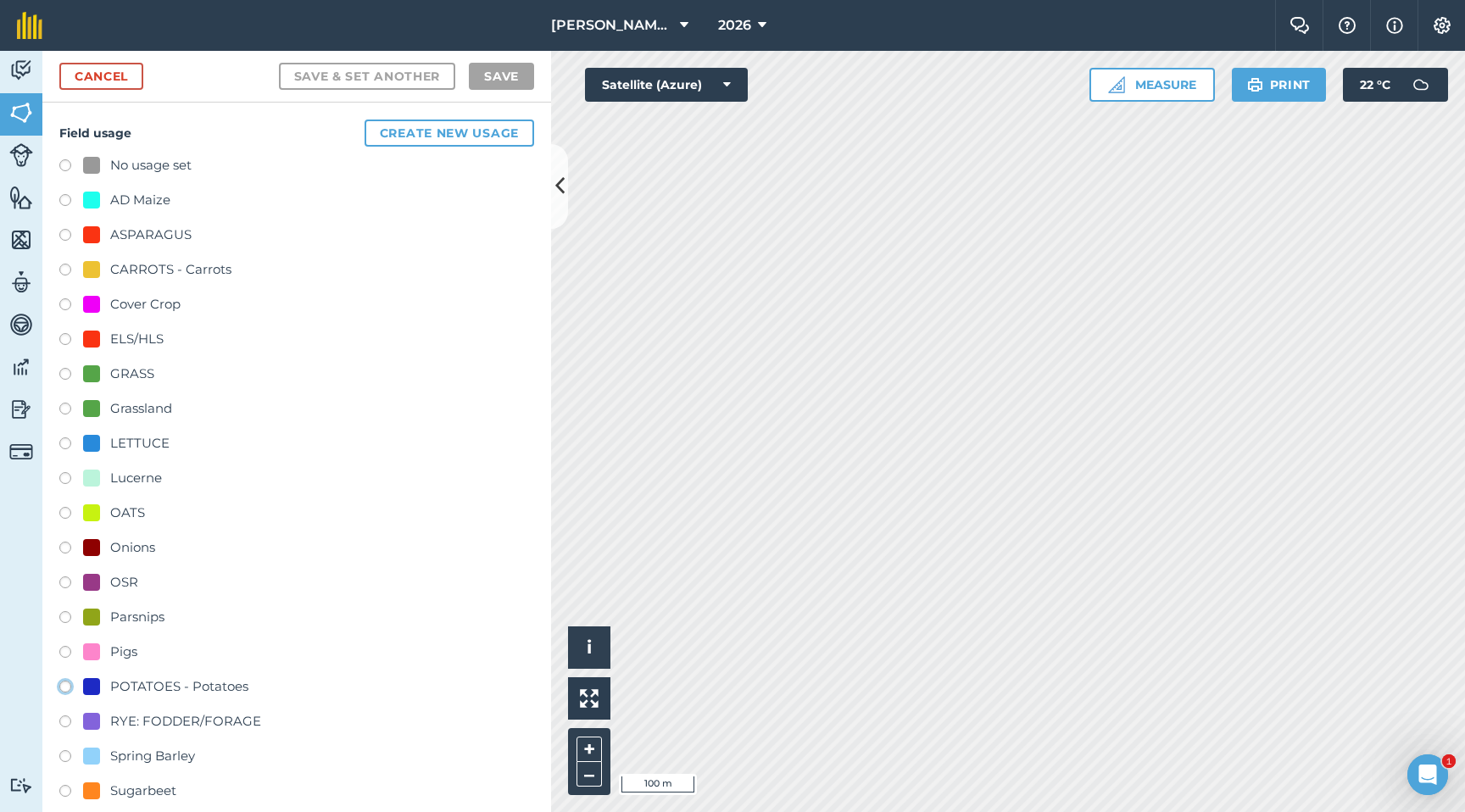 click on "POTATOES - Potatoes" at bounding box center [-8413, 686] 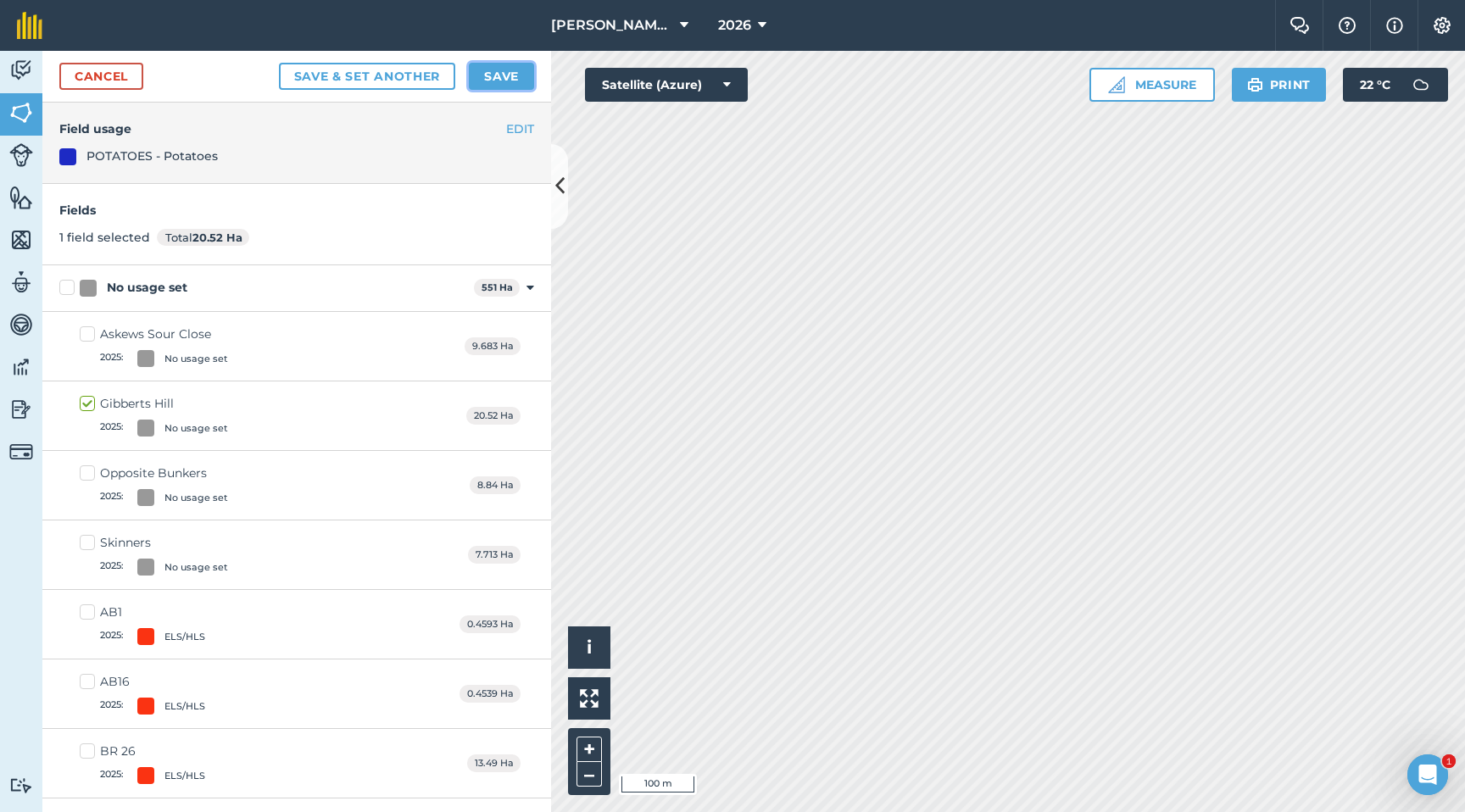 click on "Save" at bounding box center [501, 76] 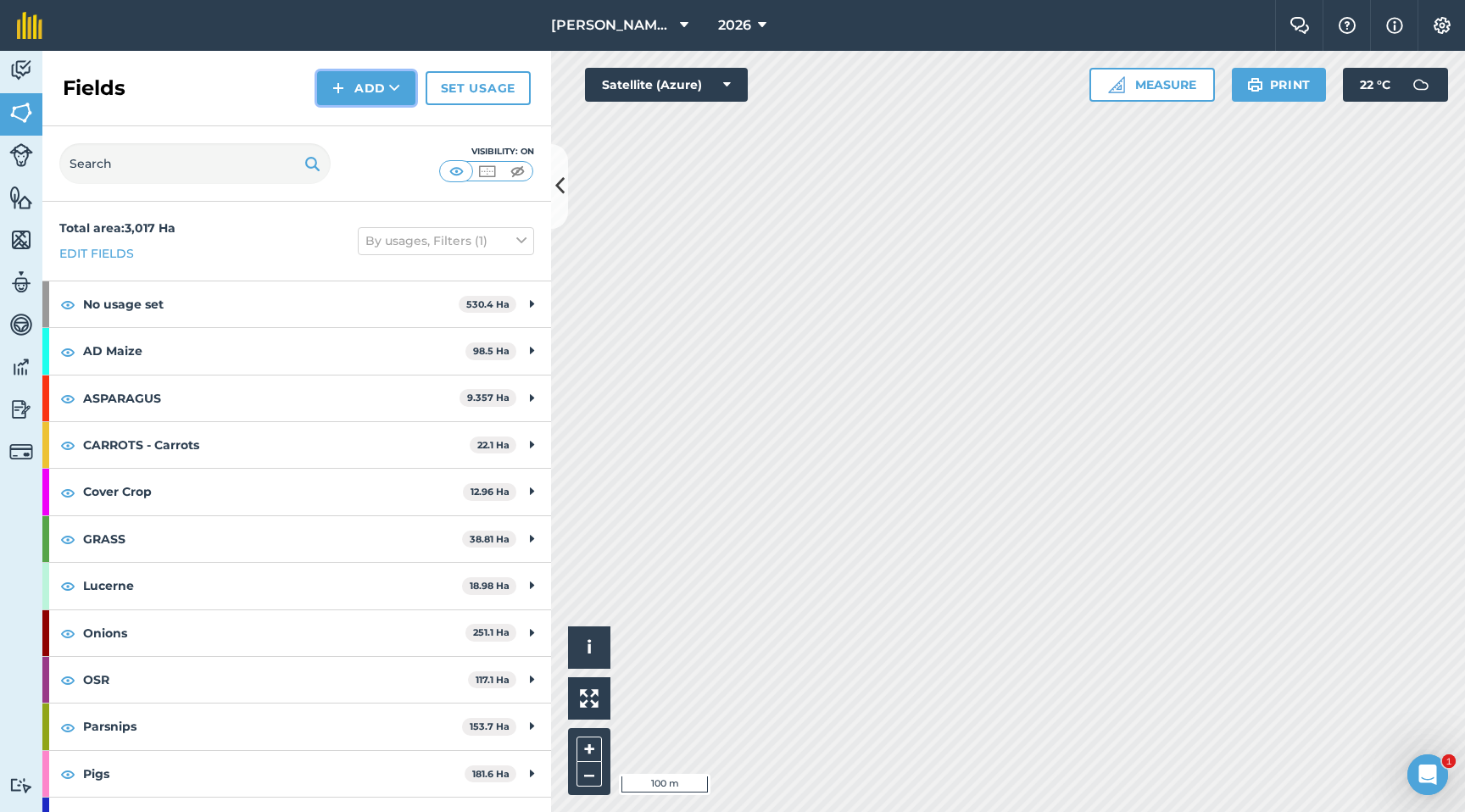 click on "Add" at bounding box center (366, 88) 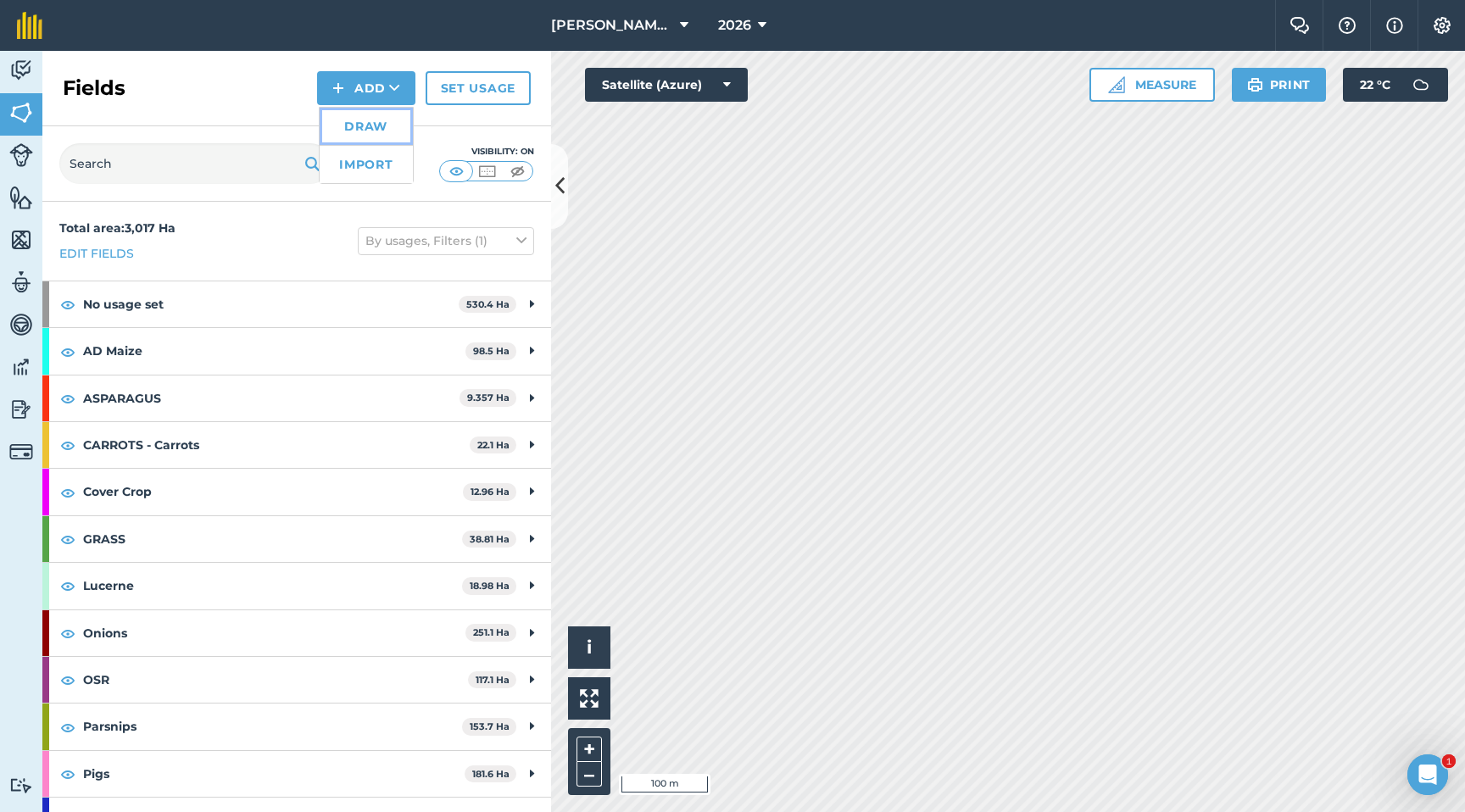 click on "Draw" at bounding box center (366, 126) 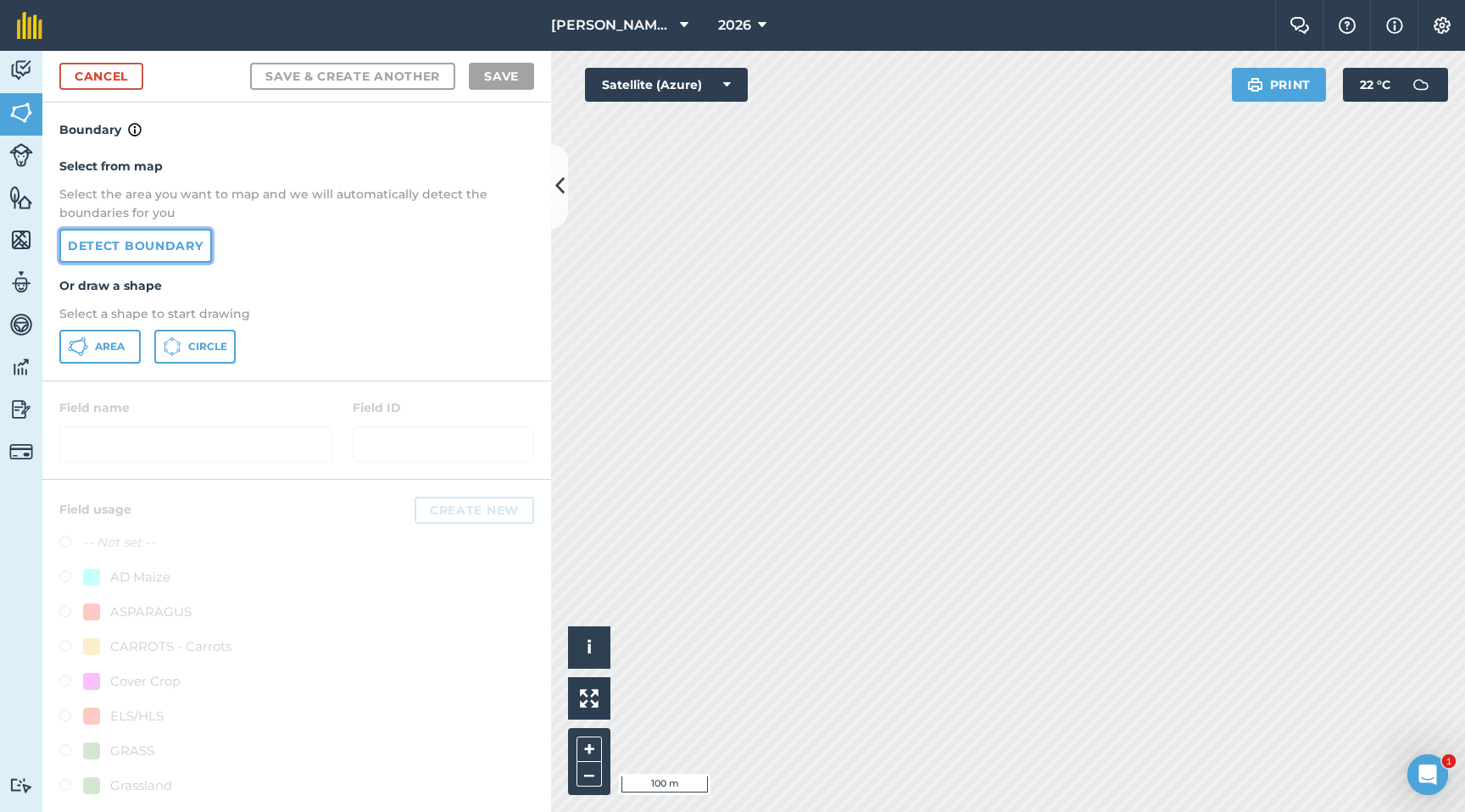 click on "Detect boundary" at bounding box center [136, 246] 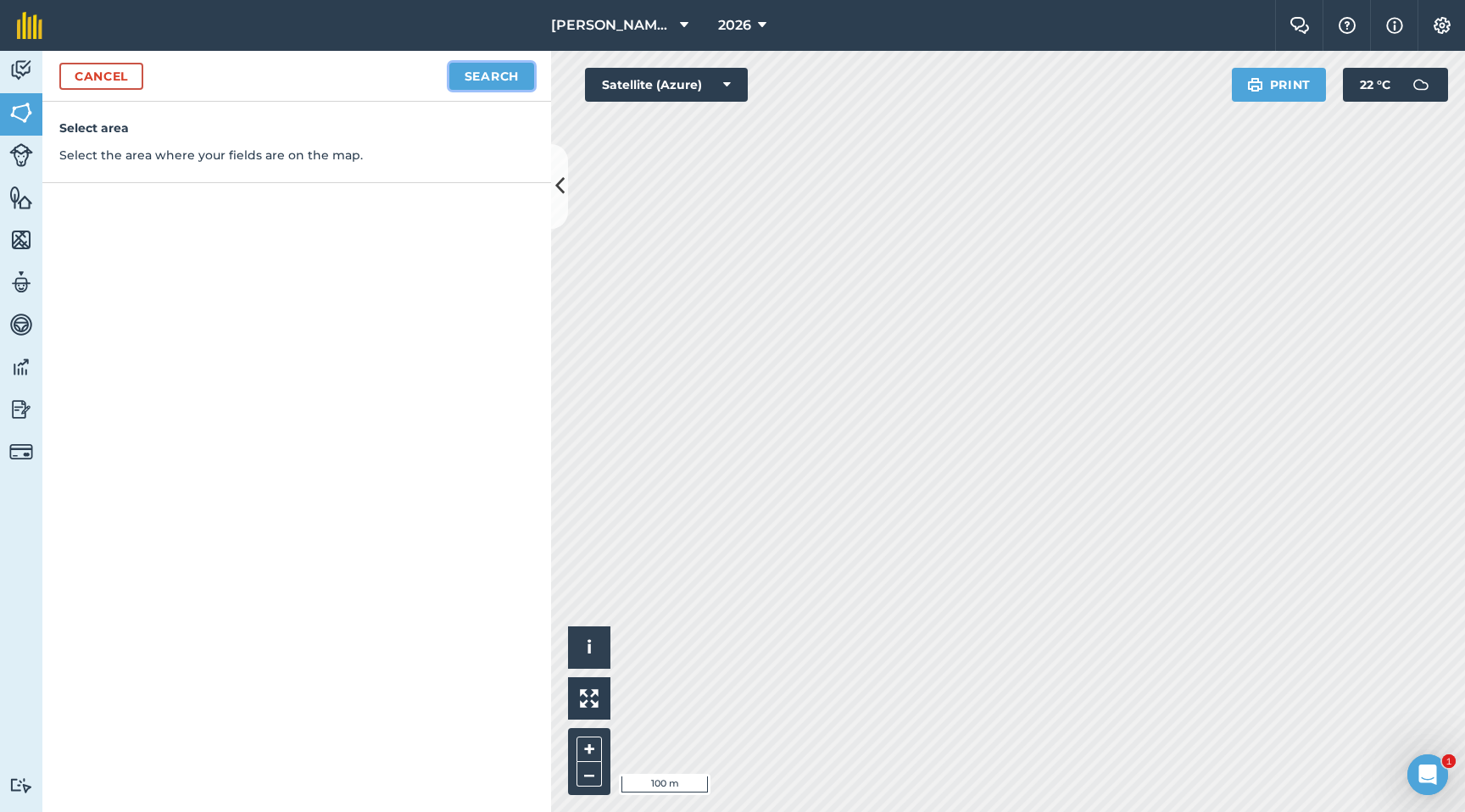 click on "Search" at bounding box center [492, 76] 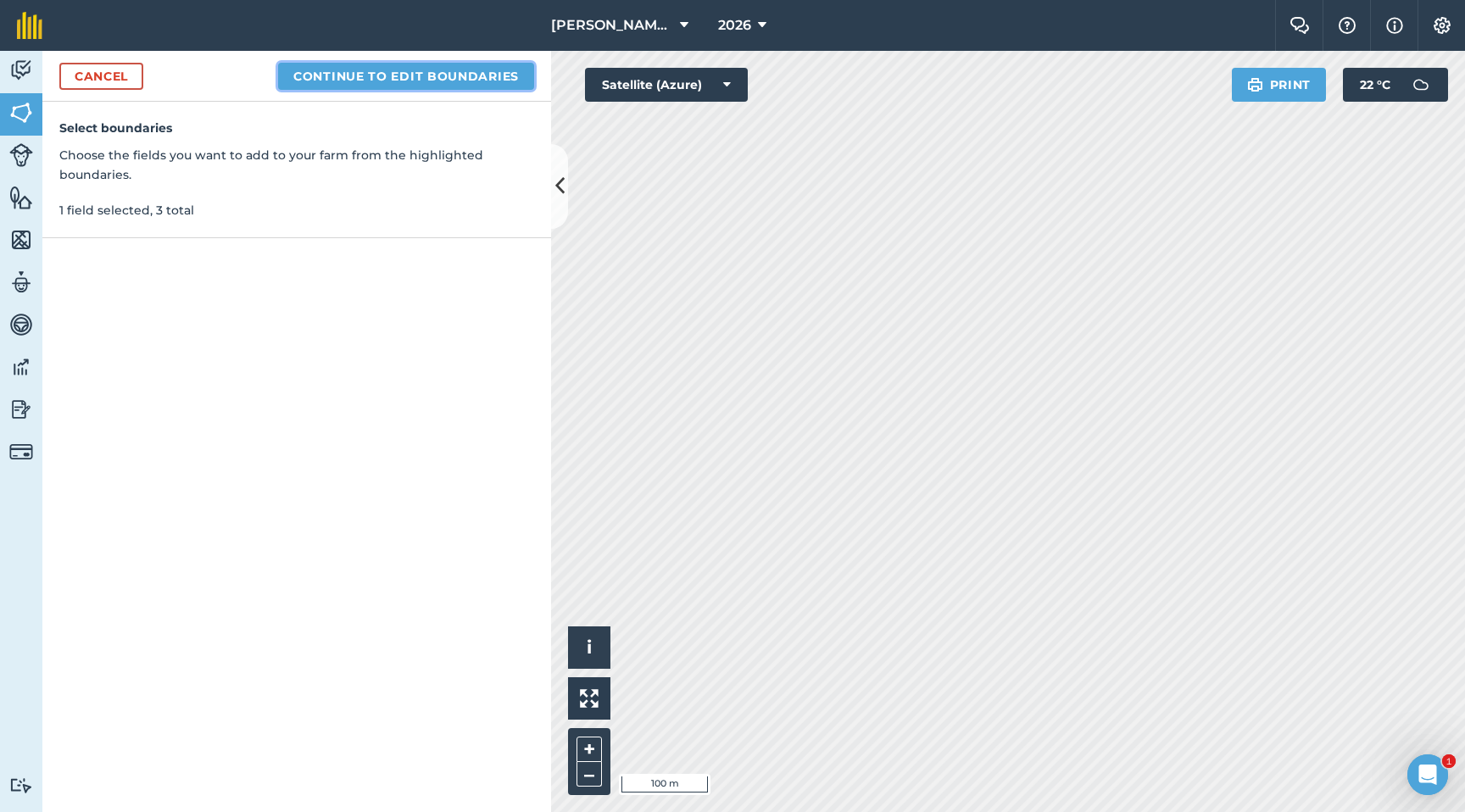 click on "Continue to edit boundaries" at bounding box center [406, 76] 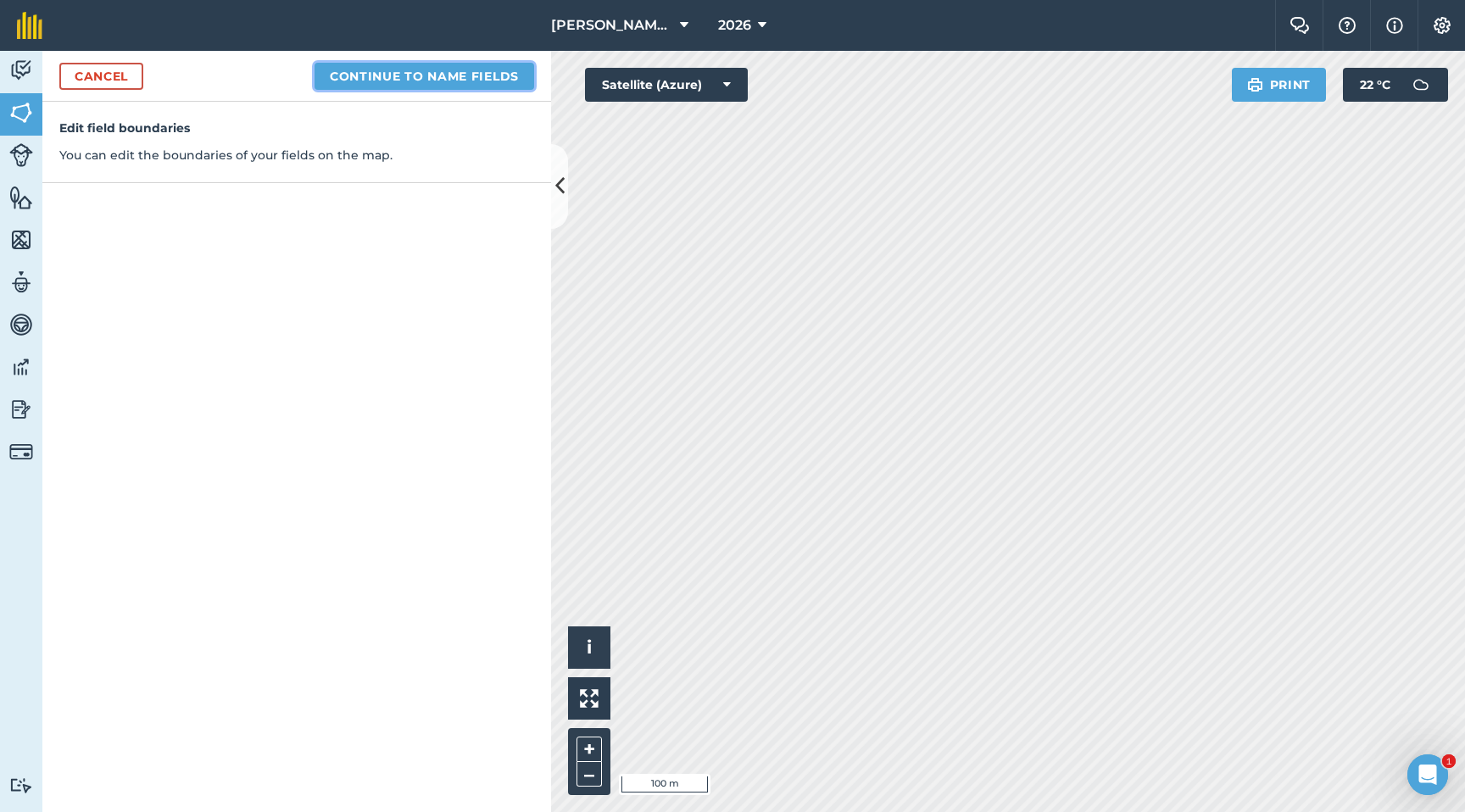 click on "Continue to name fields" at bounding box center (424, 76) 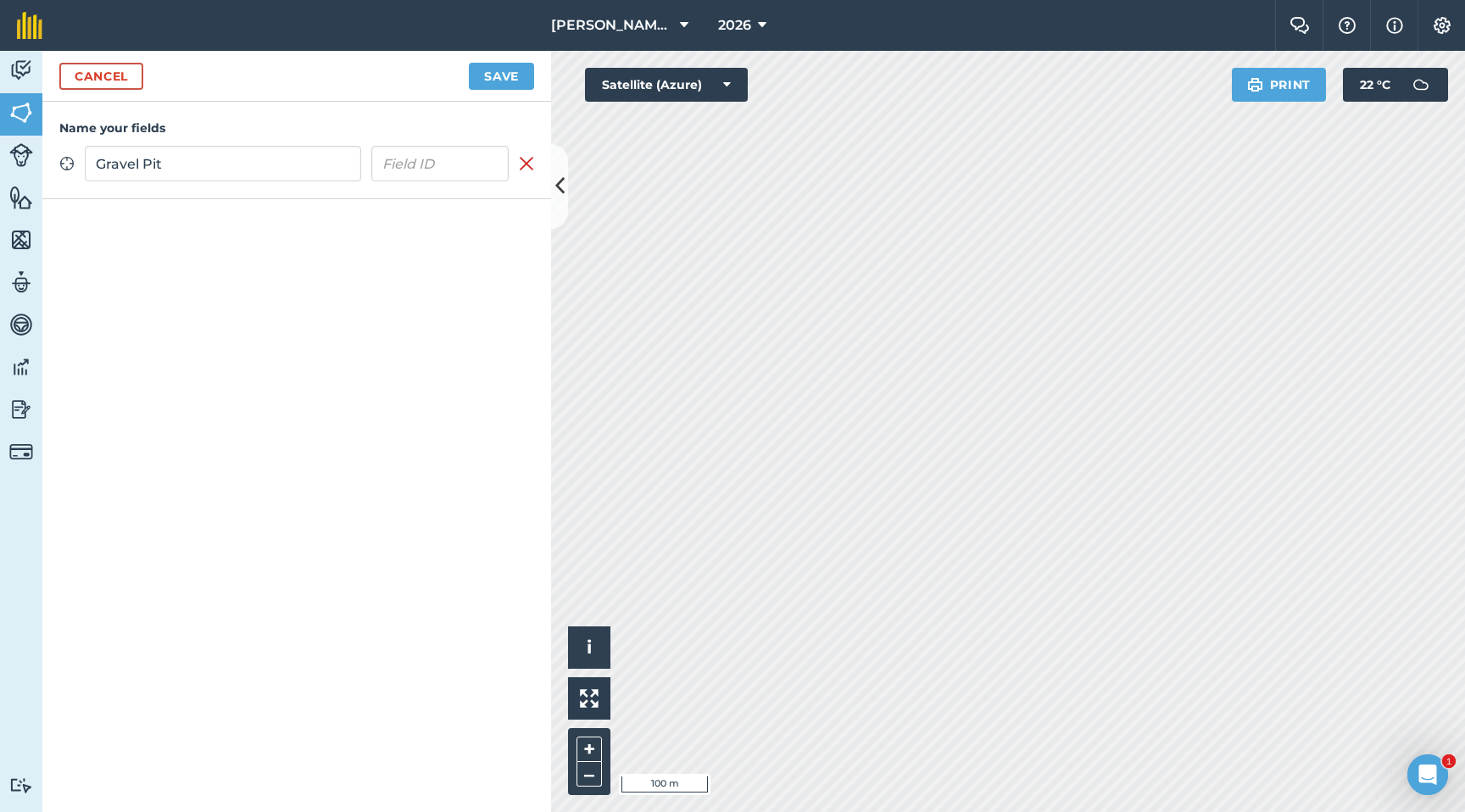 type on "Gravel Pit" 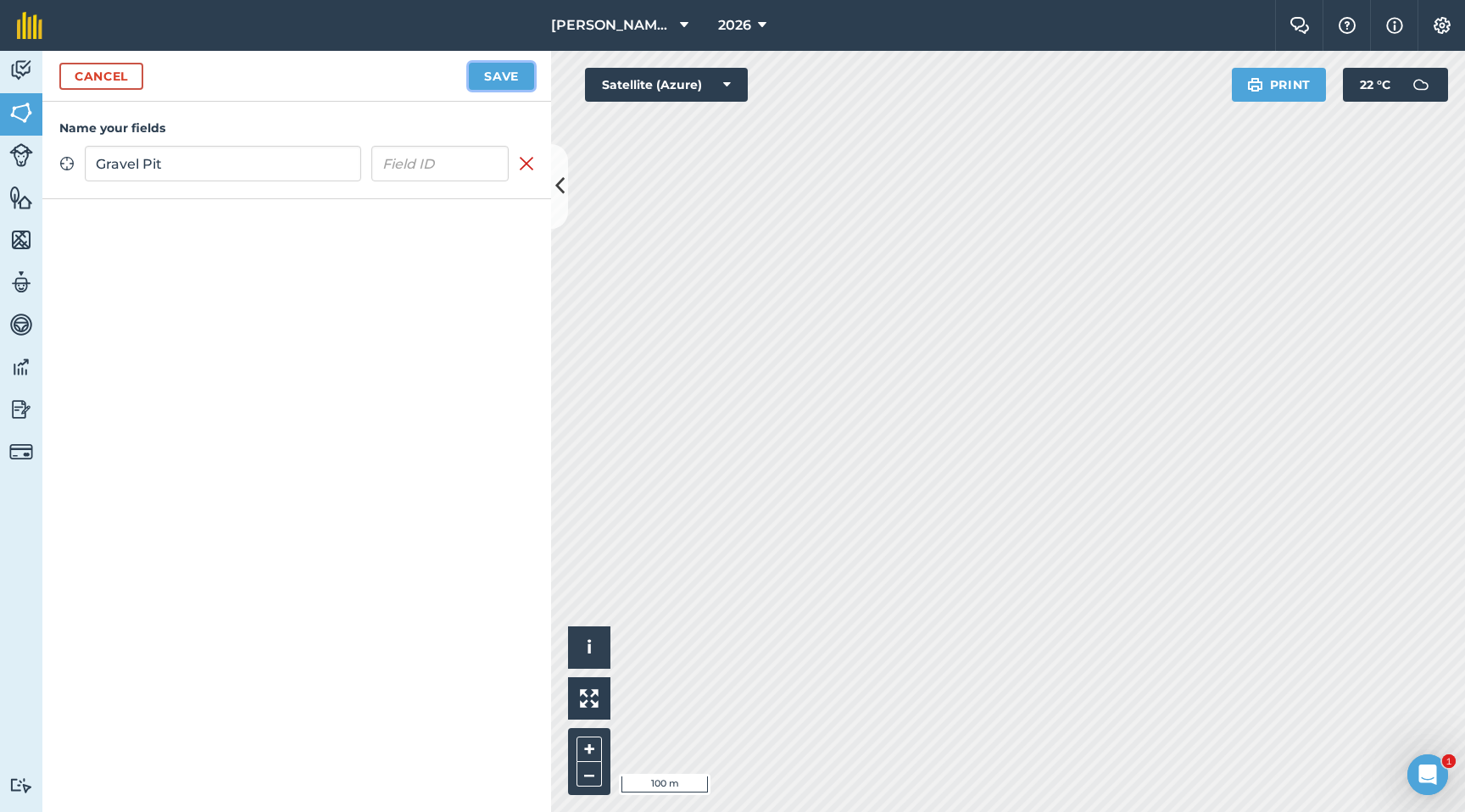 click on "Save" at bounding box center (501, 76) 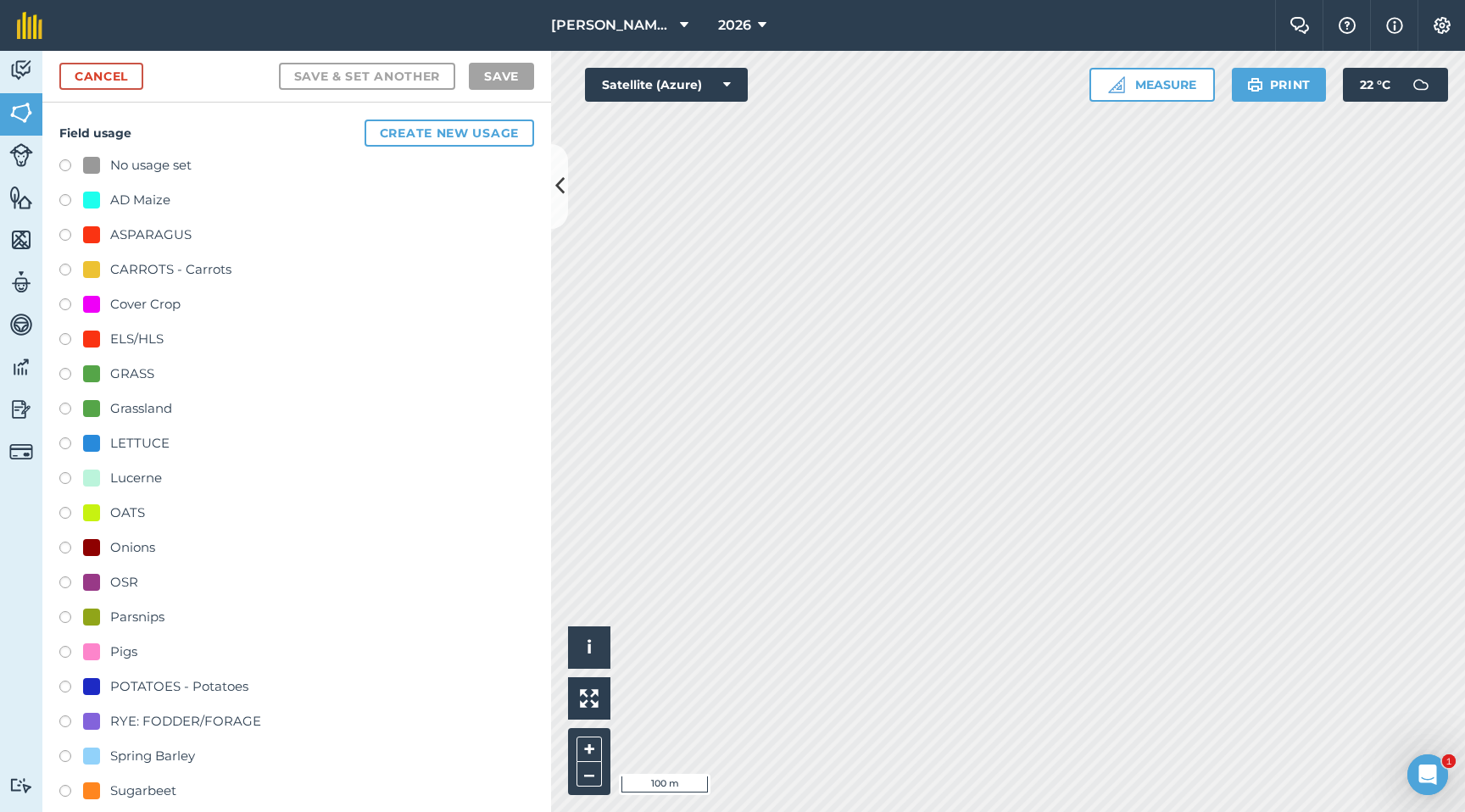 checkbox on "true" 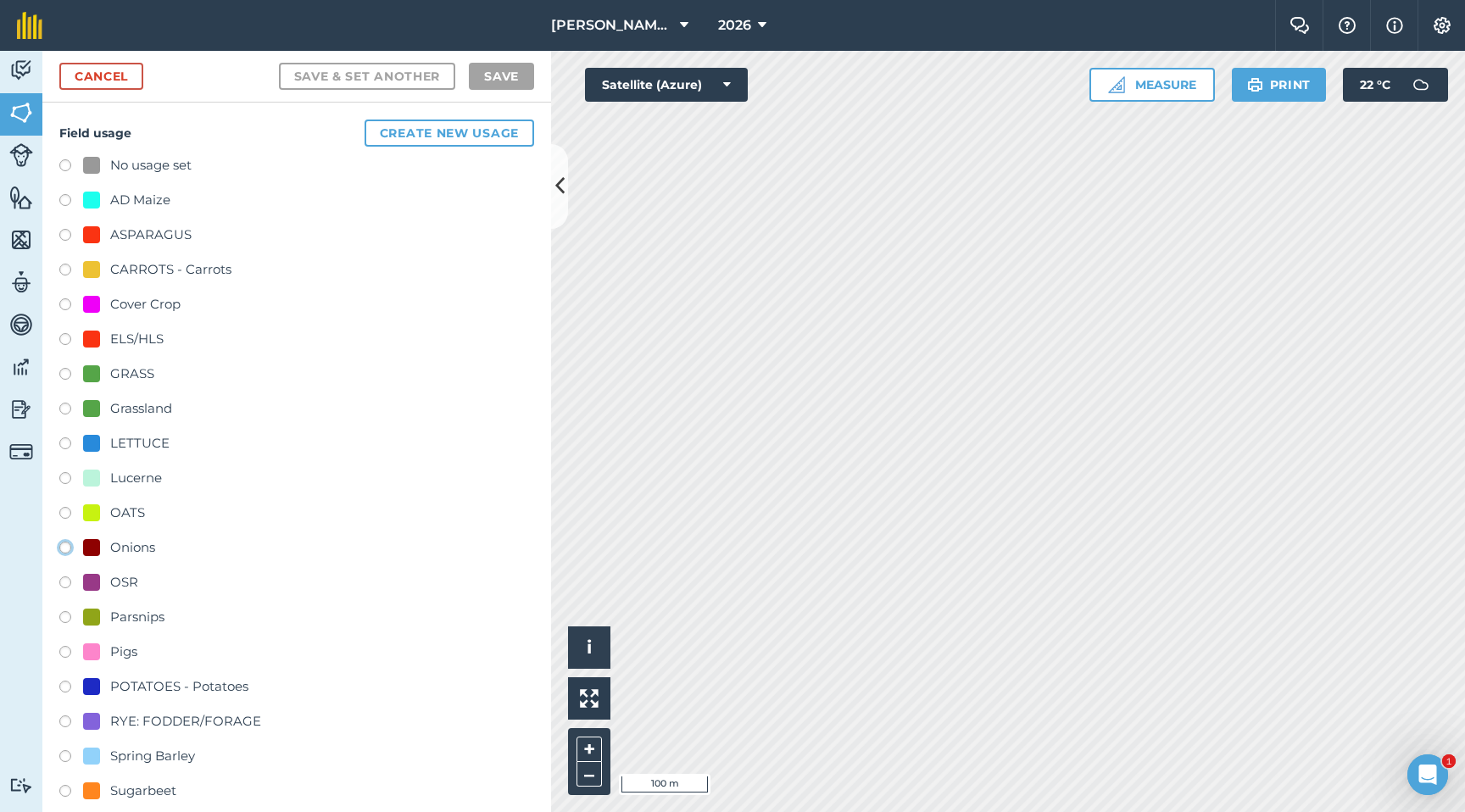 click on "Onions" at bounding box center (-8413, 547) 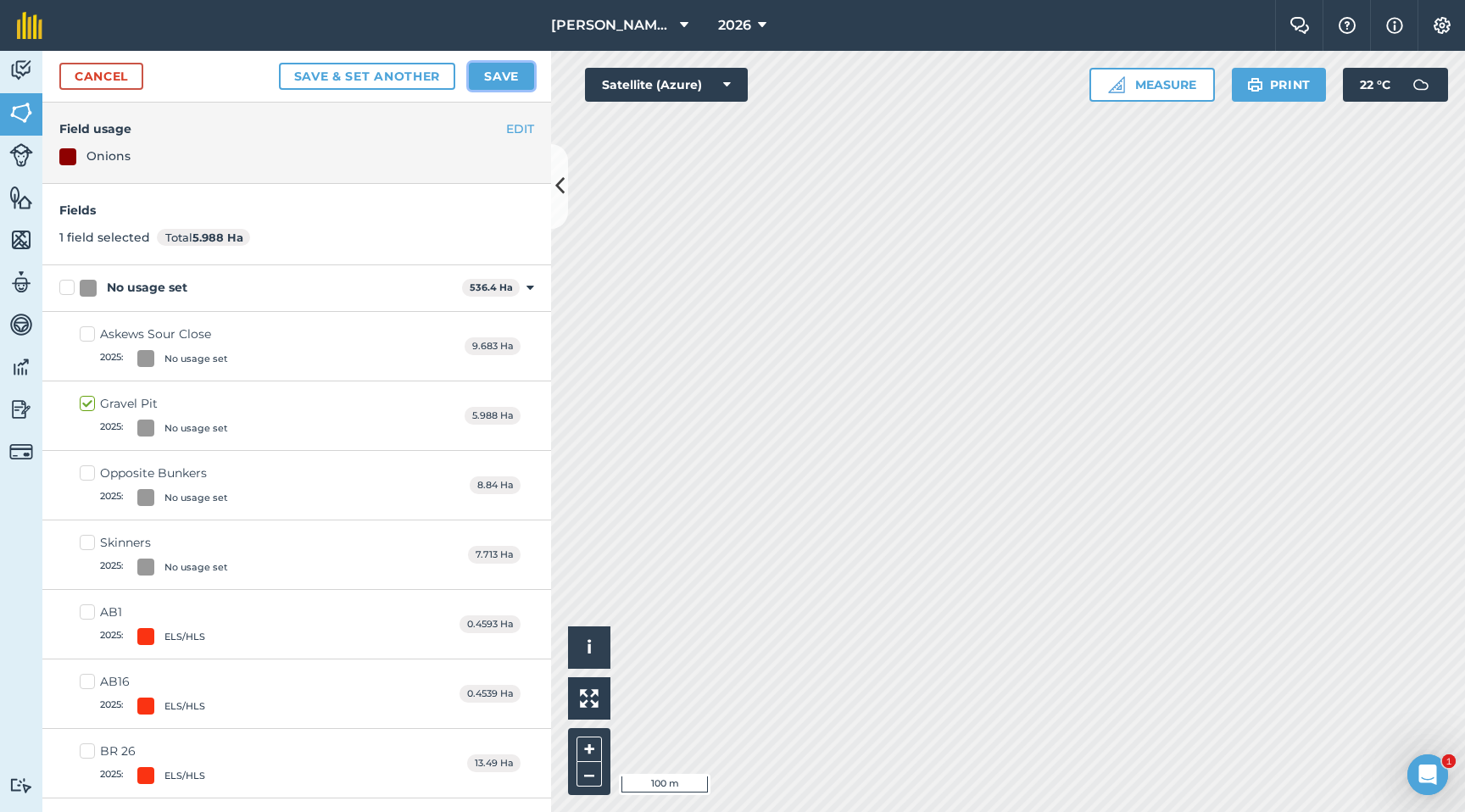 click on "Save" at bounding box center [501, 76] 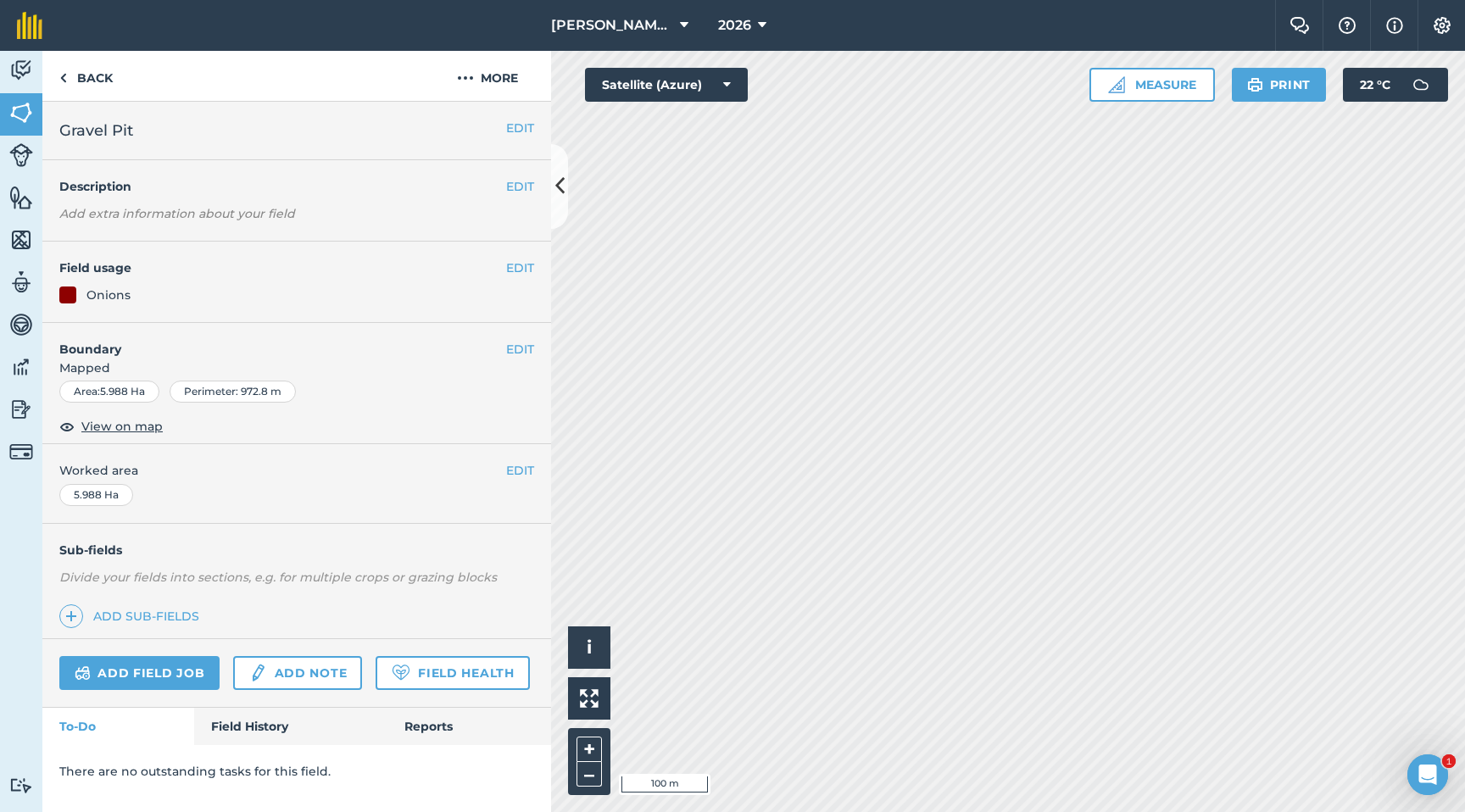 click on "Mapped" at bounding box center [297, 368] 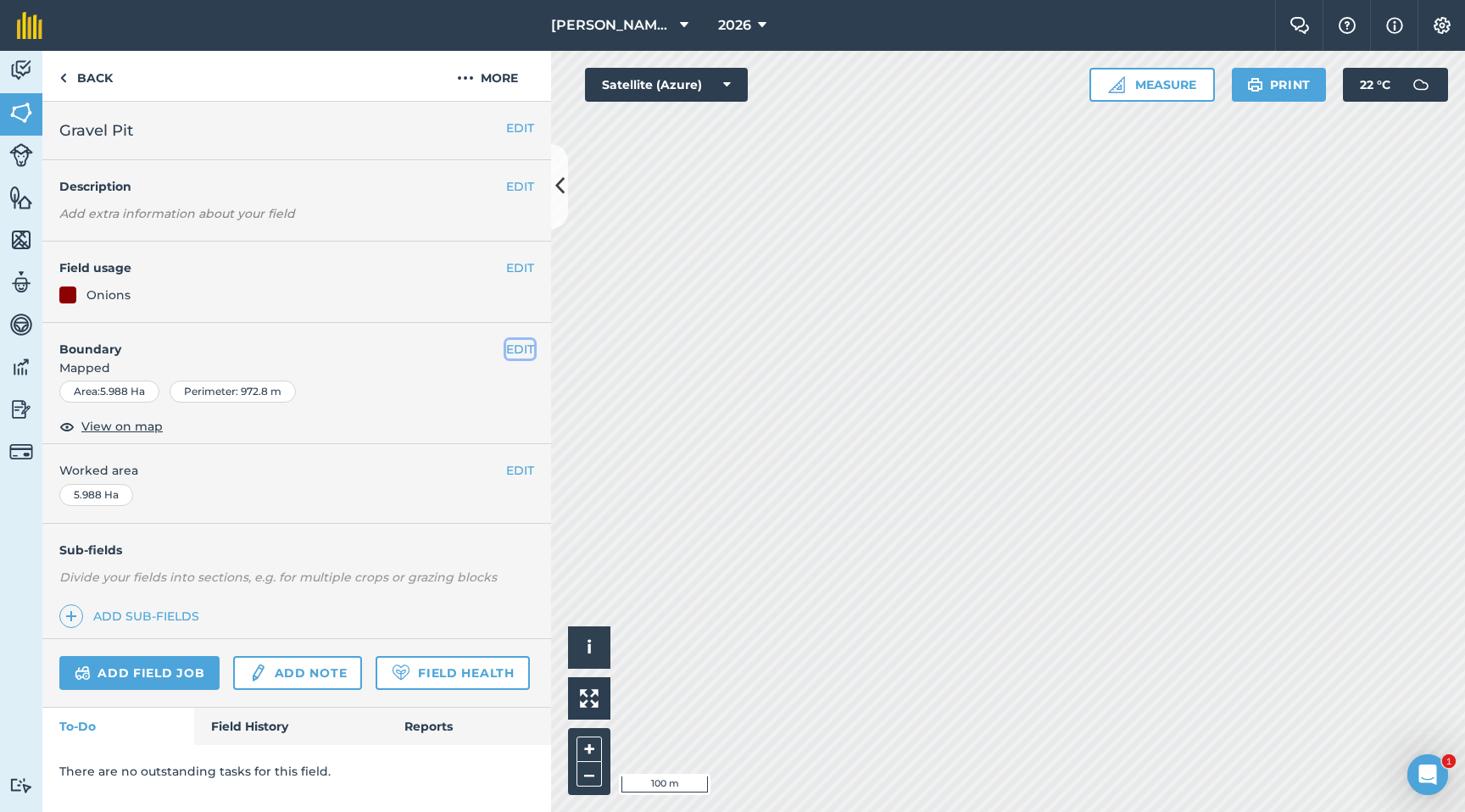 click on "EDIT" at bounding box center [520, 349] 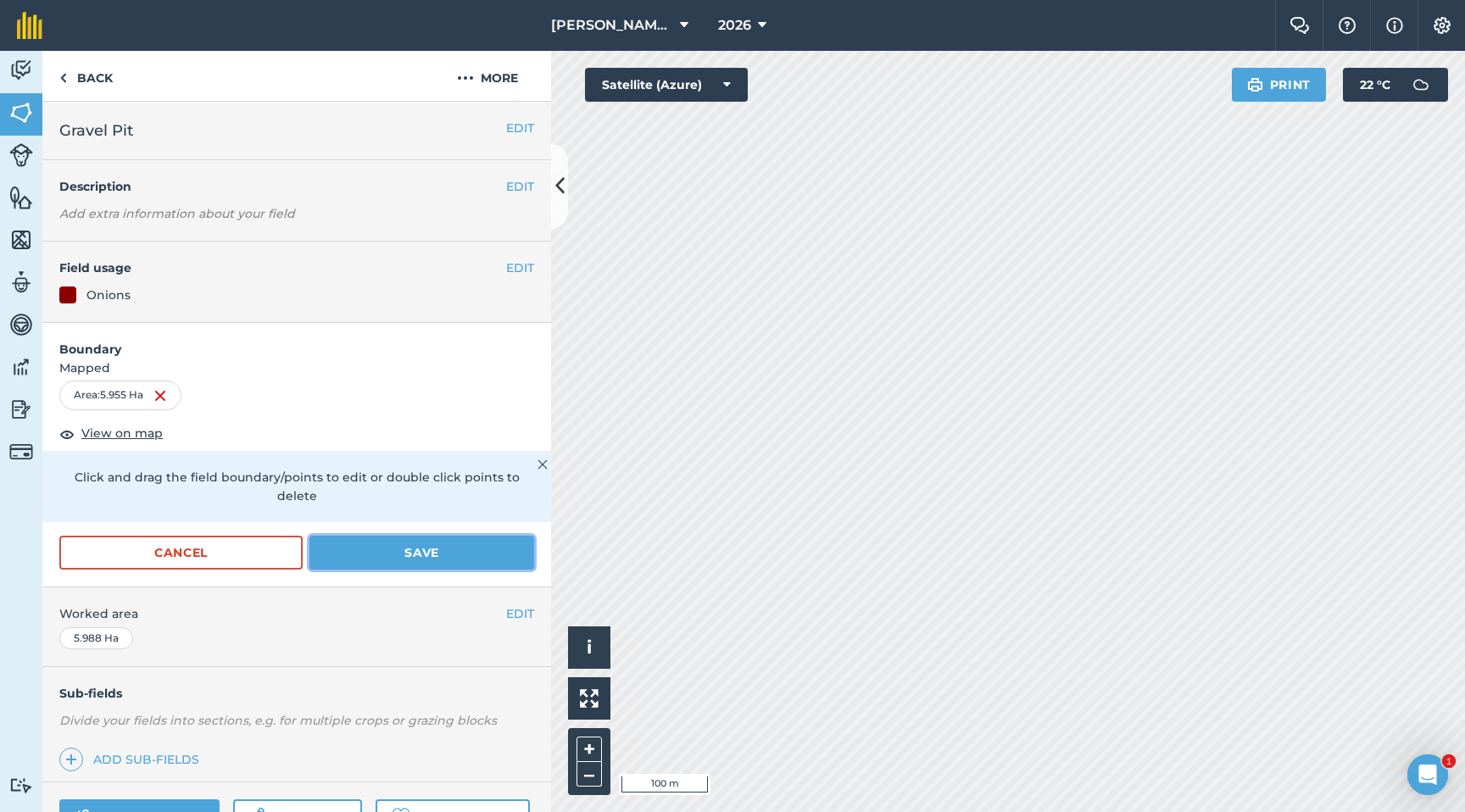 click on "Save" at bounding box center [421, 553] 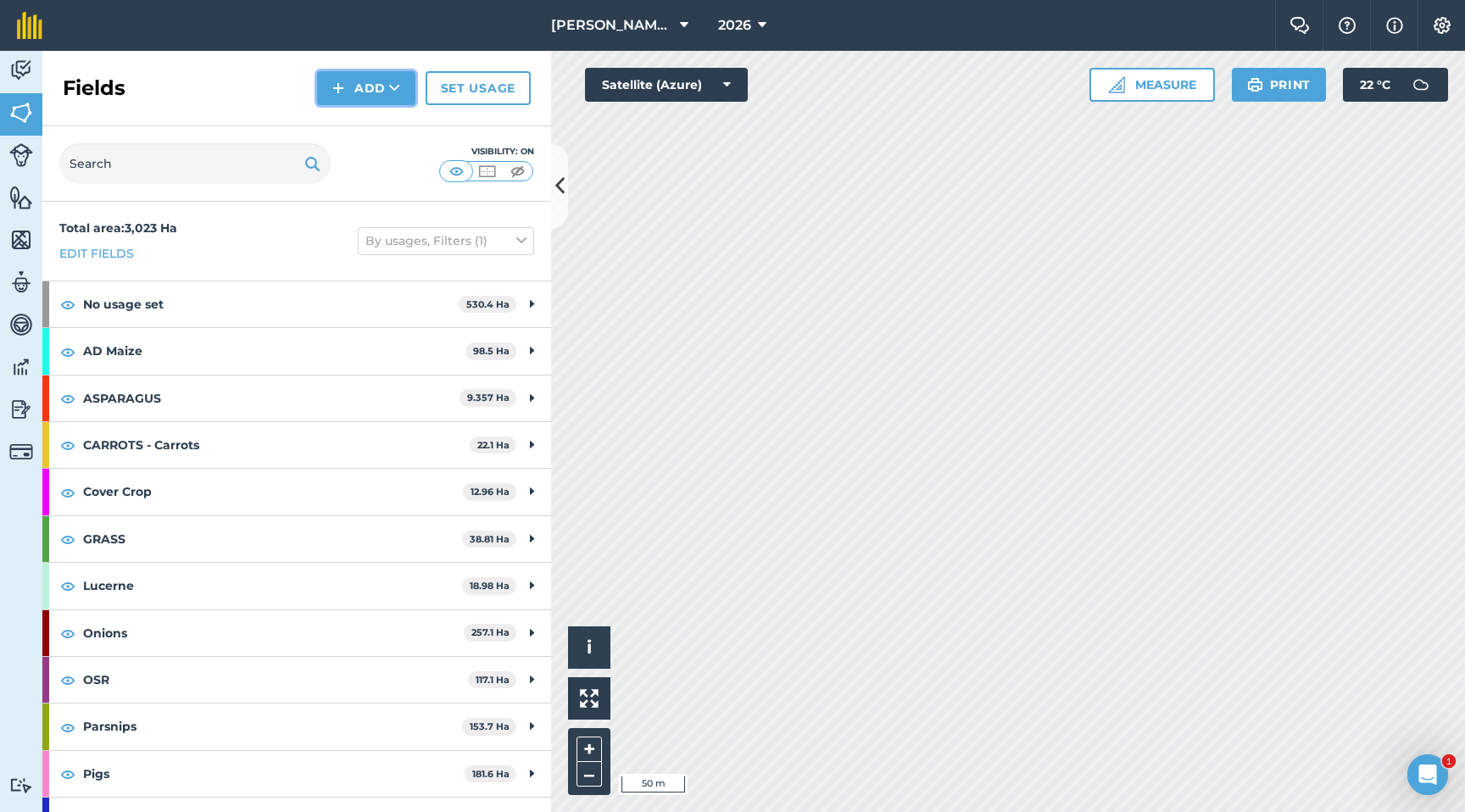 click on "Add" at bounding box center [366, 88] 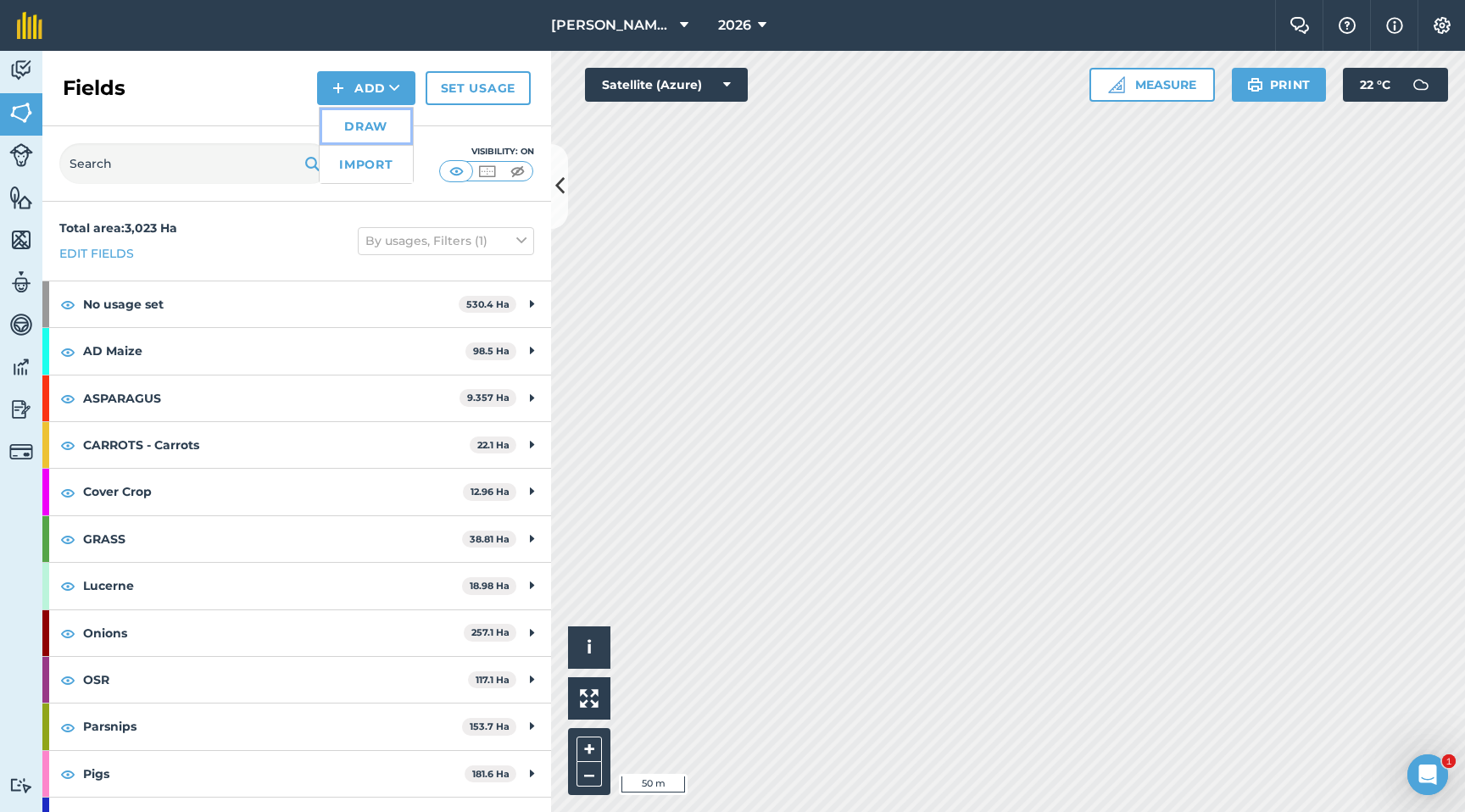 click on "Draw" at bounding box center [366, 126] 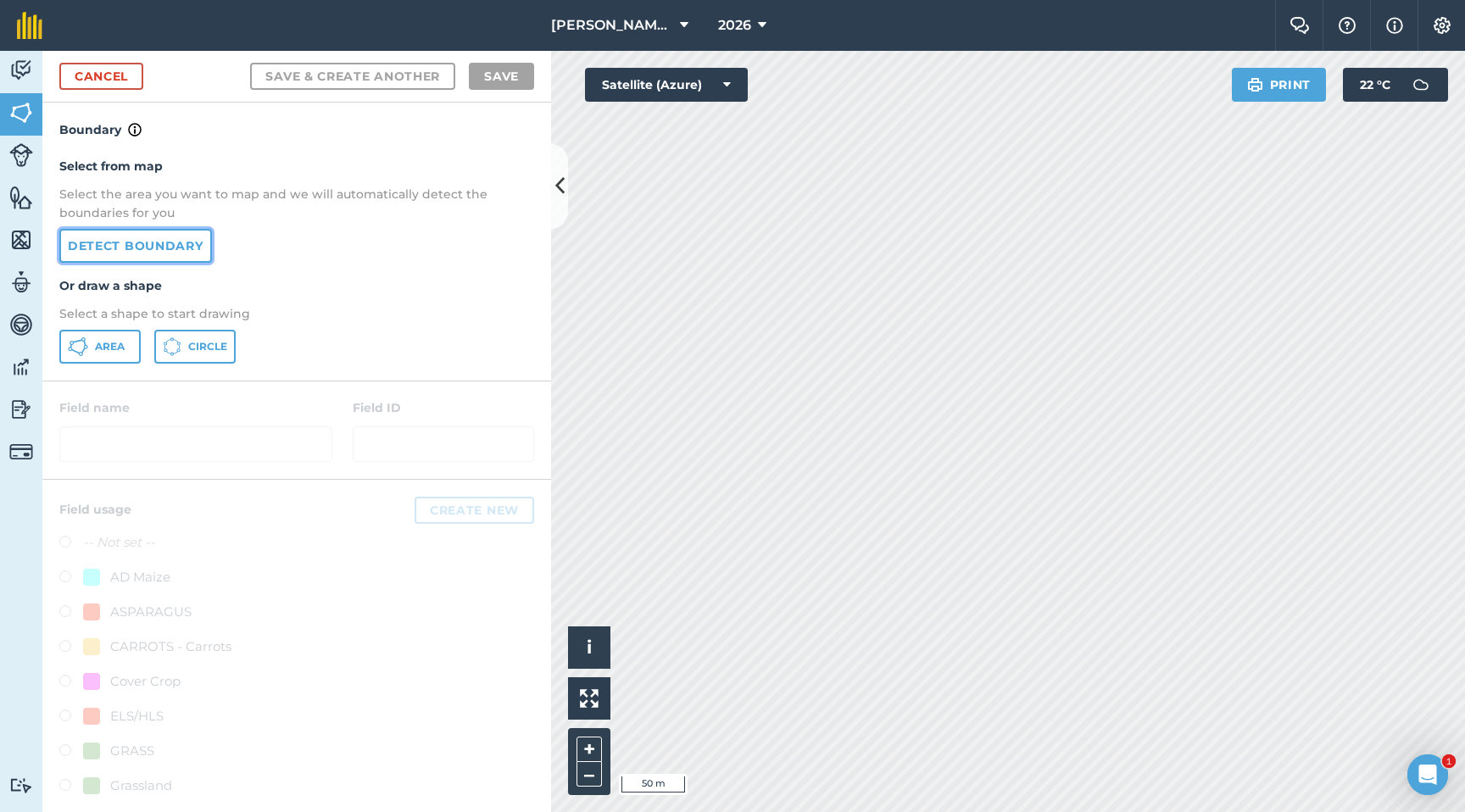 click on "Detect boundary" at bounding box center [136, 246] 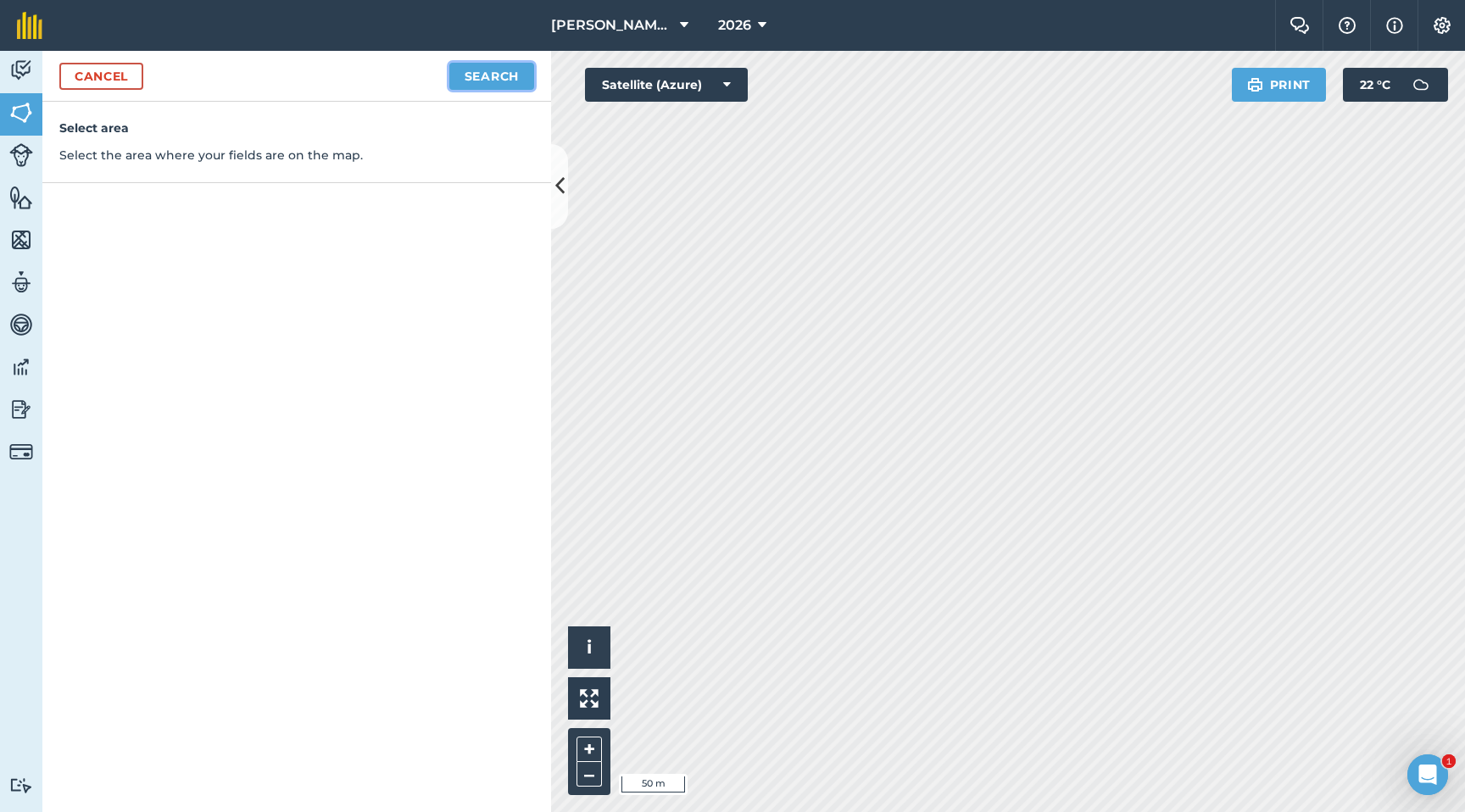 click on "Search" at bounding box center (492, 76) 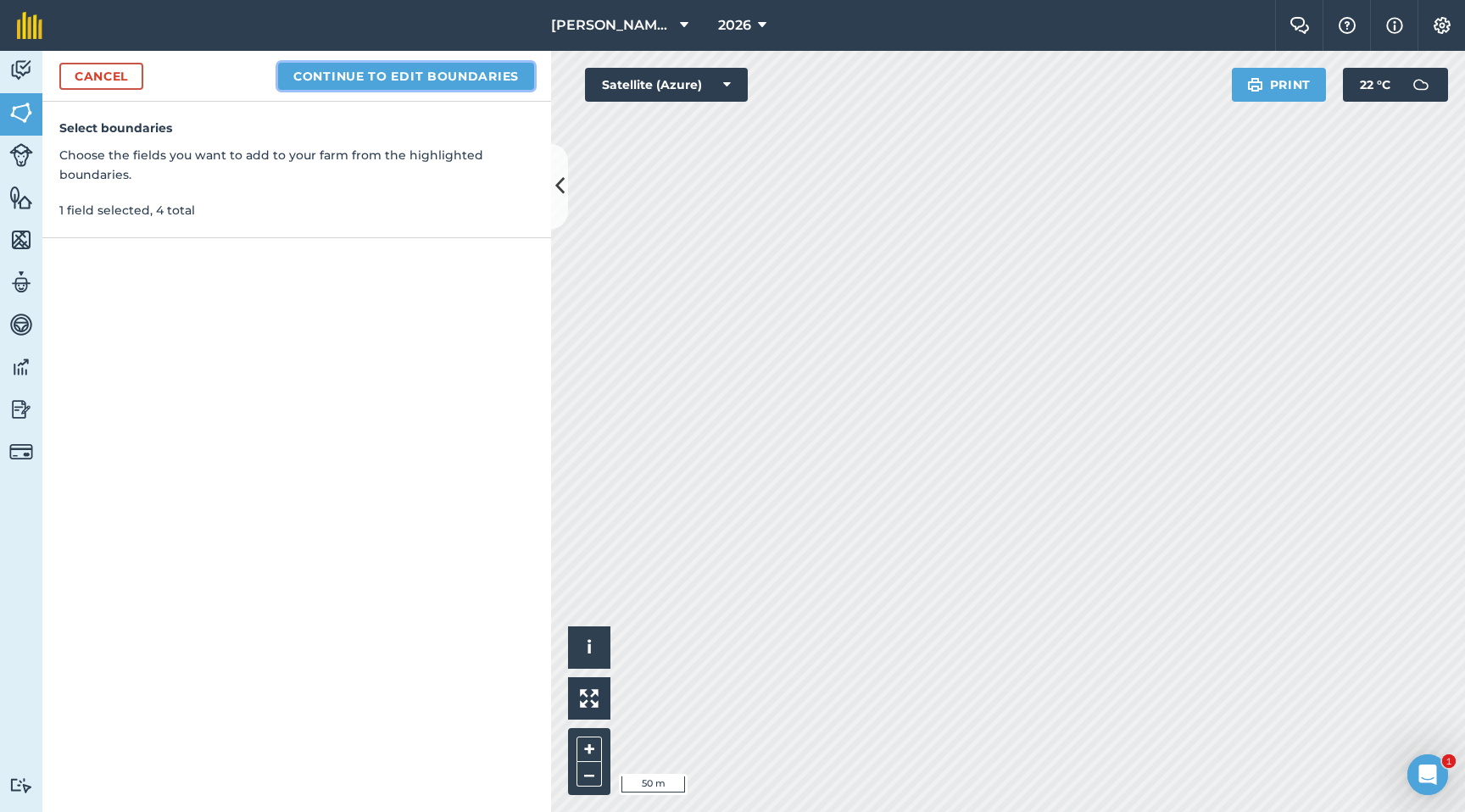 click on "Continue to edit boundaries" at bounding box center (406, 76) 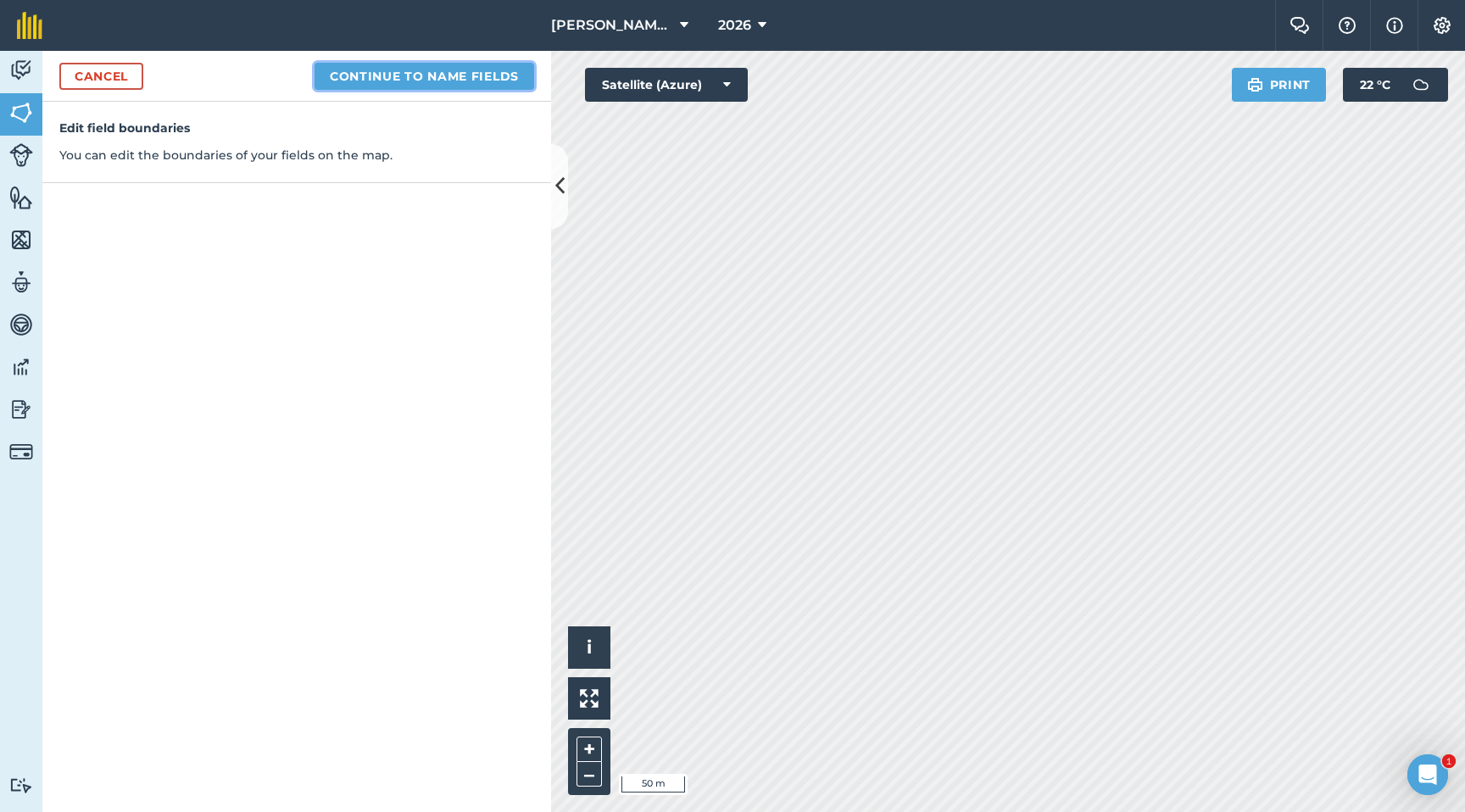 click on "Continue to name fields" at bounding box center (424, 76) 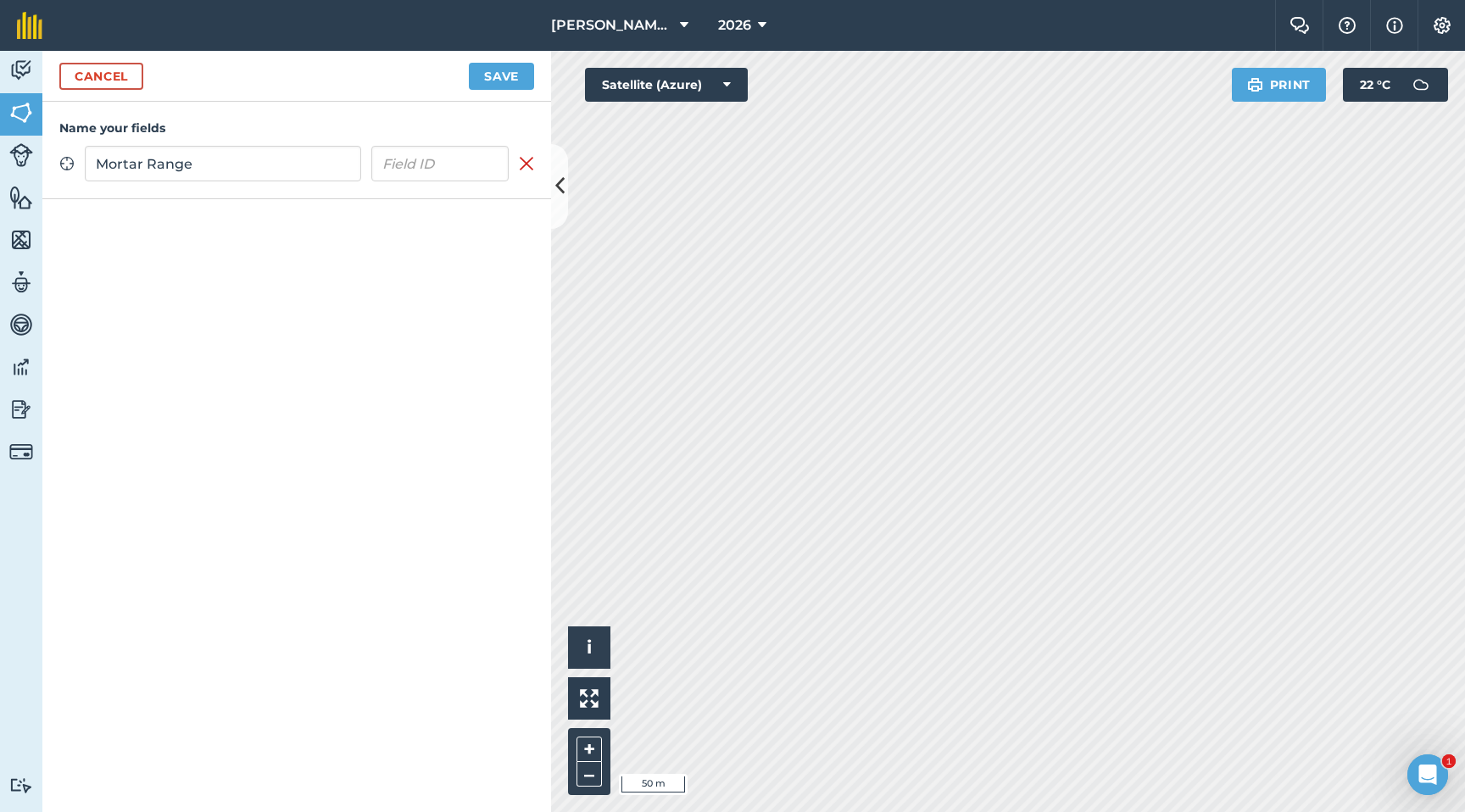 type on "Mortar Range" 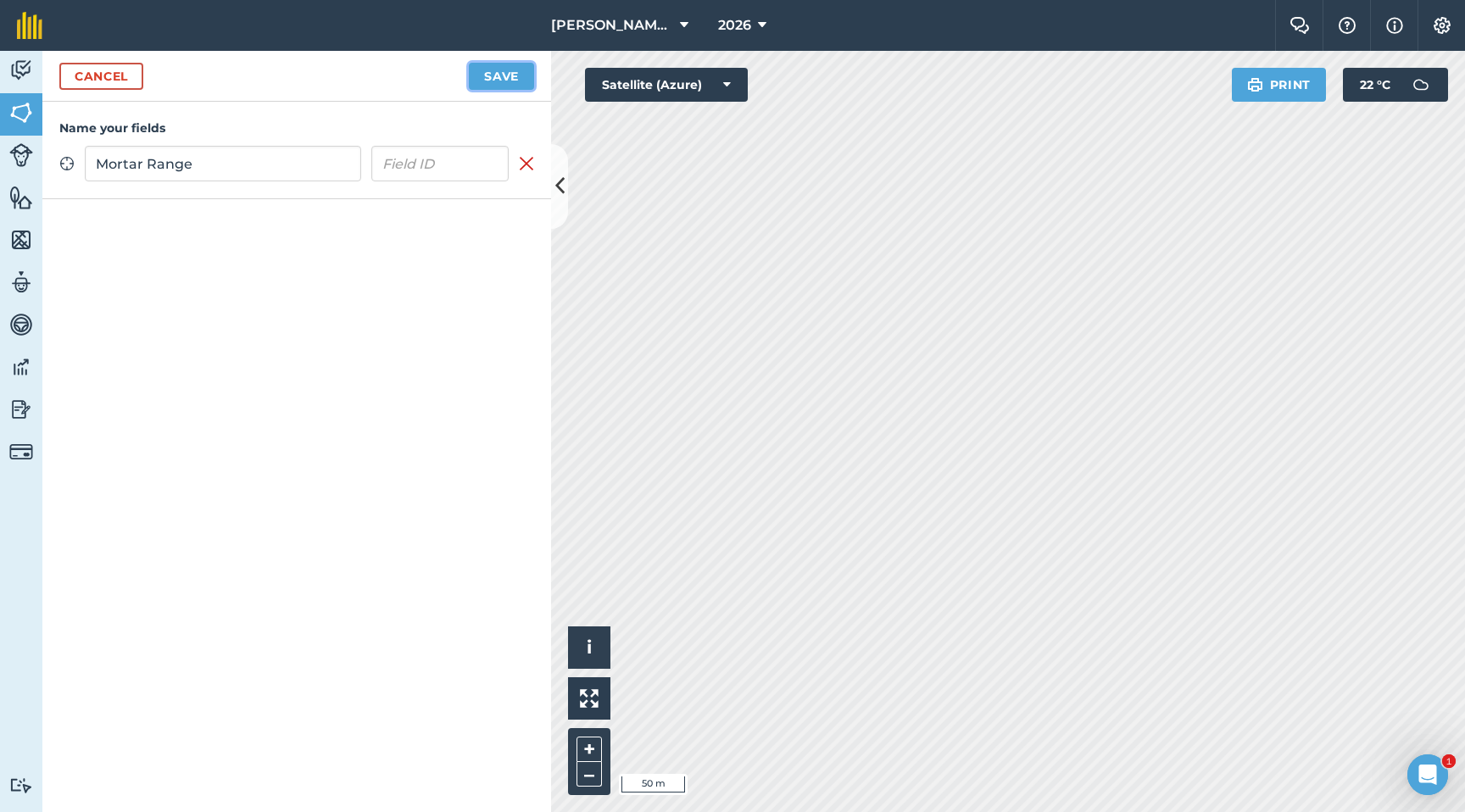click on "Save" at bounding box center (501, 76) 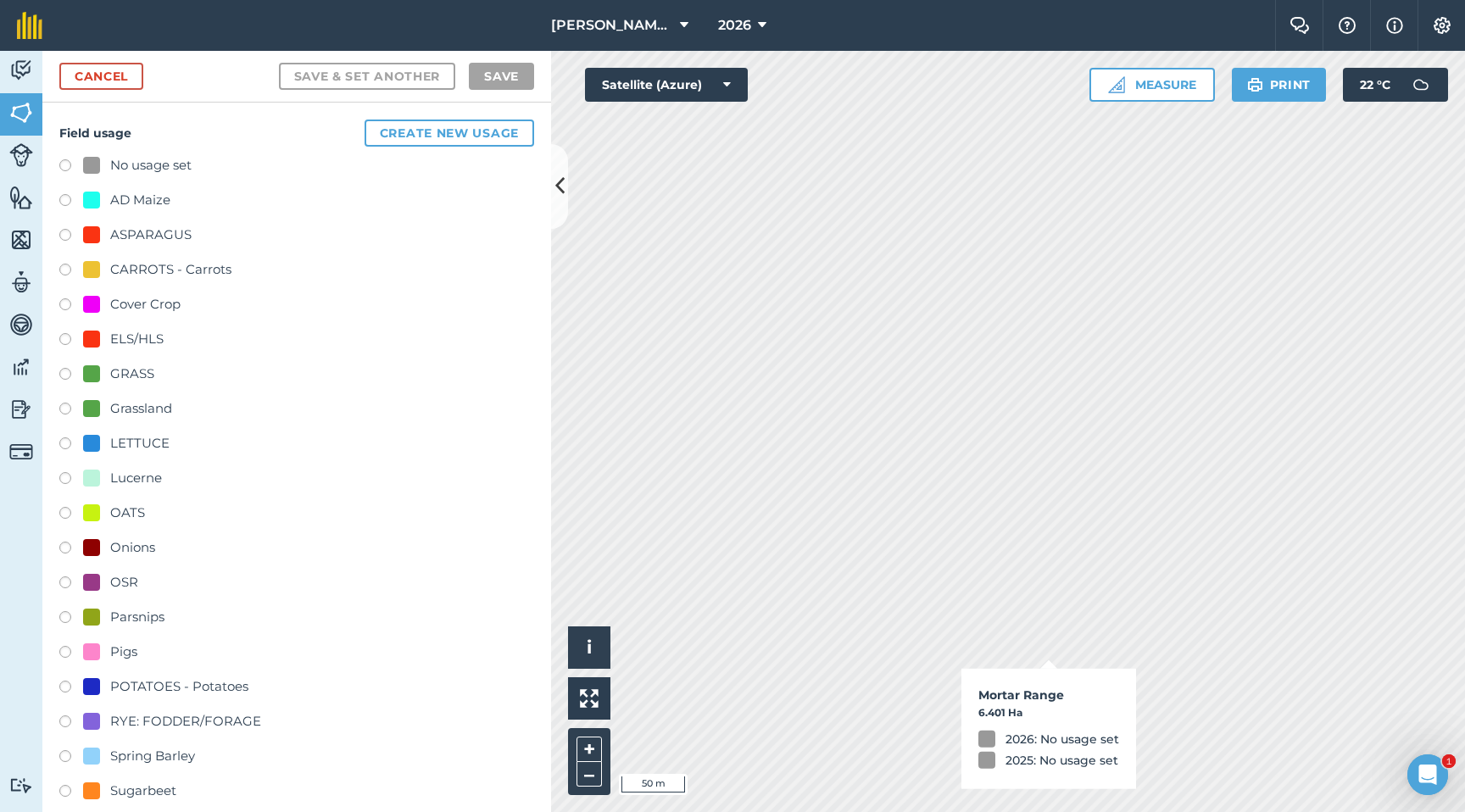 checkbox on "true" 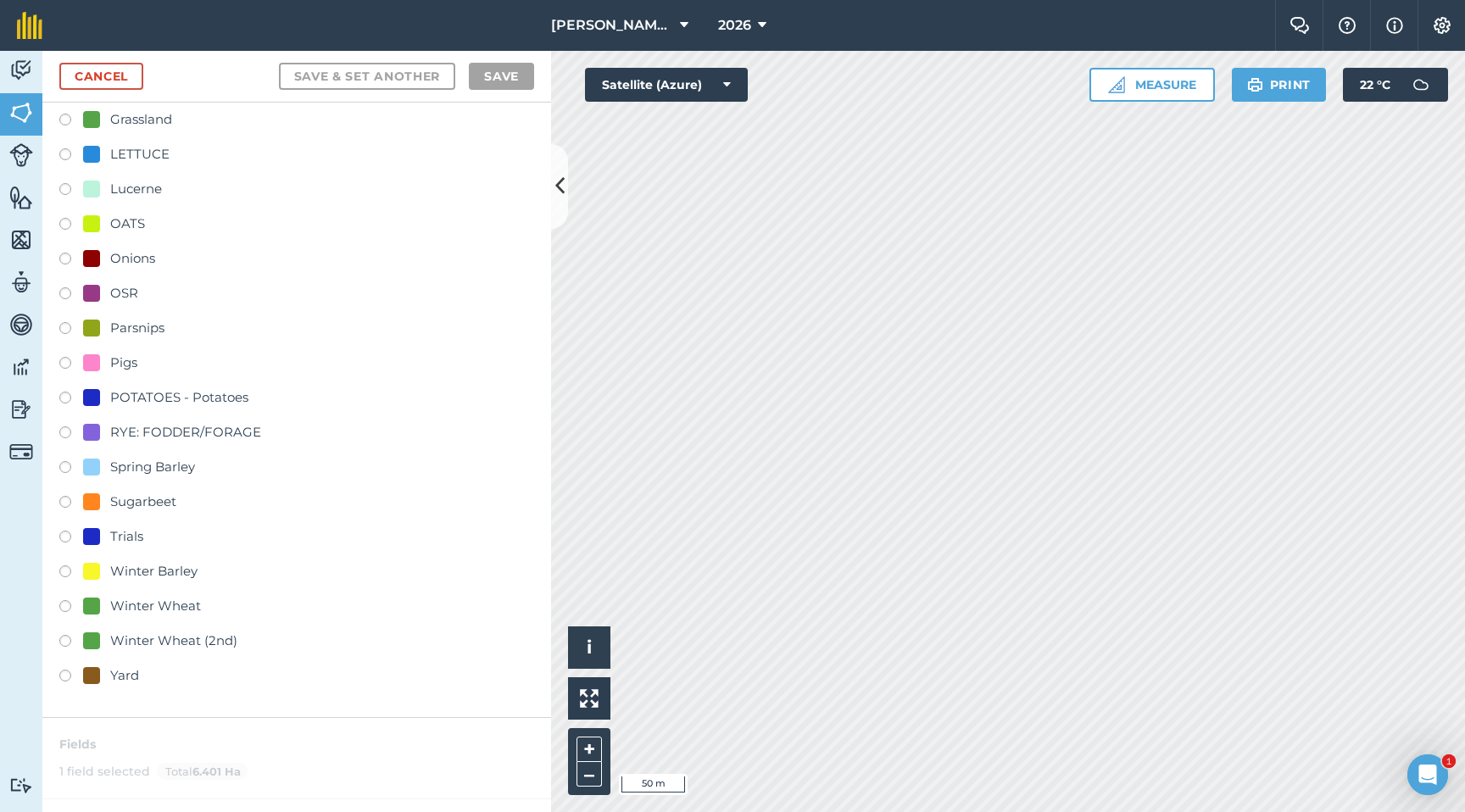 scroll, scrollTop: 291, scrollLeft: 0, axis: vertical 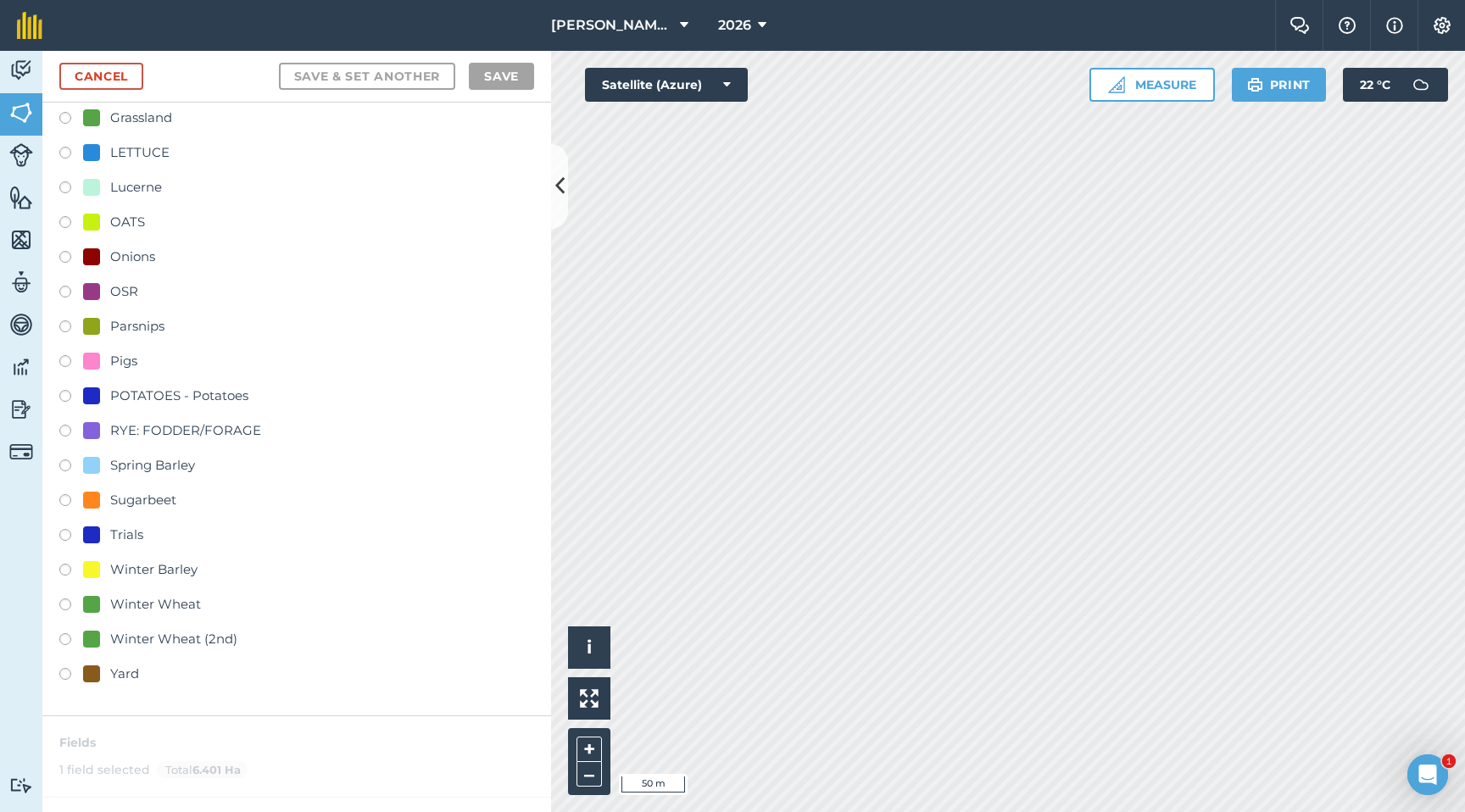 click at bounding box center [71, 329] 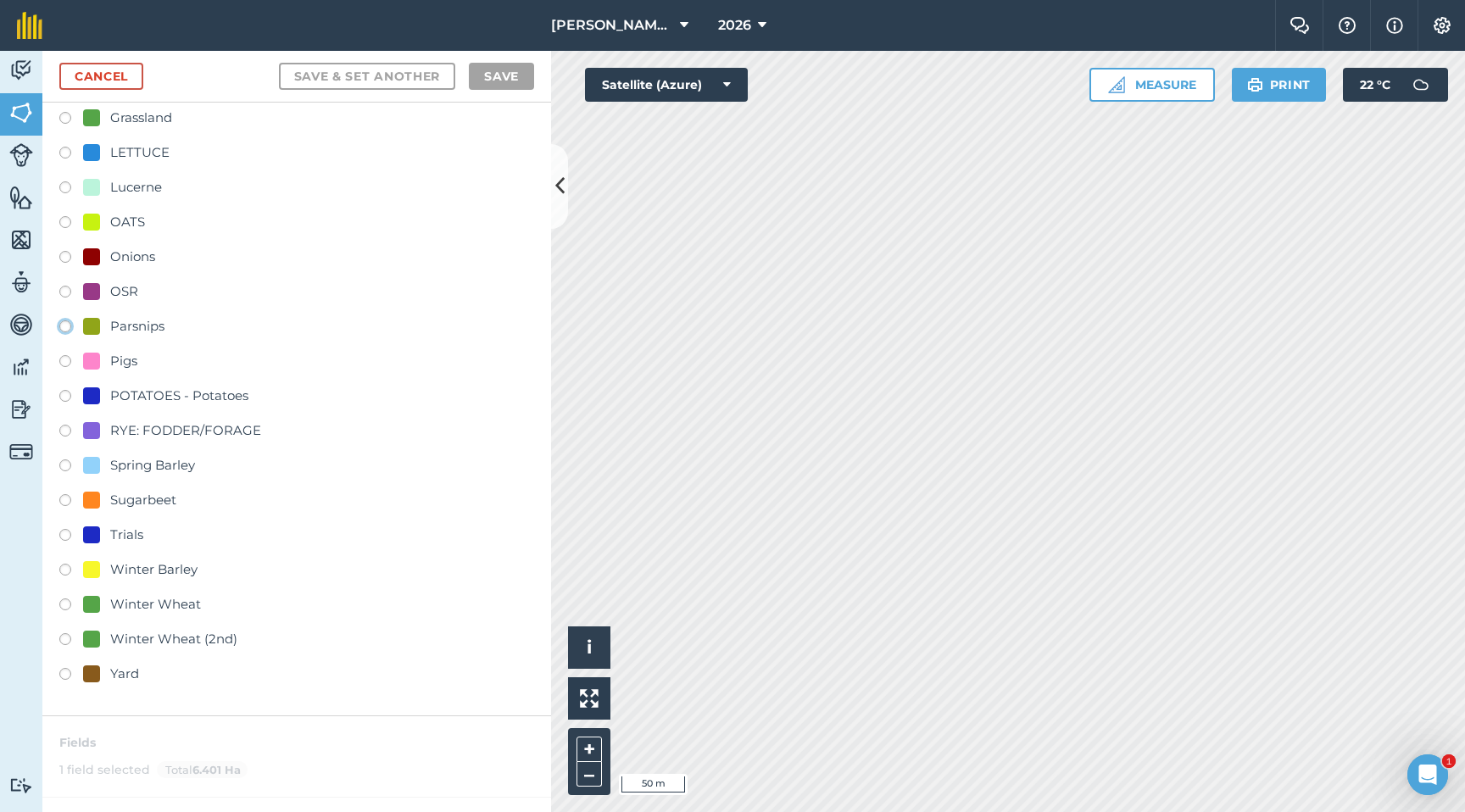 click on "Parsnips" at bounding box center [-8413, 325] 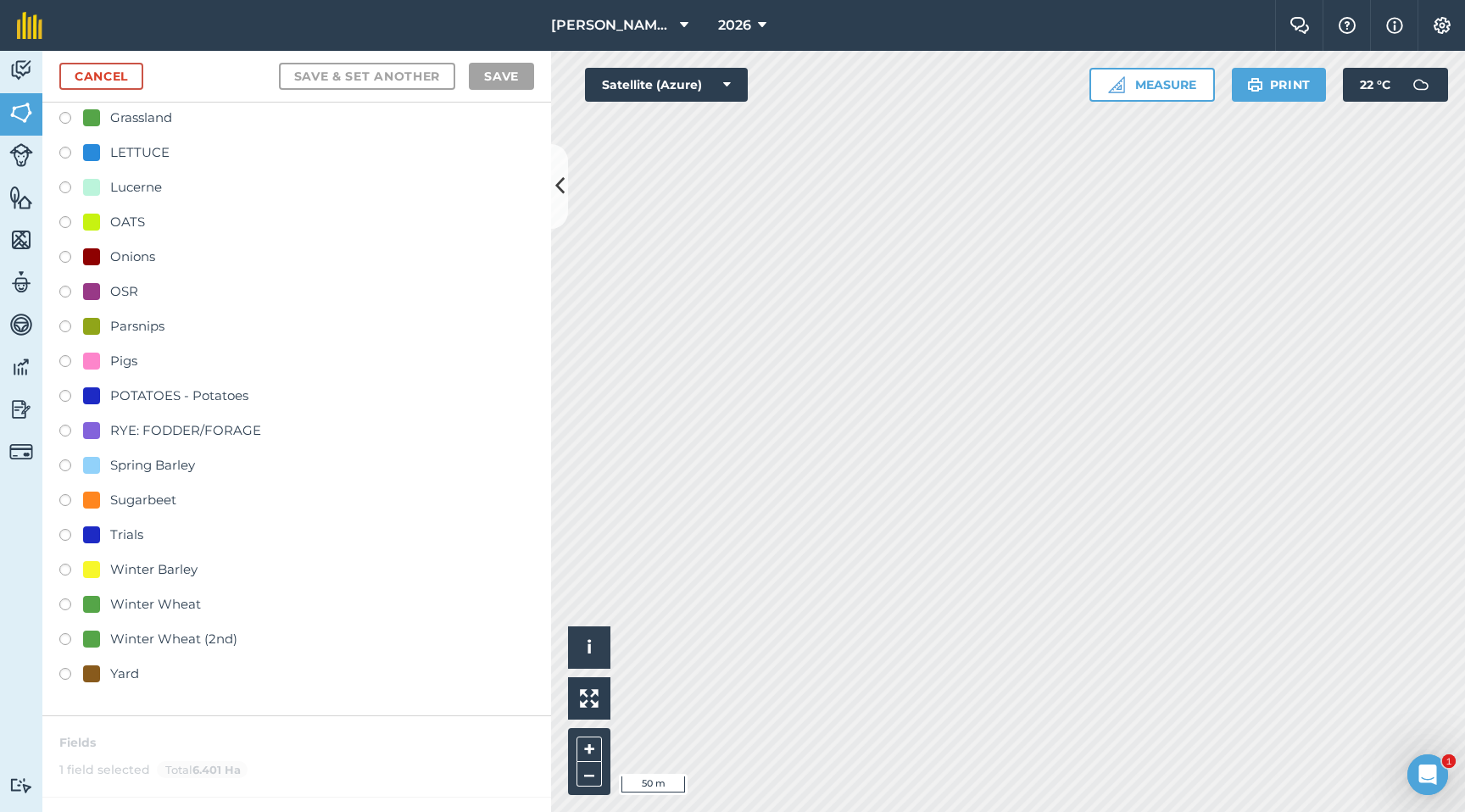 scroll, scrollTop: 0, scrollLeft: 0, axis: both 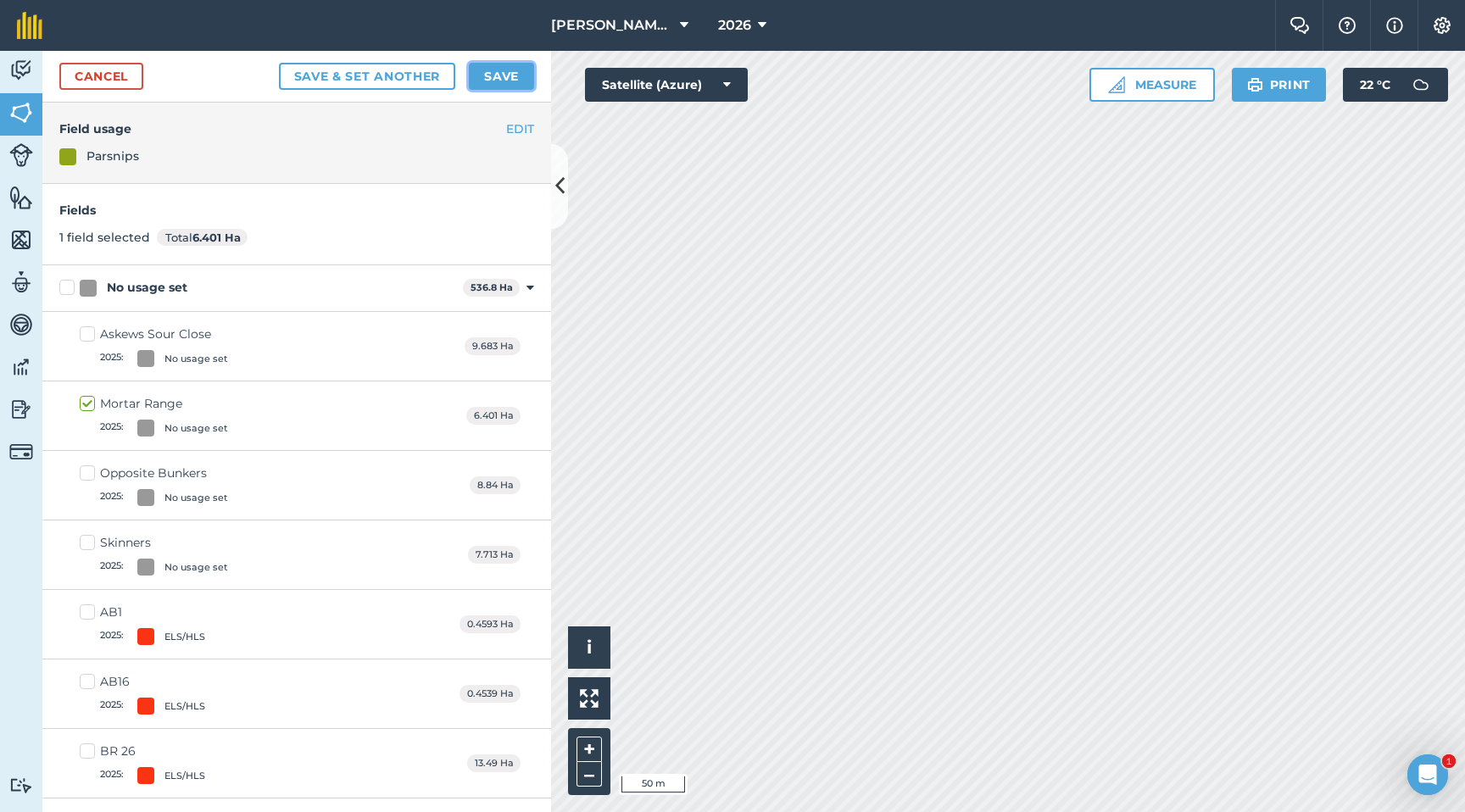 click on "Save" at bounding box center (501, 76) 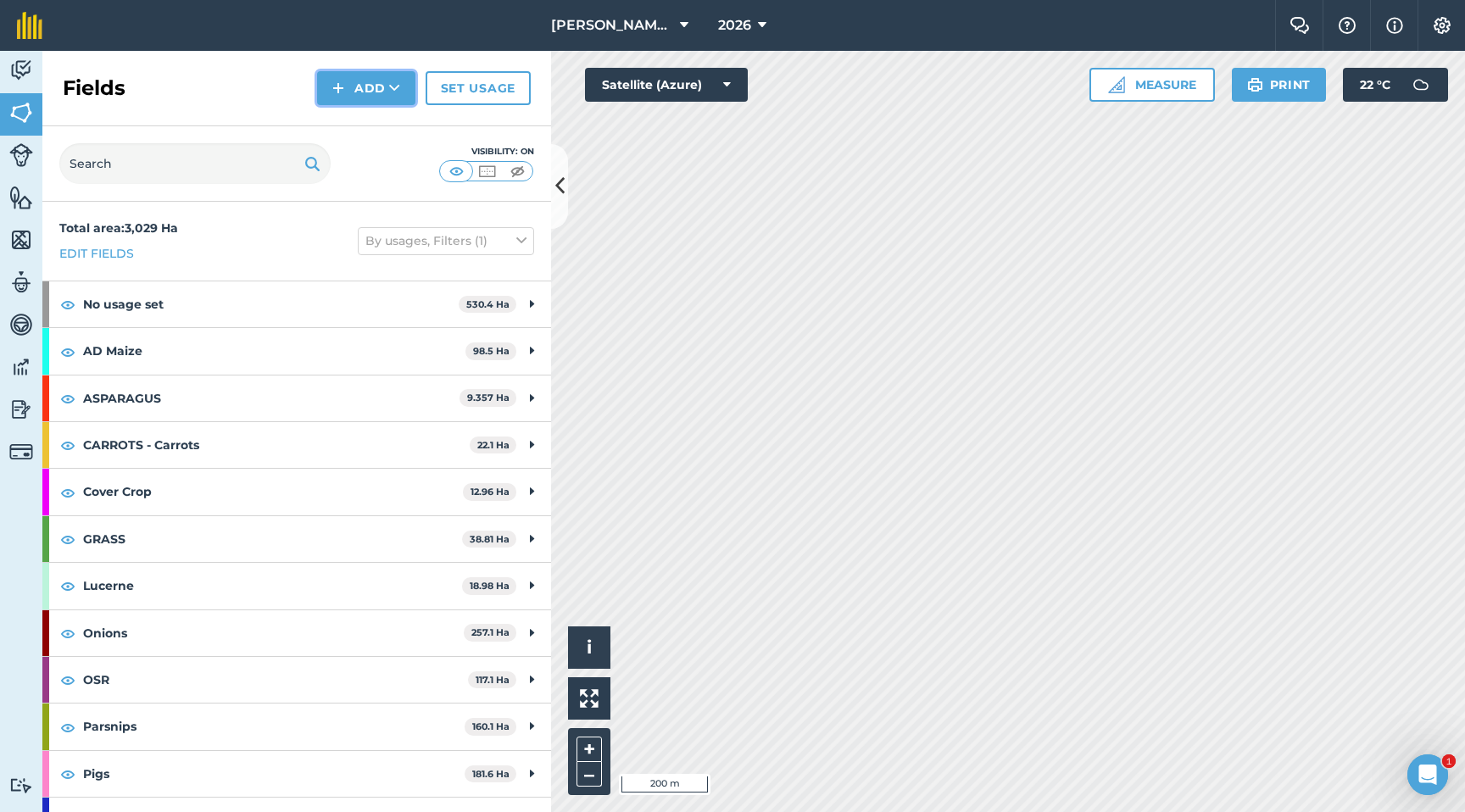 click on "Add" at bounding box center [366, 88] 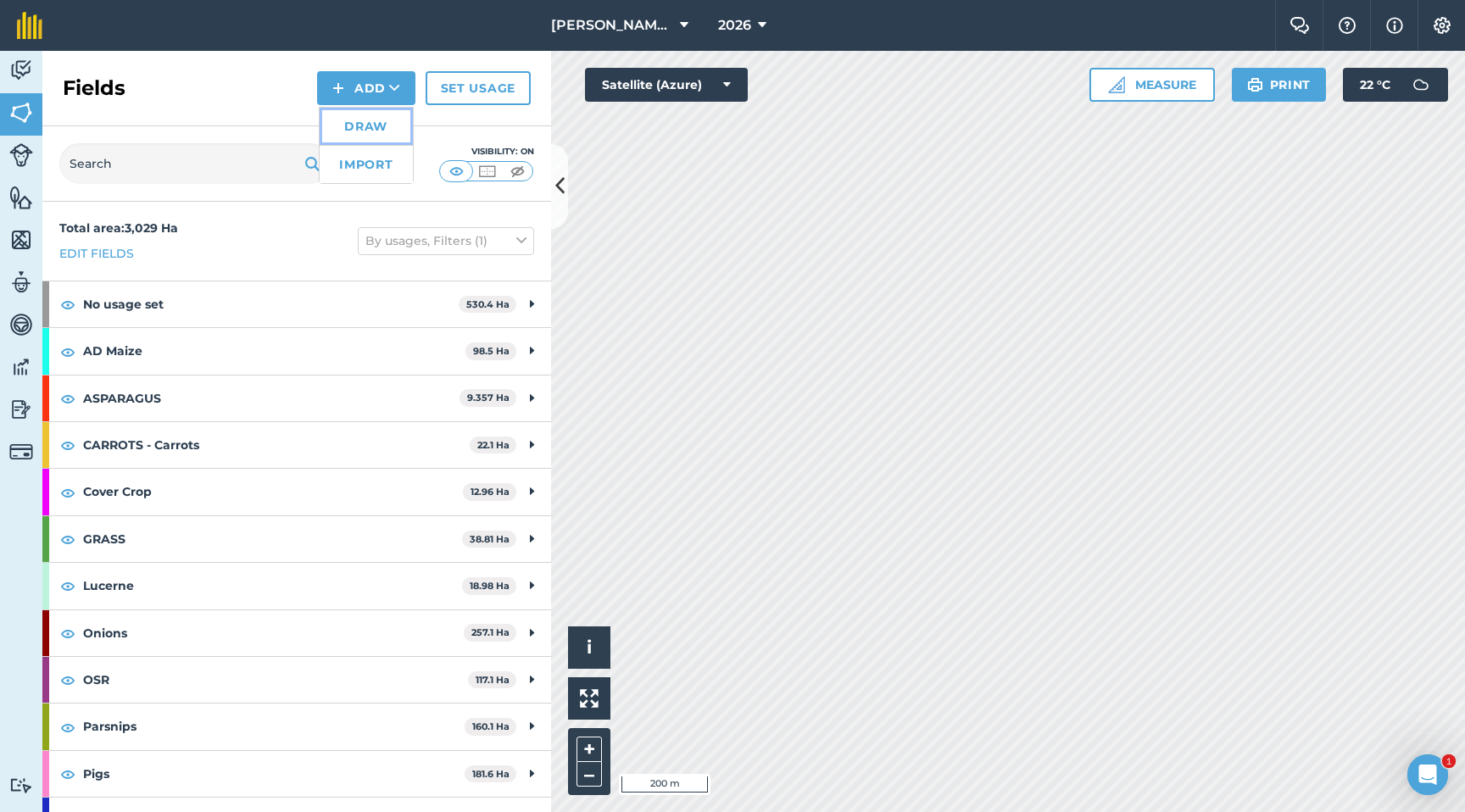 click on "Draw" at bounding box center [366, 126] 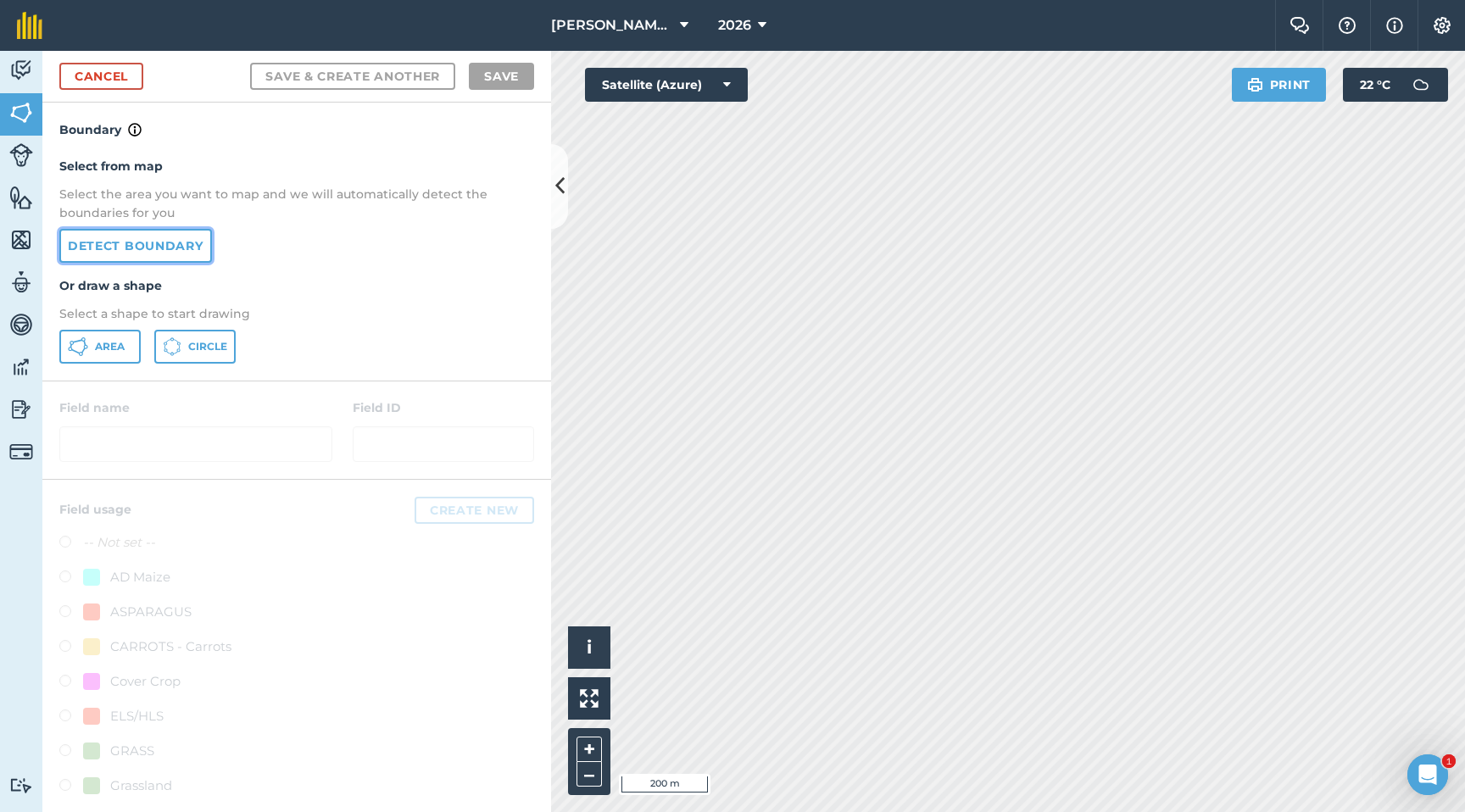 click on "Detect boundary" at bounding box center [136, 246] 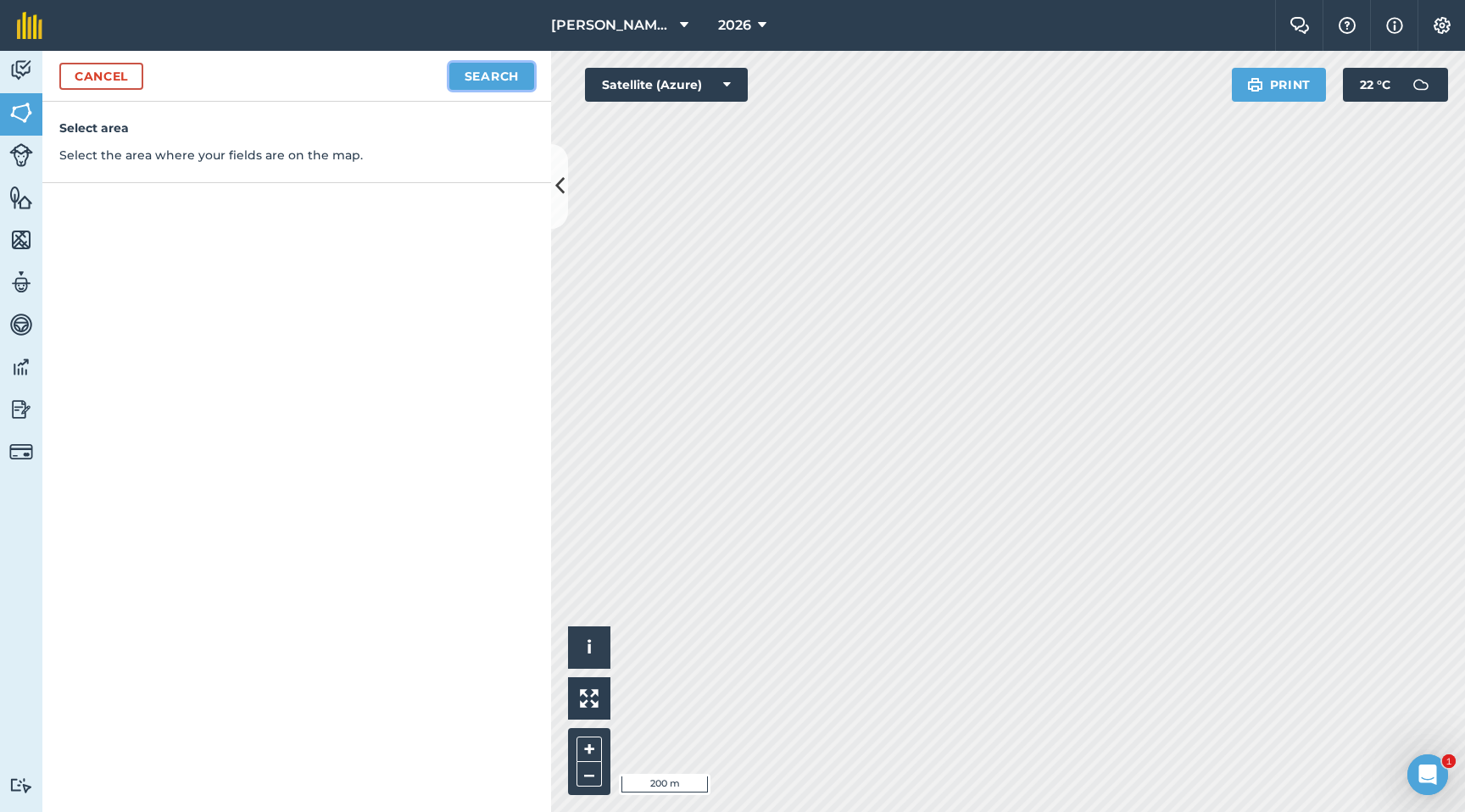 click on "Search" at bounding box center (492, 76) 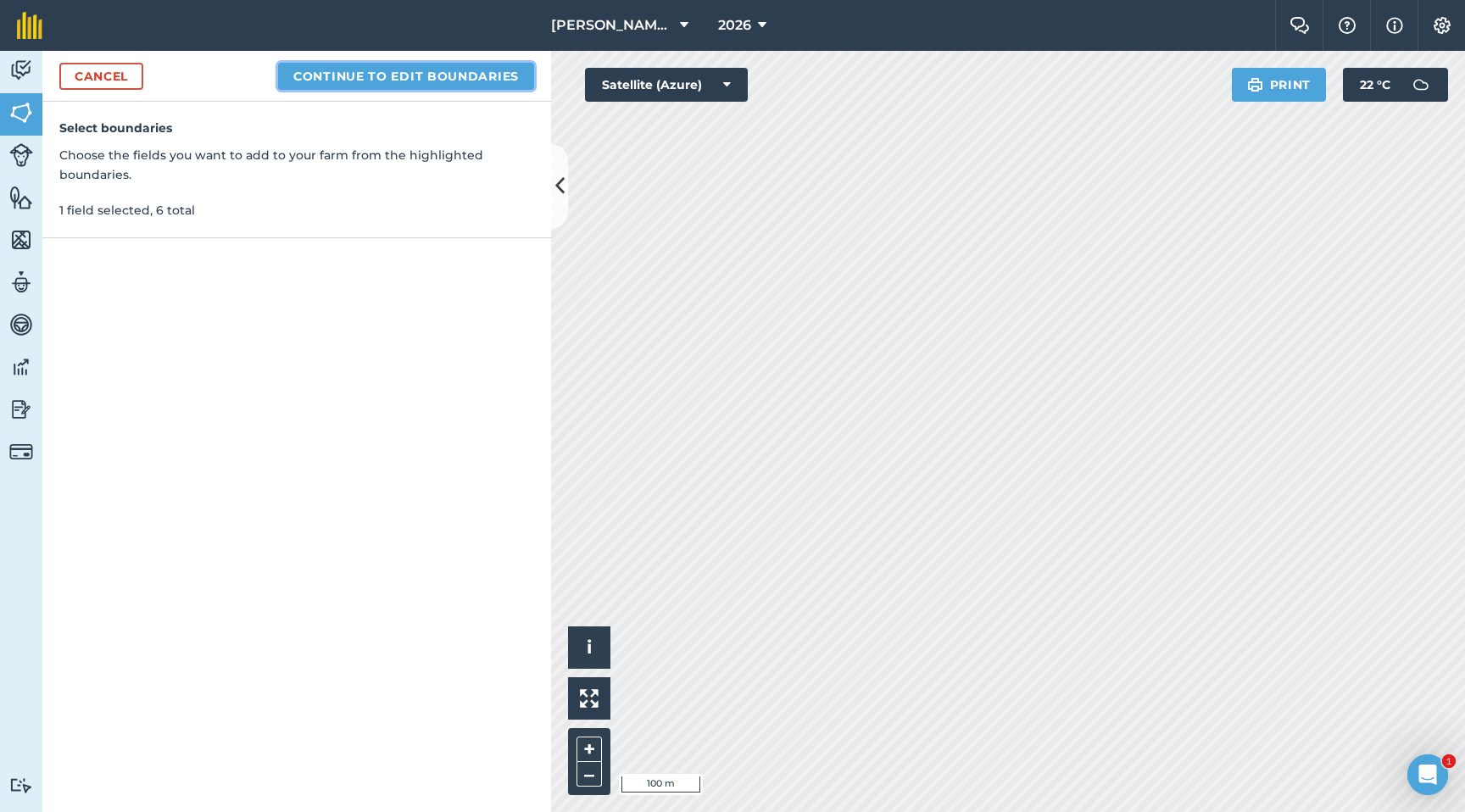 click on "Continue to edit boundaries" at bounding box center [406, 76] 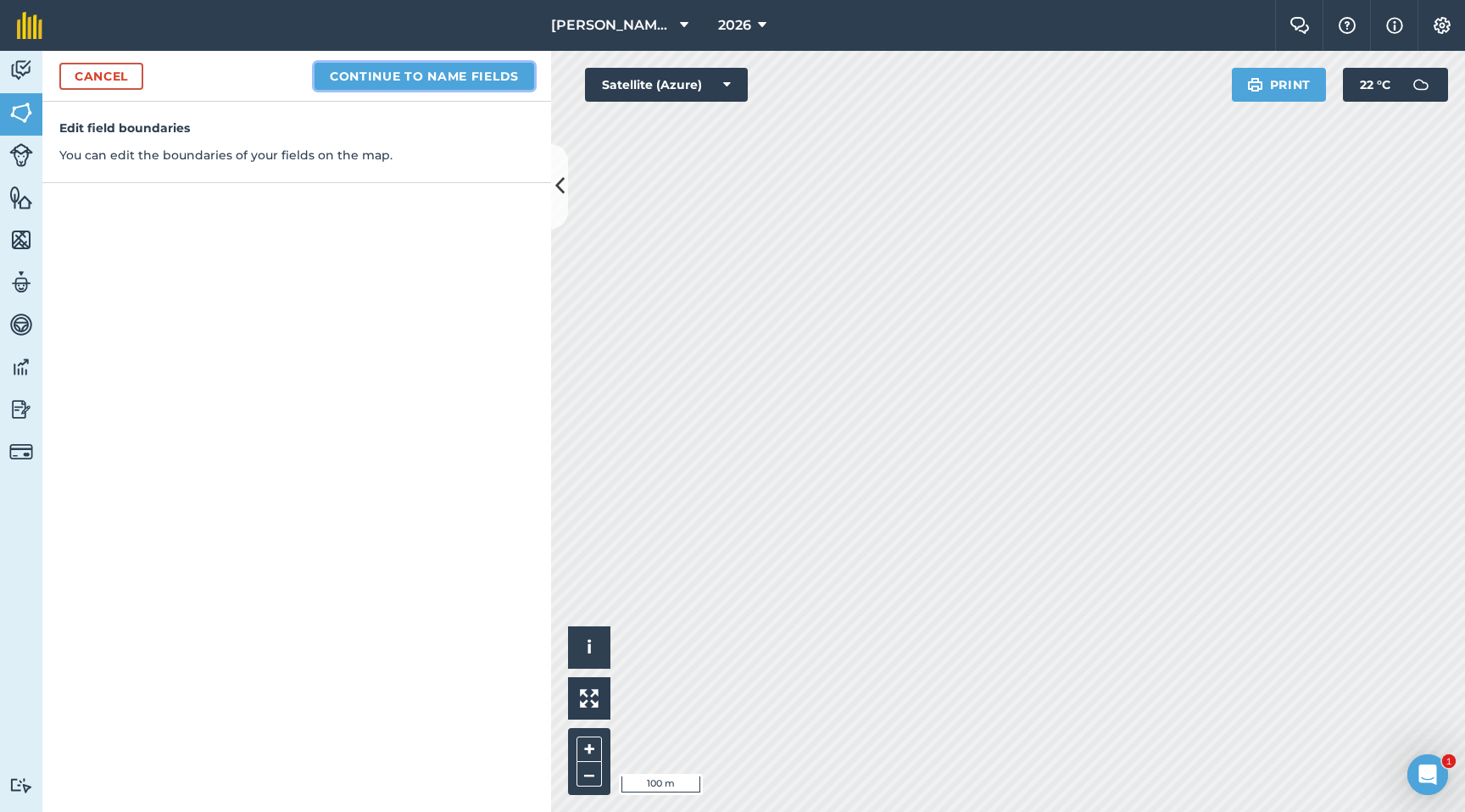click on "Continue to name fields" at bounding box center [424, 76] 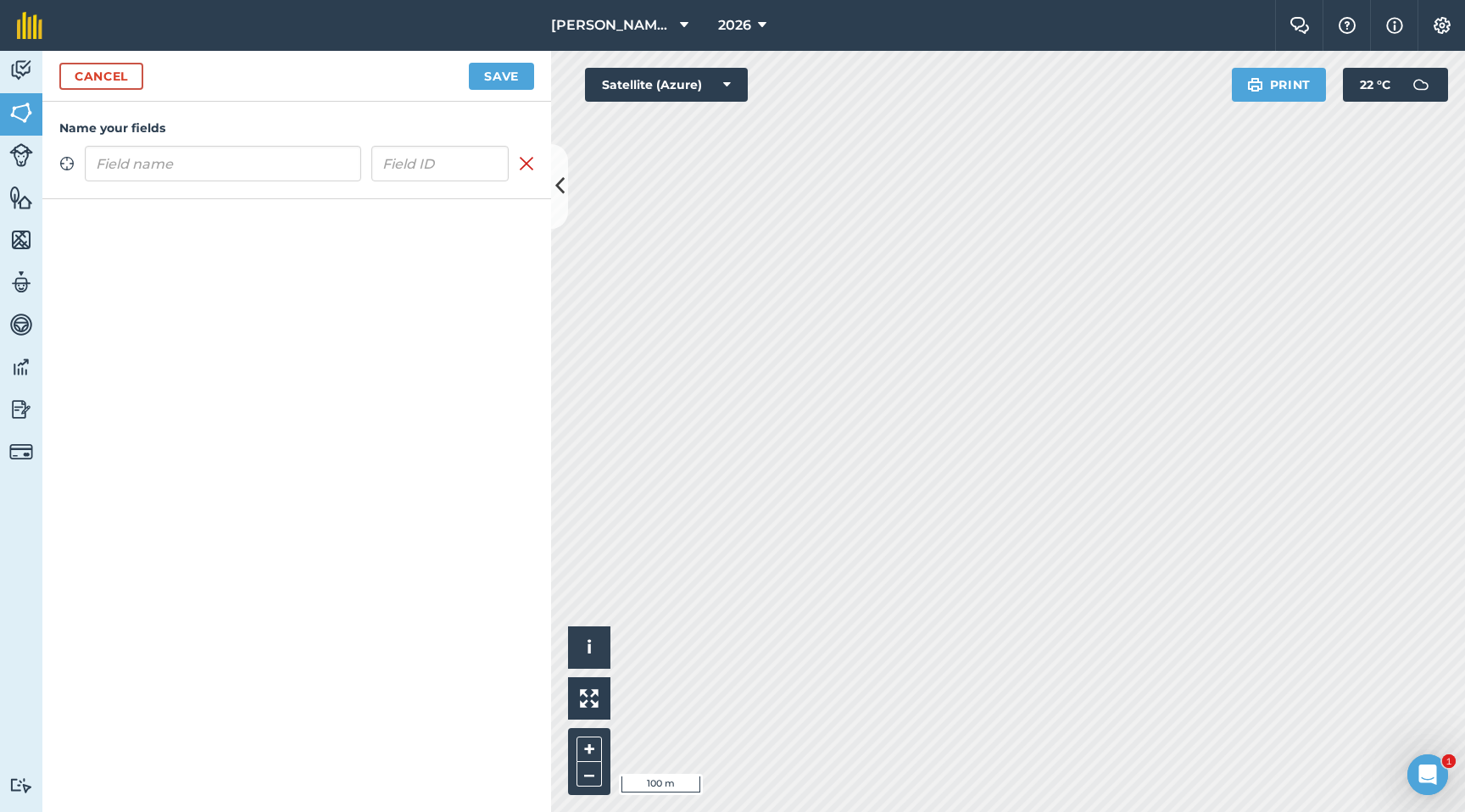 click at bounding box center [223, 164] 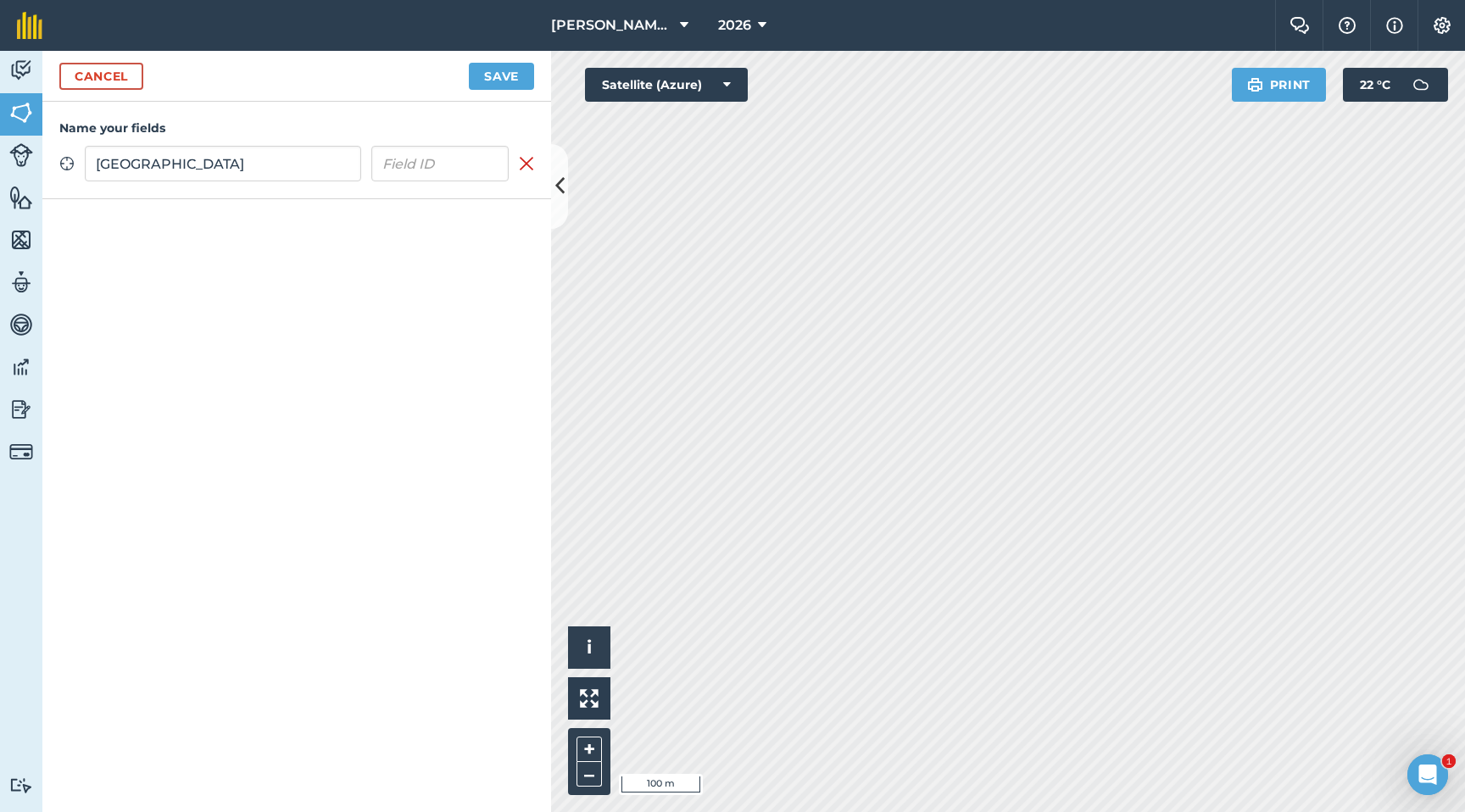type on "[GEOGRAPHIC_DATA]" 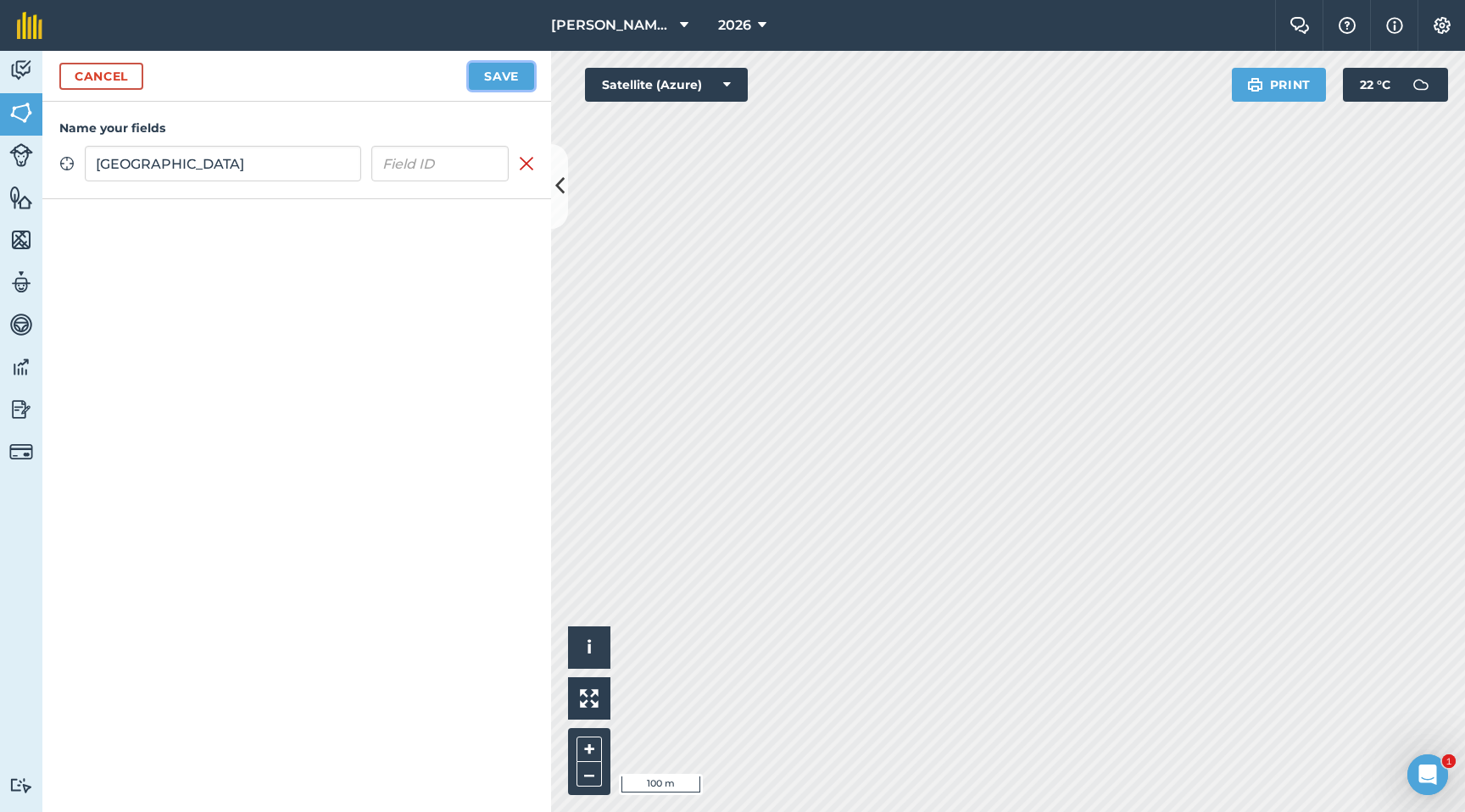 click on "Save" at bounding box center (501, 76) 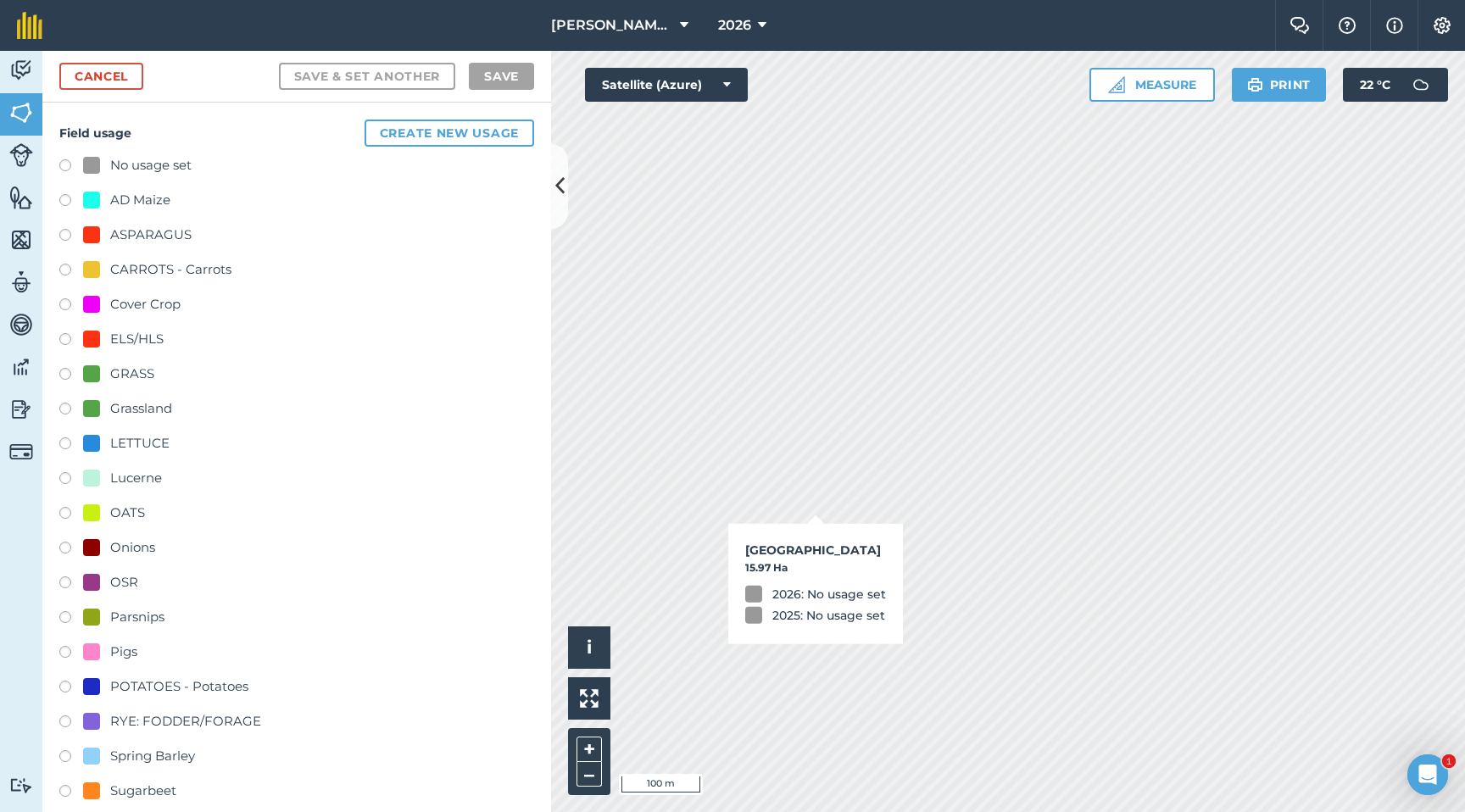 checkbox on "true" 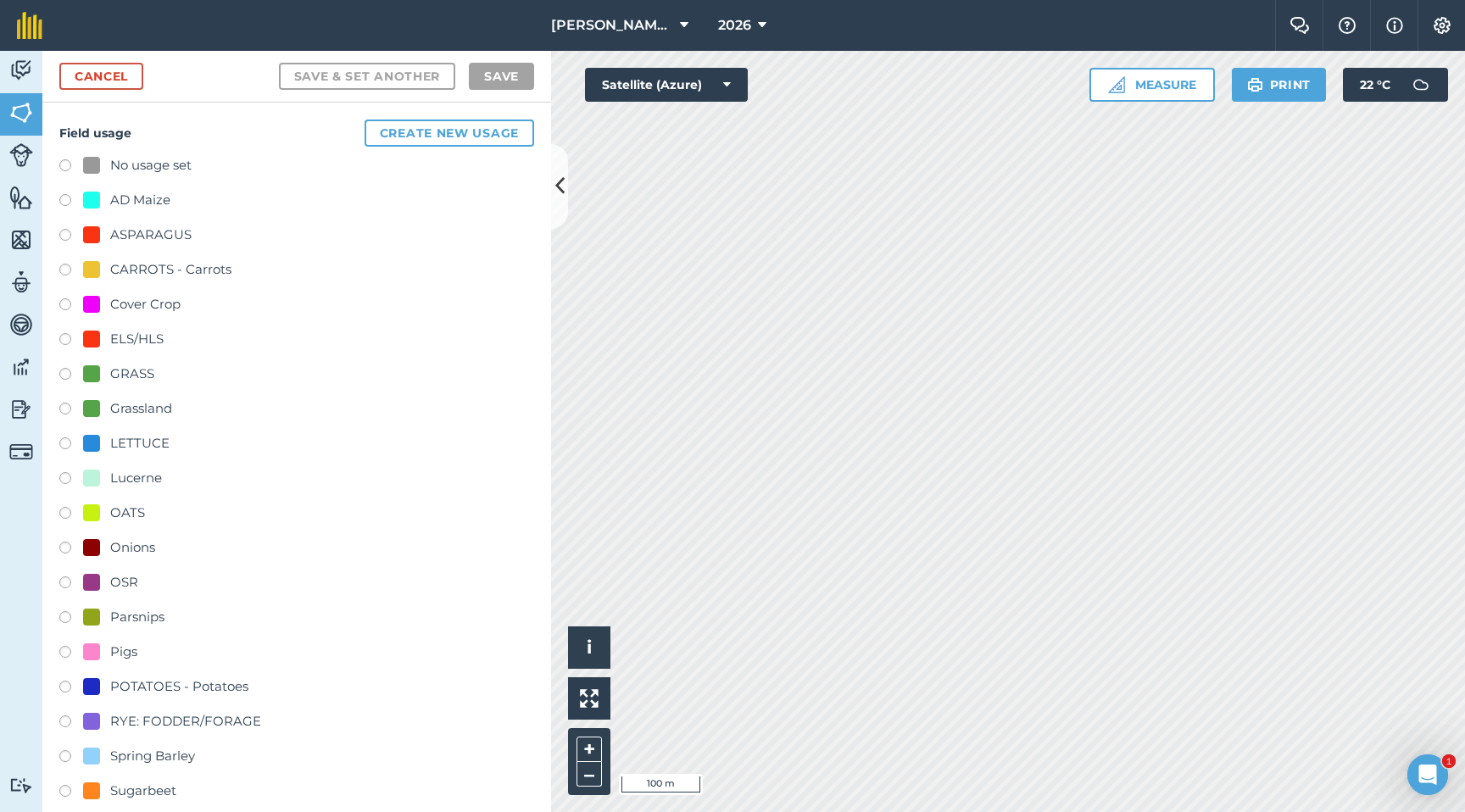 click at bounding box center [71, 550] 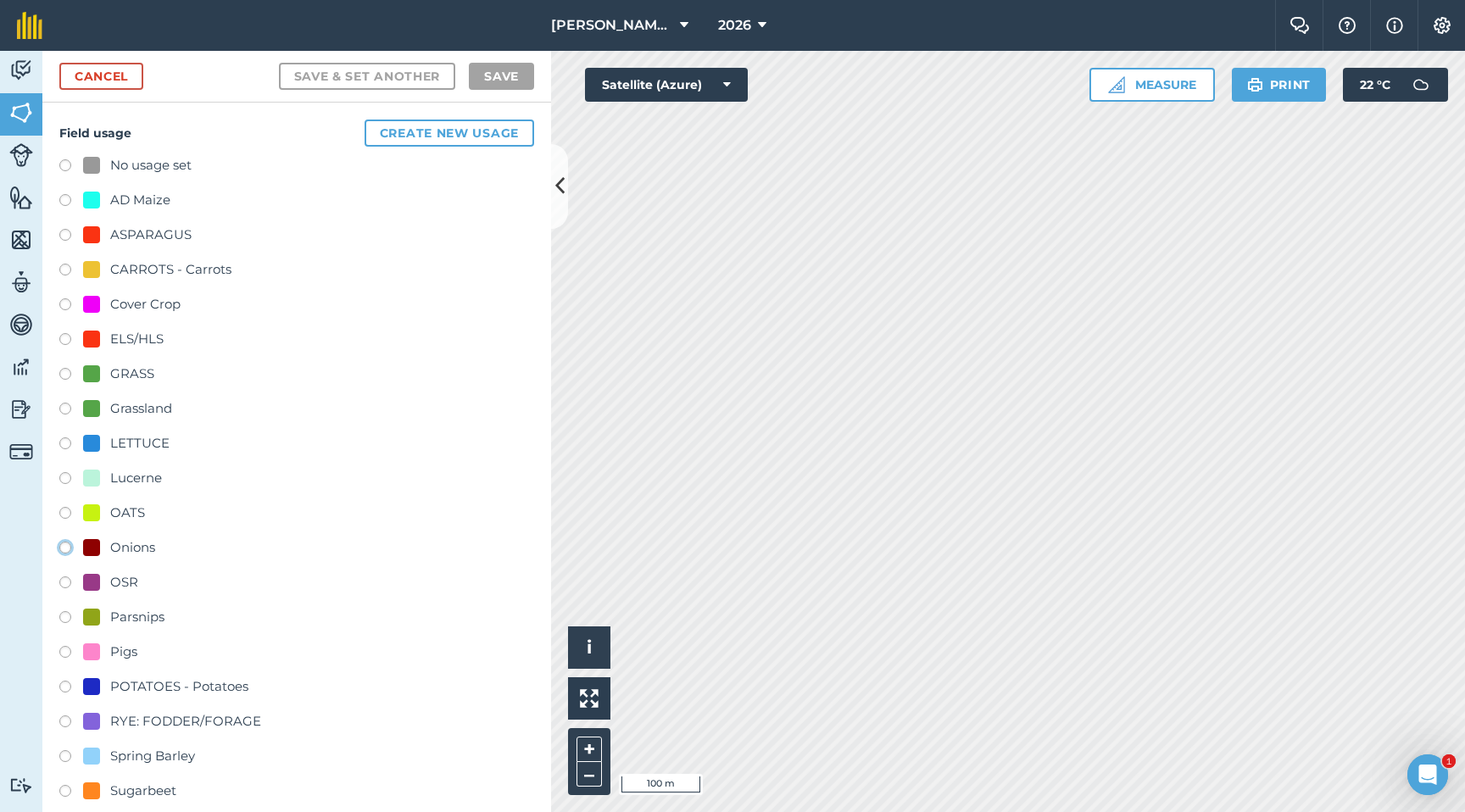click on "Onions" at bounding box center [-8413, 547] 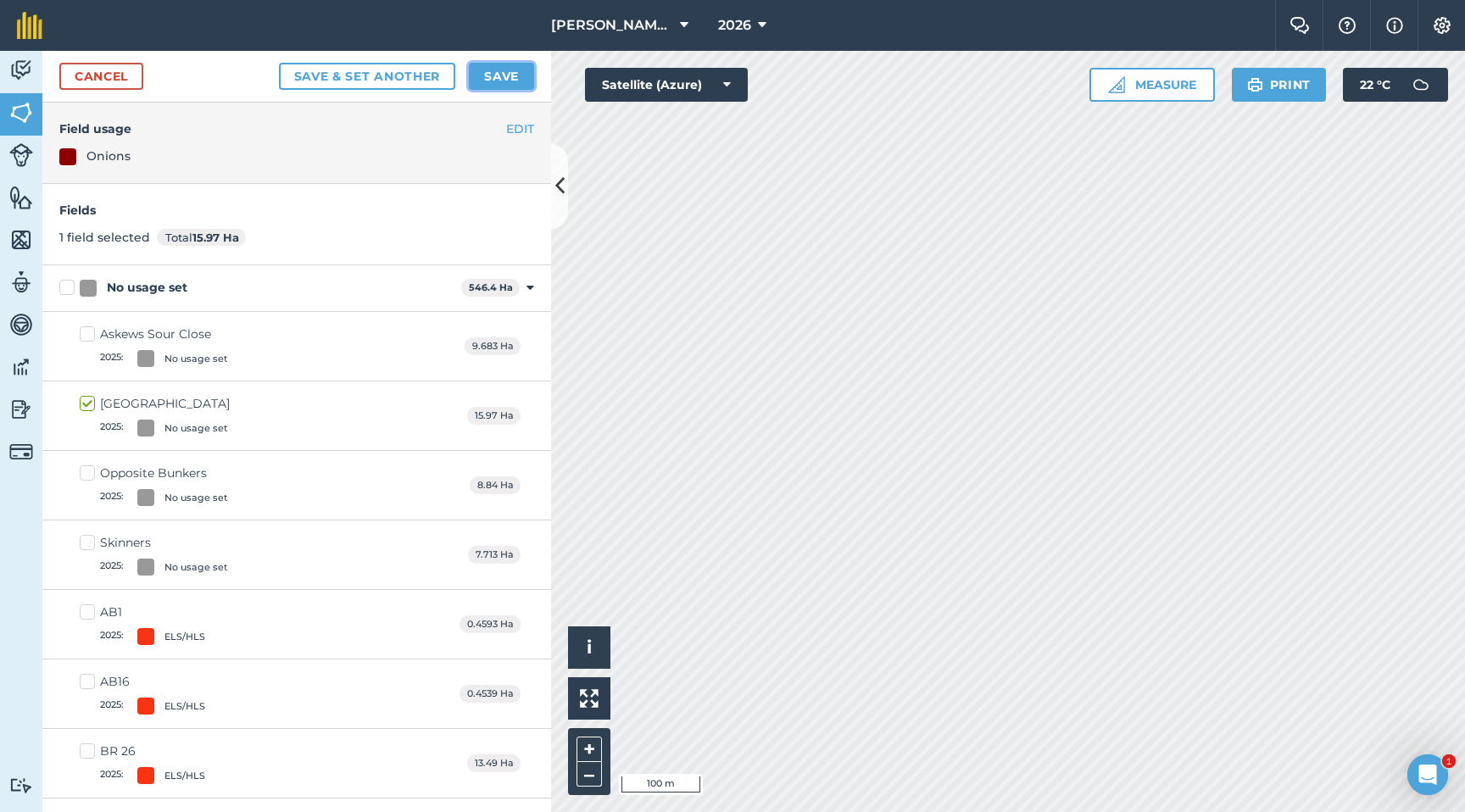 click on "Save" at bounding box center [501, 76] 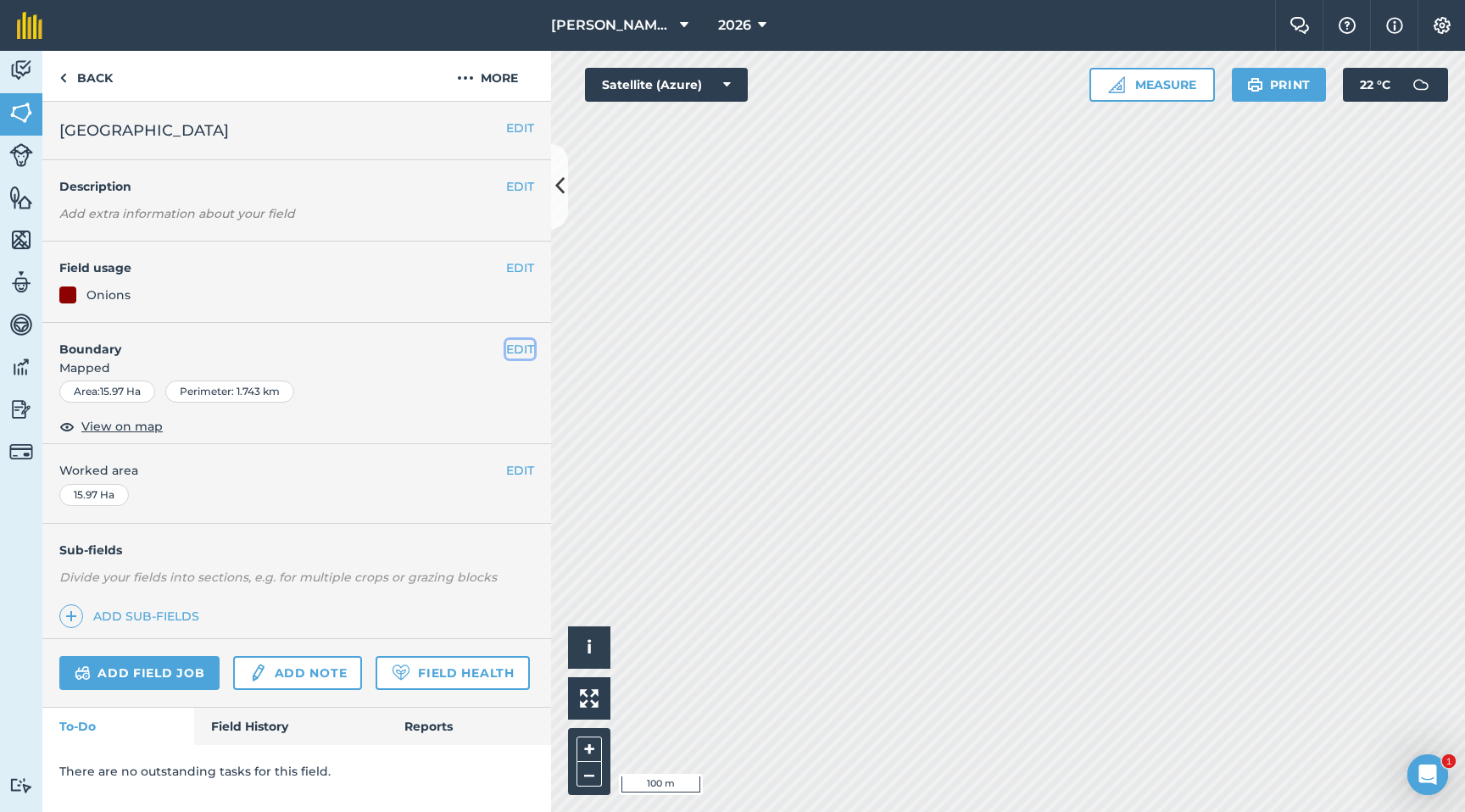 click on "EDIT" at bounding box center [520, 349] 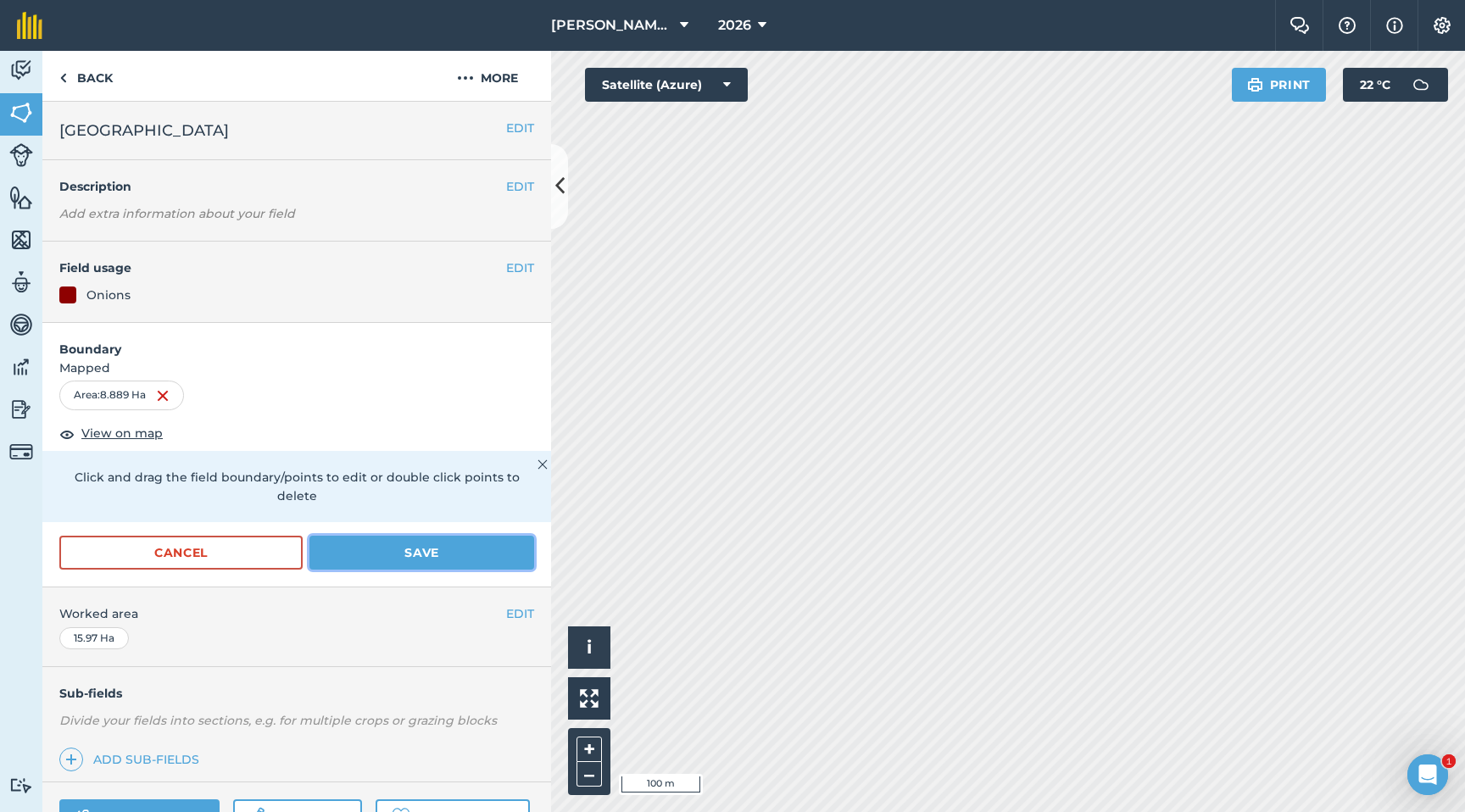 click on "Save" at bounding box center [421, 553] 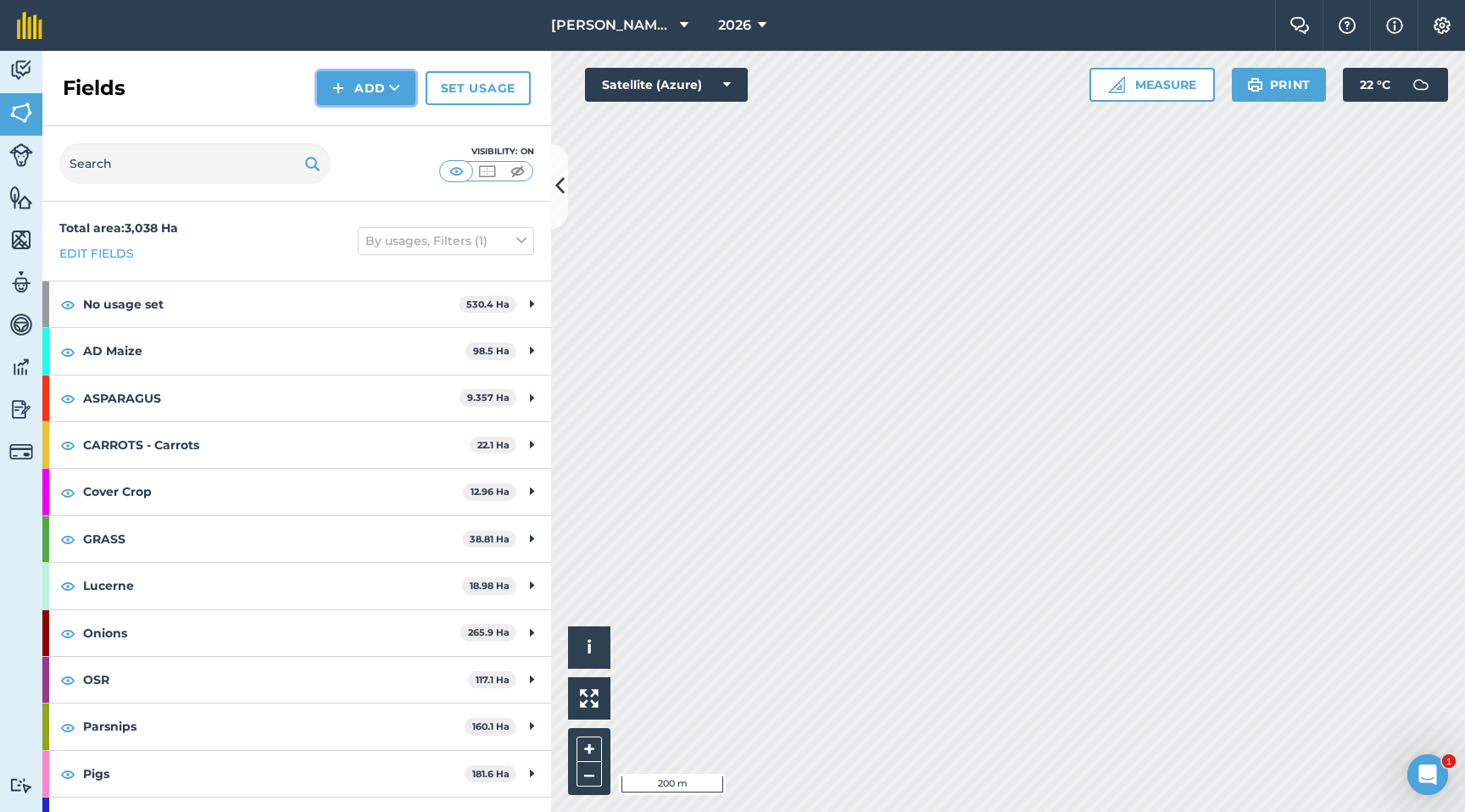 click on "Add" at bounding box center (366, 88) 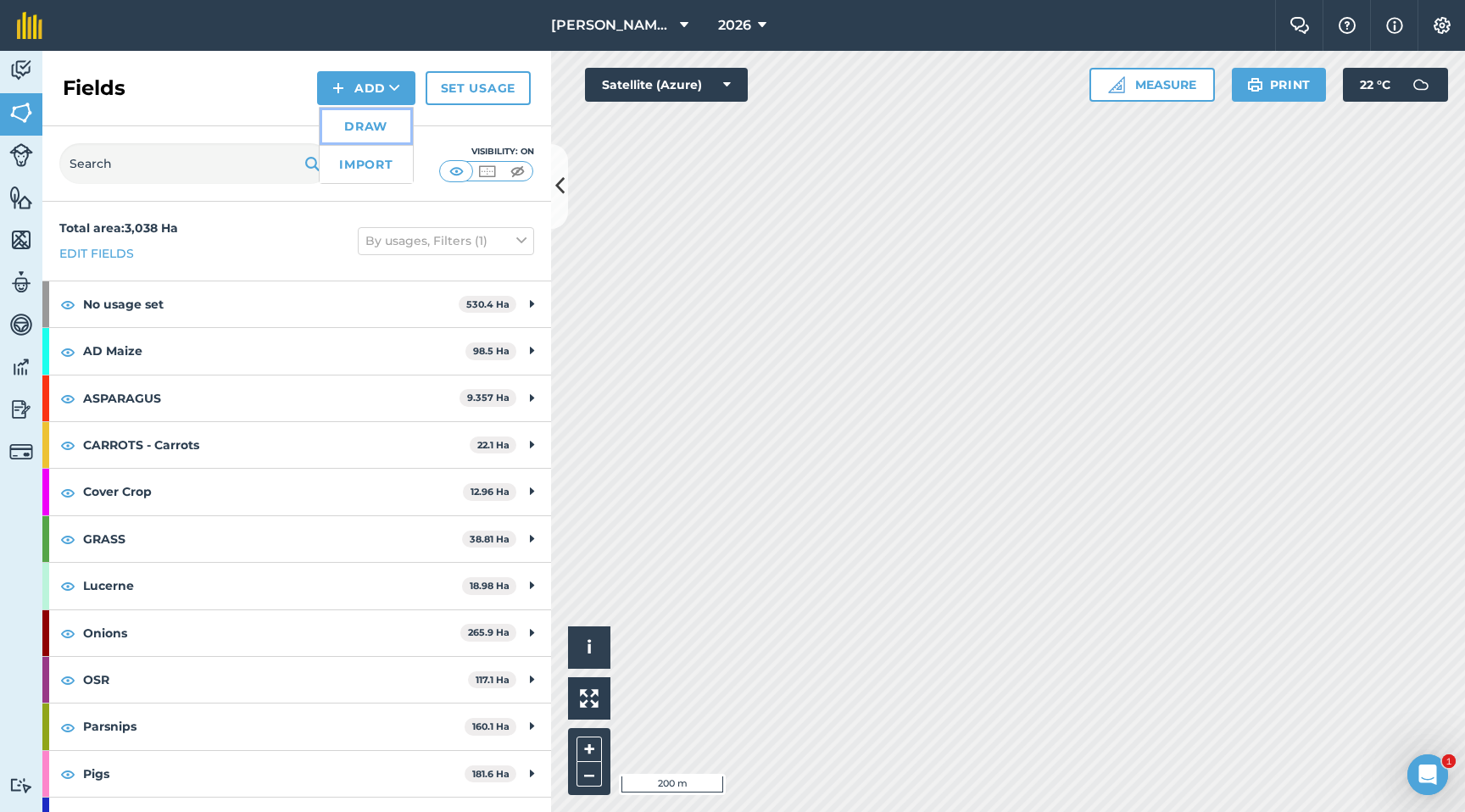 click on "Draw" at bounding box center (366, 126) 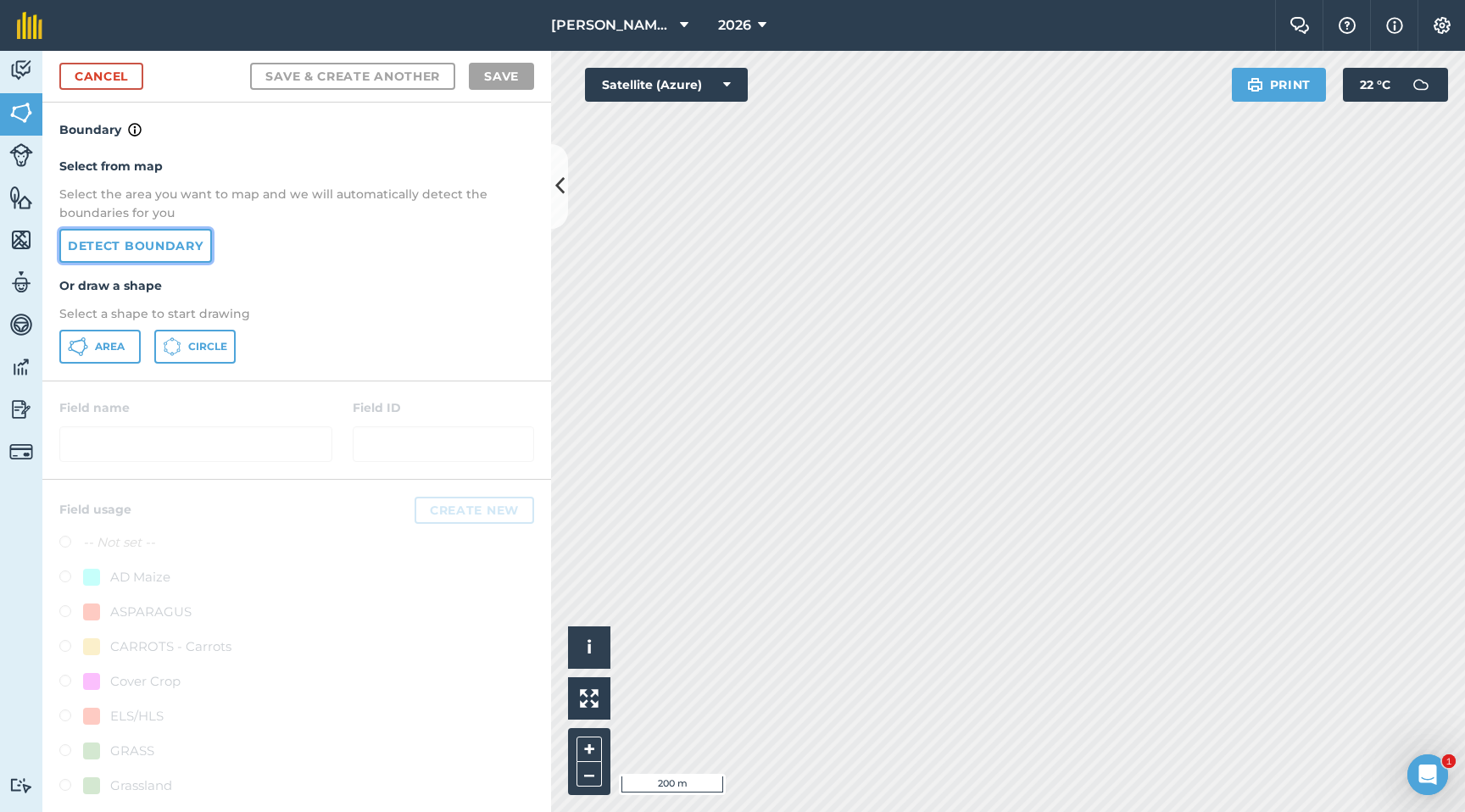 click on "Detect boundary" at bounding box center [136, 246] 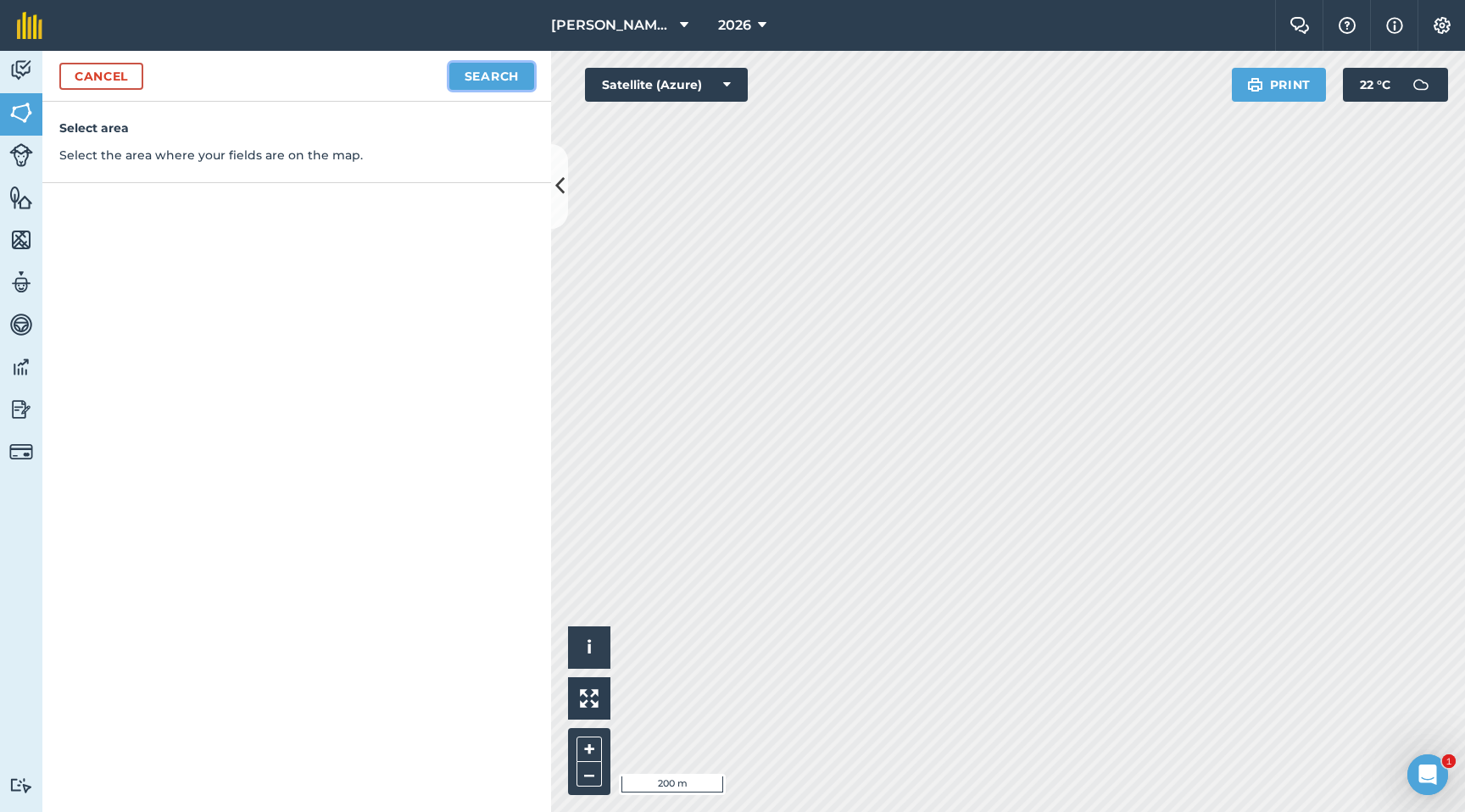 click on "Search" at bounding box center [492, 76] 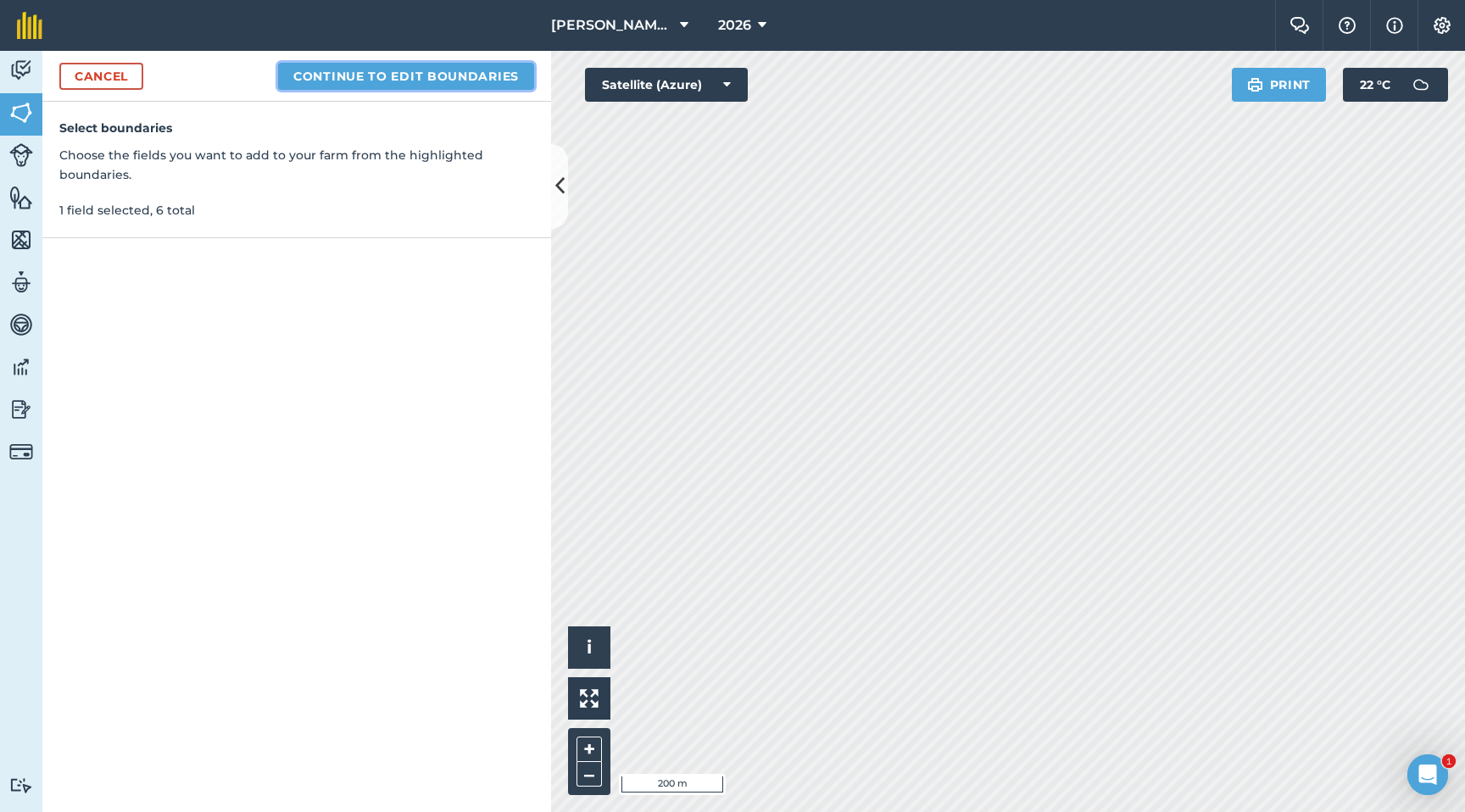 click on "Continue to edit boundaries" at bounding box center (406, 76) 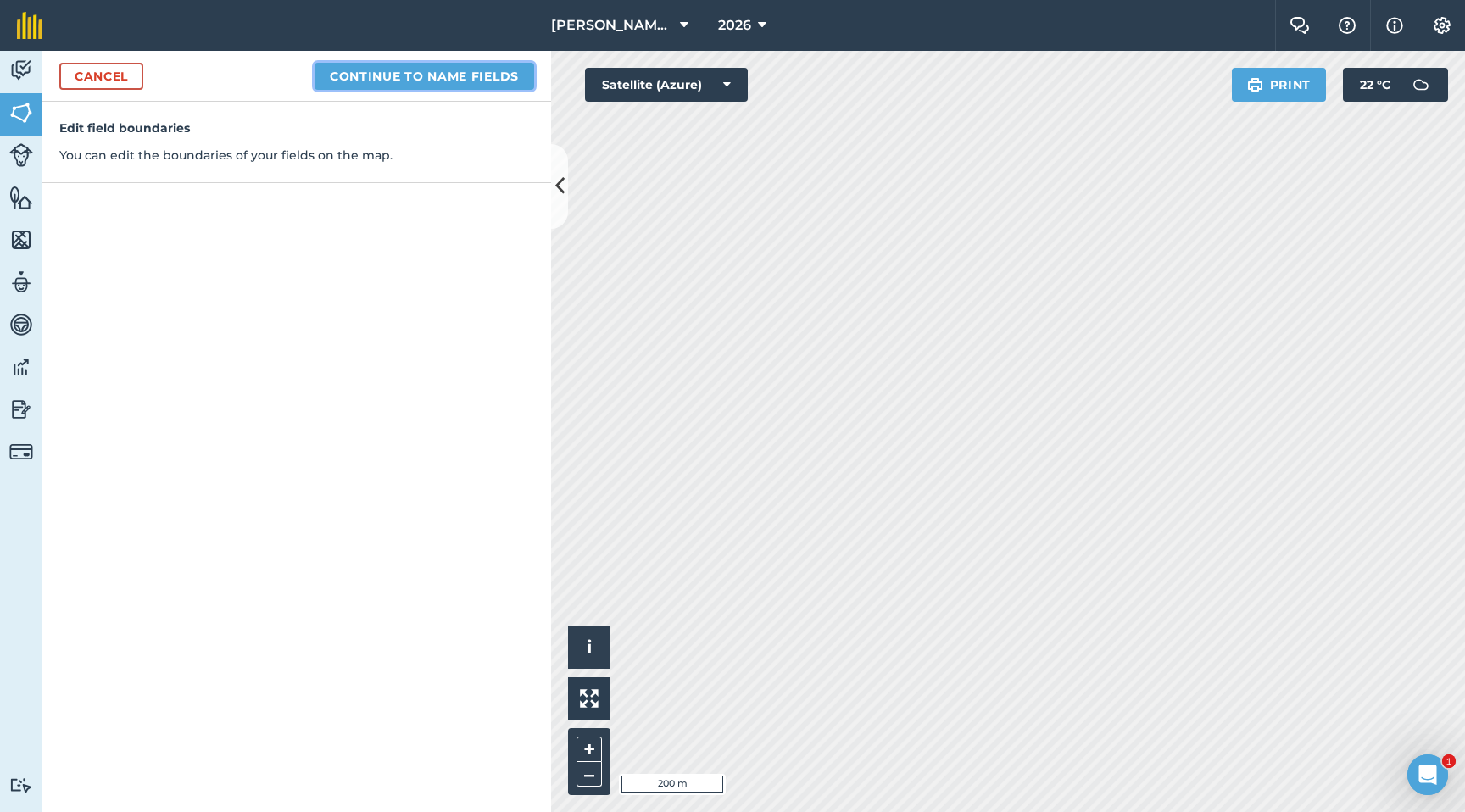 click on "Continue to name fields" at bounding box center [424, 76] 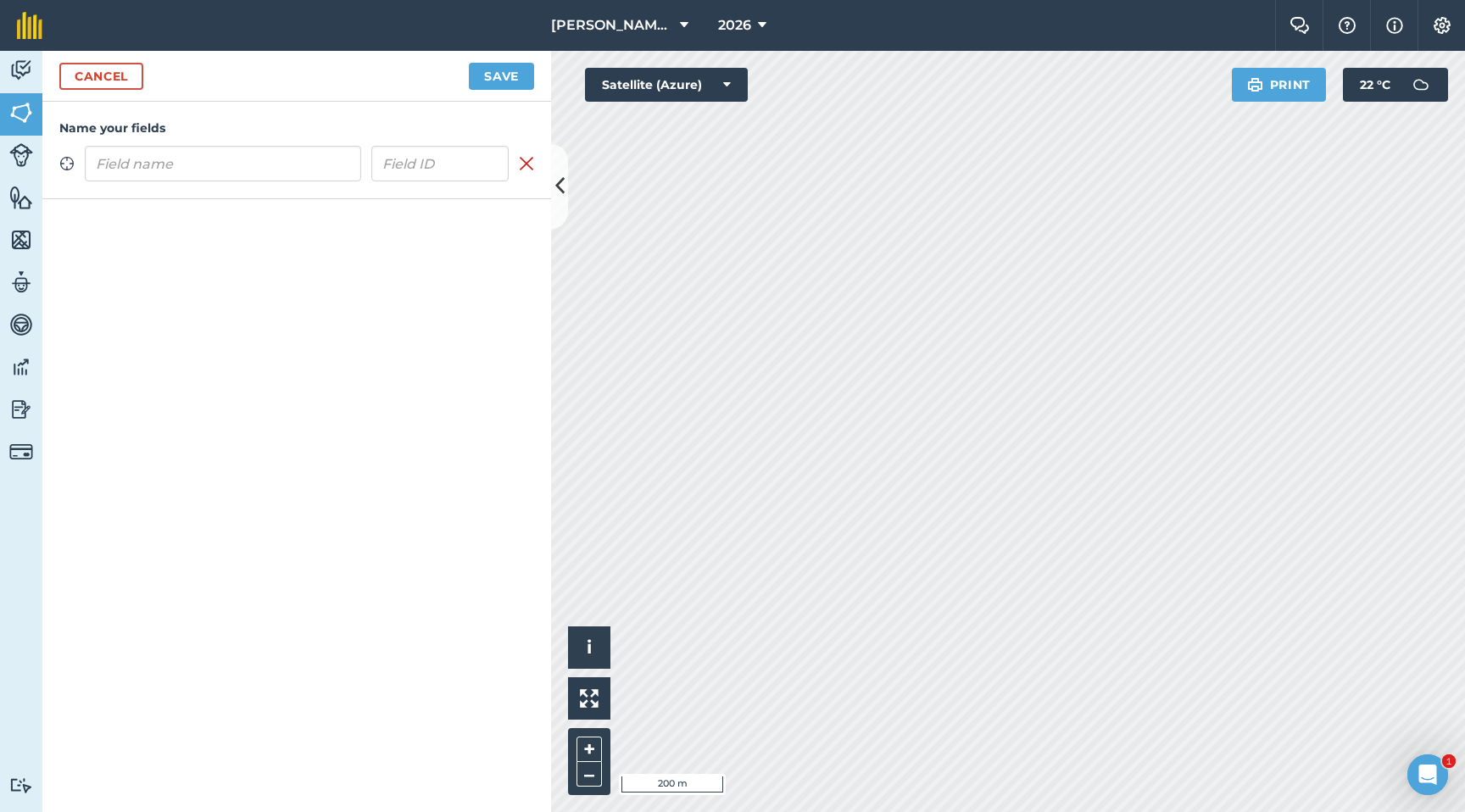 click at bounding box center [223, 164] 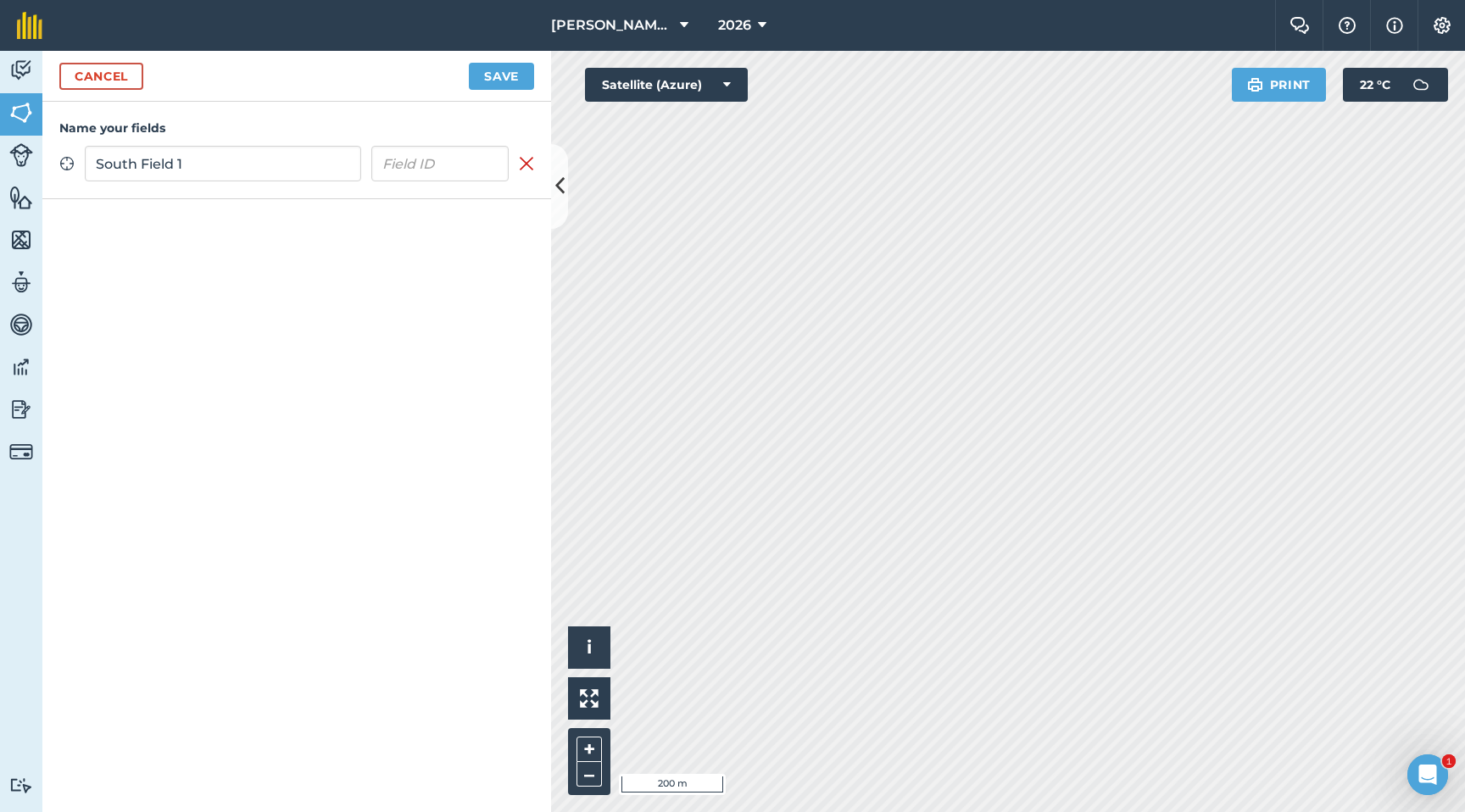 type on "South Field 1" 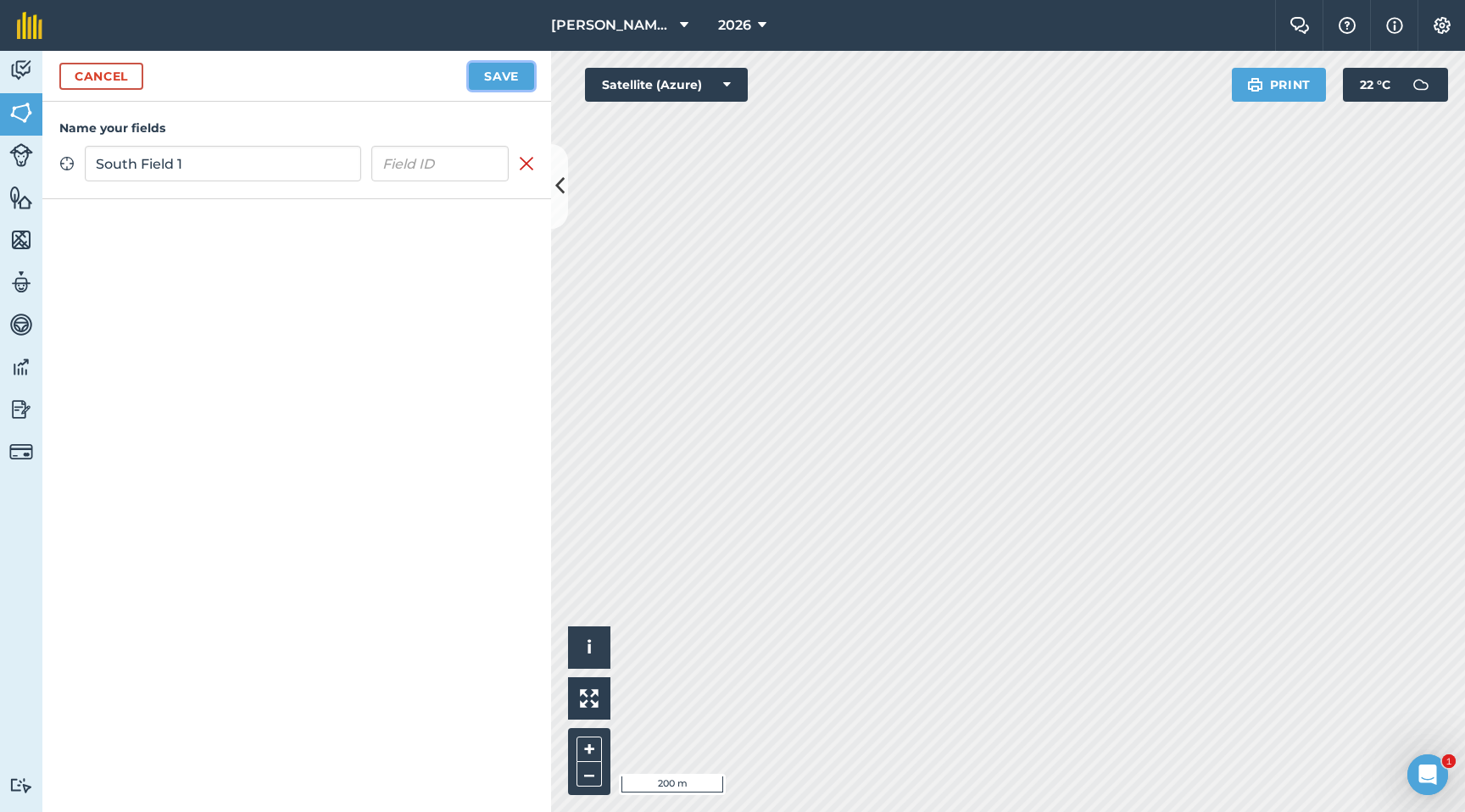click on "Save" at bounding box center [501, 76] 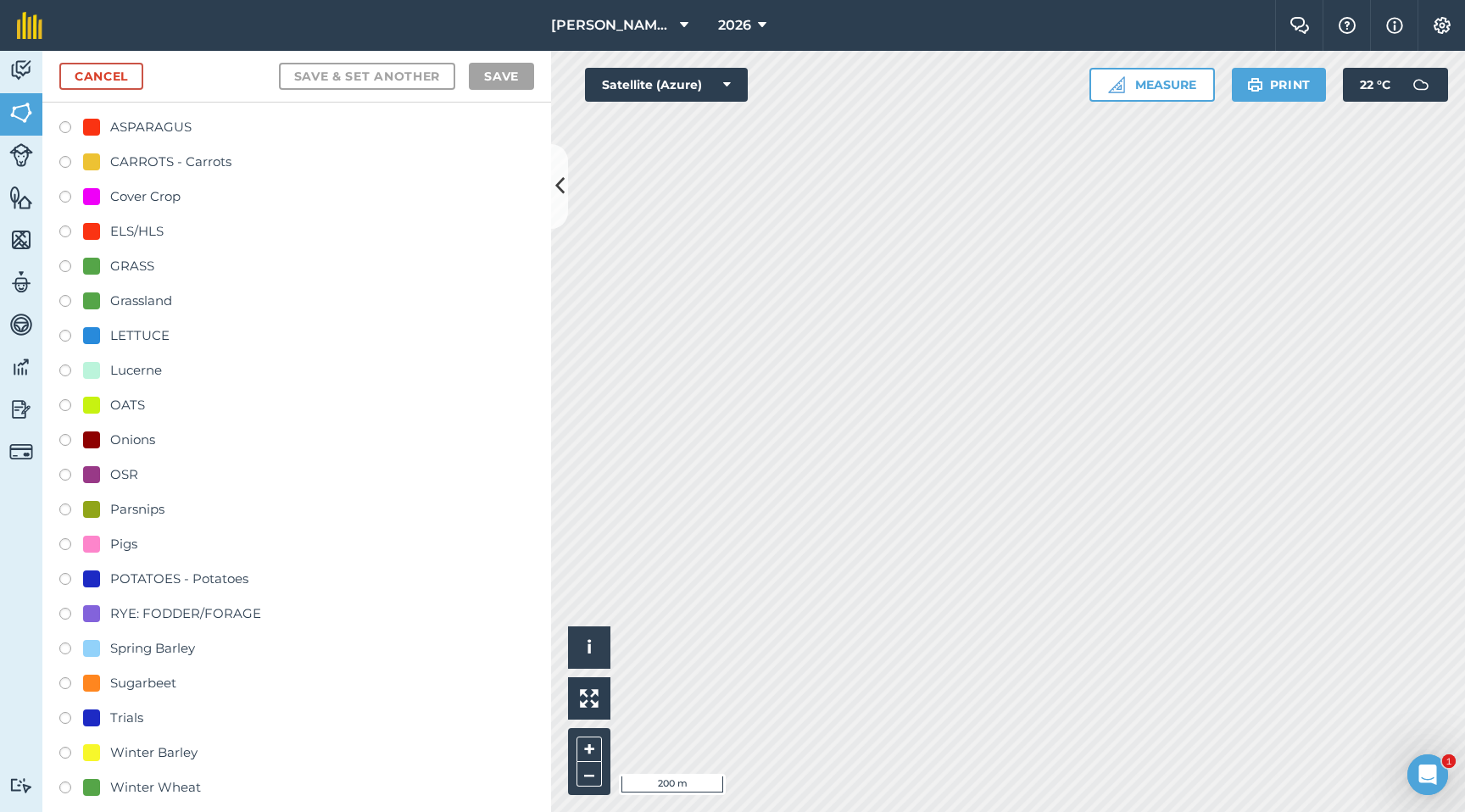 scroll, scrollTop: 124, scrollLeft: 0, axis: vertical 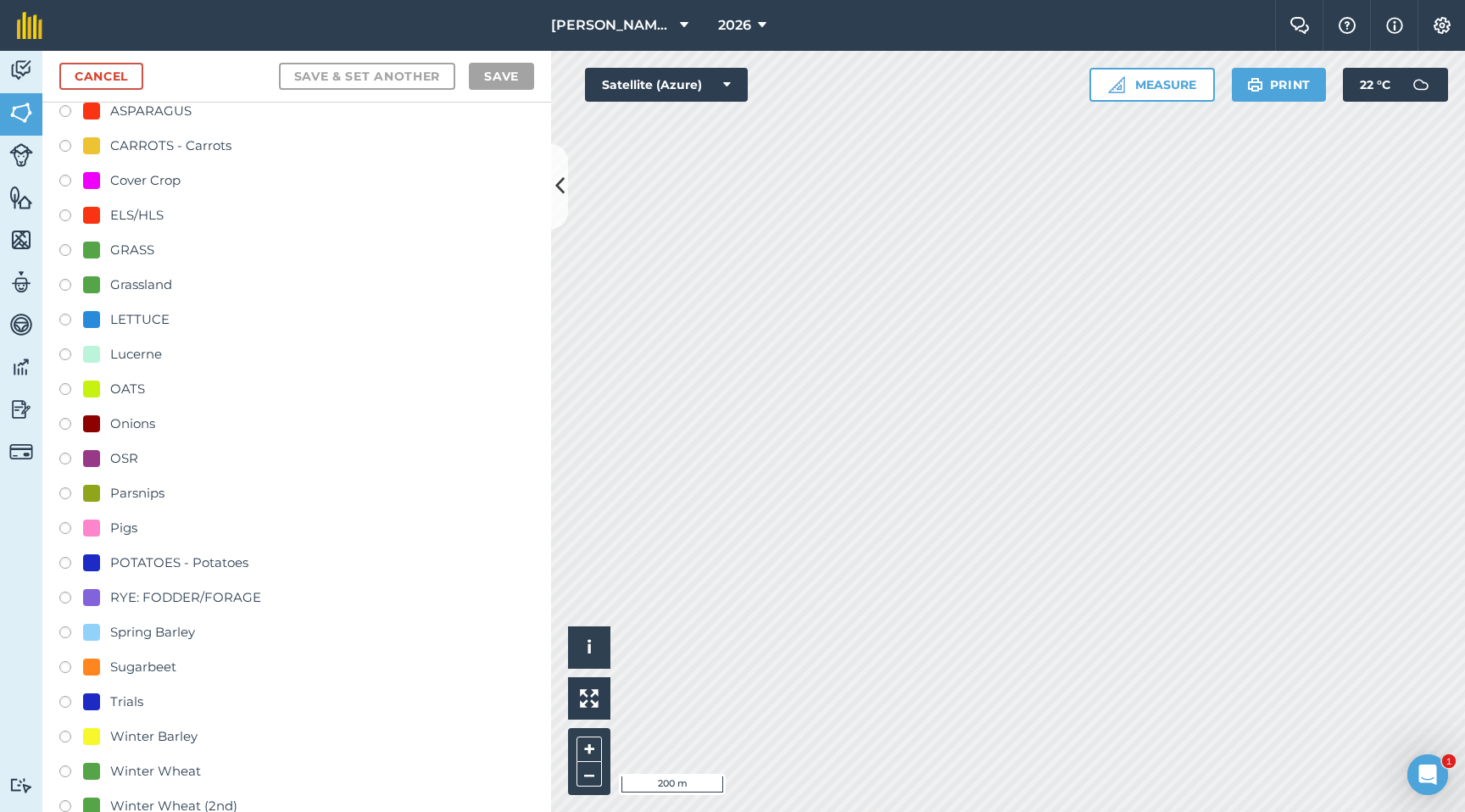 click at bounding box center (71, 565) 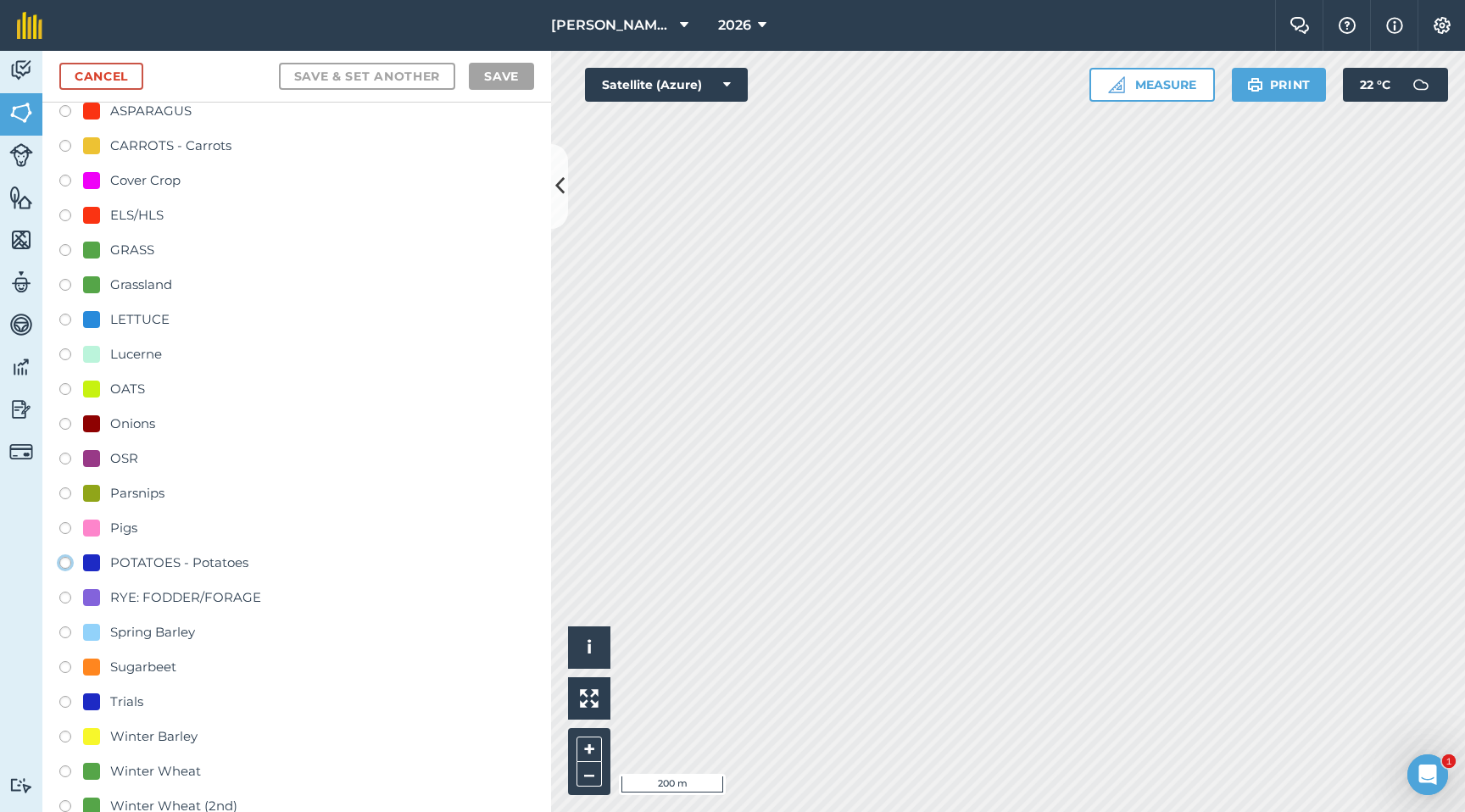 click on "POTATOES - Potatoes" at bounding box center [-8413, 562] 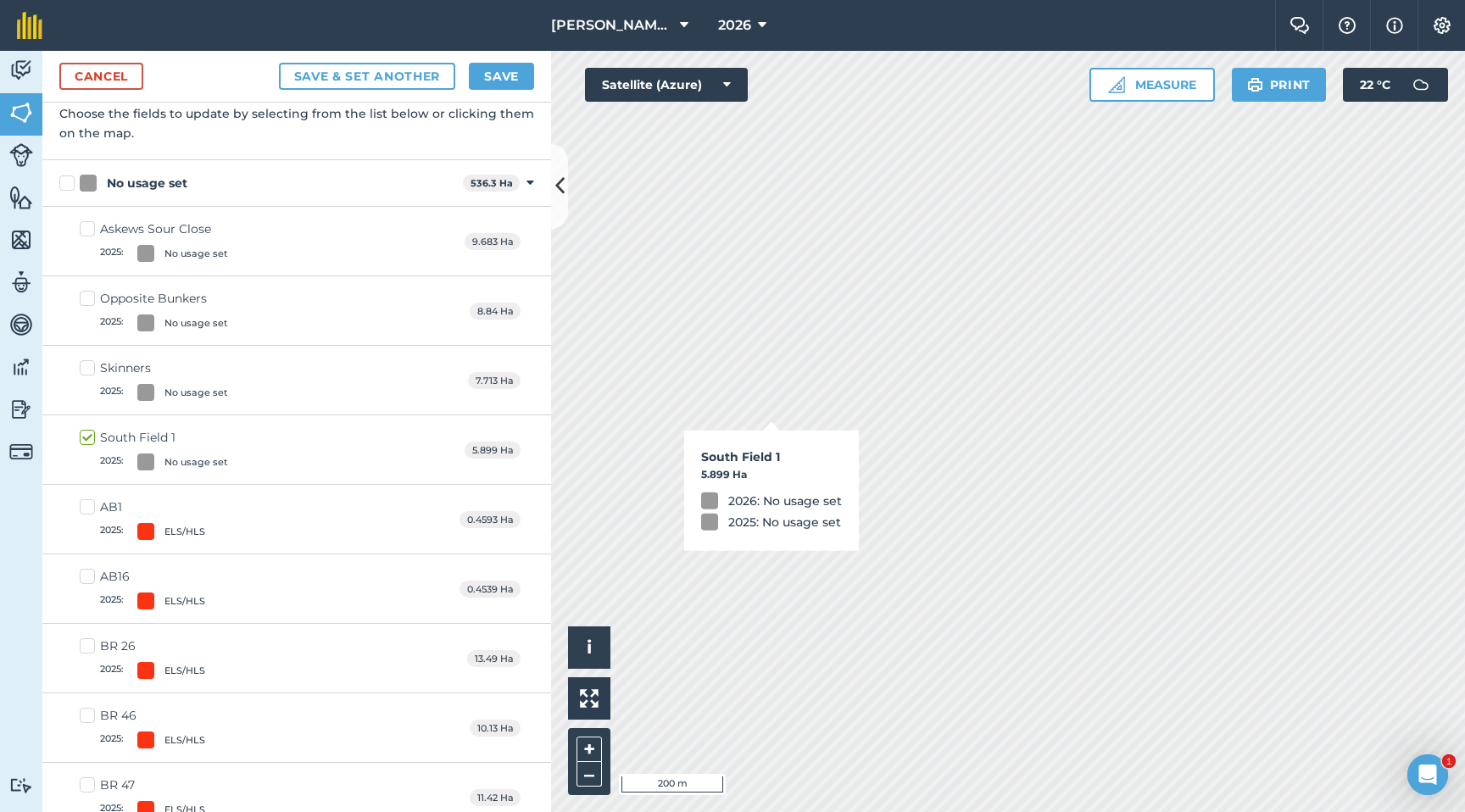 checkbox on "true" 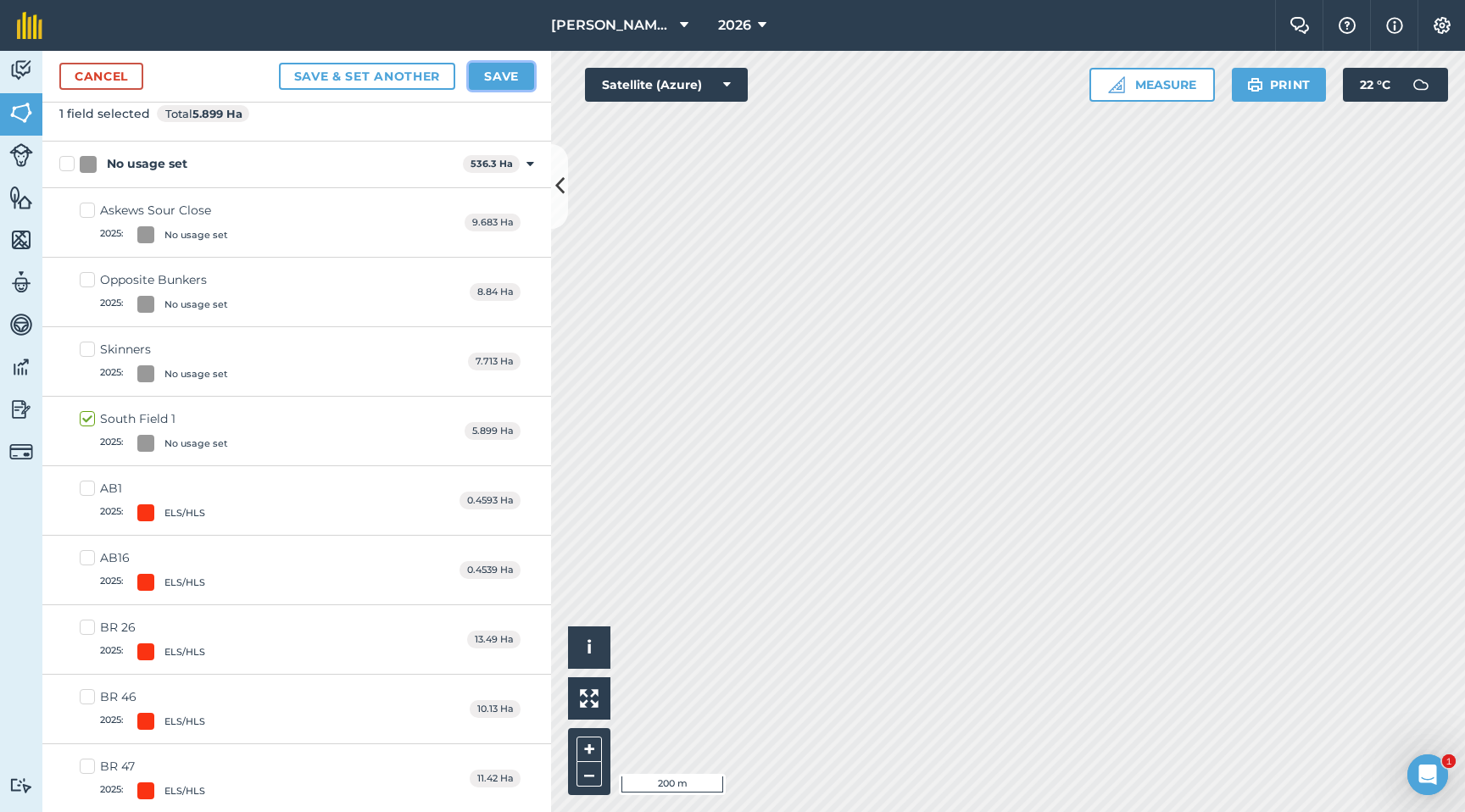 click on "Save" at bounding box center [501, 76] 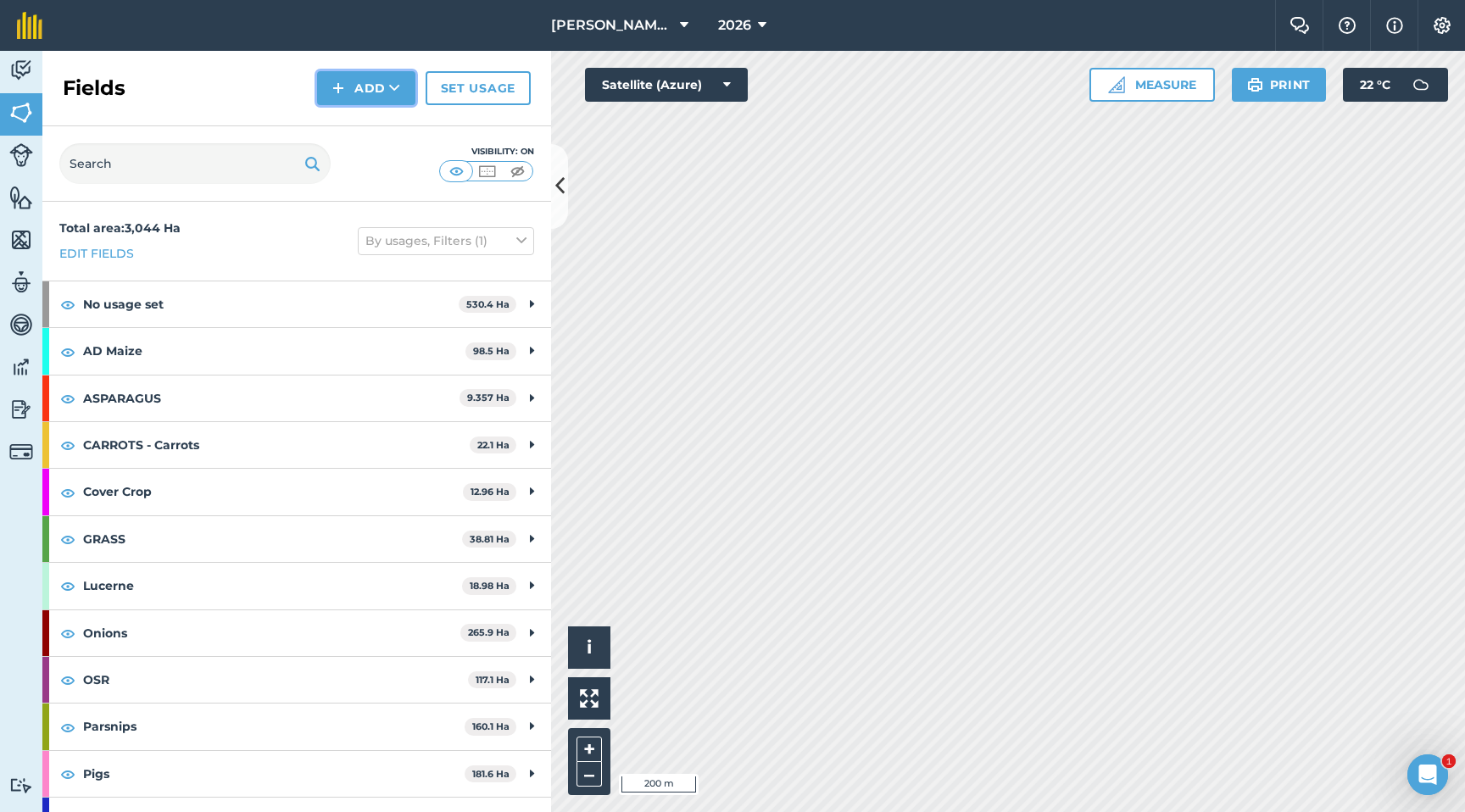 click on "Add" at bounding box center [366, 88] 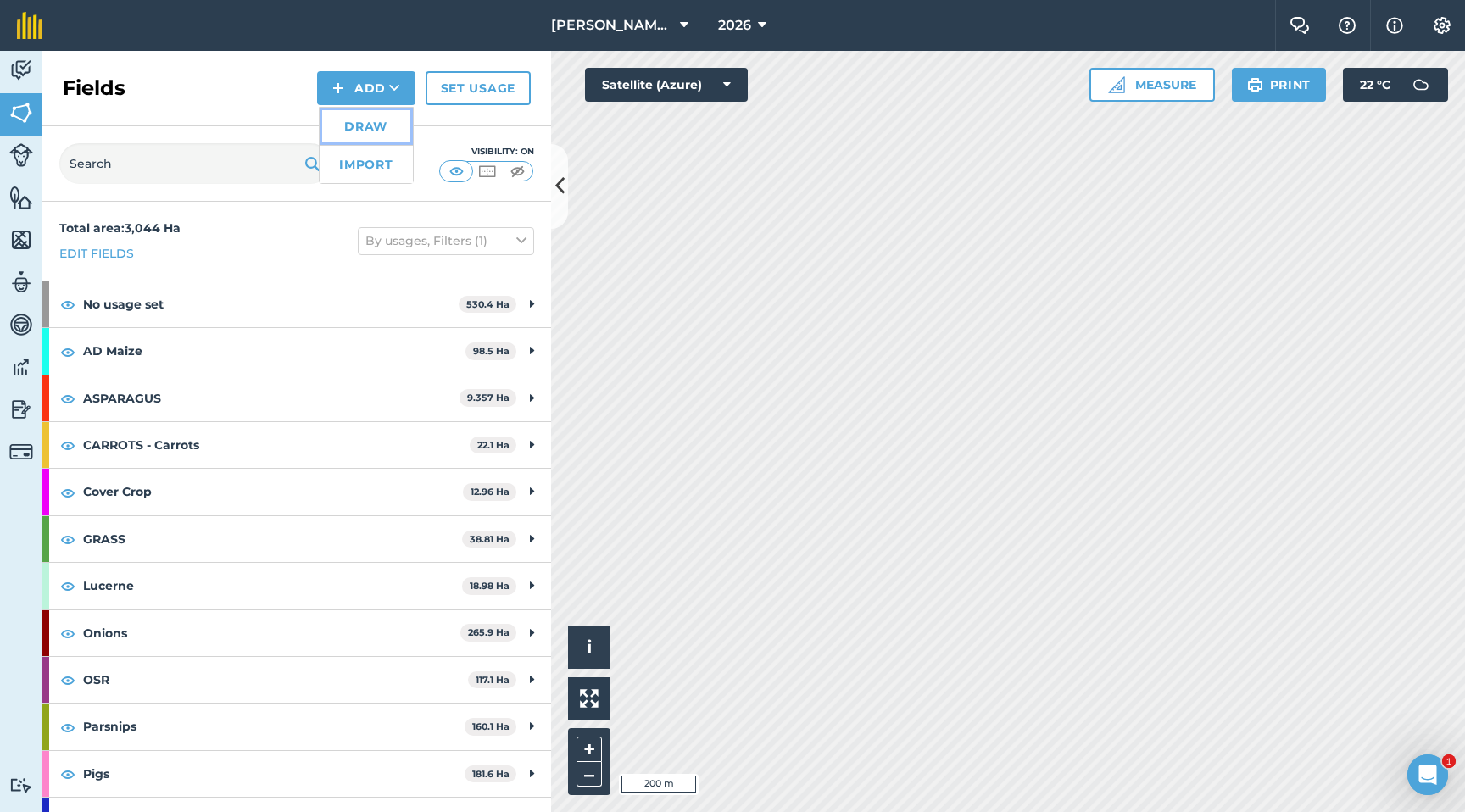 click on "Draw" at bounding box center (366, 126) 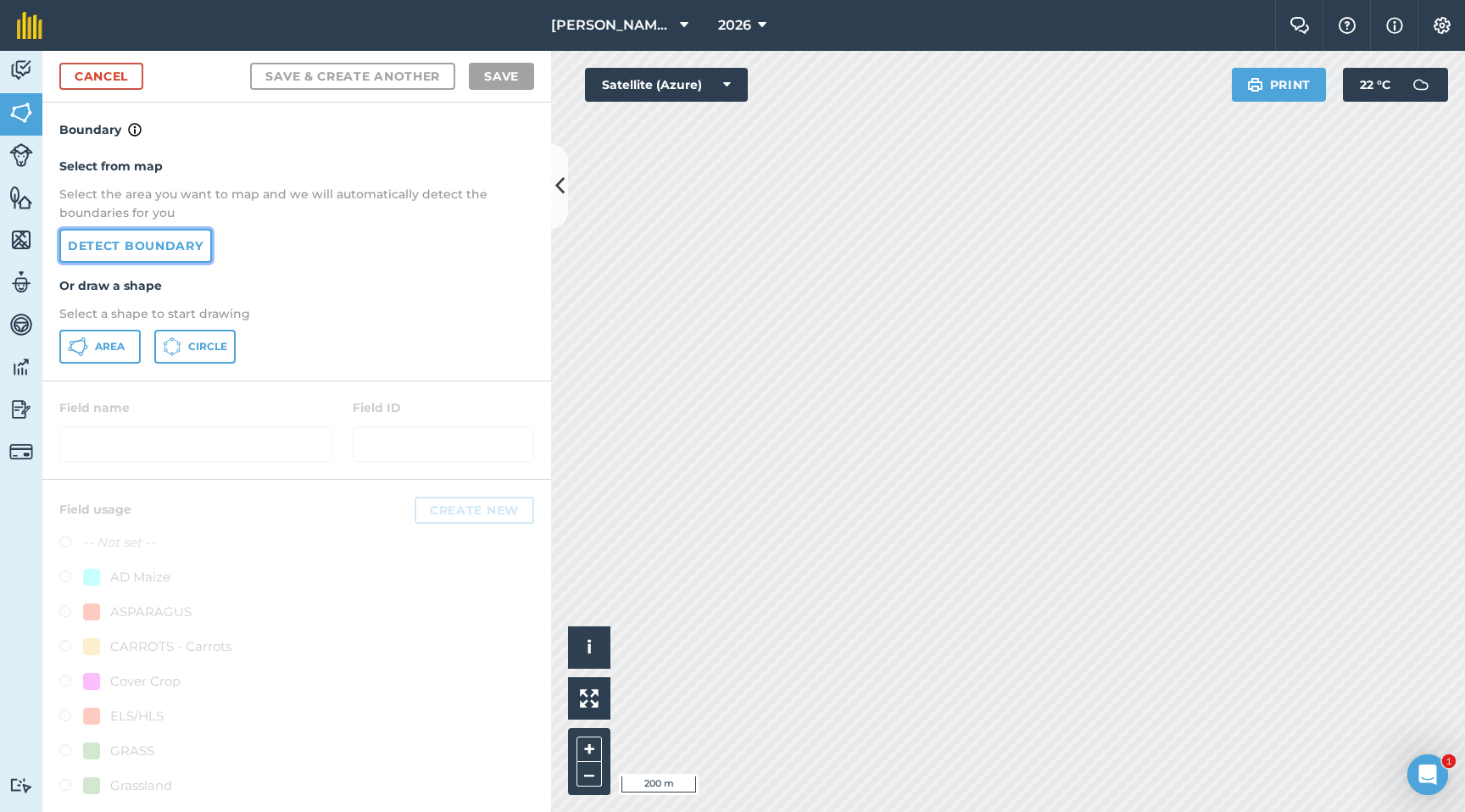 click on "Detect boundary" at bounding box center [136, 246] 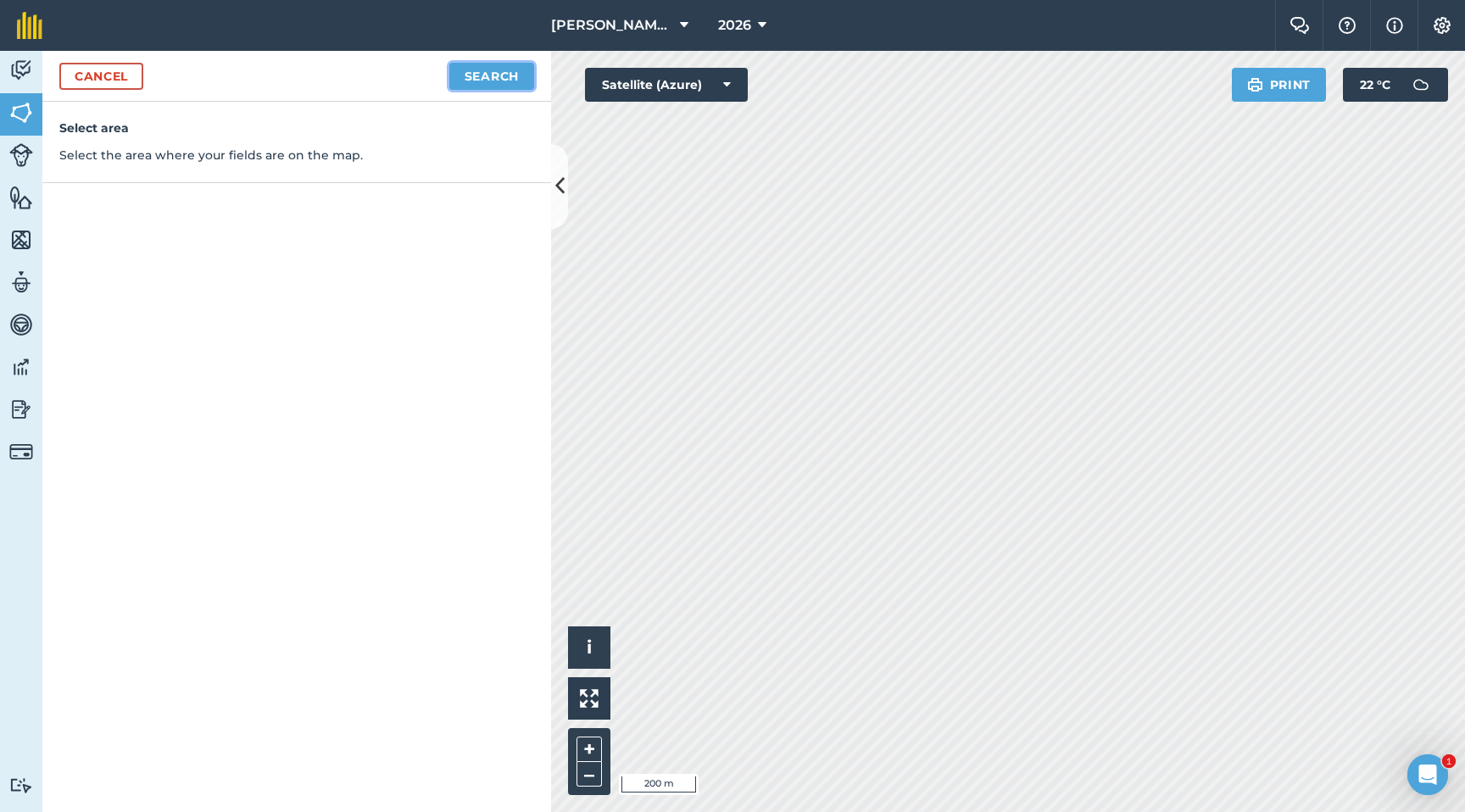 click on "Search" at bounding box center (492, 76) 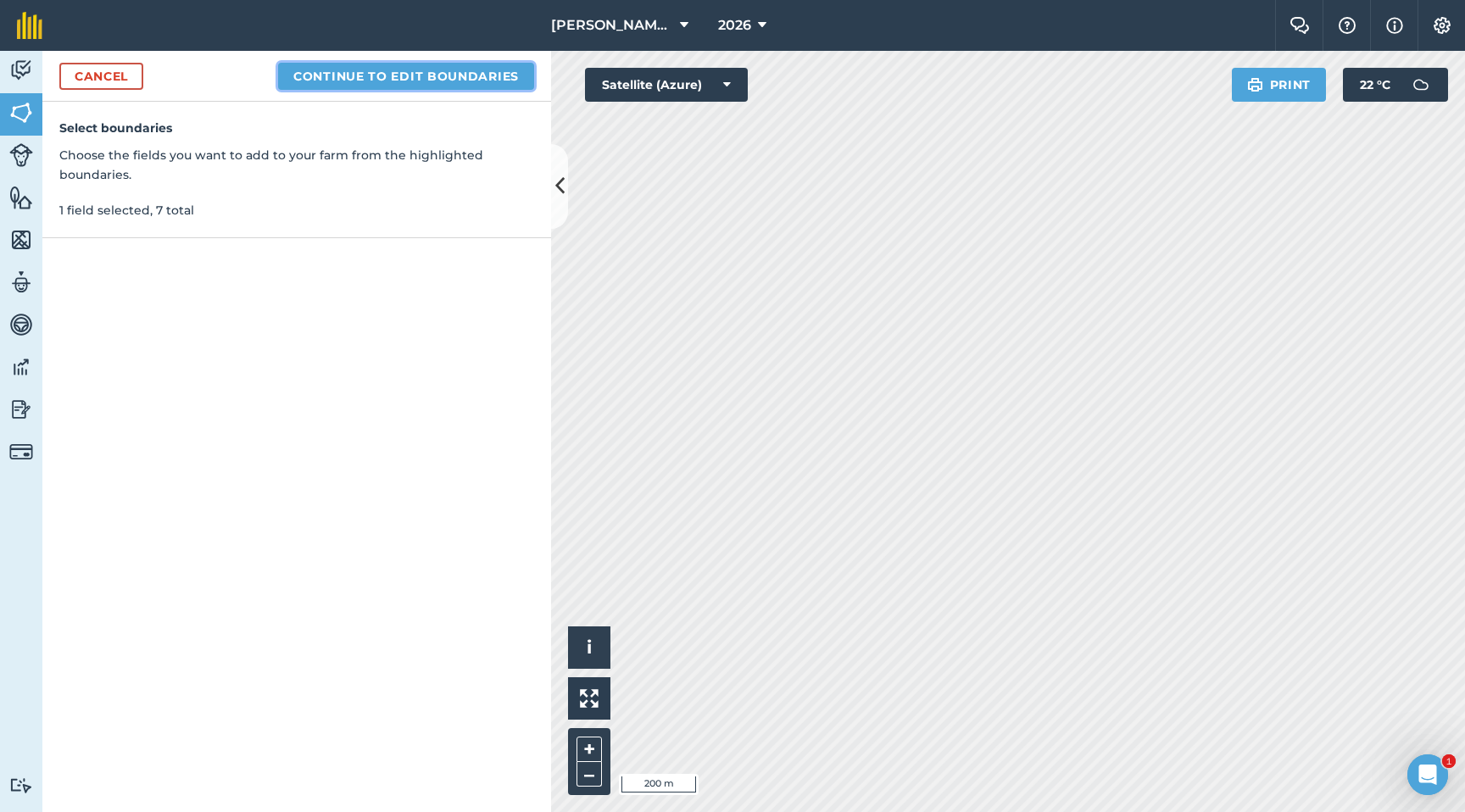 click on "Continue to edit boundaries" at bounding box center (406, 76) 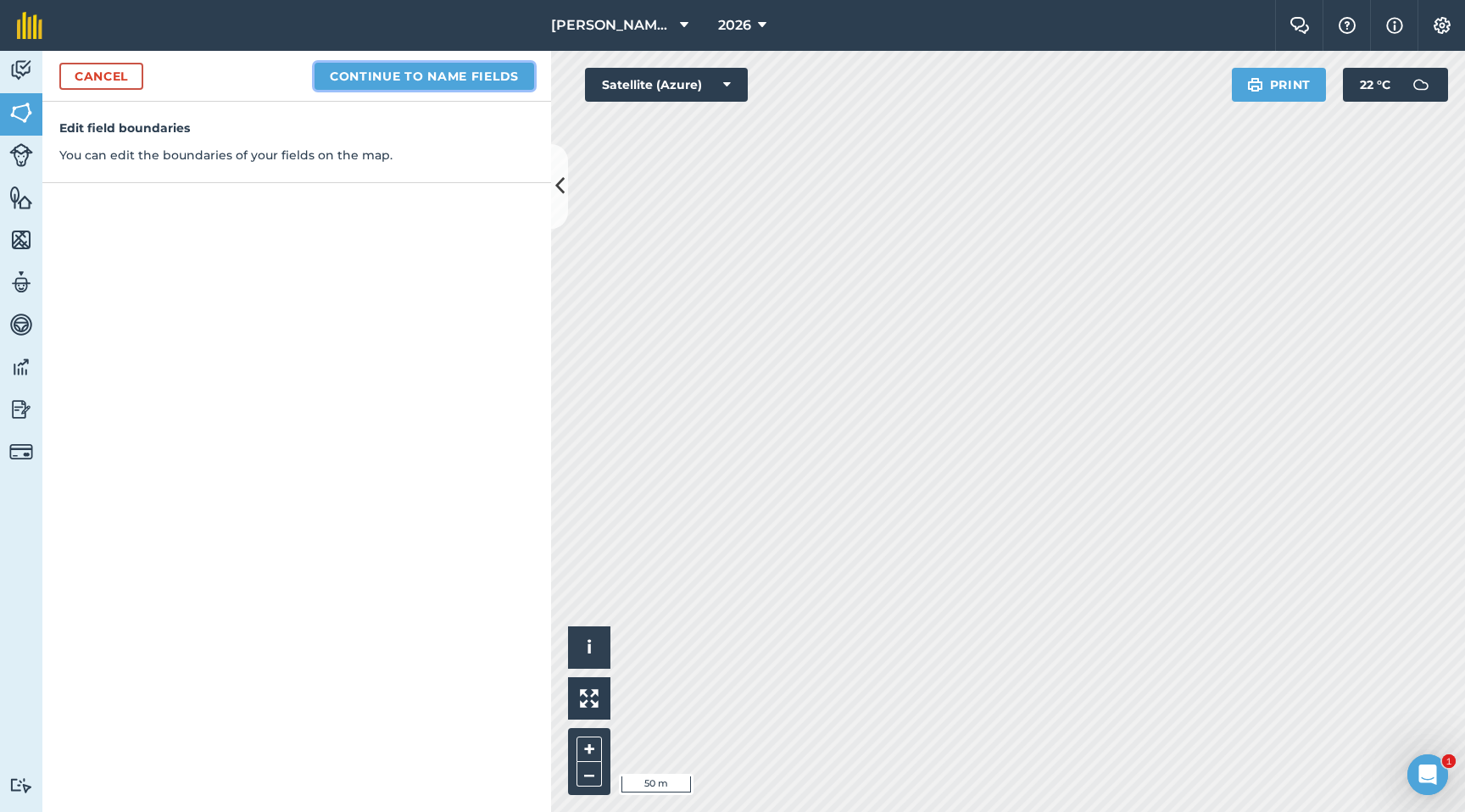click on "Continue to name fields" at bounding box center [424, 76] 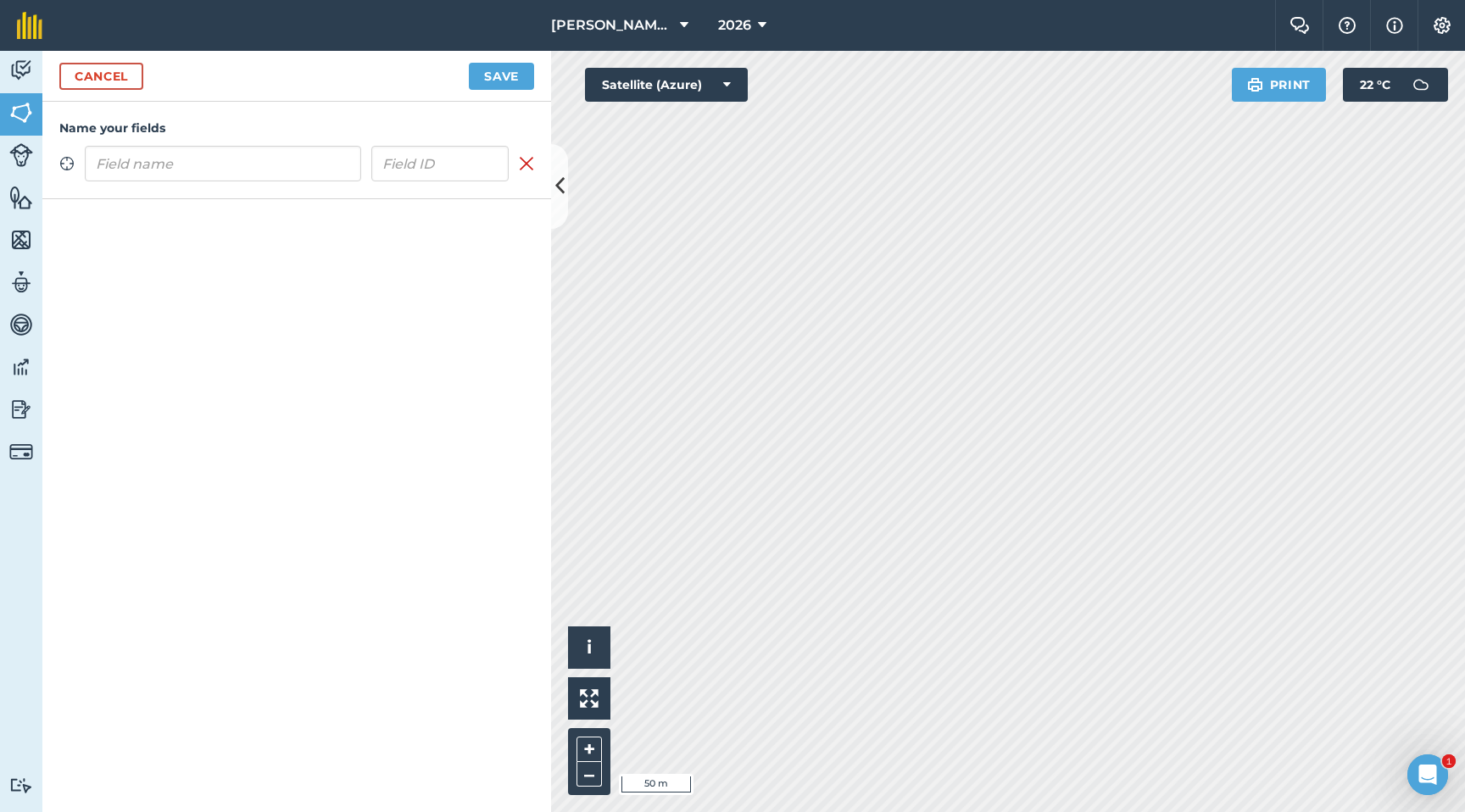 click at bounding box center (223, 164) 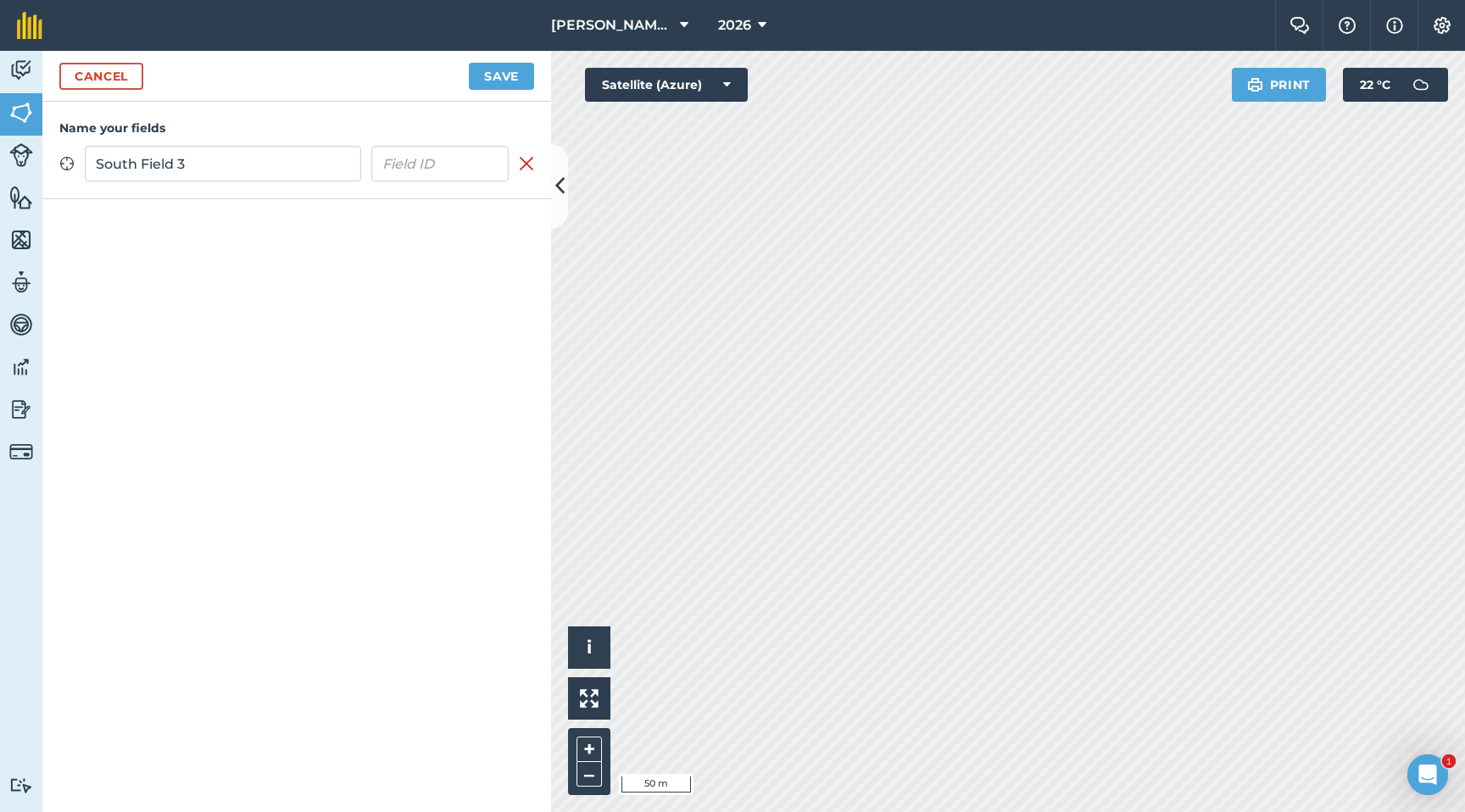 type on "South Field 3" 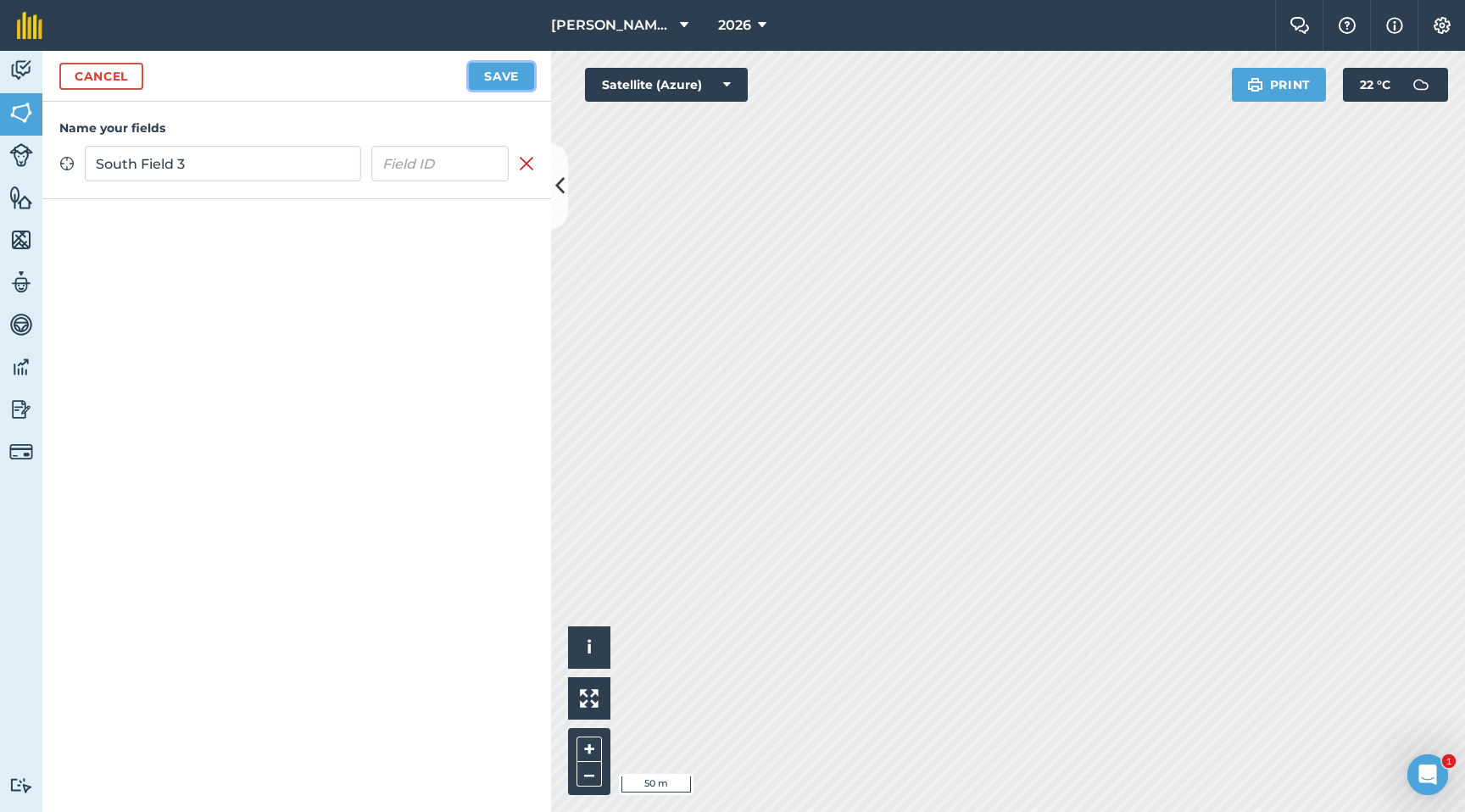 click on "Save" at bounding box center [501, 76] 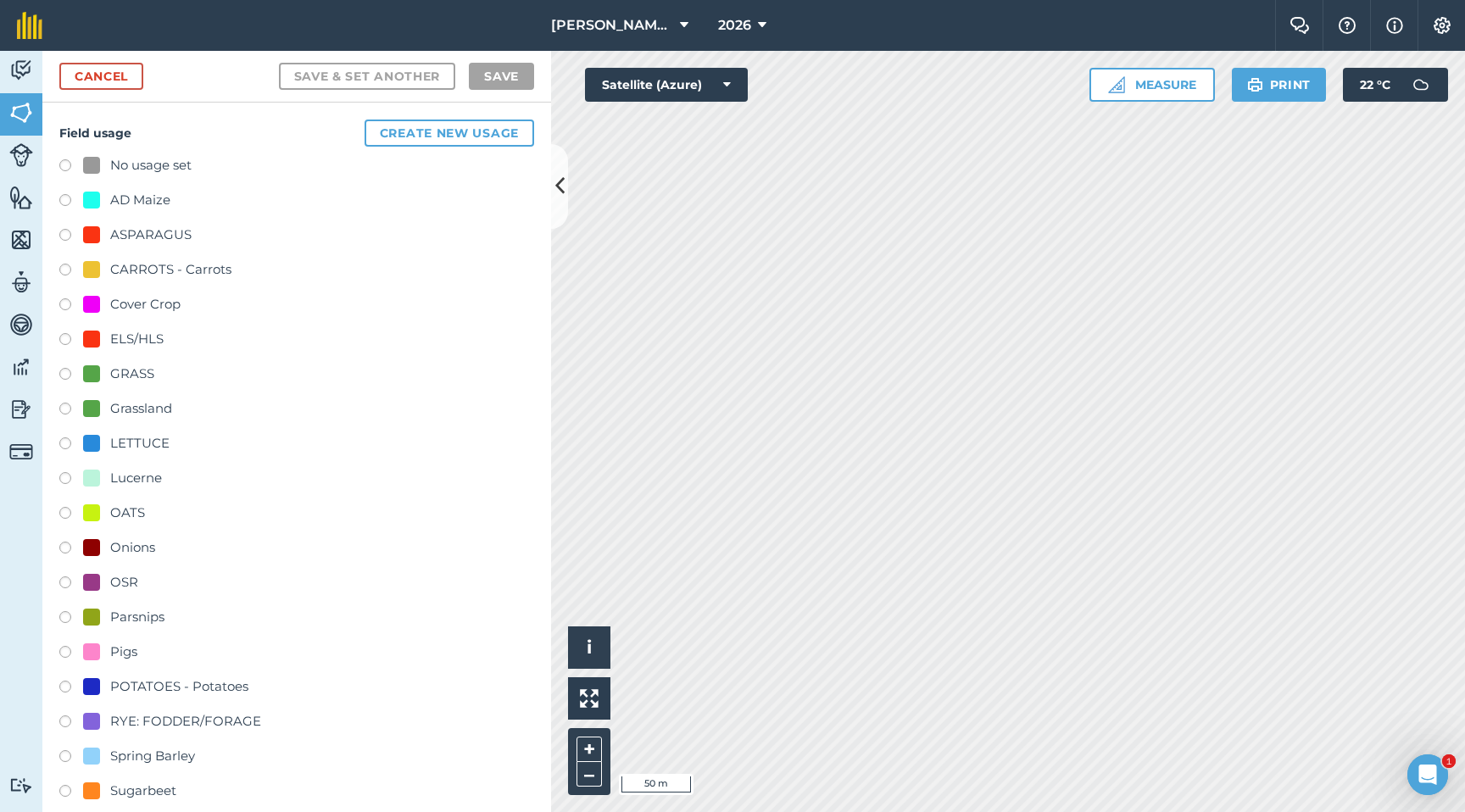click at bounding box center [71, 550] 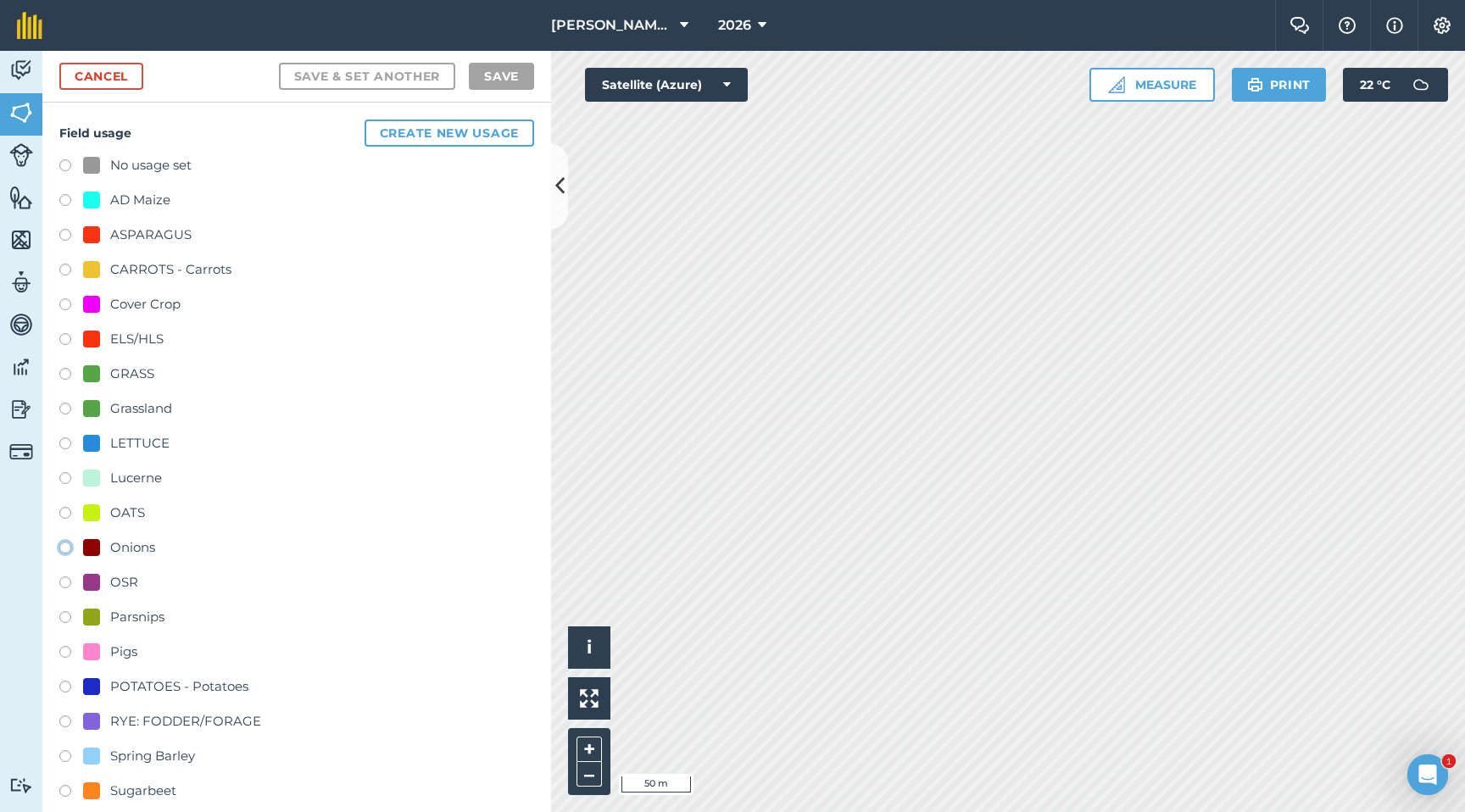 click on "Onions" at bounding box center [-8413, 547] 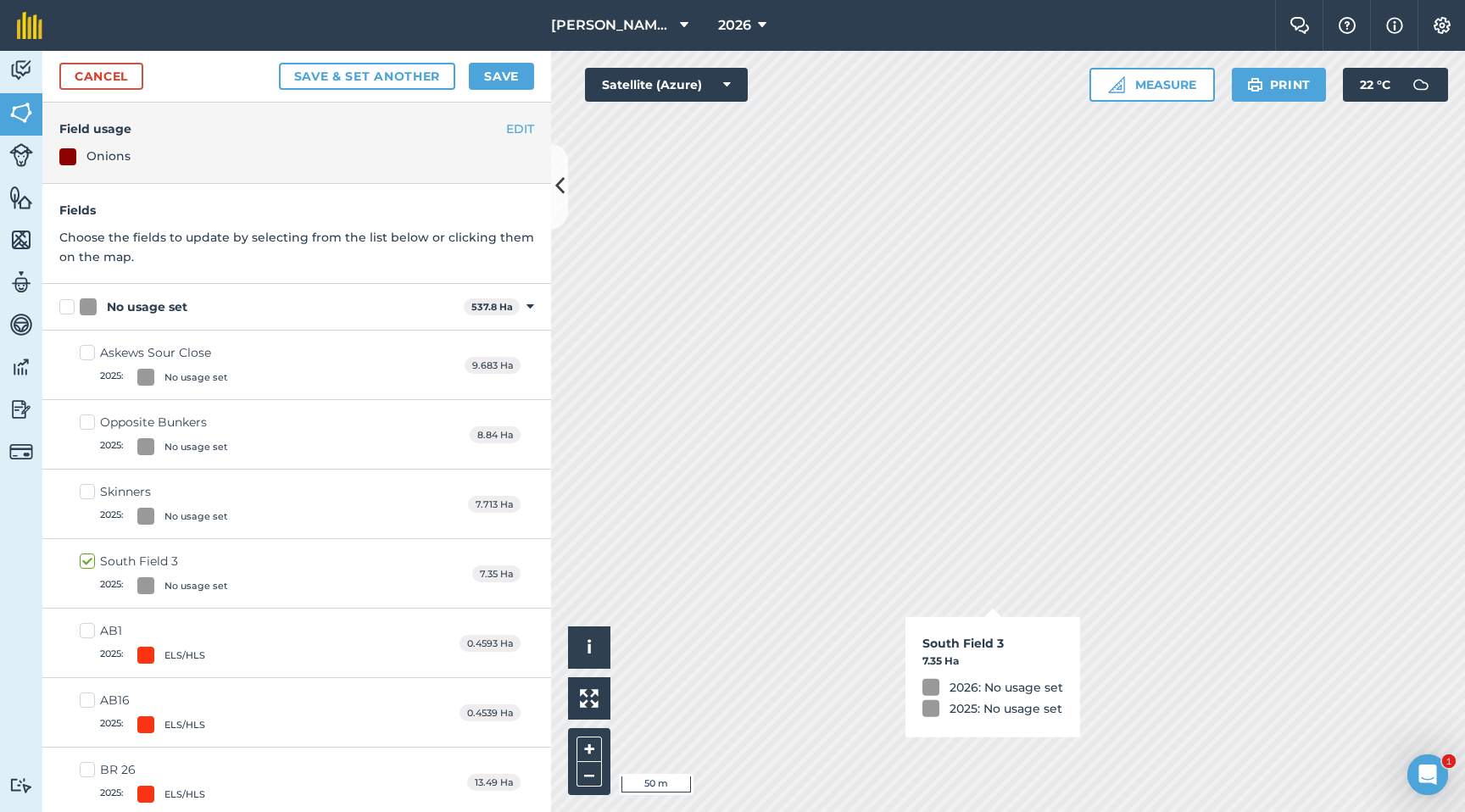 checkbox on "true" 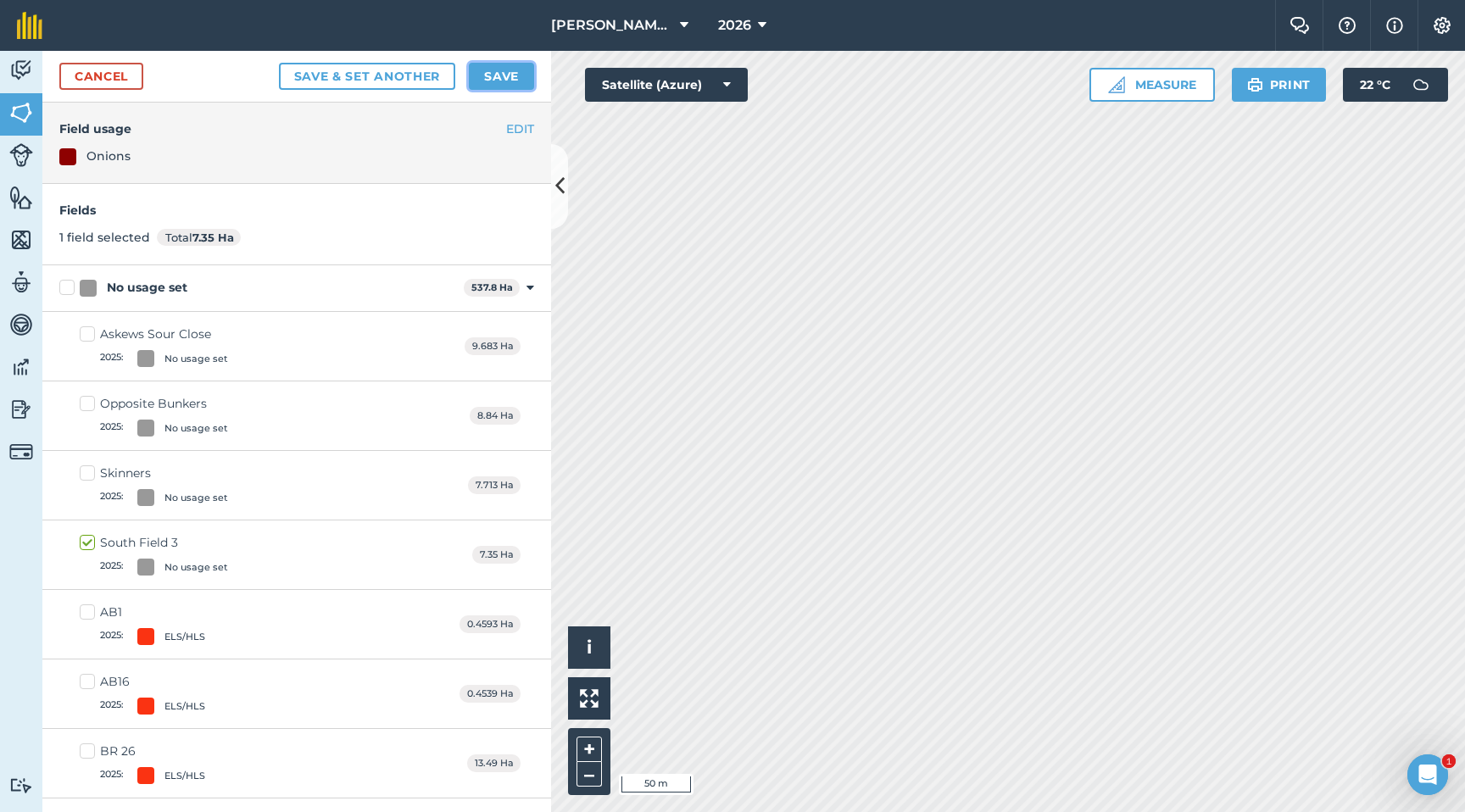 click on "Save" at bounding box center [501, 76] 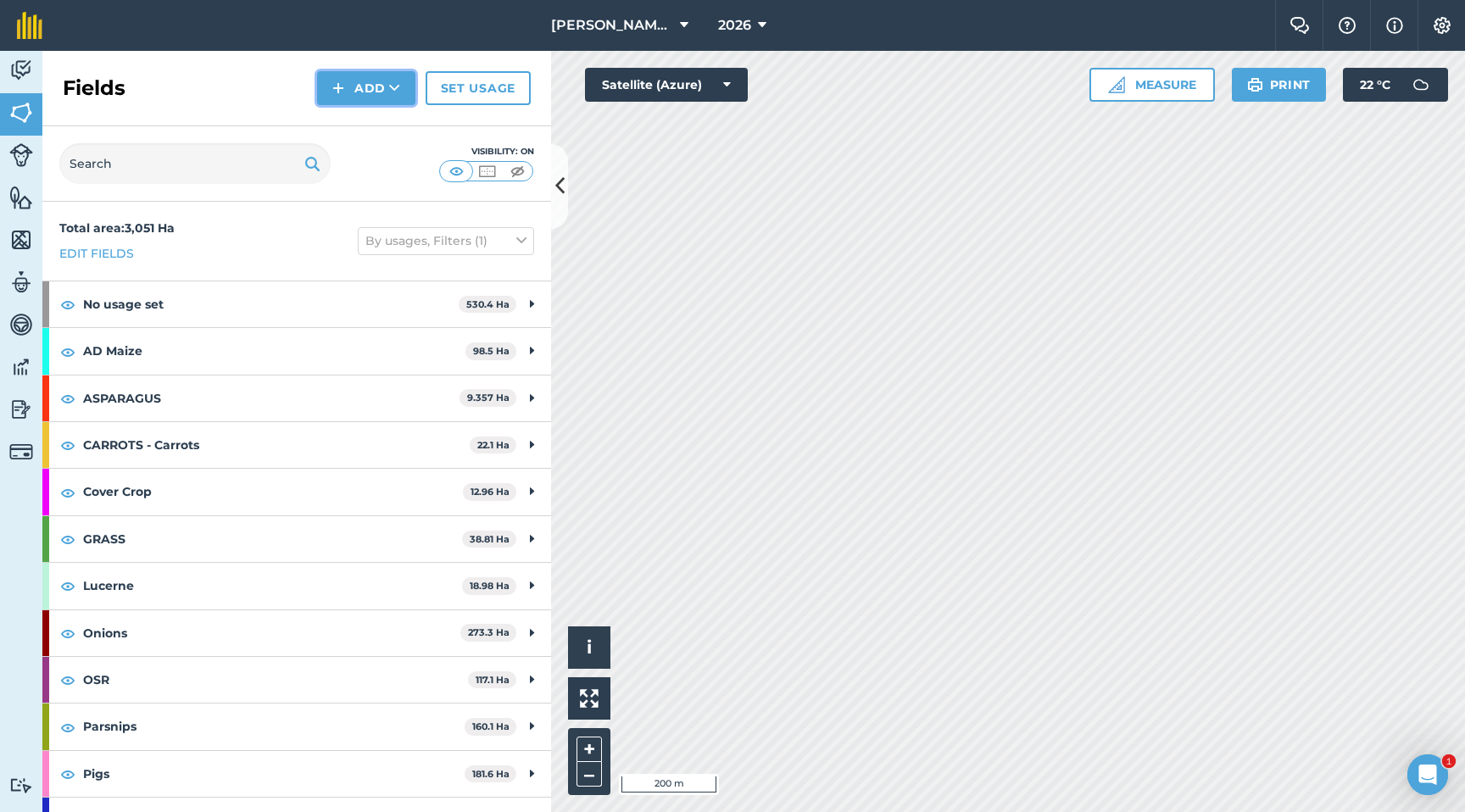 click on "Add" at bounding box center [366, 88] 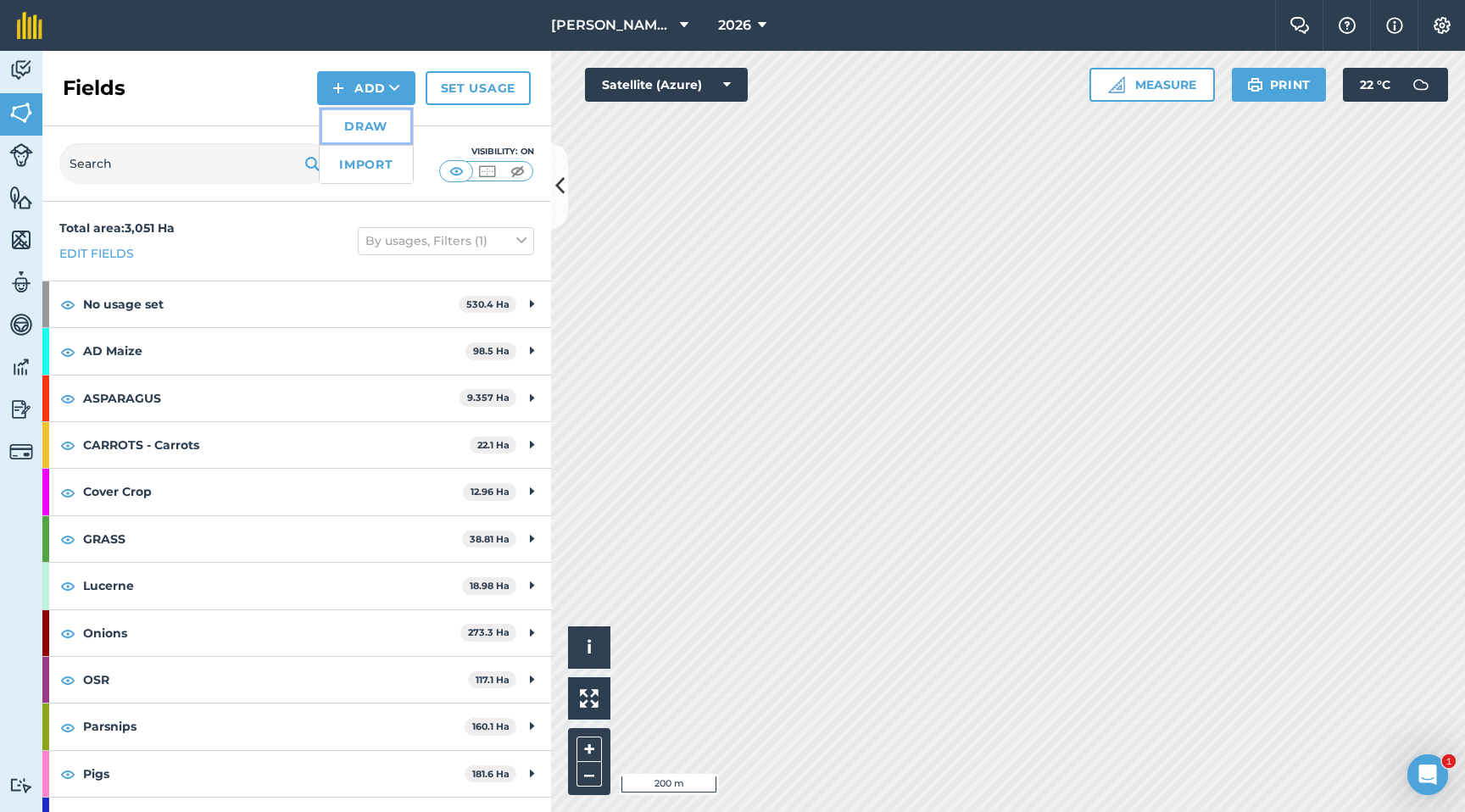 click on "Draw" at bounding box center [366, 126] 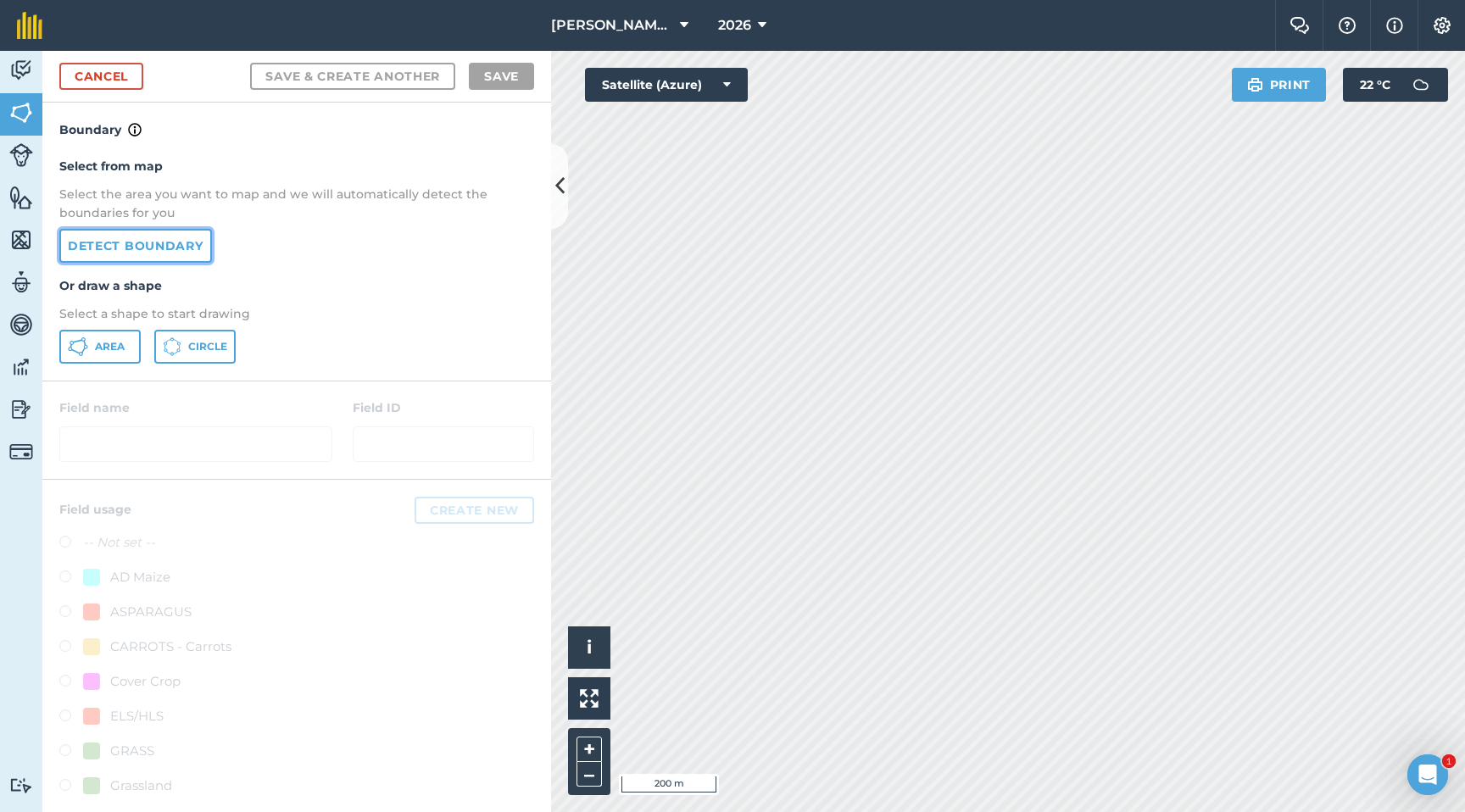 click on "Detect boundary" at bounding box center [136, 246] 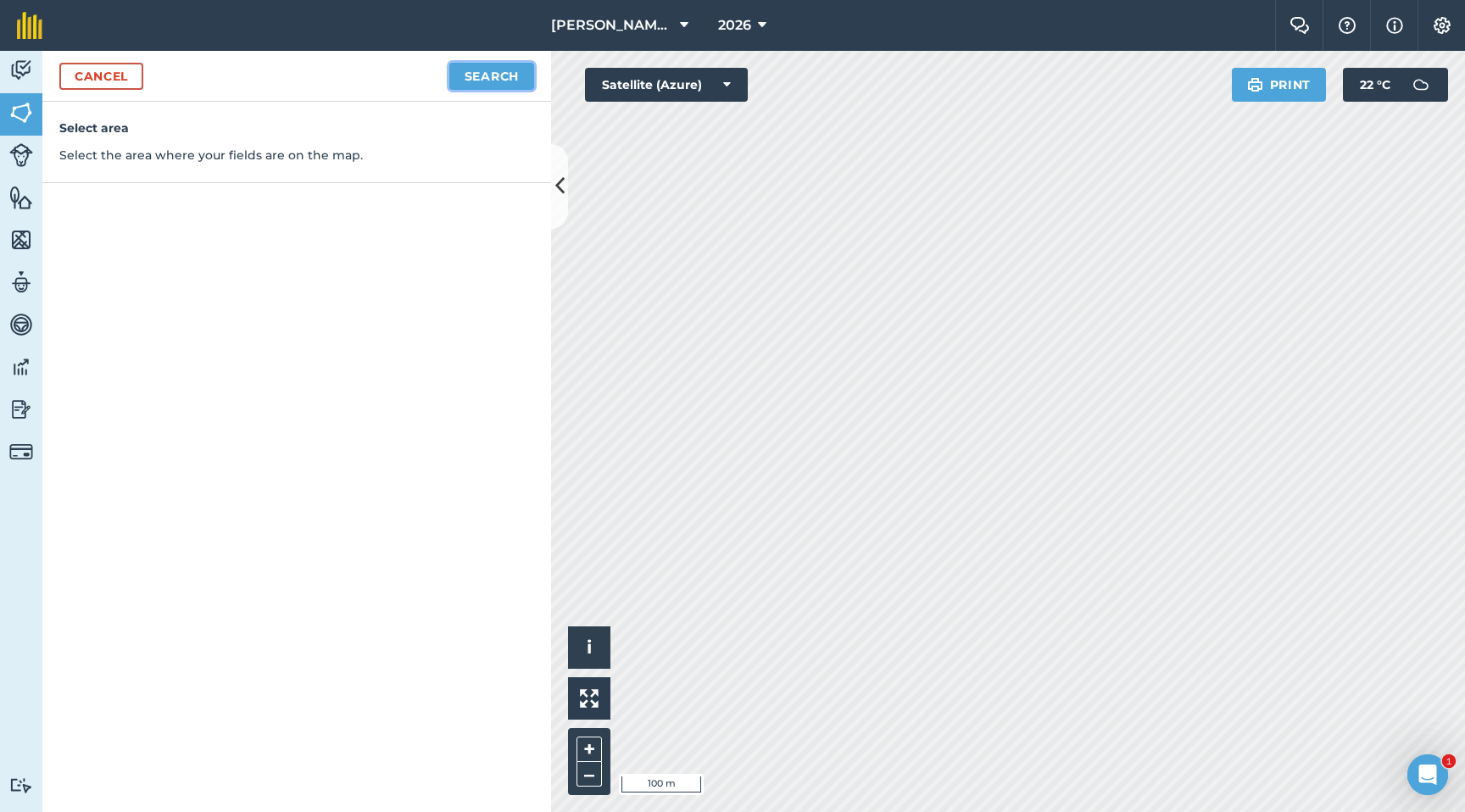 click on "Search" at bounding box center (492, 76) 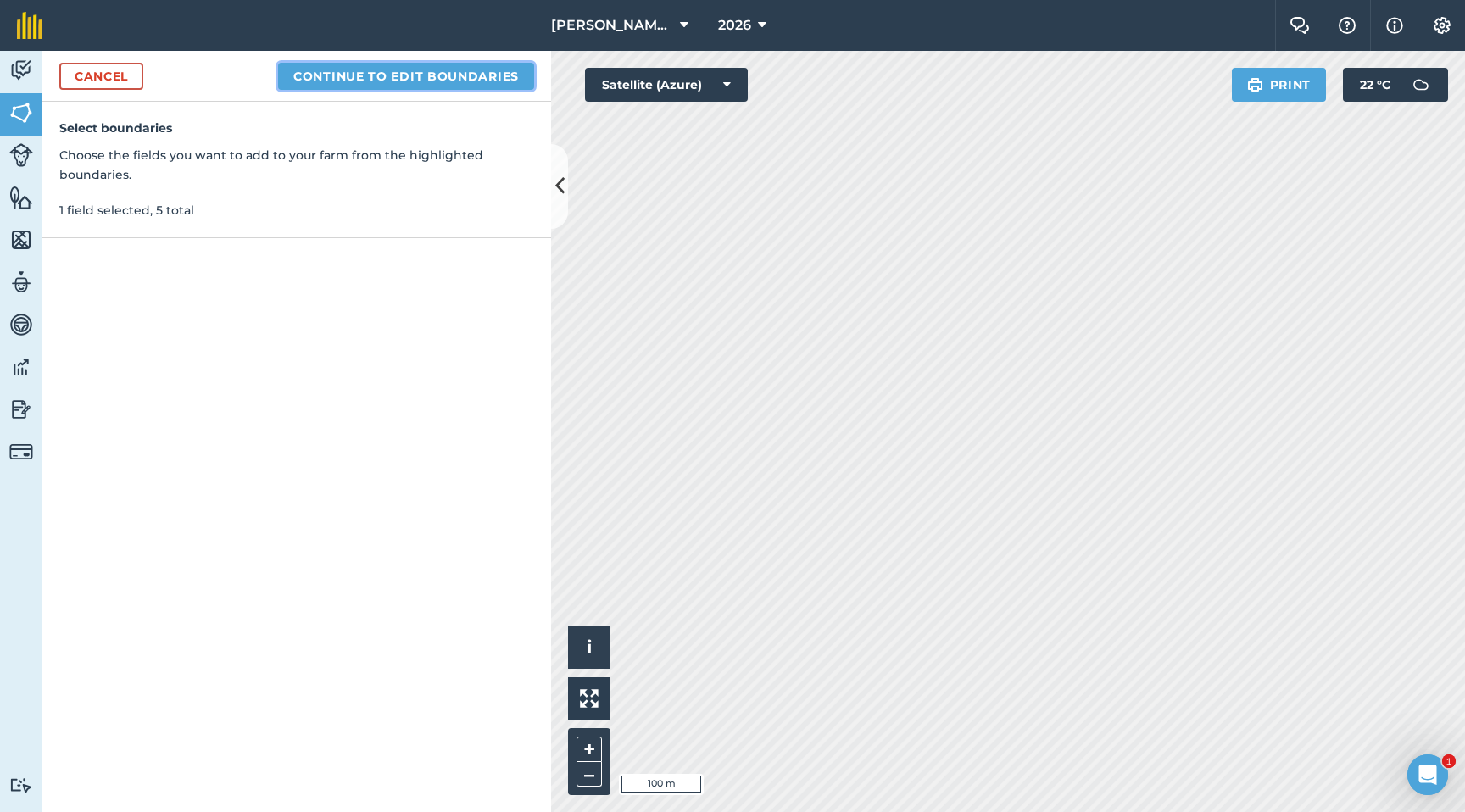 click on "Continue to edit boundaries" at bounding box center (406, 76) 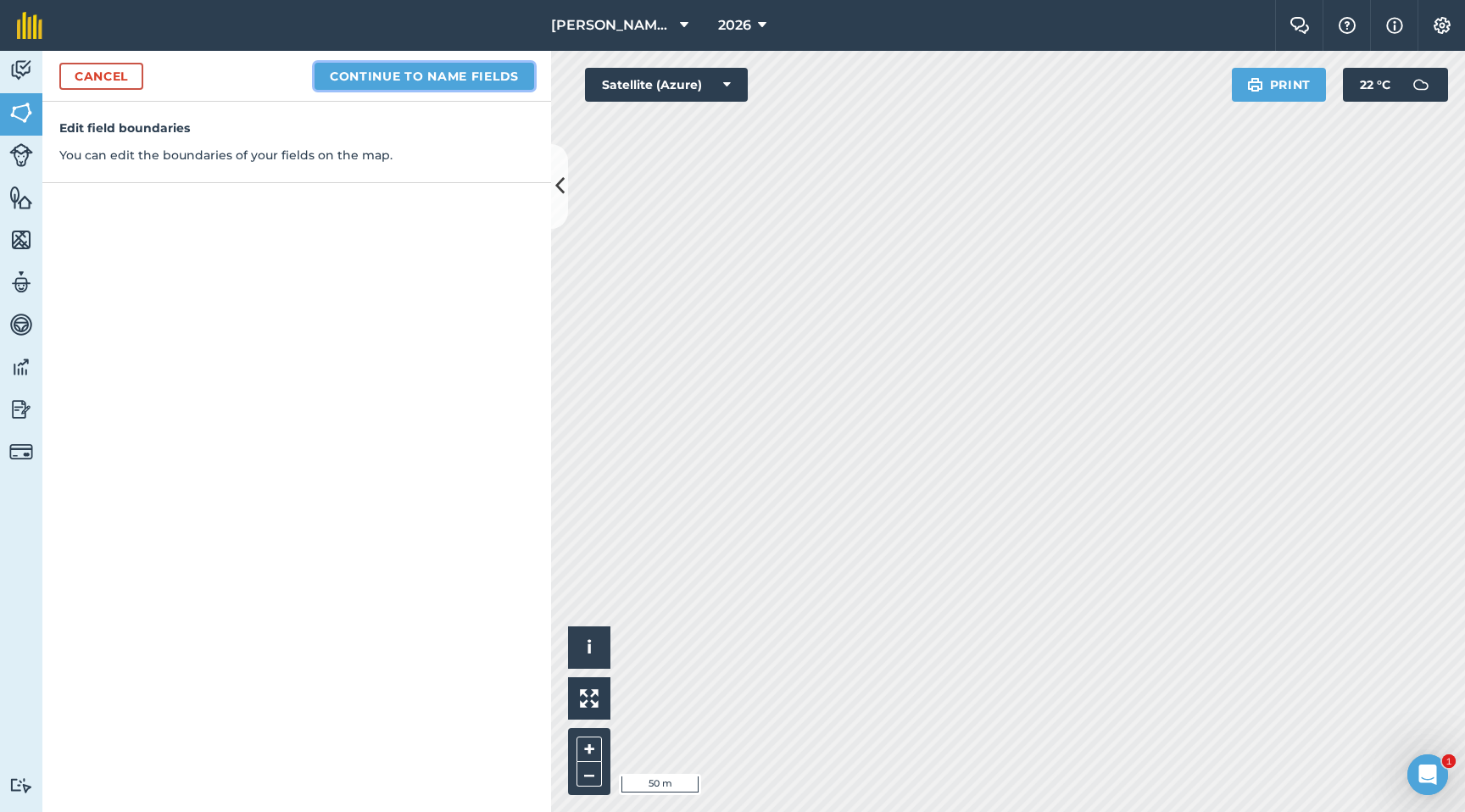 click on "Continue to name fields" at bounding box center (424, 76) 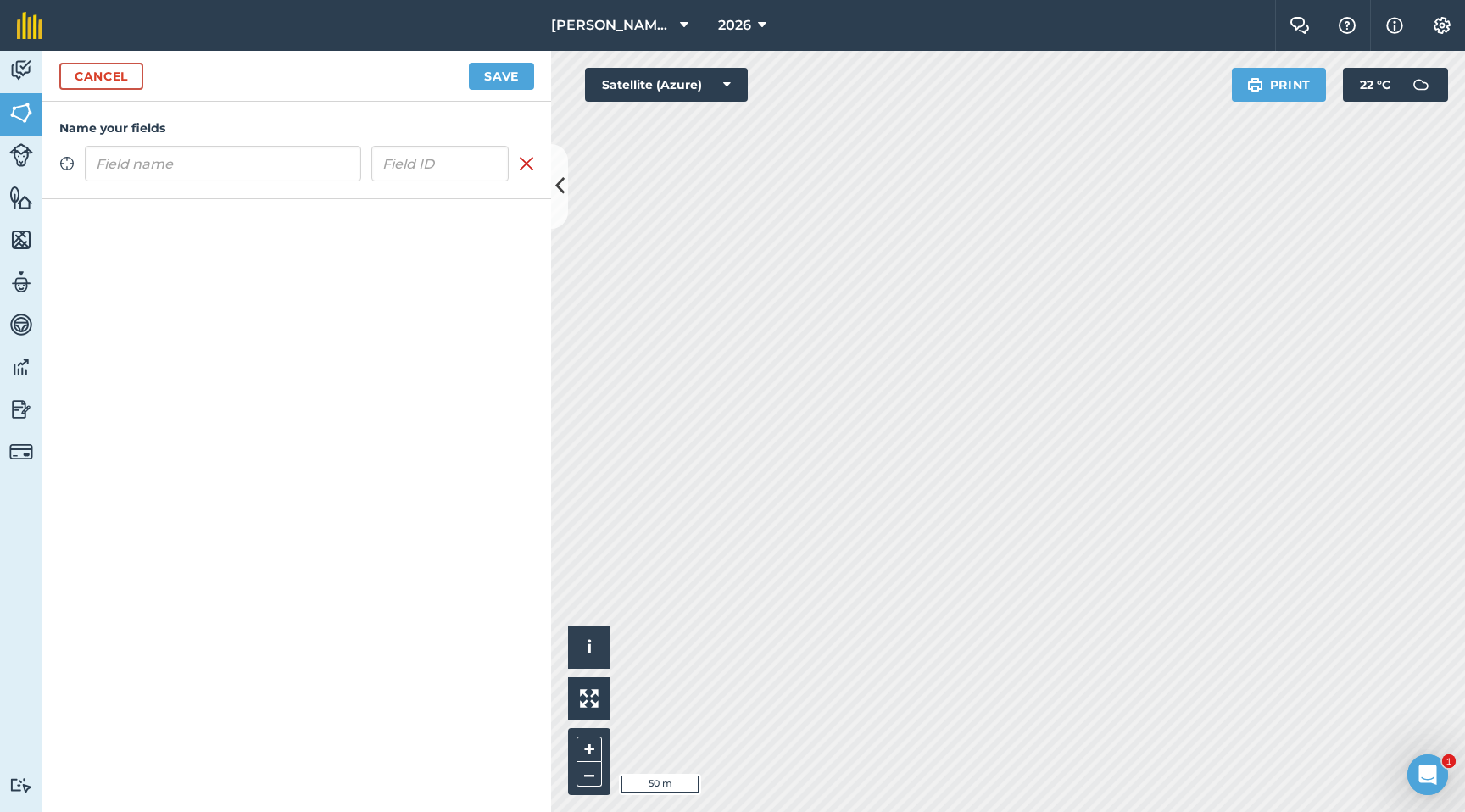 click at bounding box center [223, 164] 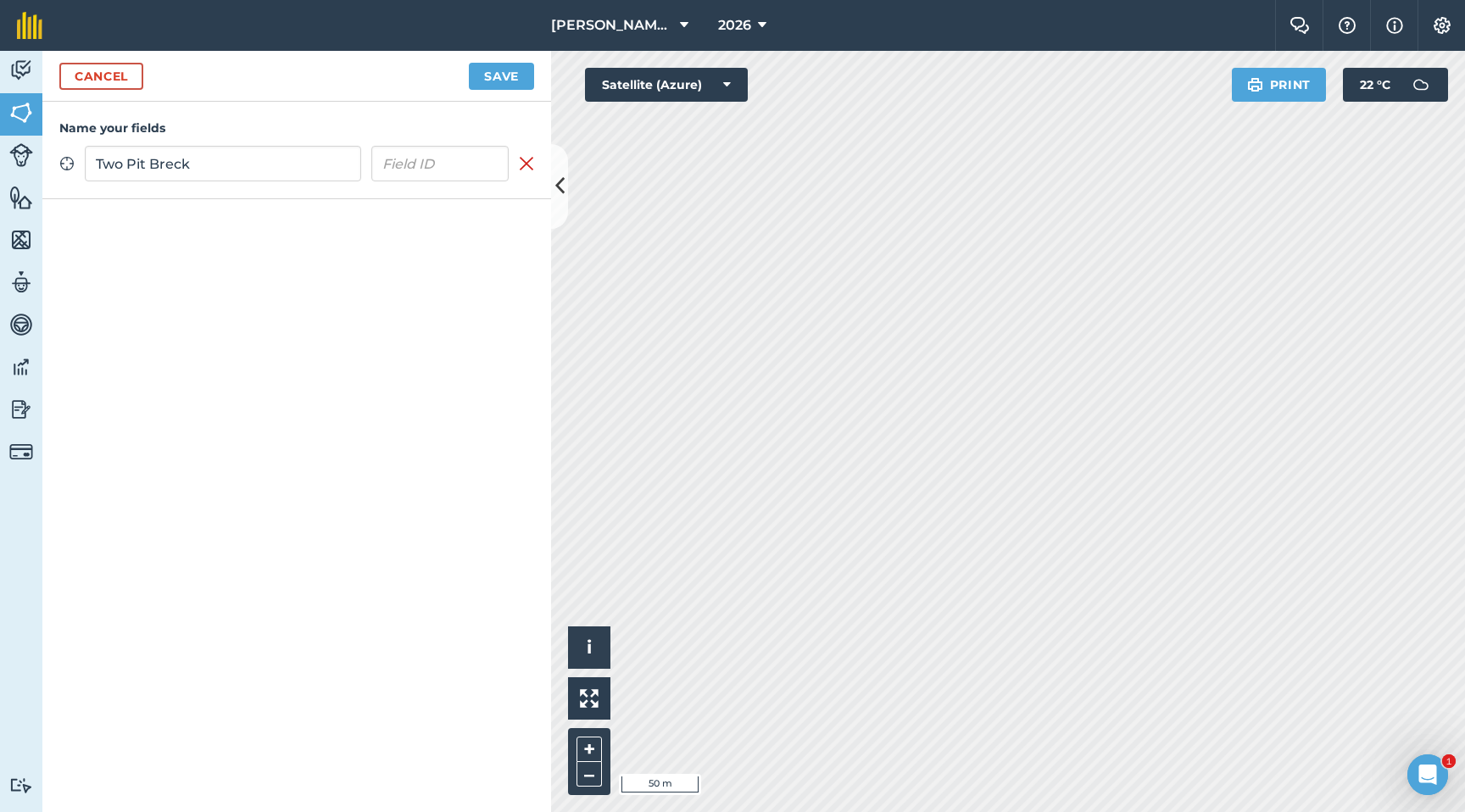 type on "Two Pit Breck" 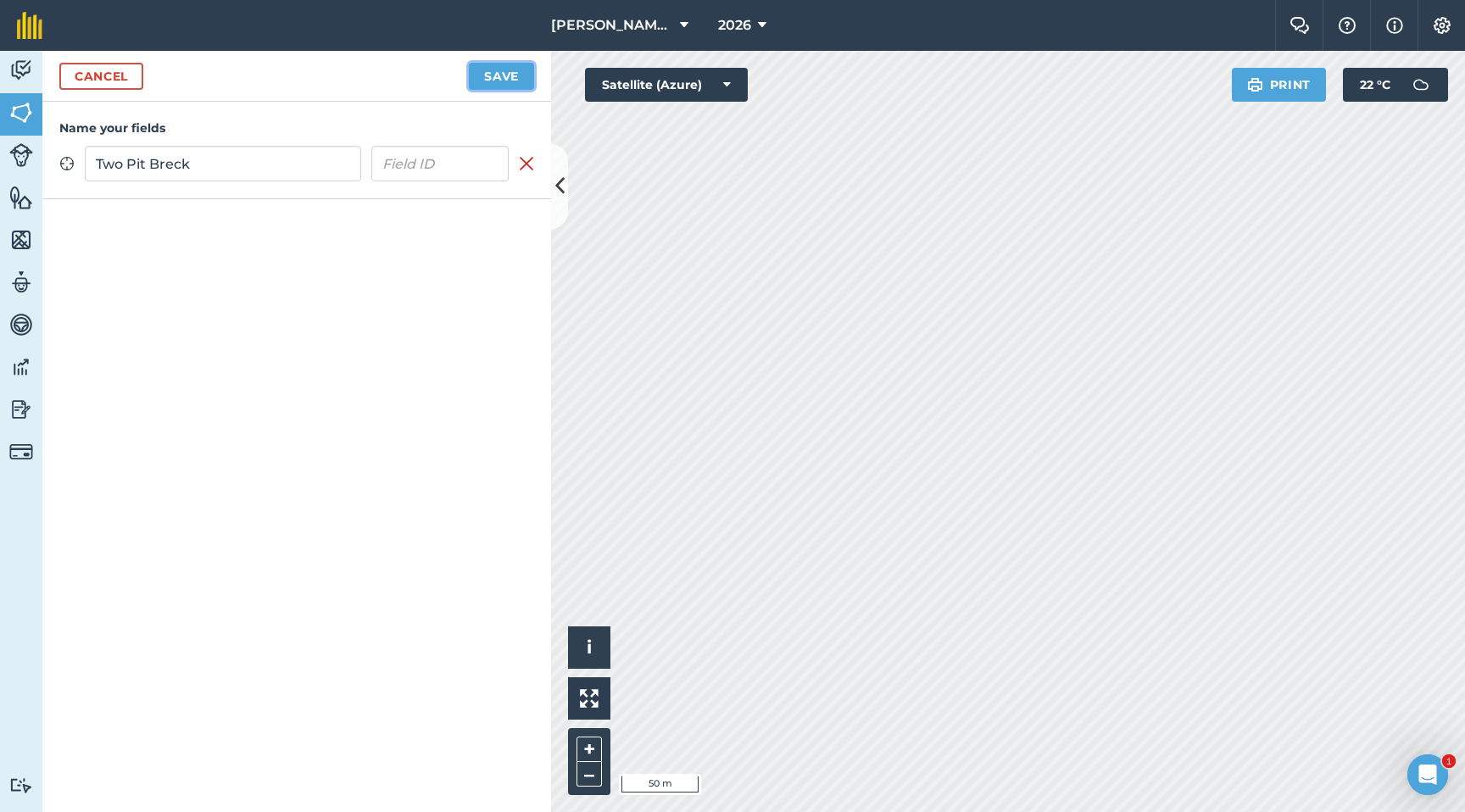 click on "Save" at bounding box center (501, 76) 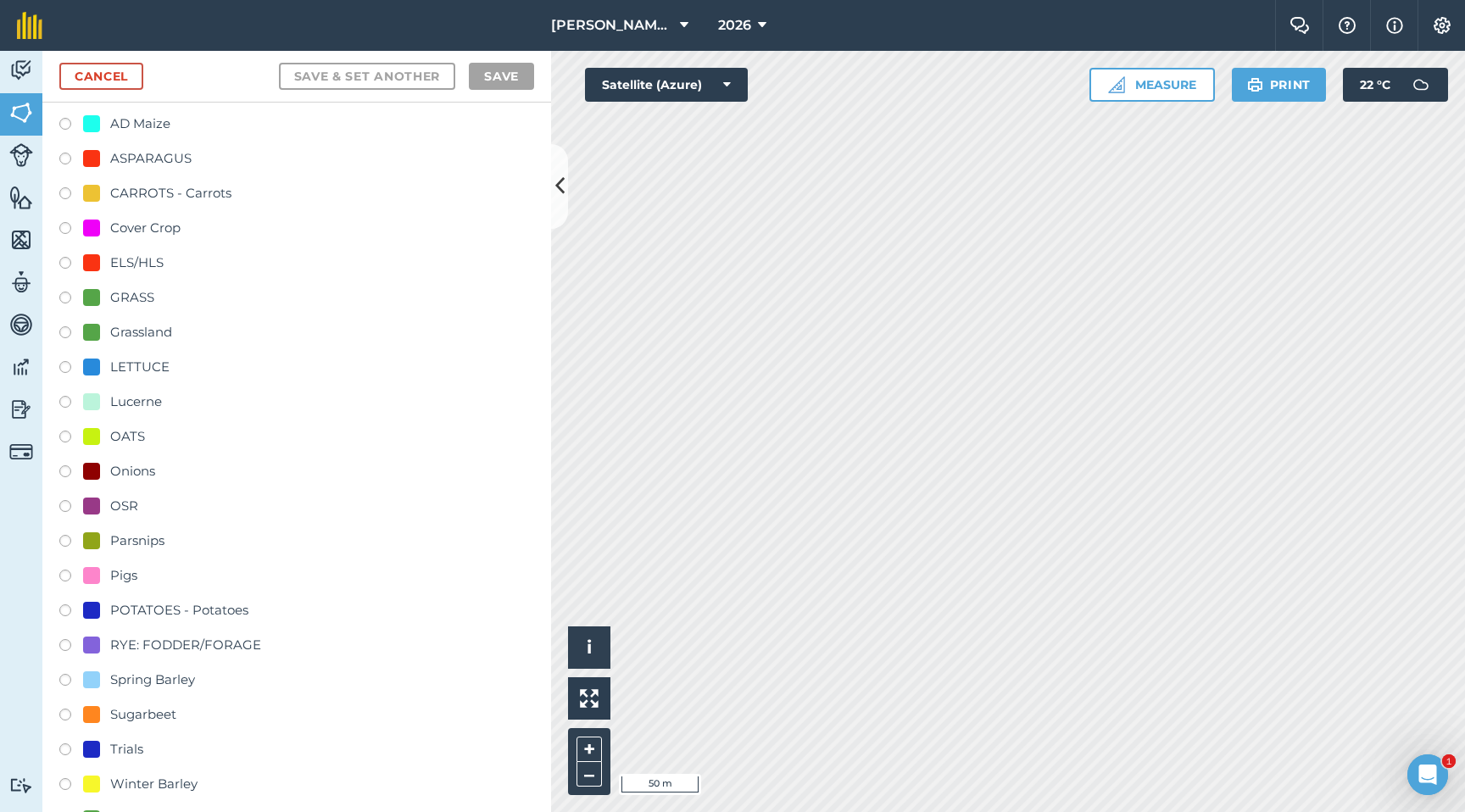 scroll, scrollTop: 91, scrollLeft: 0, axis: vertical 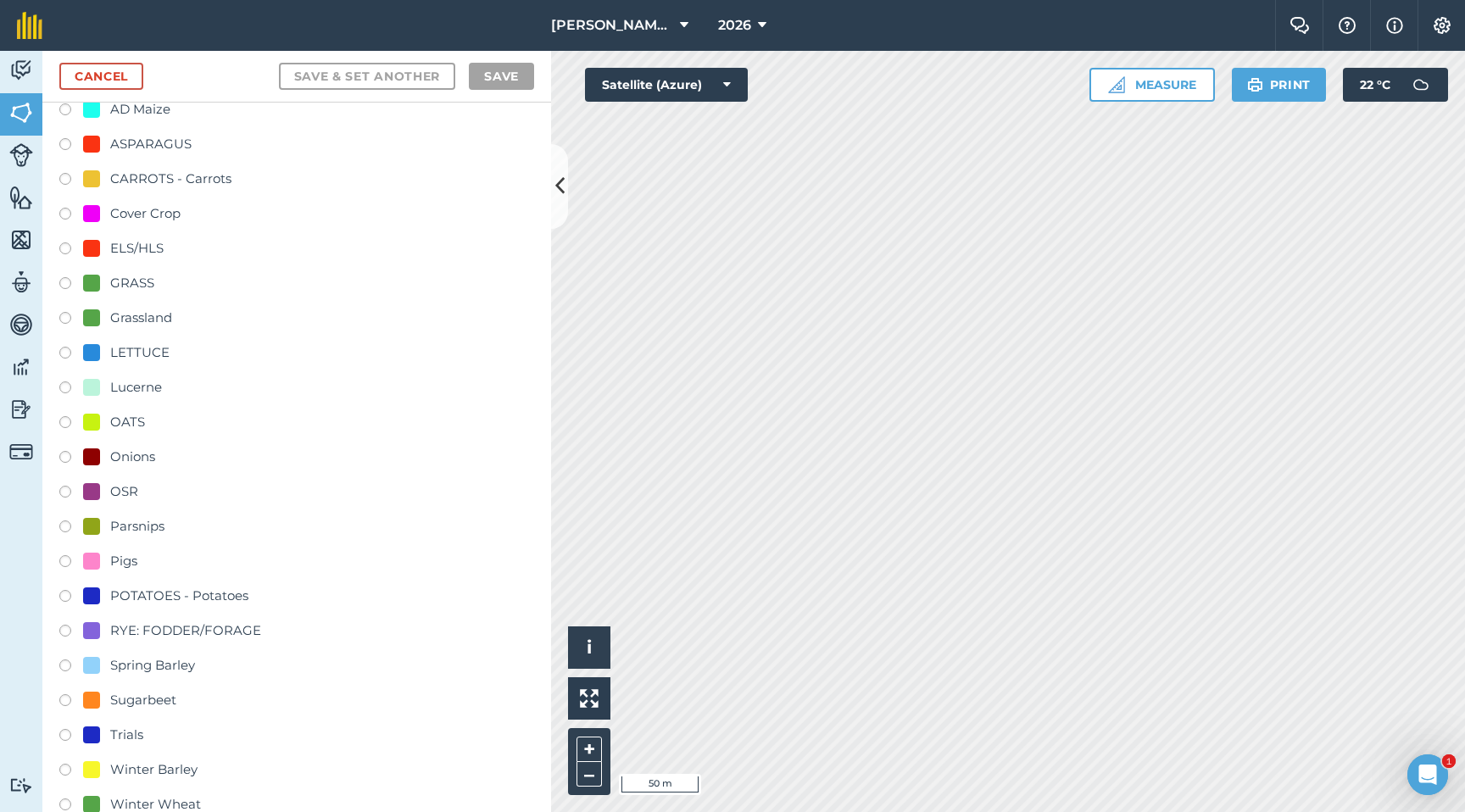 click at bounding box center [71, 529] 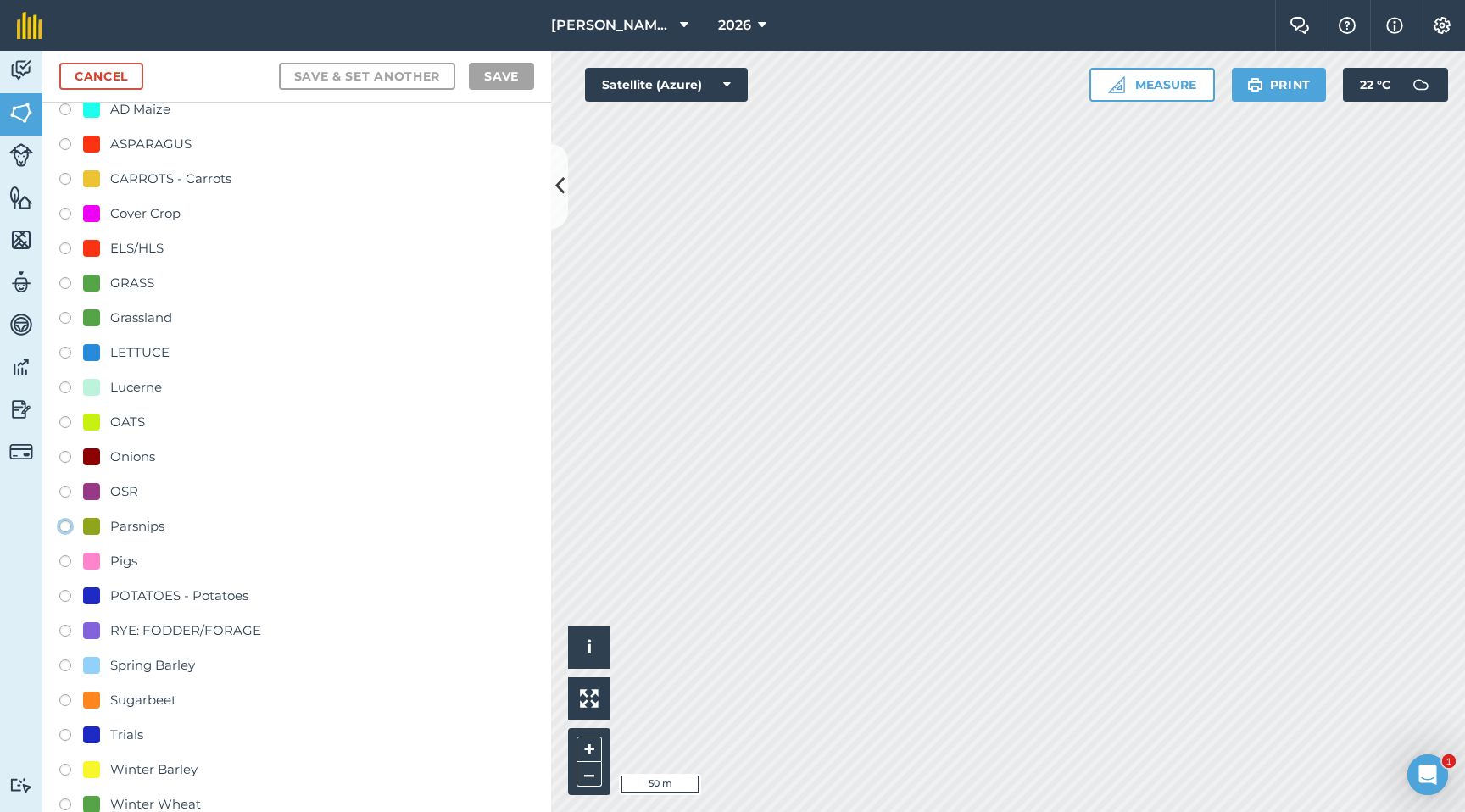 click on "Parsnips" at bounding box center [-8413, 526] 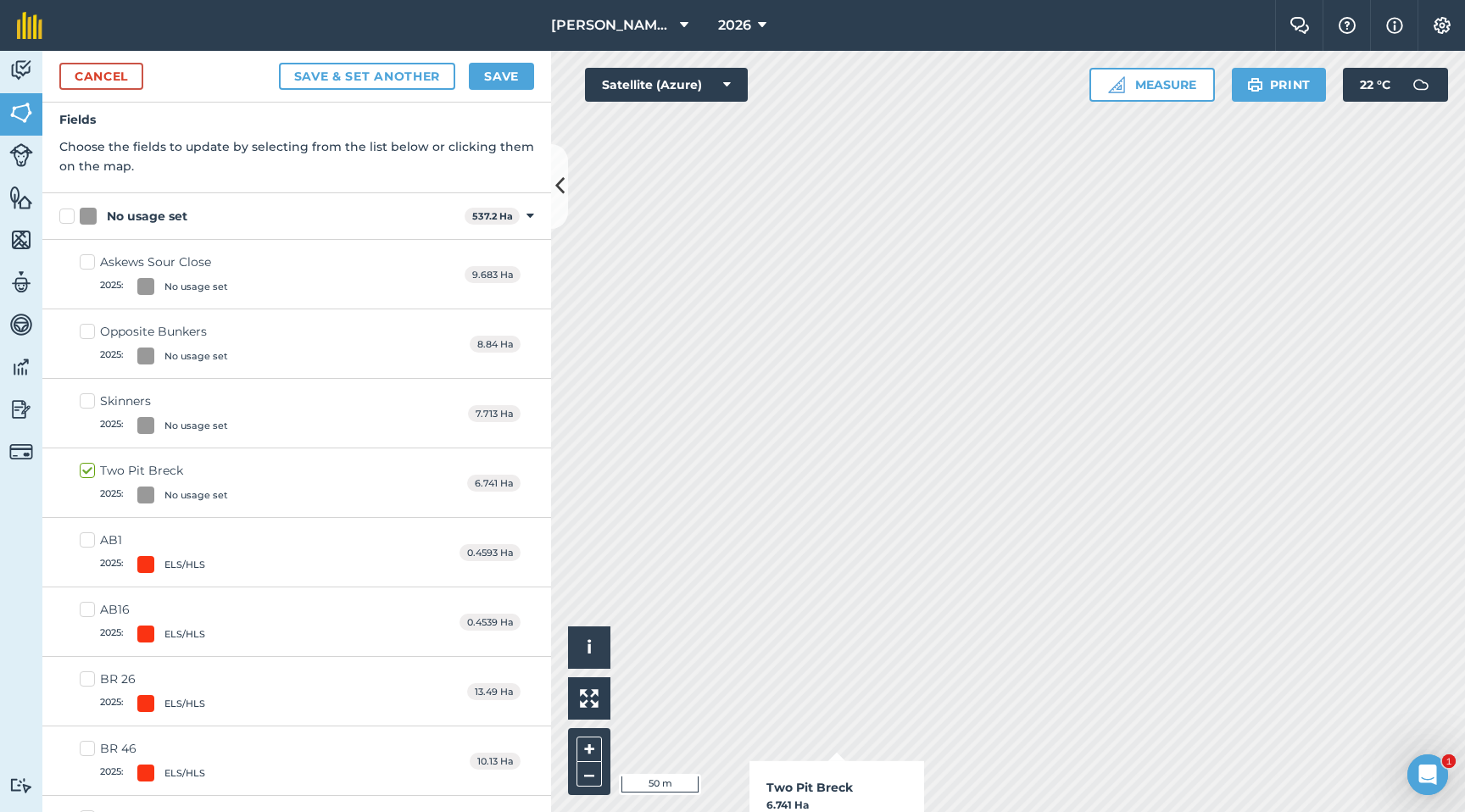 checkbox on "true" 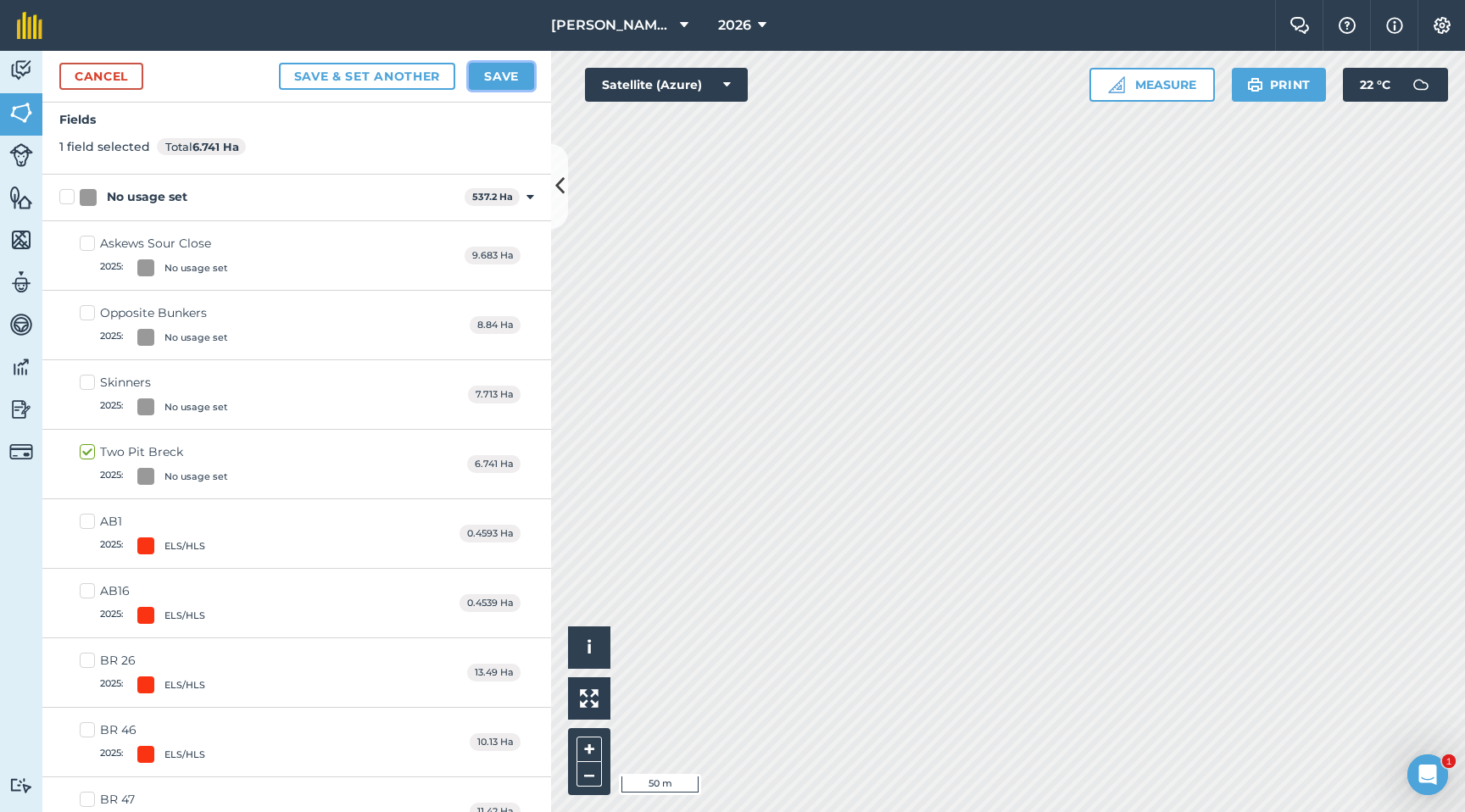 click on "Save" at bounding box center (501, 76) 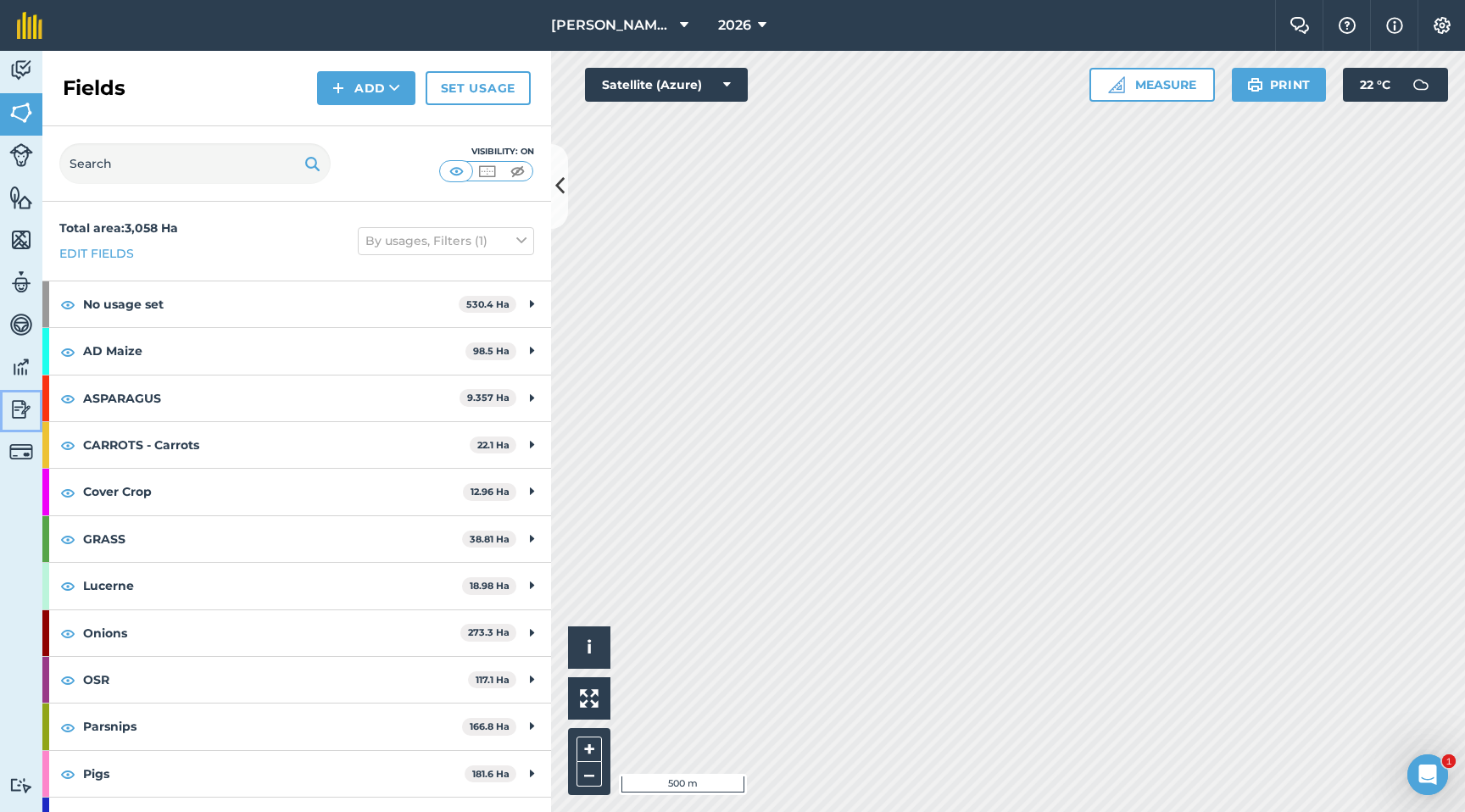 click at bounding box center [21, 409] 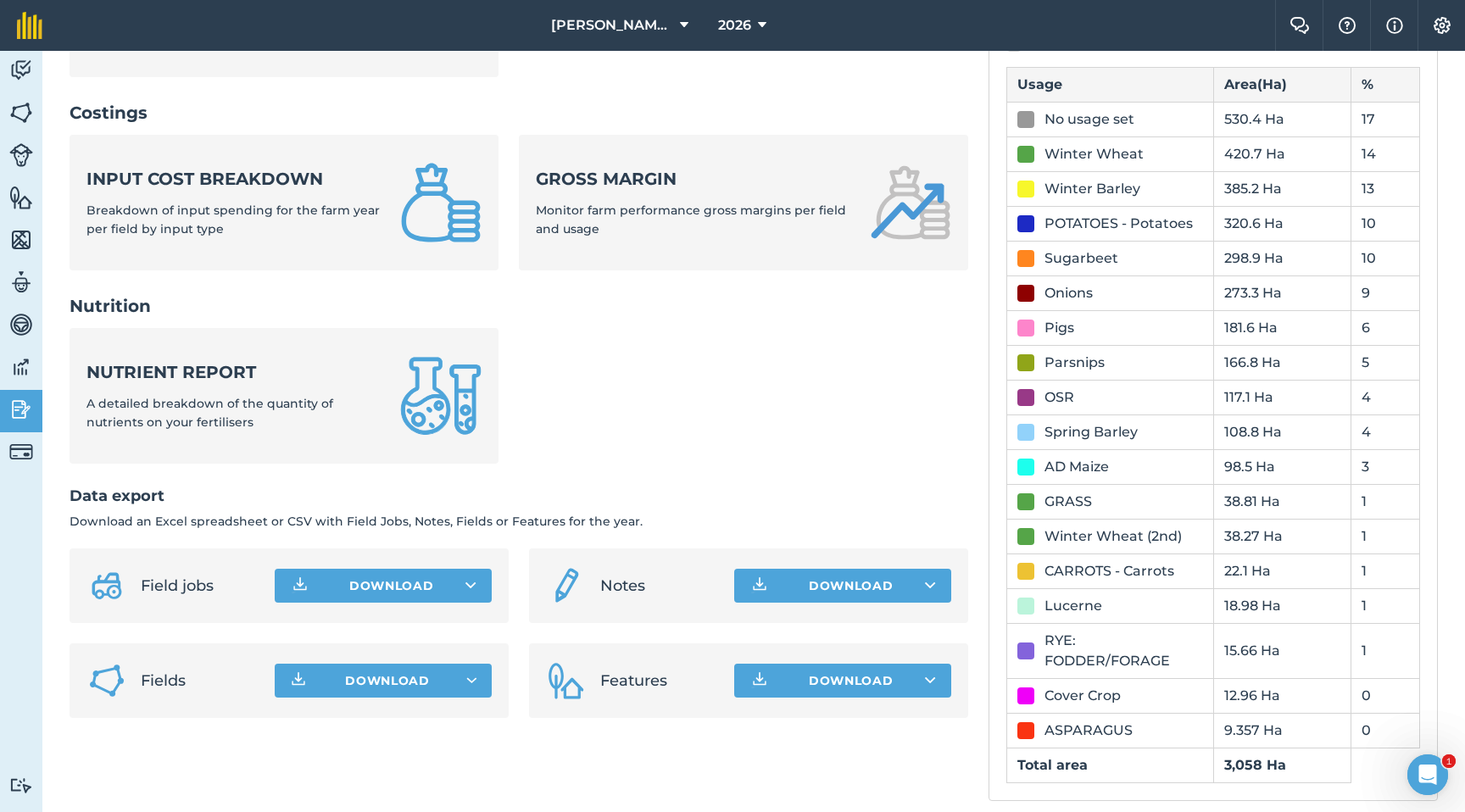 scroll, scrollTop: 592, scrollLeft: 0, axis: vertical 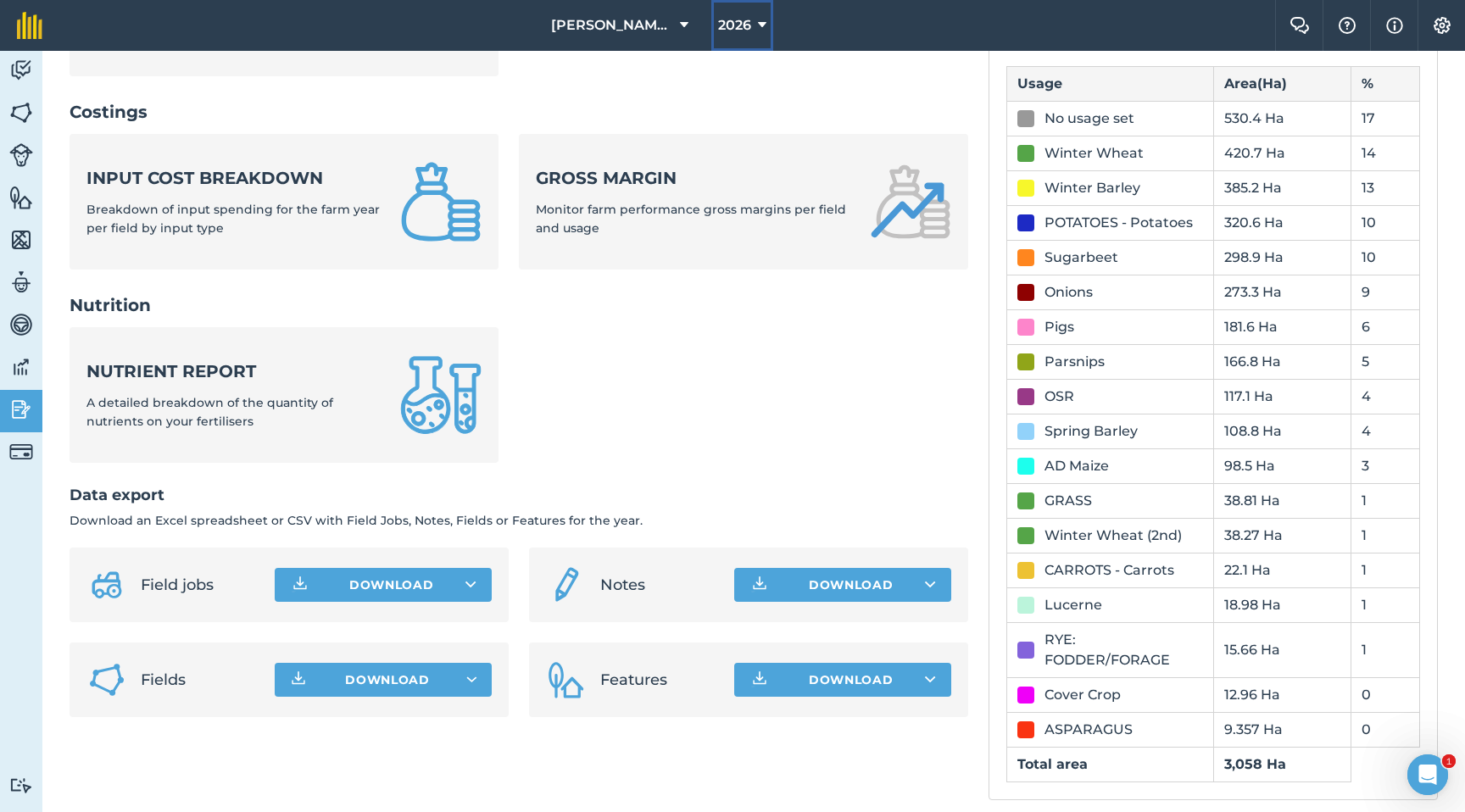 click on "2026" at bounding box center [734, 25] 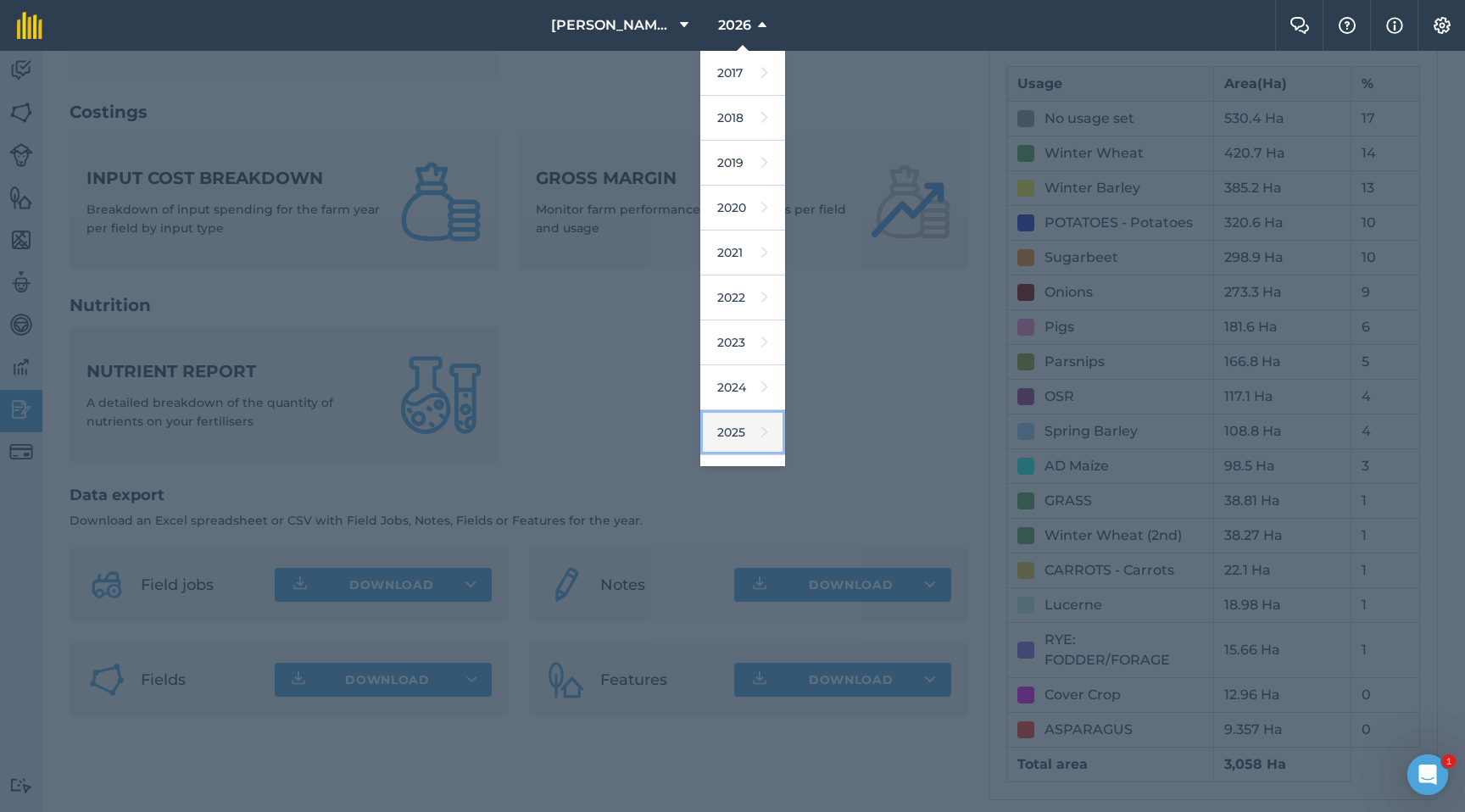 click on "2025" at bounding box center (743, 432) 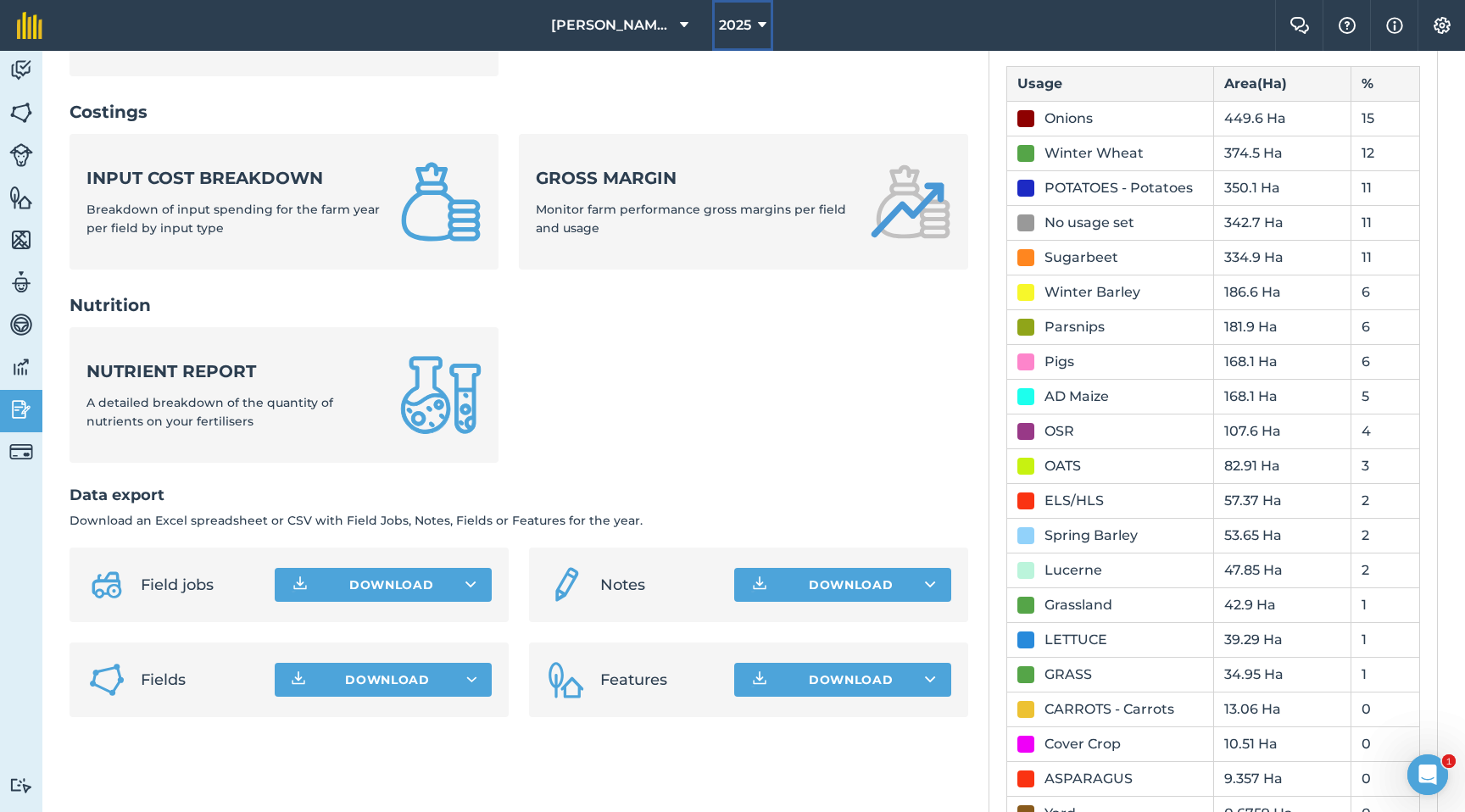 click on "2025" at bounding box center [735, 25] 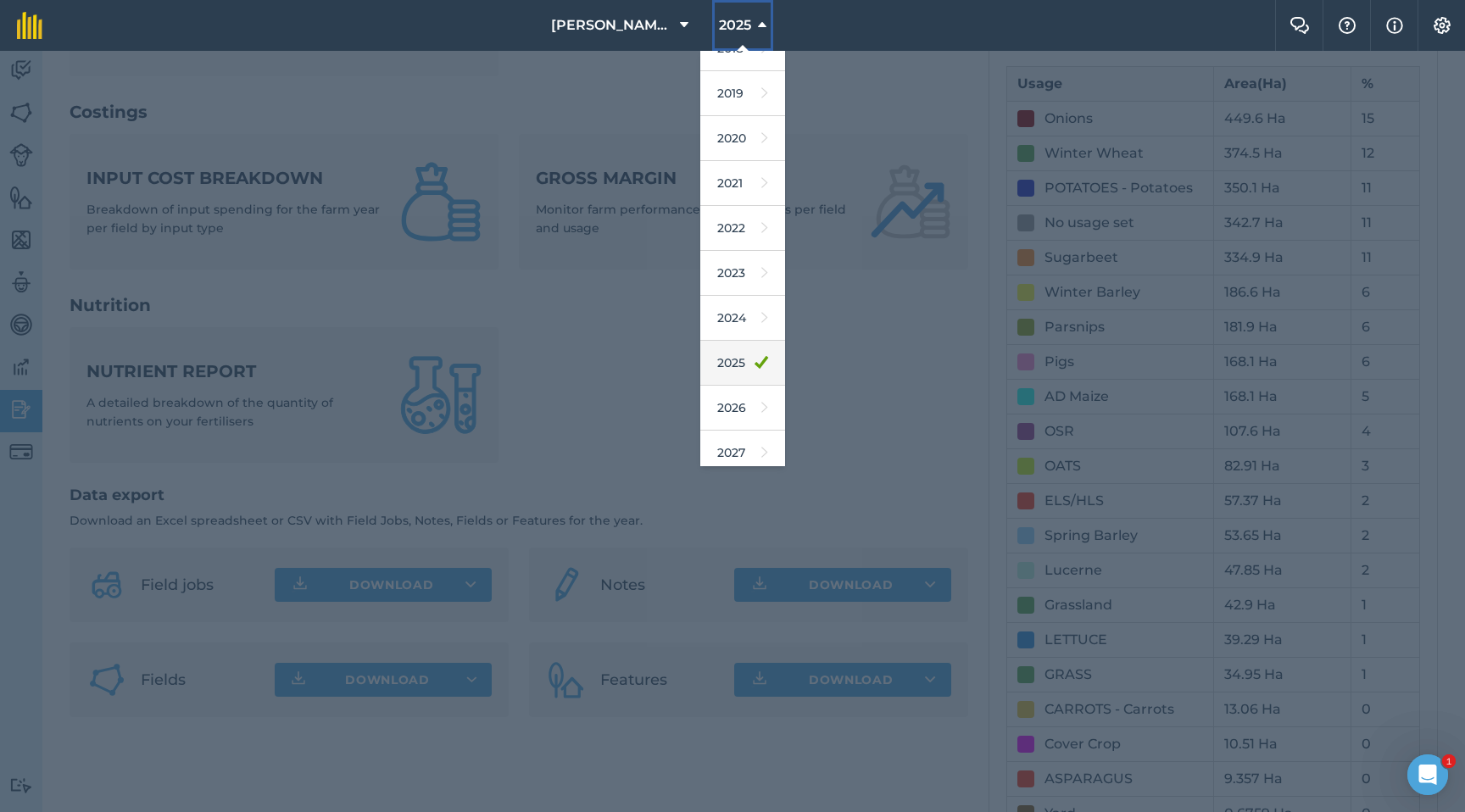 scroll, scrollTop: 74, scrollLeft: 0, axis: vertical 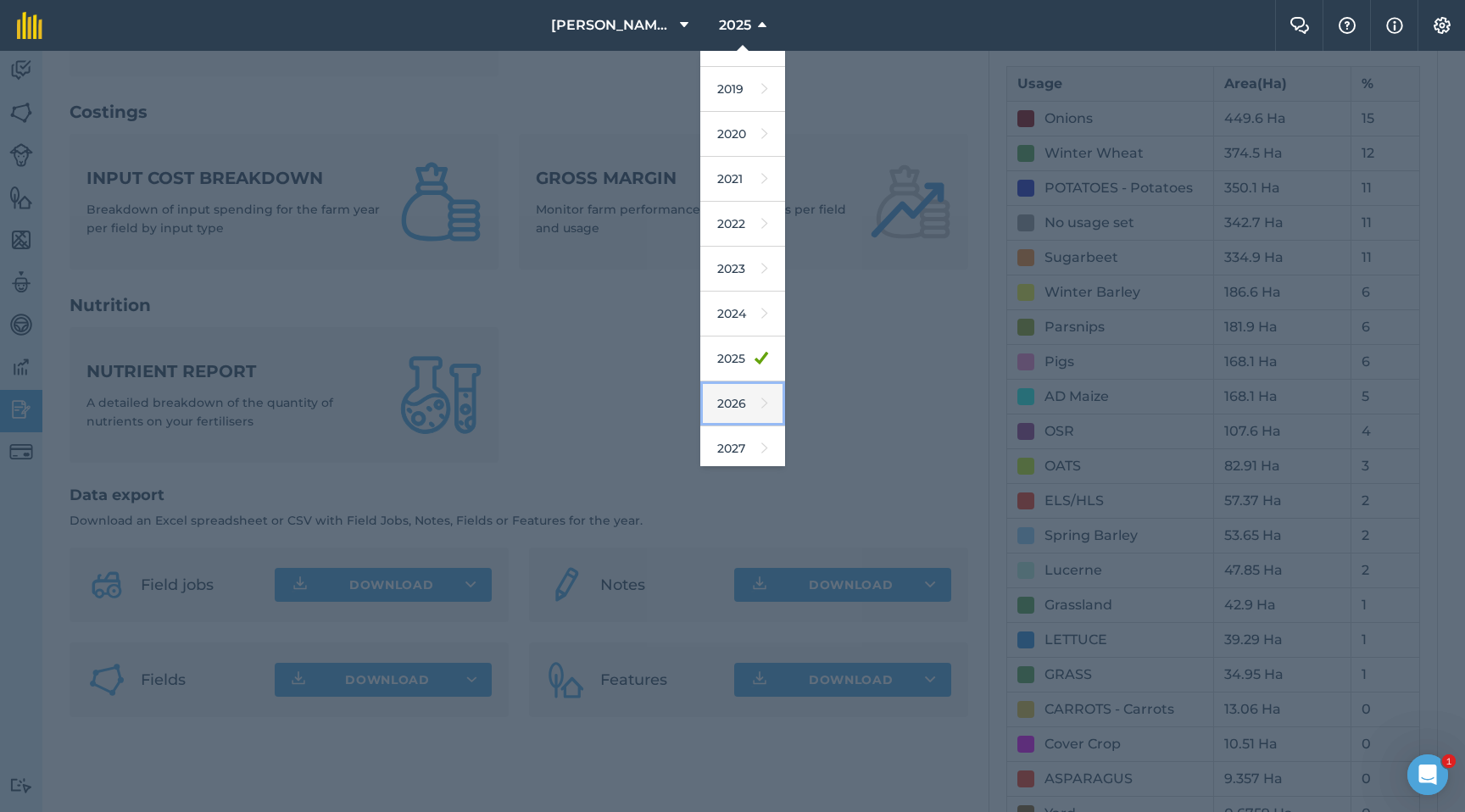 click on "2026" at bounding box center [743, 403] 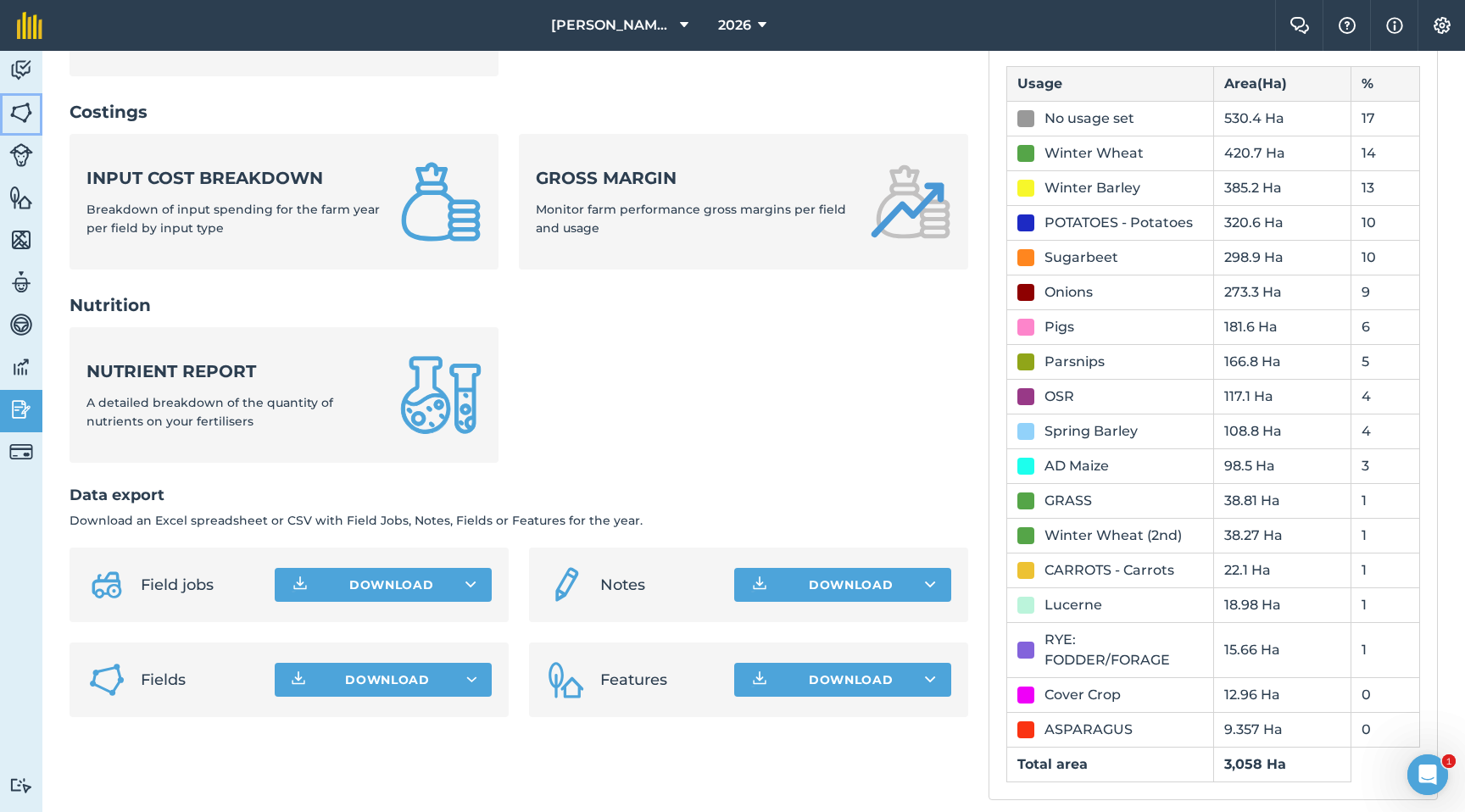 click at bounding box center (21, 113) 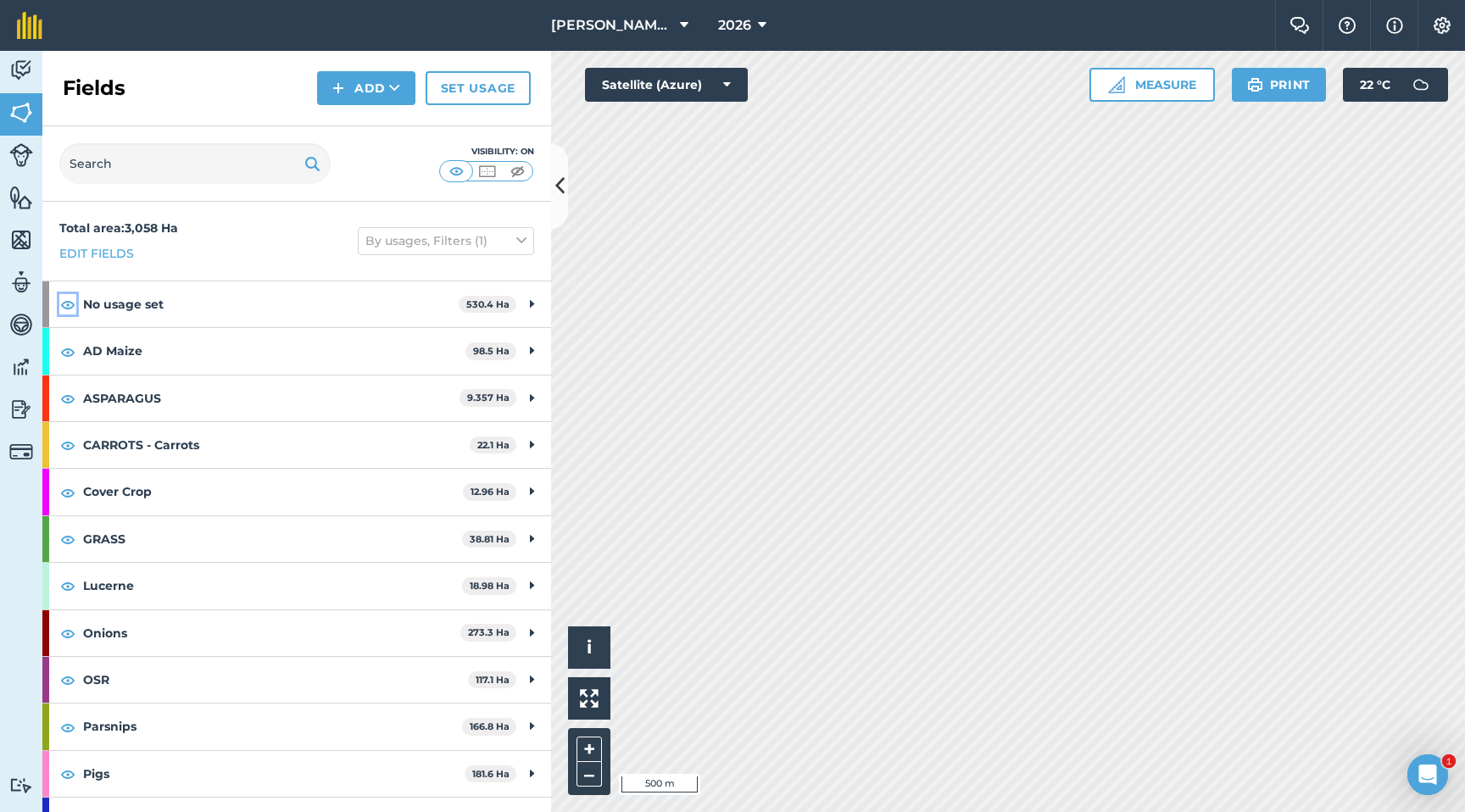 click at bounding box center [68, 304] 